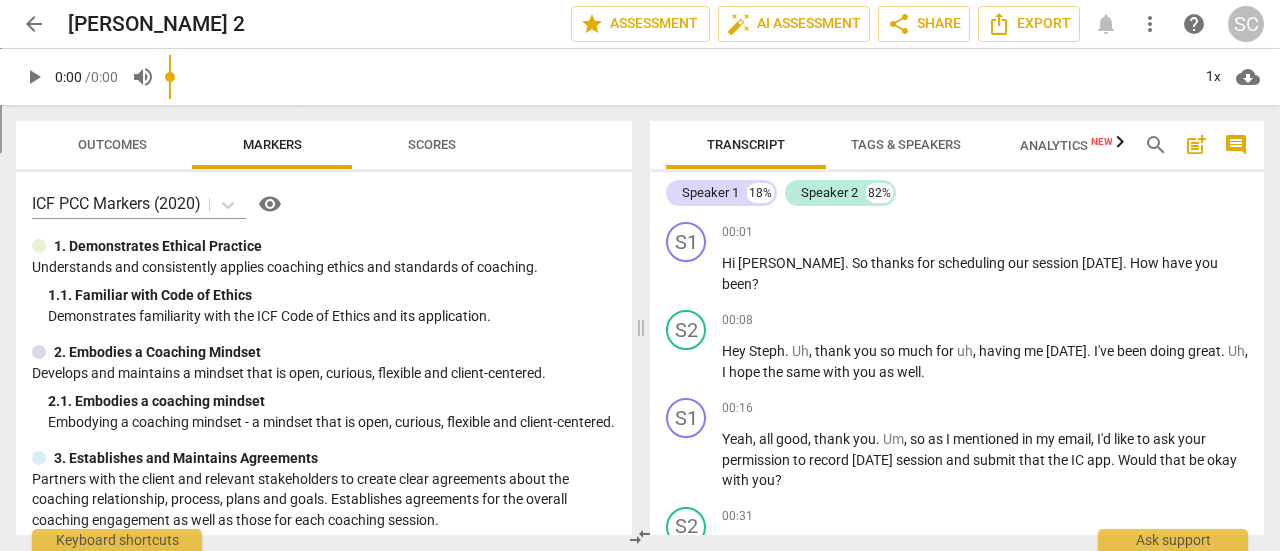 scroll, scrollTop: 0, scrollLeft: 0, axis: both 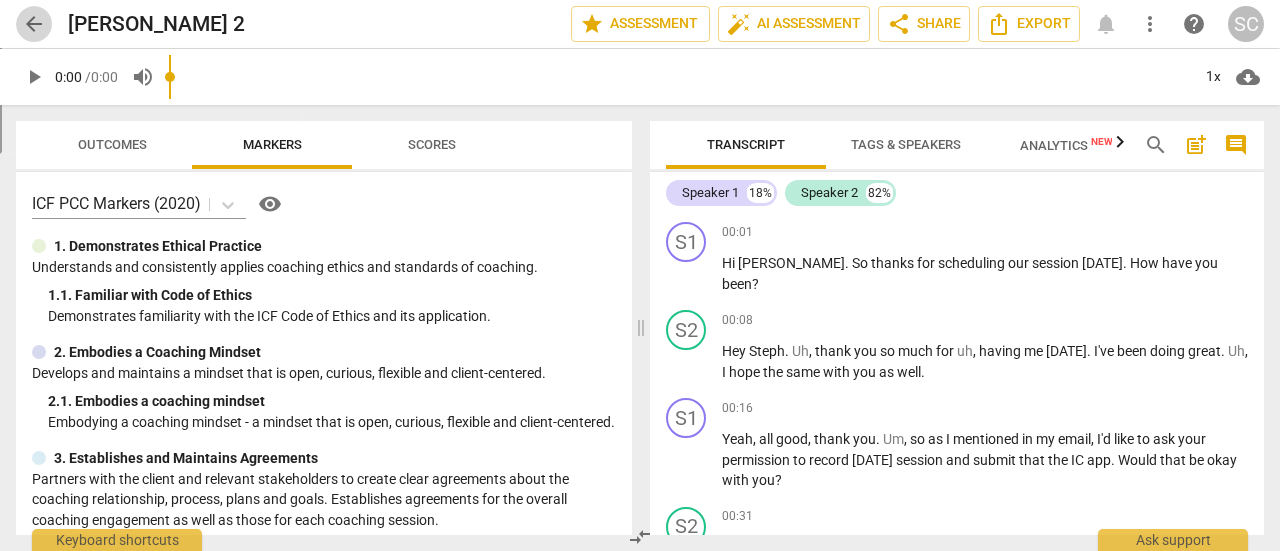 click on "arrow_back" at bounding box center (34, 24) 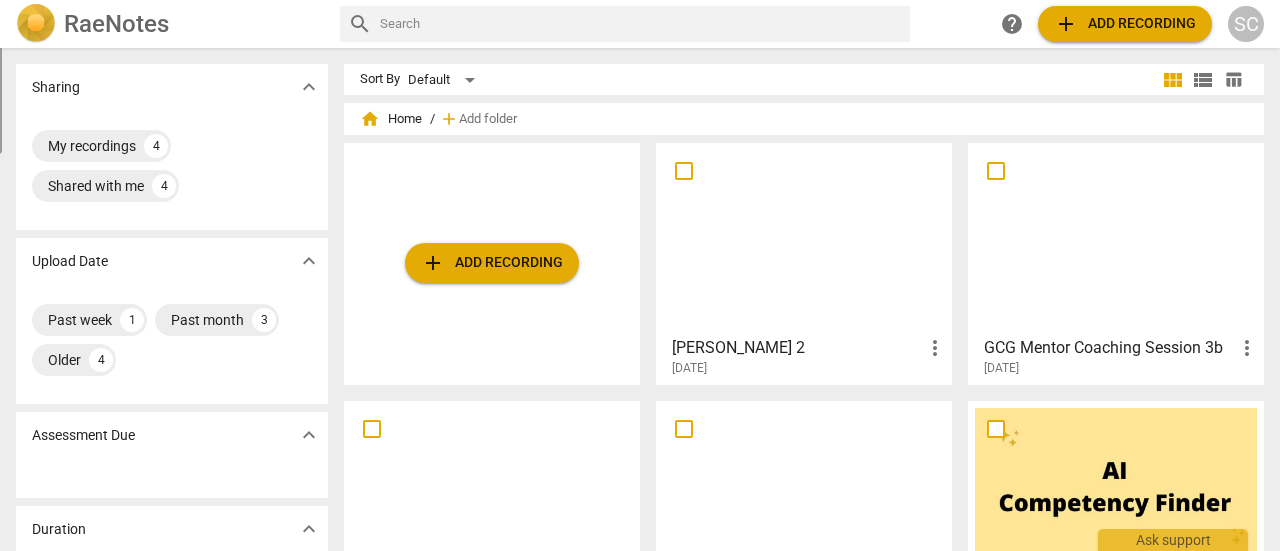 click at bounding box center [804, 238] 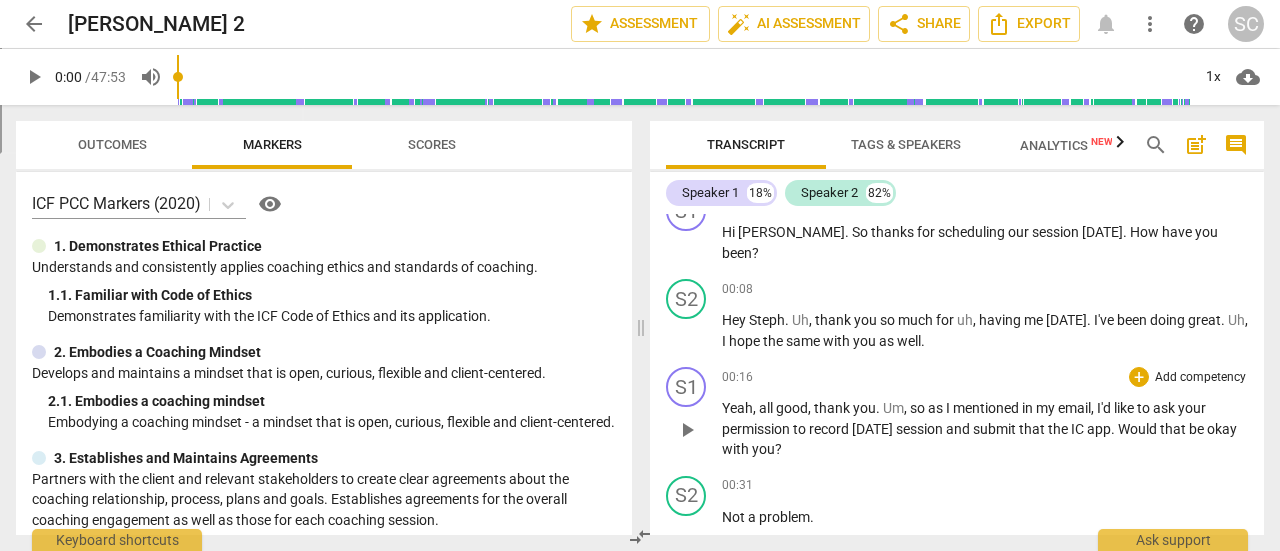 scroll, scrollTop: 0, scrollLeft: 0, axis: both 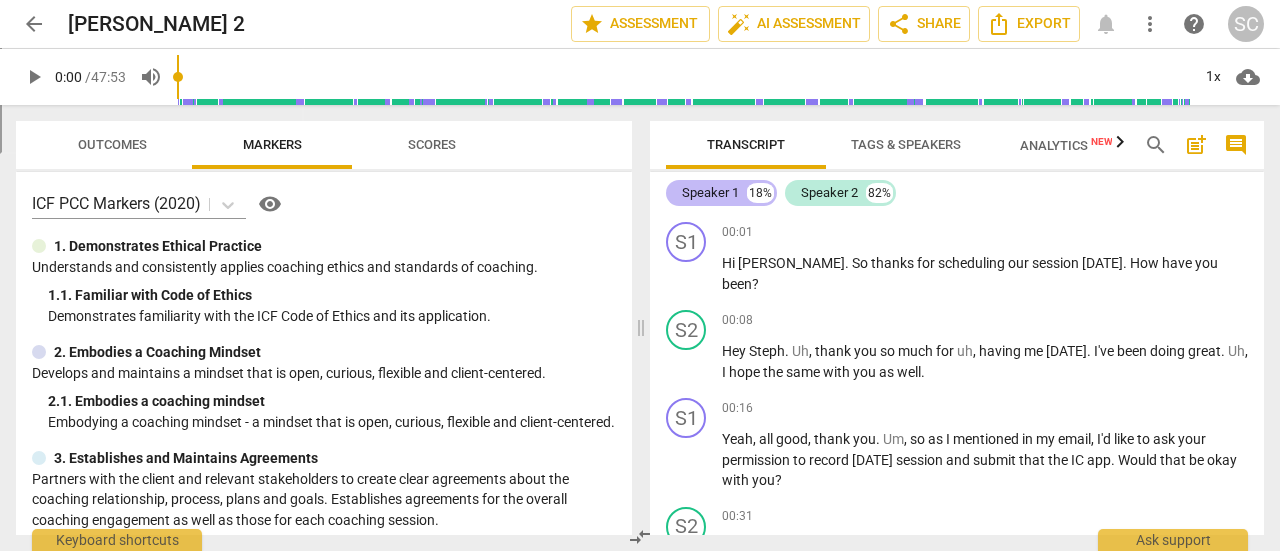click on "Speaker 1" at bounding box center (710, 193) 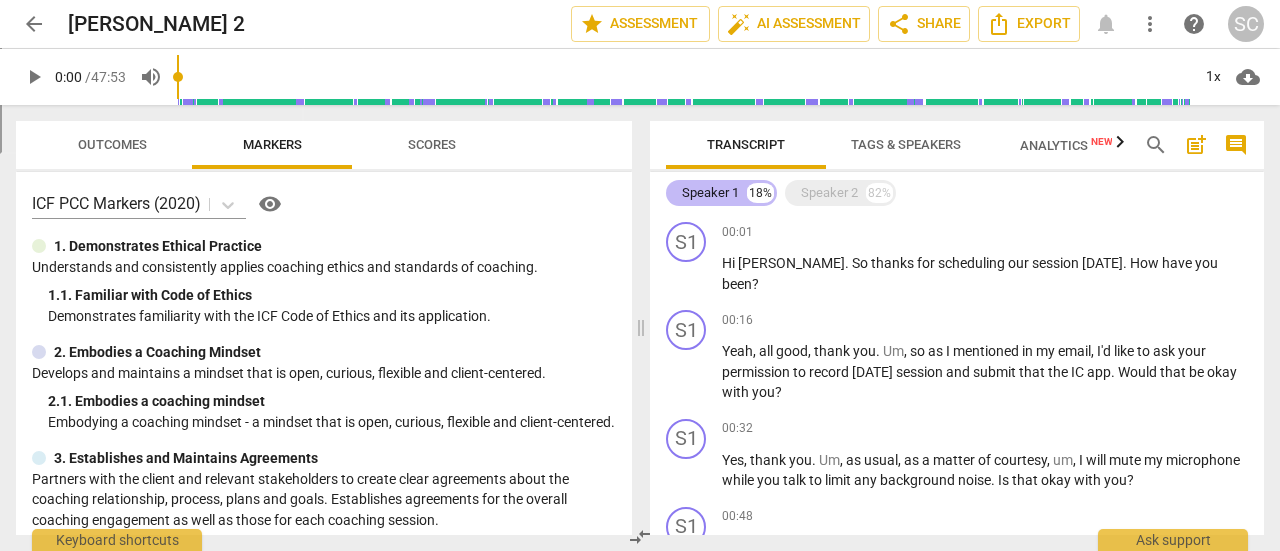 click on "Speaker 1" at bounding box center (710, 193) 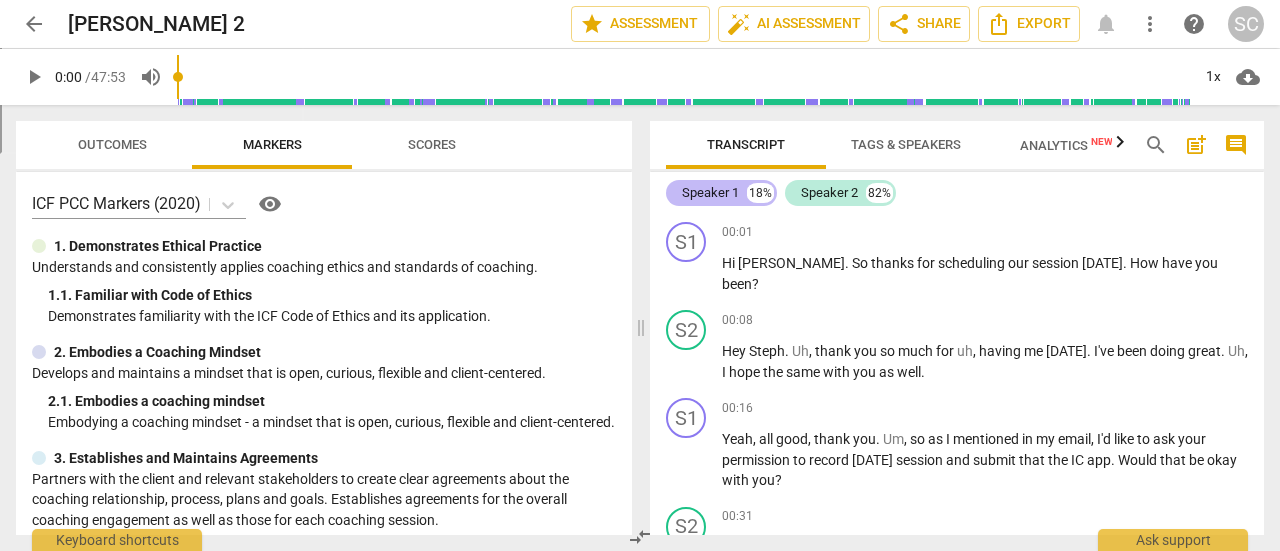 click on "Speaker 1" at bounding box center [710, 193] 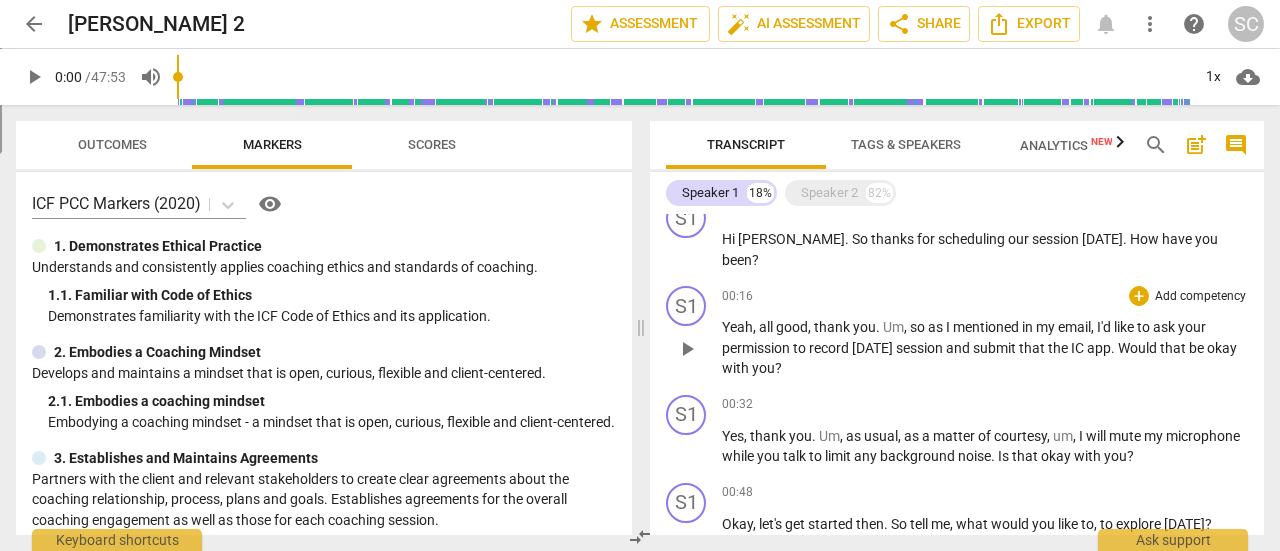 scroll, scrollTop: 27, scrollLeft: 0, axis: vertical 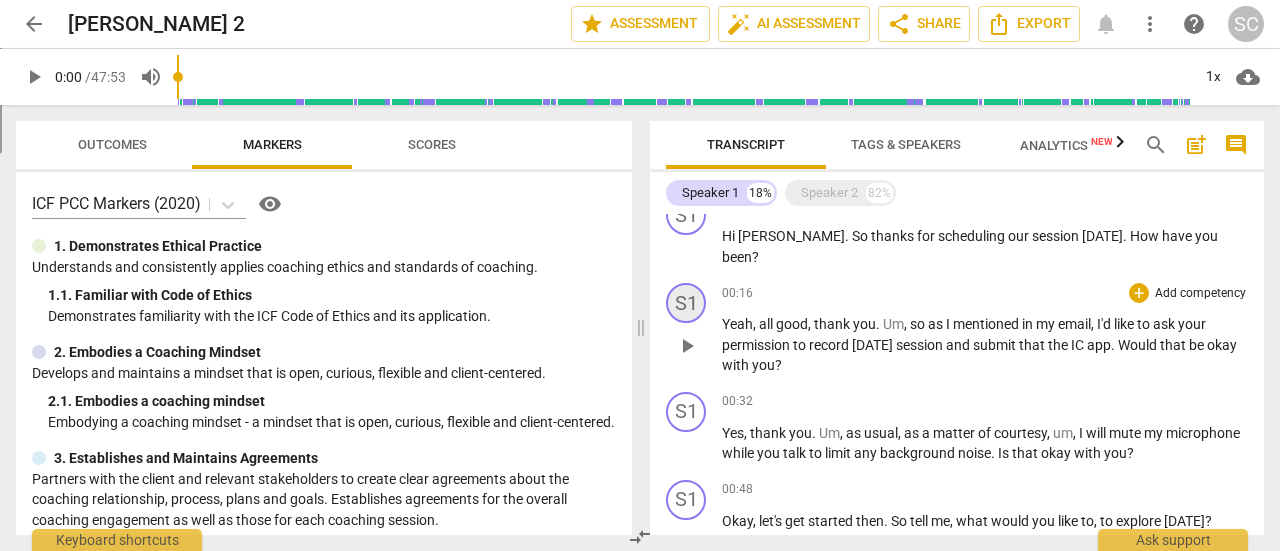 click on "S1" at bounding box center [686, 303] 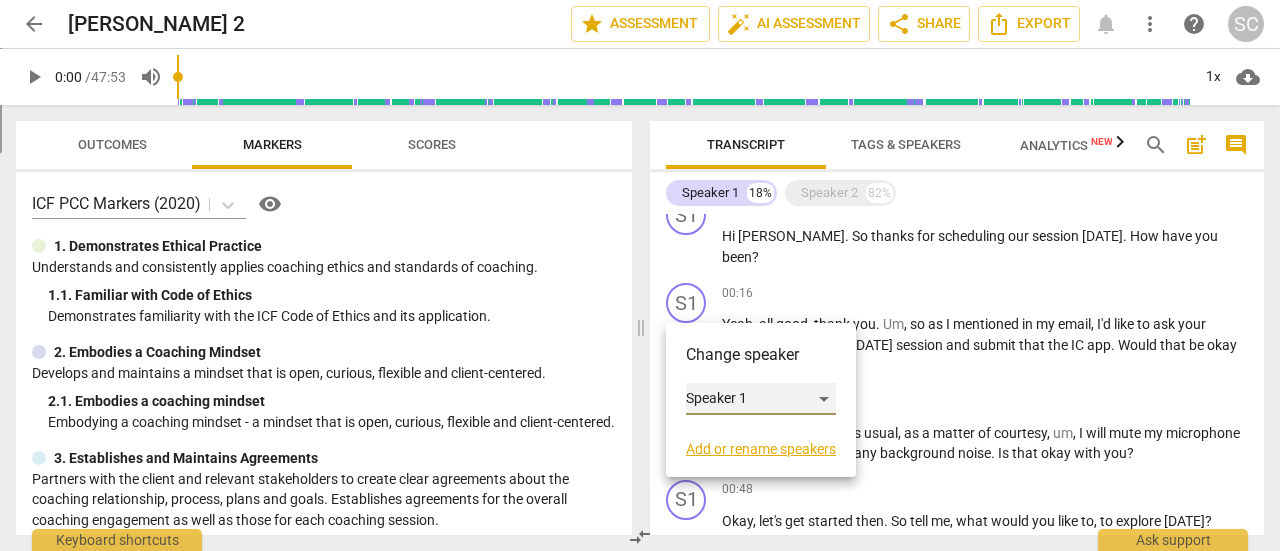 click on "Speaker 1" at bounding box center [761, 399] 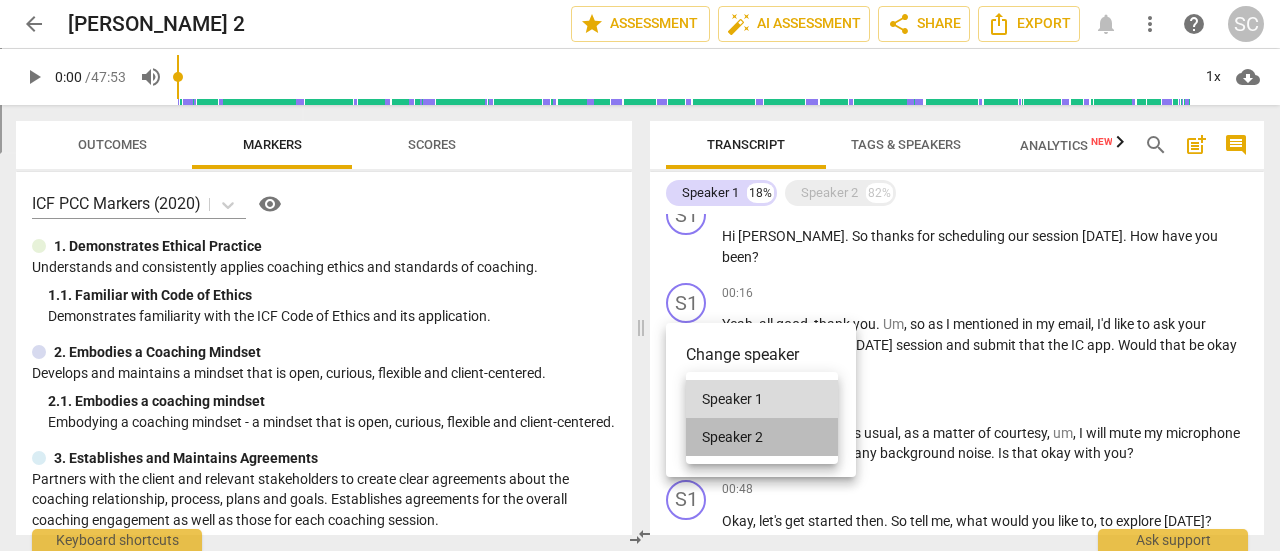 click on "Speaker 2" at bounding box center [762, 437] 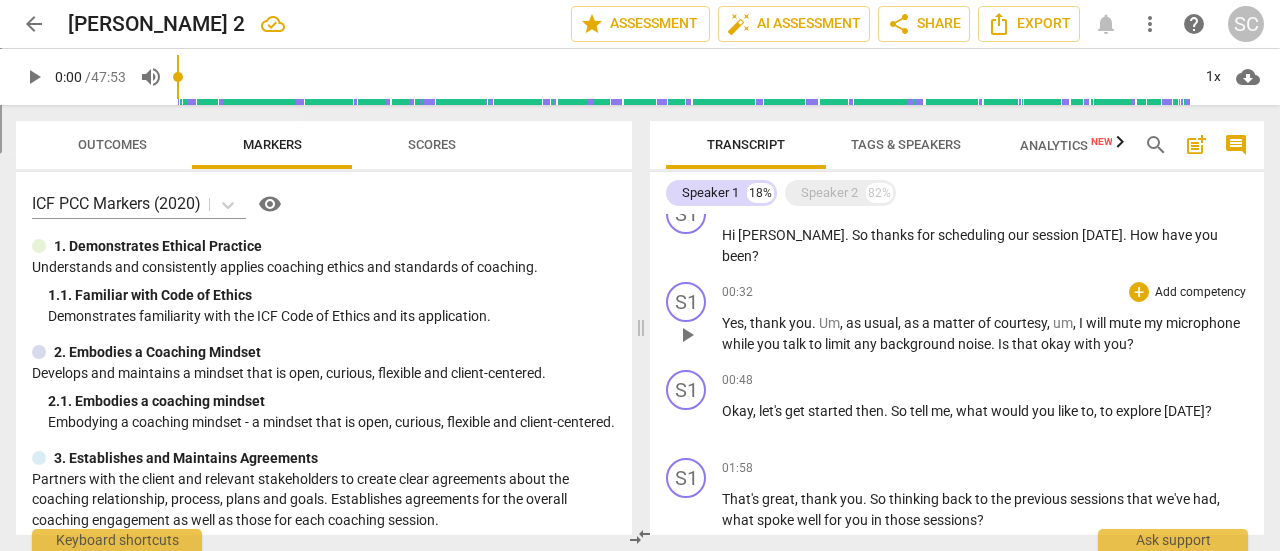 scroll, scrollTop: 0, scrollLeft: 0, axis: both 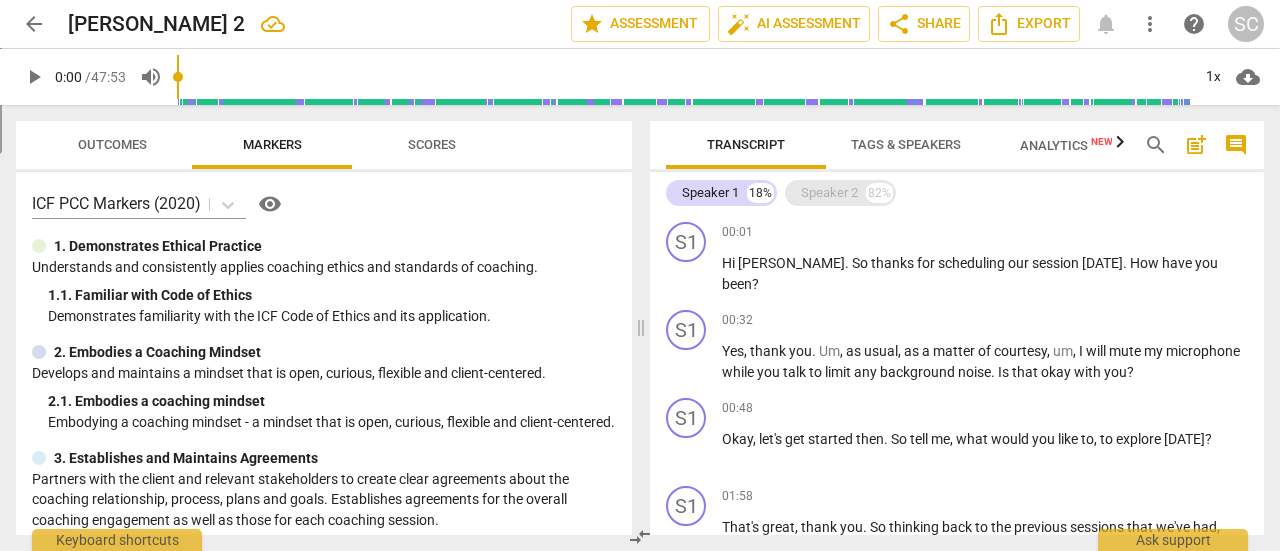 click on "Speaker 2" at bounding box center [829, 193] 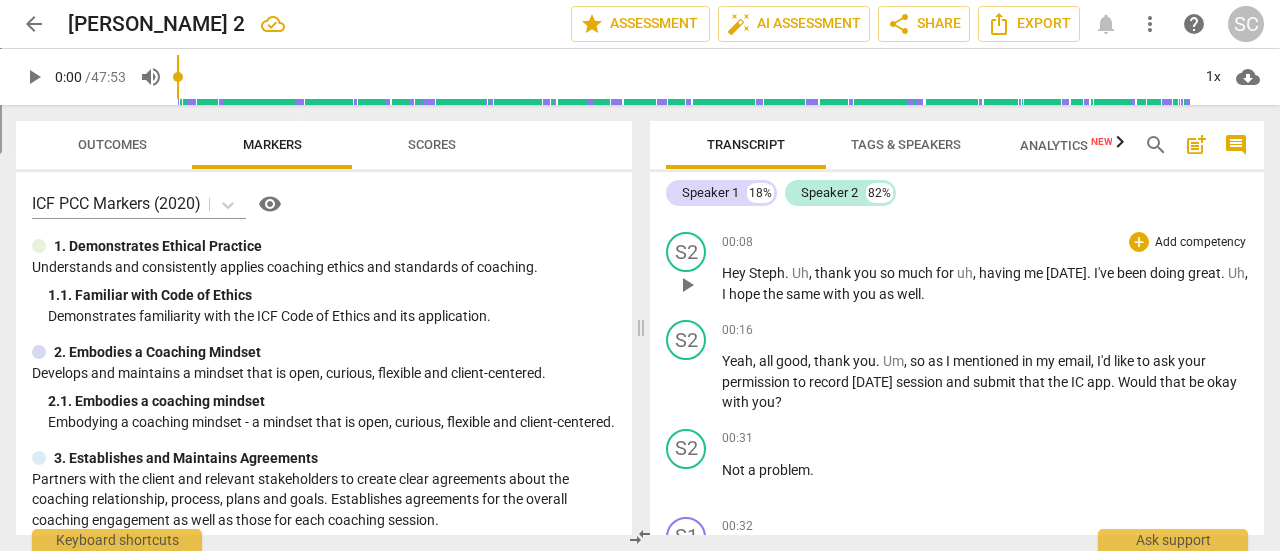 scroll, scrollTop: 77, scrollLeft: 0, axis: vertical 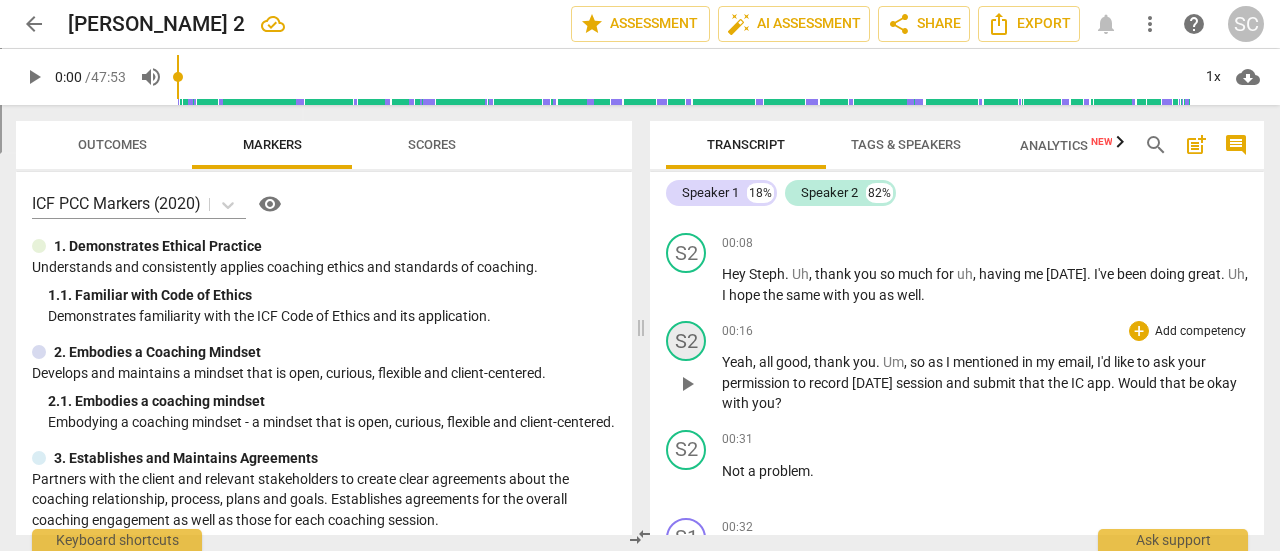 click on "S2" at bounding box center [686, 341] 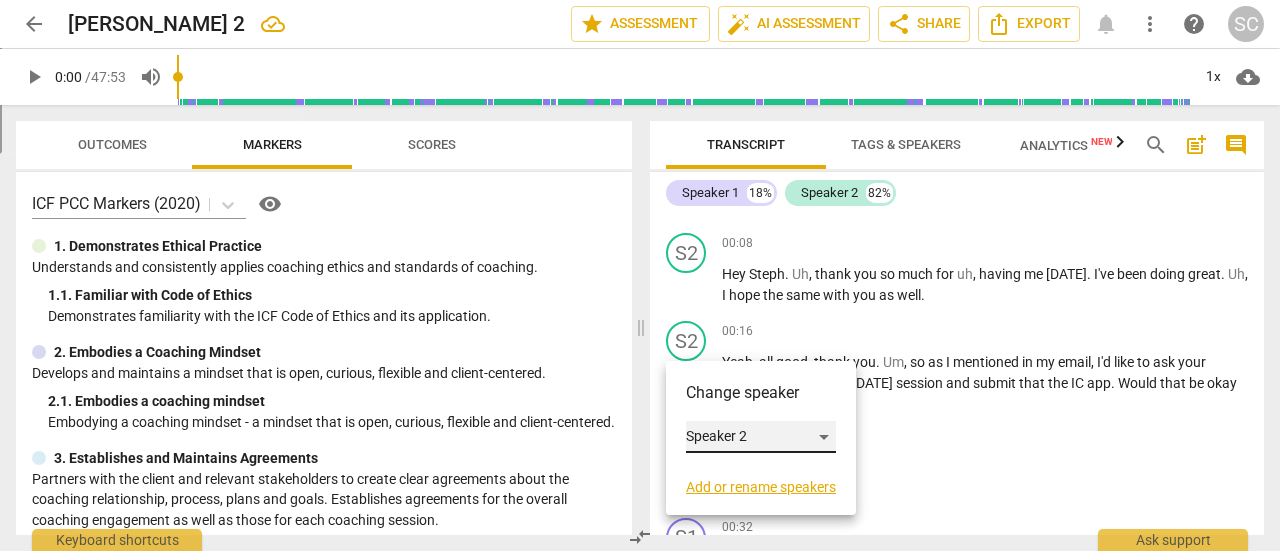 click on "Speaker 2" at bounding box center [761, 437] 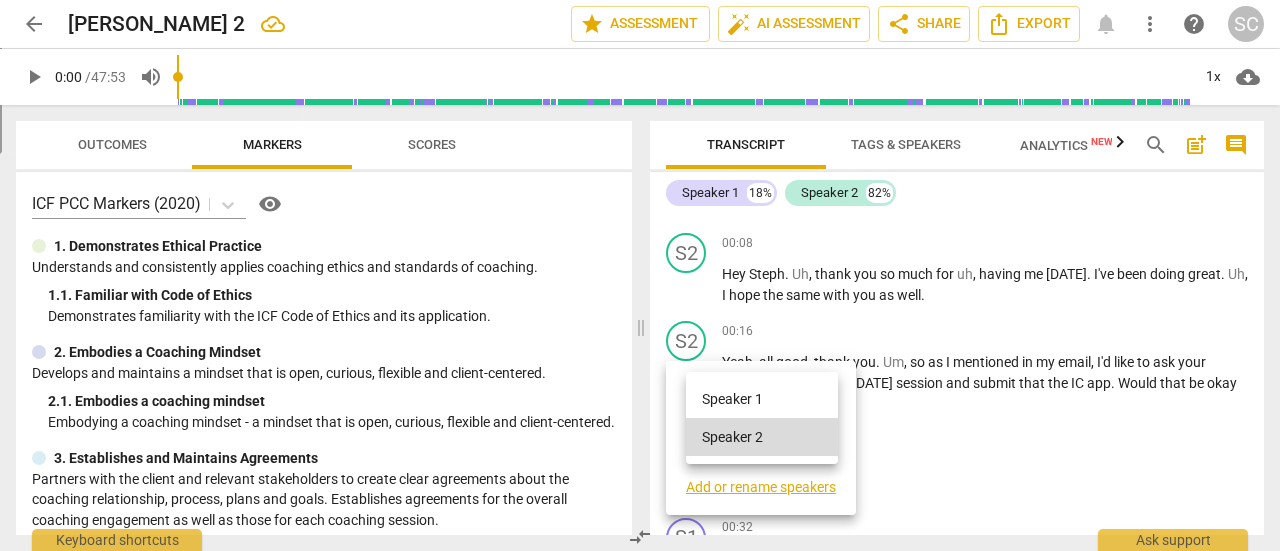 click on "Speaker 1" at bounding box center [762, 399] 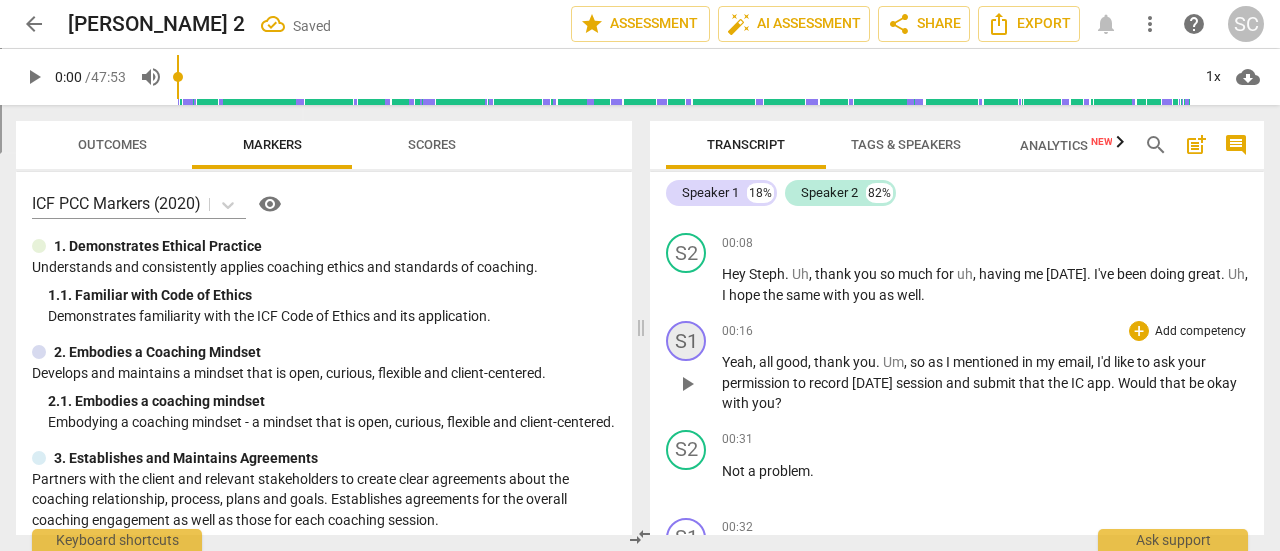click on "S1" at bounding box center [686, 341] 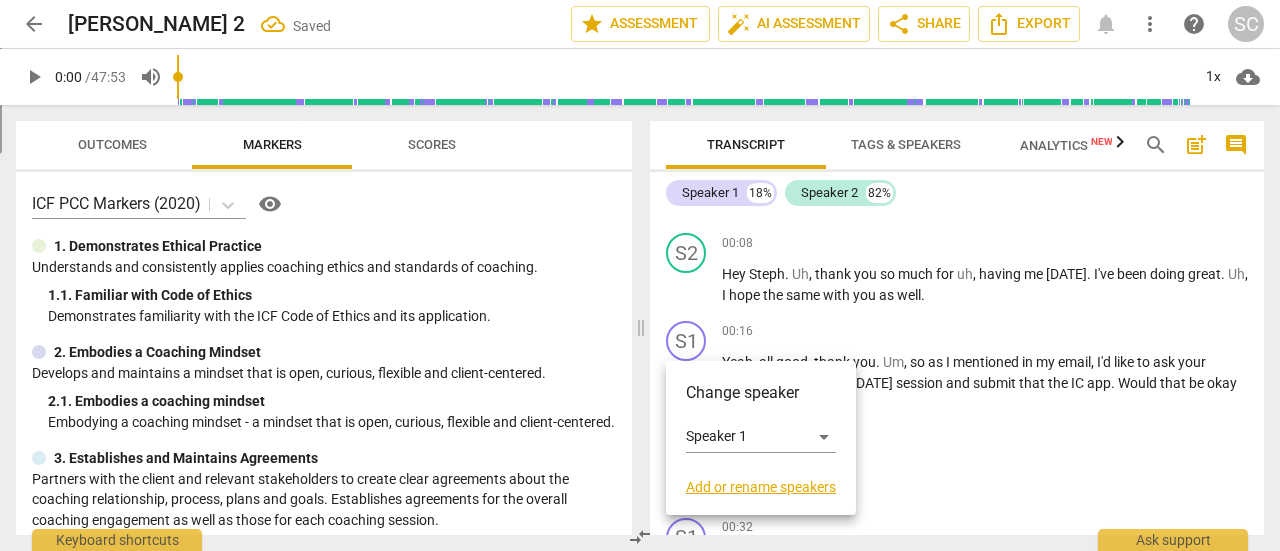click on "Add or rename speakers" at bounding box center (761, 487) 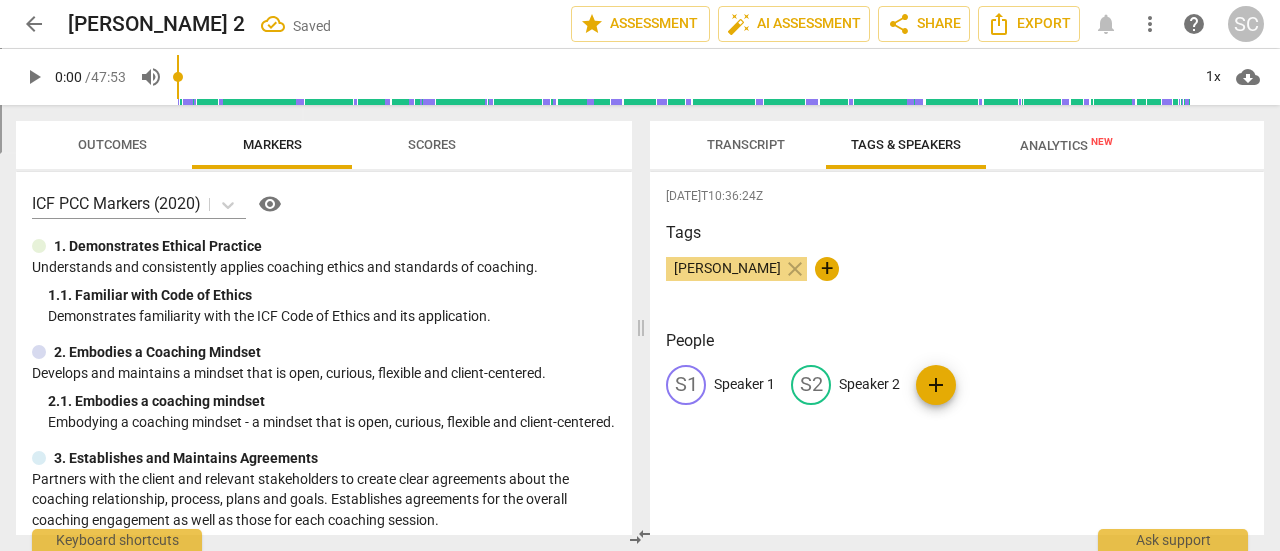 click on "Speaker 1" at bounding box center [744, 384] 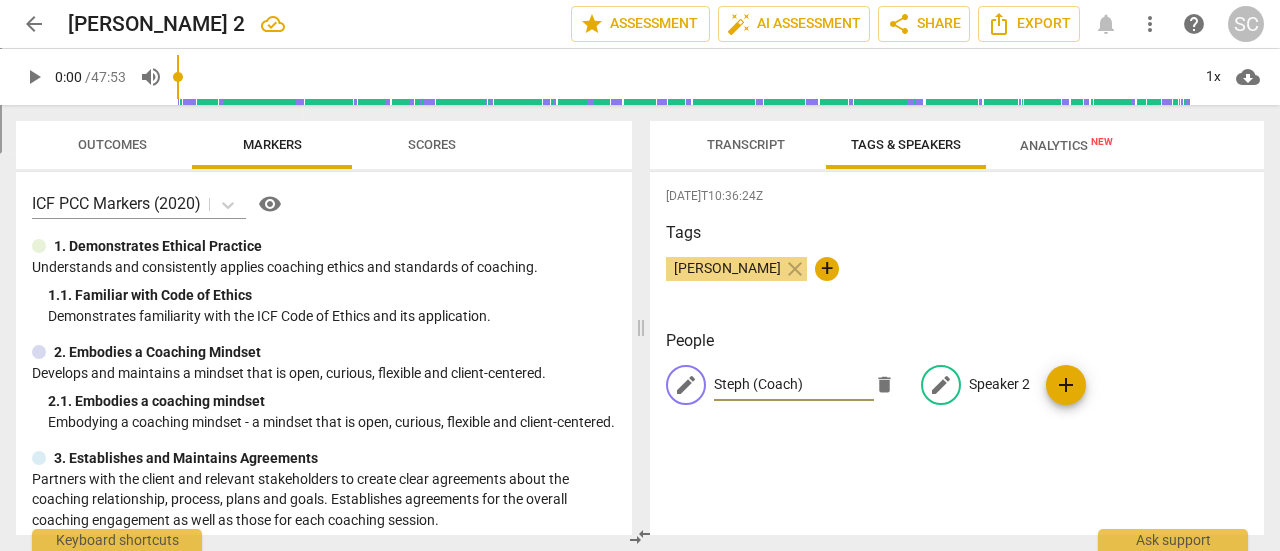 type on "Steph (Coach)" 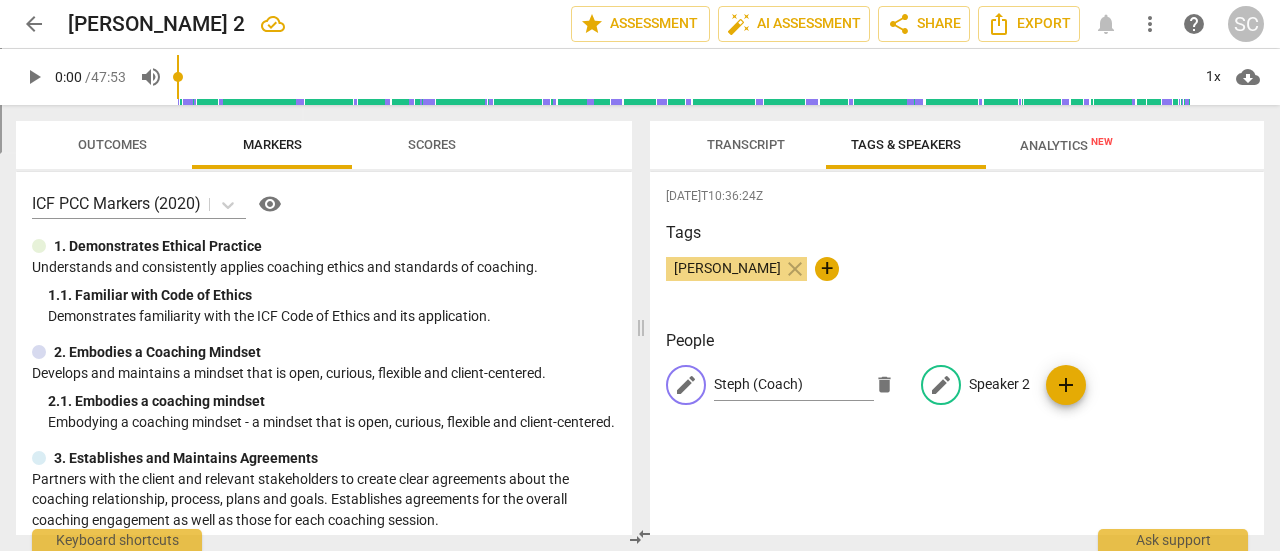 click on "Speaker 2" at bounding box center [999, 384] 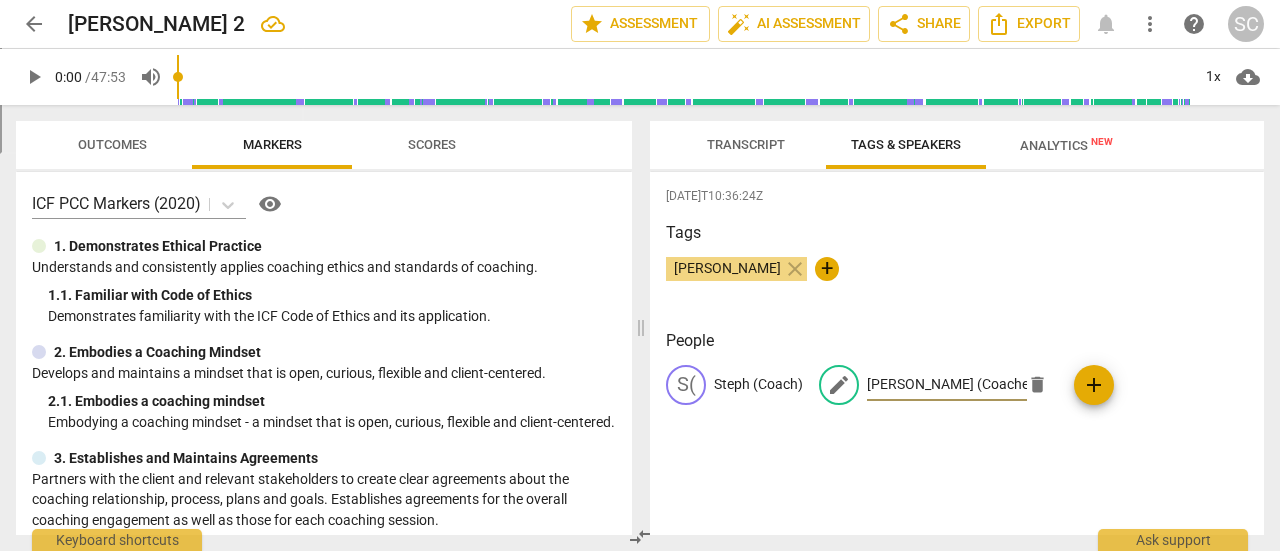 type on "[PERSON_NAME] (Coachee)" 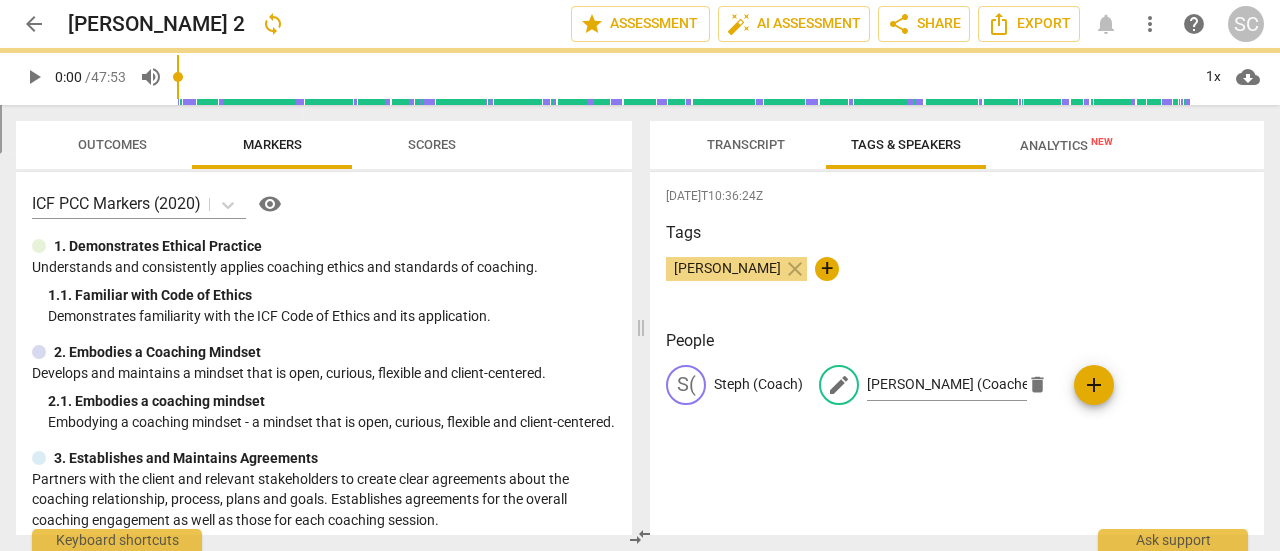 click on "Transcript" at bounding box center (746, 144) 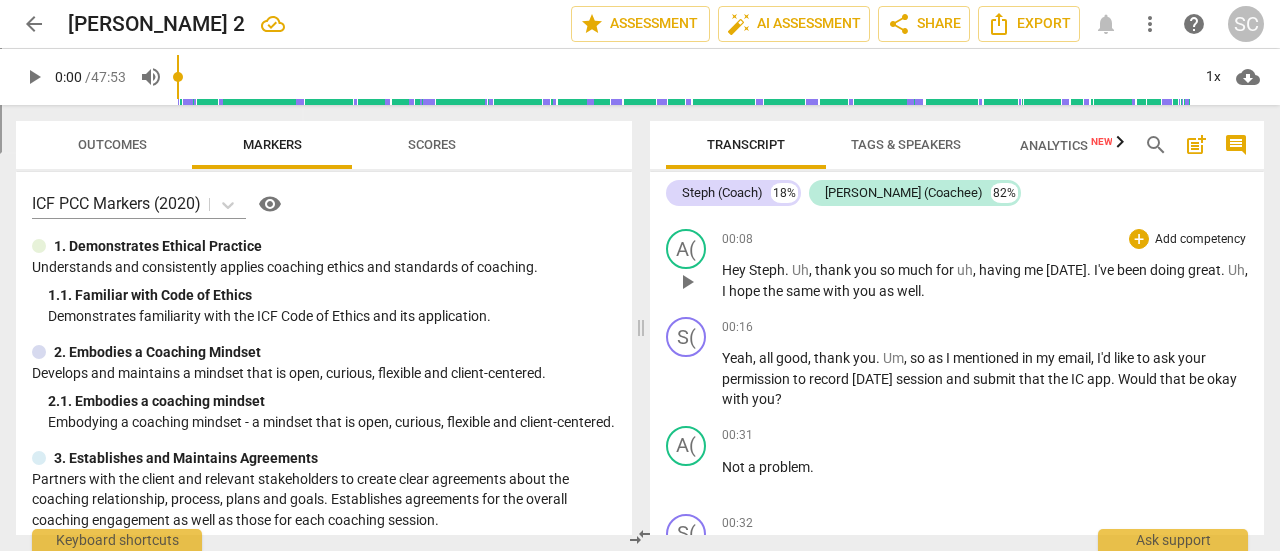scroll, scrollTop: 82, scrollLeft: 0, axis: vertical 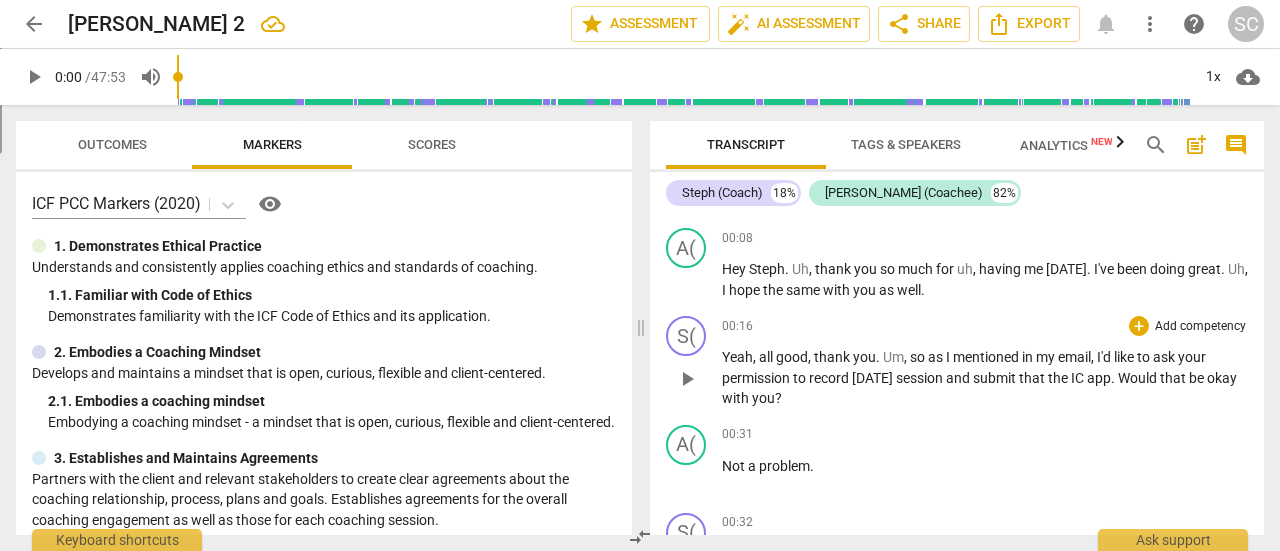 click on "Add competency" at bounding box center [1200, 327] 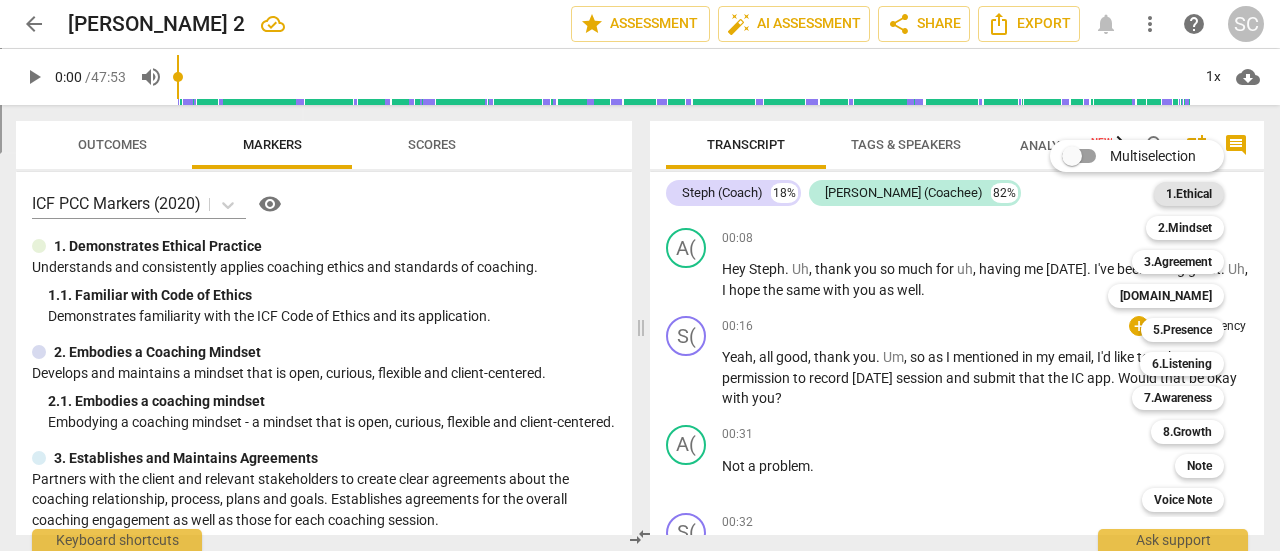 click on "1.Ethical" at bounding box center [1189, 194] 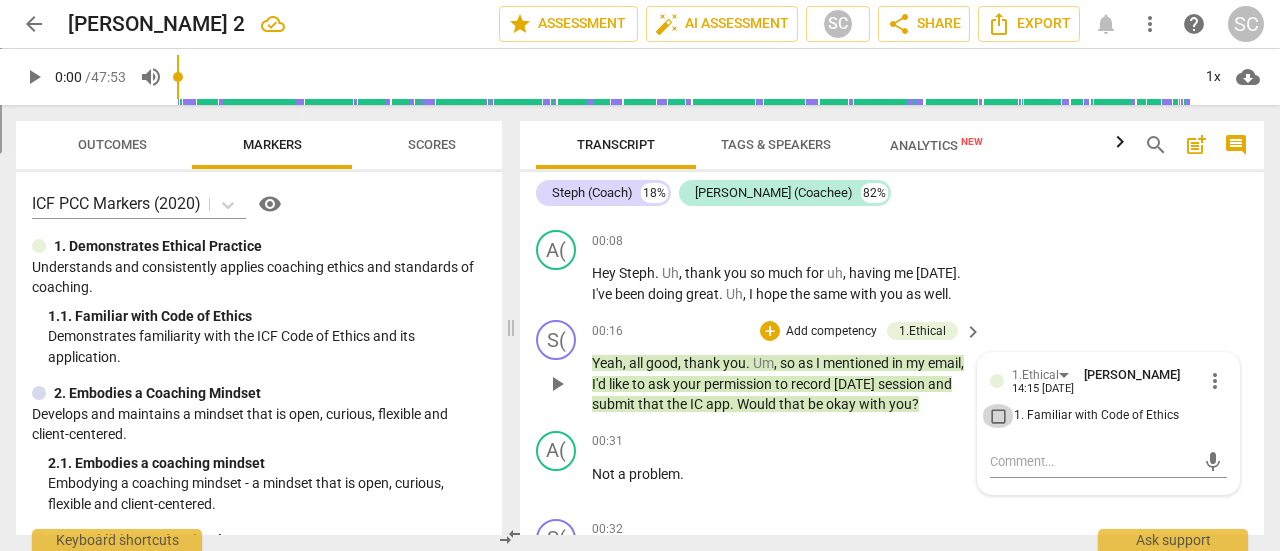 click on "1. Familiar with Code of Ethics" at bounding box center [998, 416] 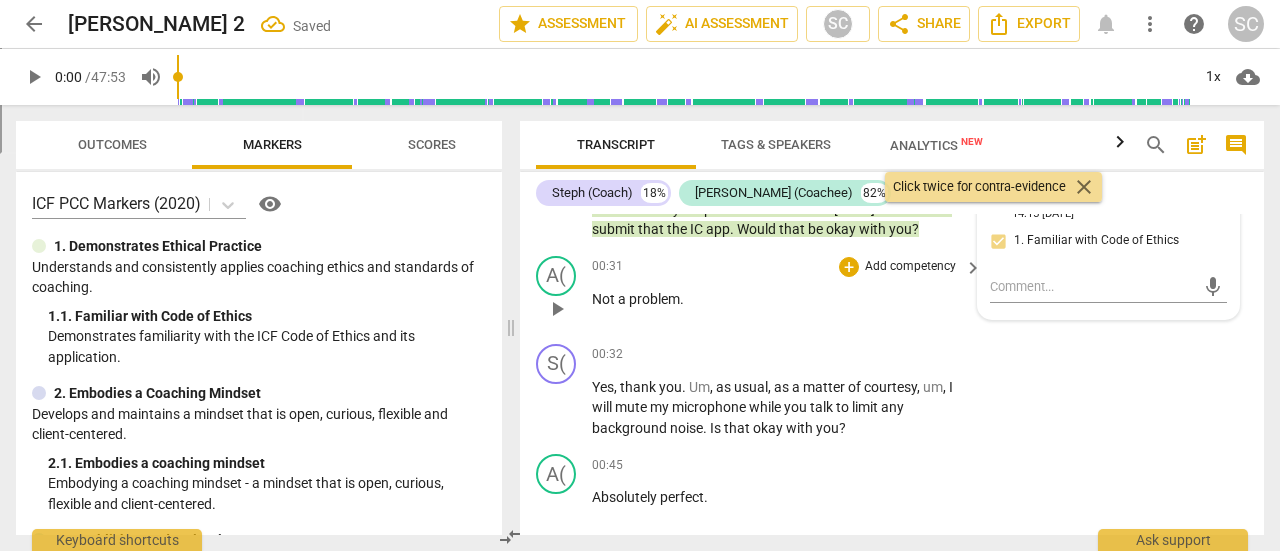 scroll, scrollTop: 284, scrollLeft: 0, axis: vertical 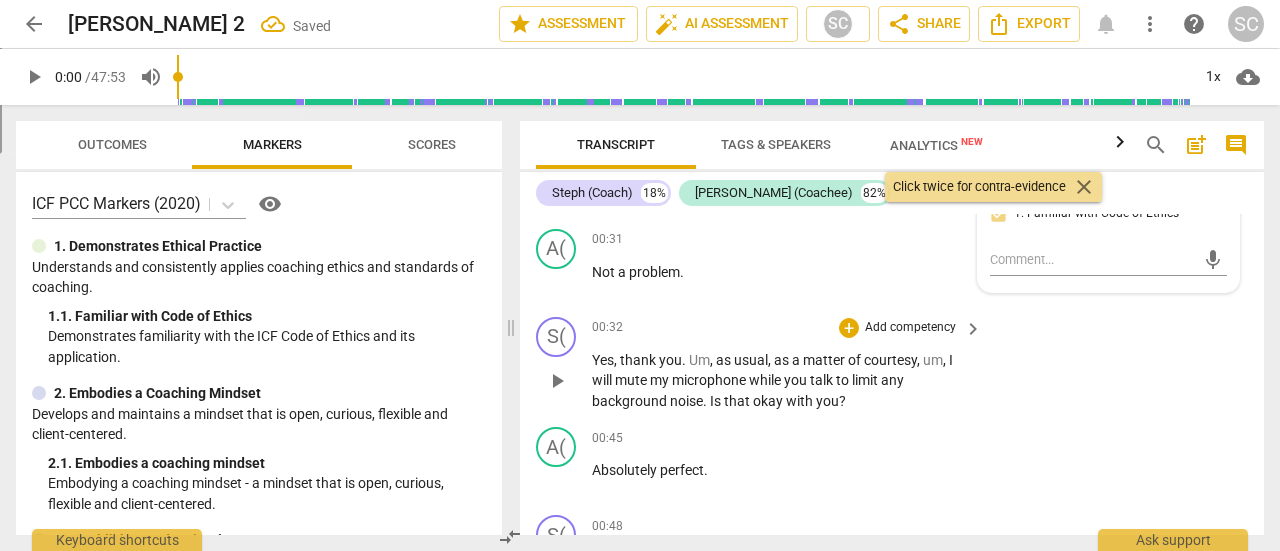 click on "Add competency" at bounding box center (910, 328) 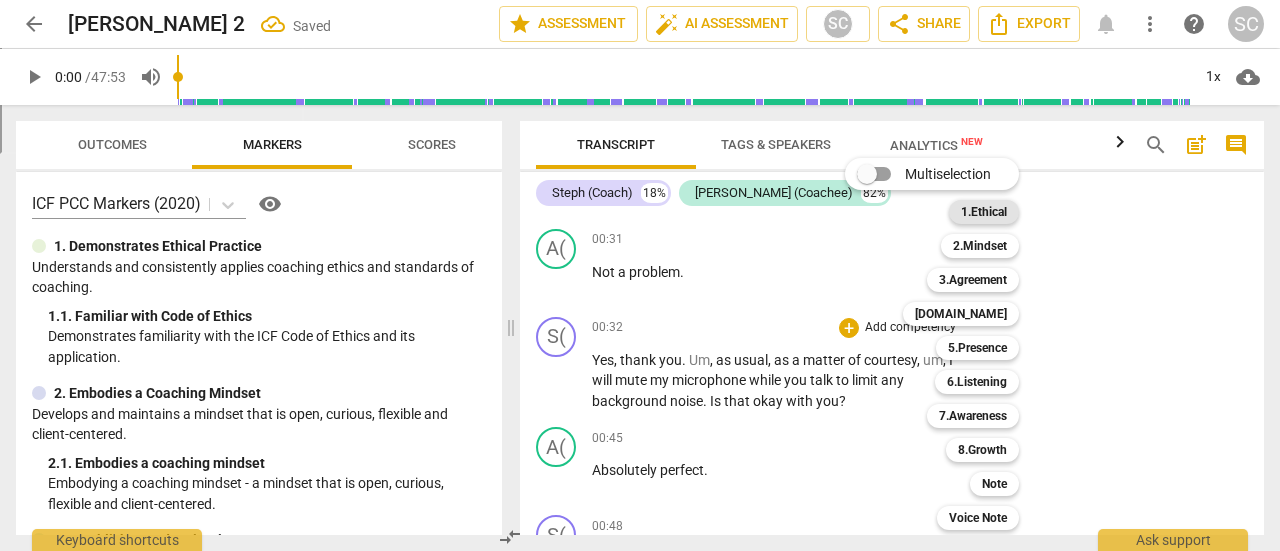 click on "1.Ethical" at bounding box center (984, 212) 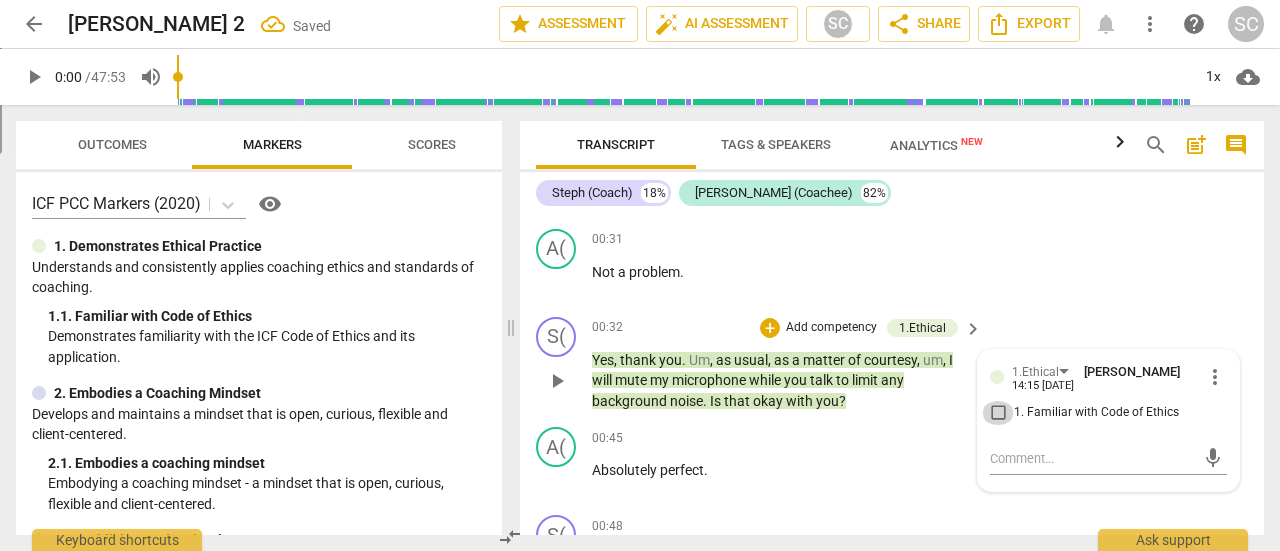 click on "1. Familiar with Code of Ethics" at bounding box center [998, 413] 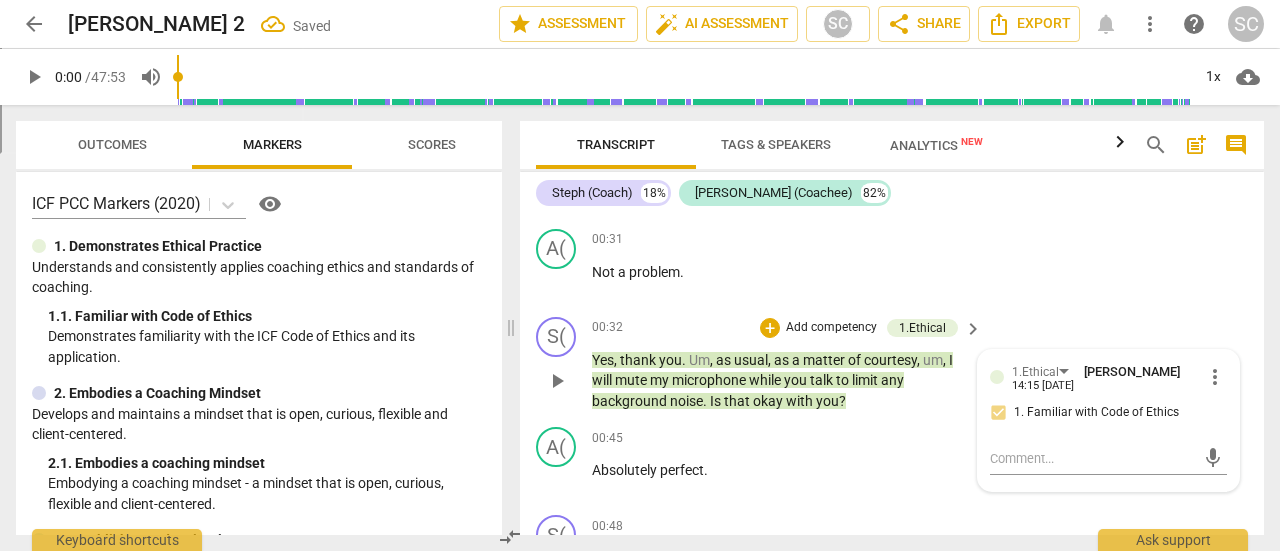 click on "Yes ,   thank   you .   Um ,   as   usual ,   as   a   matter   of   courtesy ,   um ,   I   will   mute   my   microphone   while   you   talk   to   limit   any   background   noise .   Is   that   okay   with   you ?" at bounding box center (782, 381) 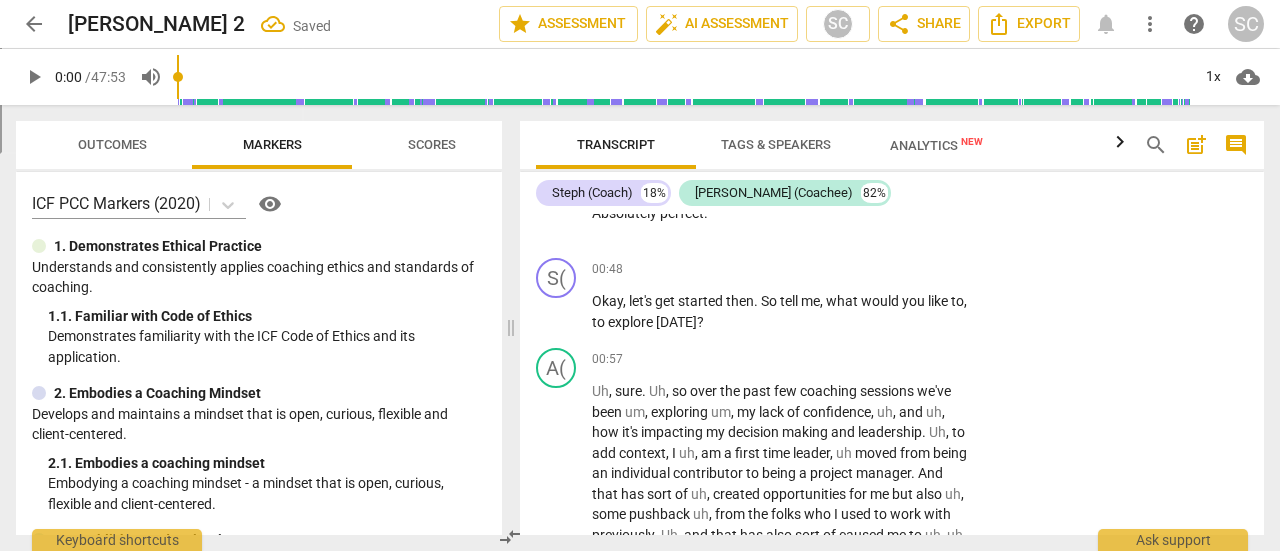 scroll, scrollTop: 542, scrollLeft: 0, axis: vertical 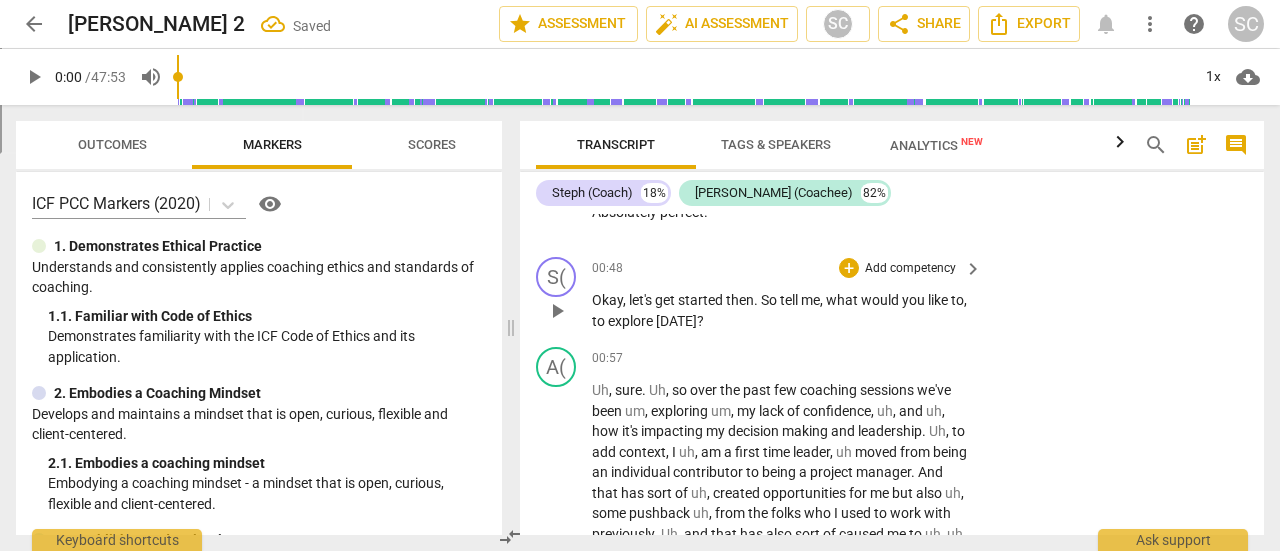 click on "Add competency" at bounding box center (910, 269) 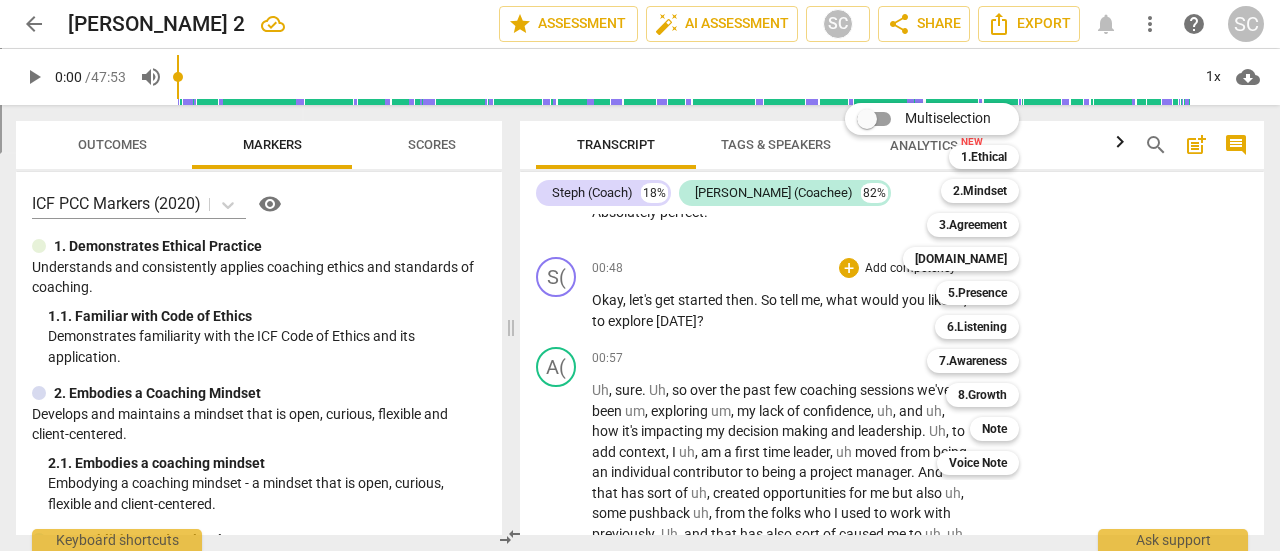 click at bounding box center [640, 275] 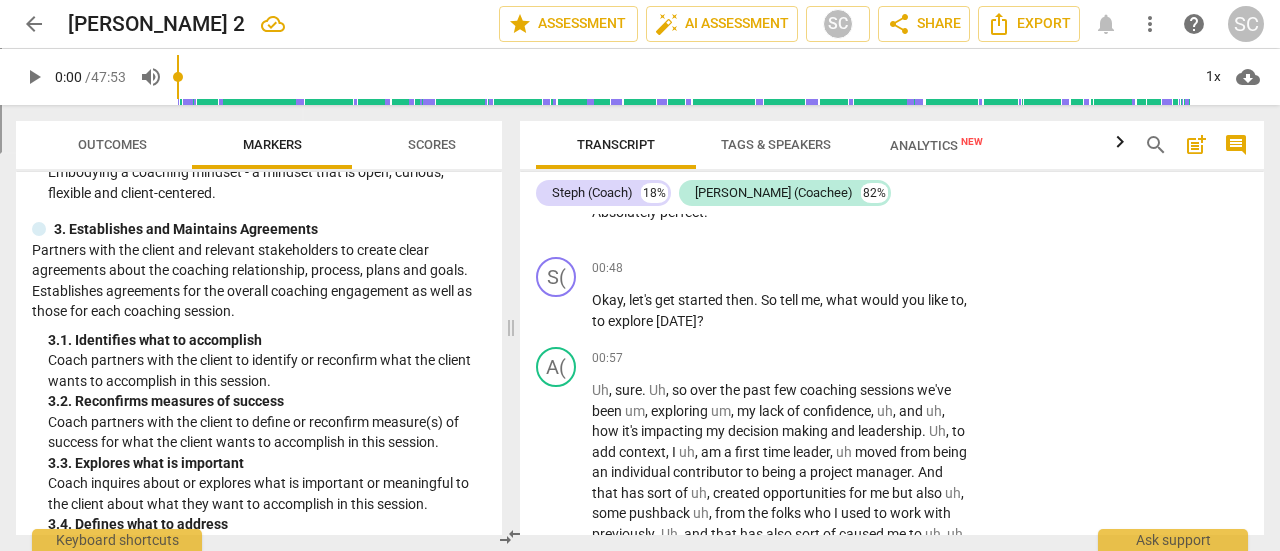 scroll, scrollTop: 260, scrollLeft: 0, axis: vertical 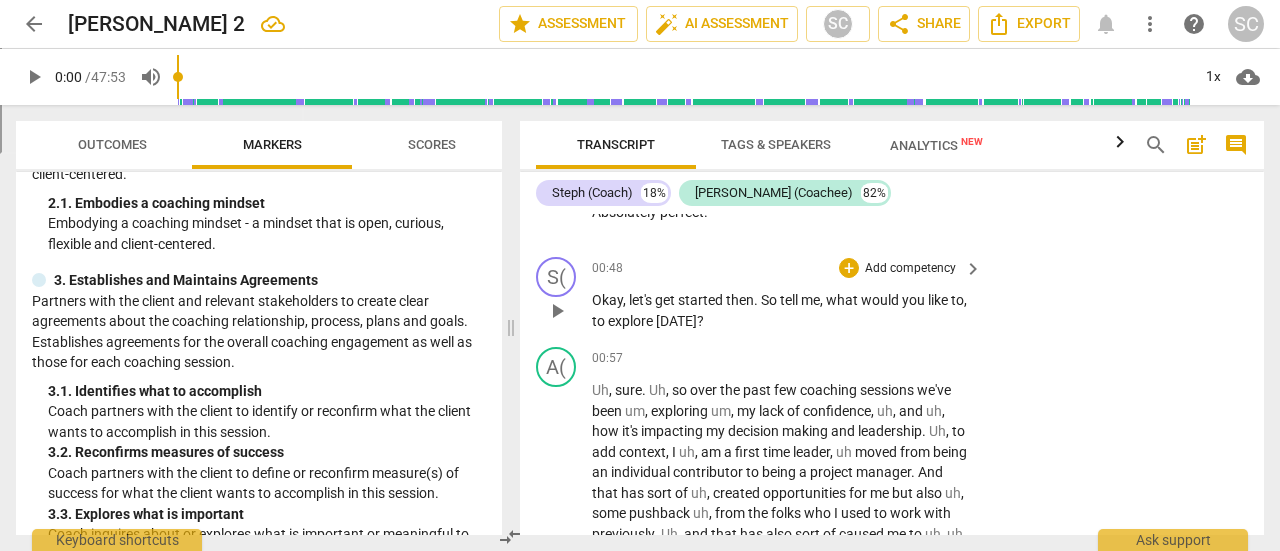 click on "Add competency" at bounding box center [910, 269] 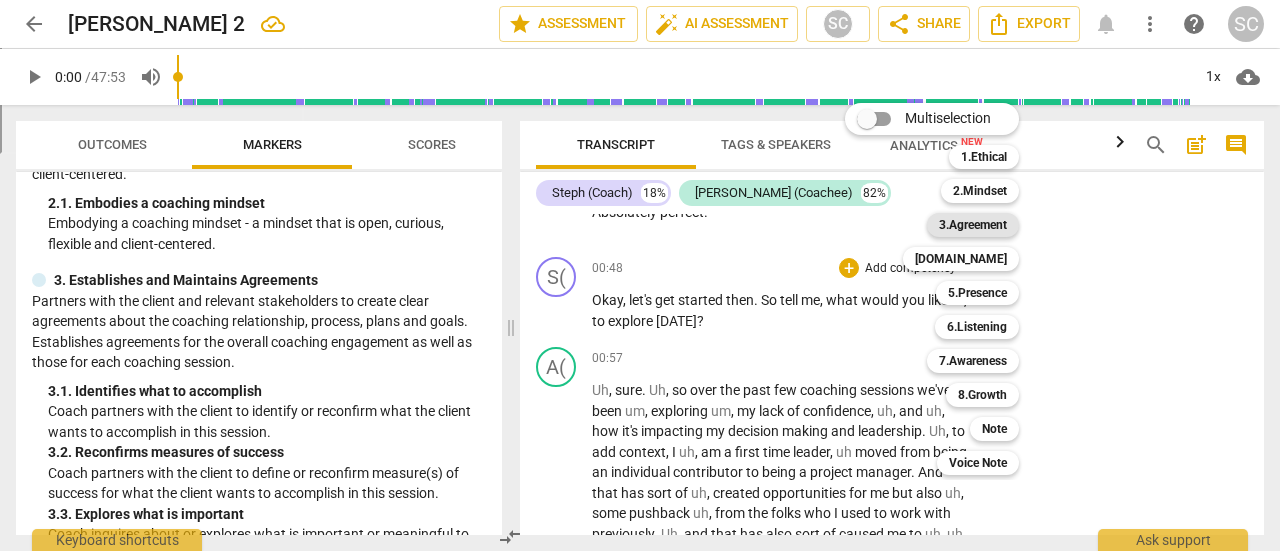 click on "3.Agreement" at bounding box center [973, 225] 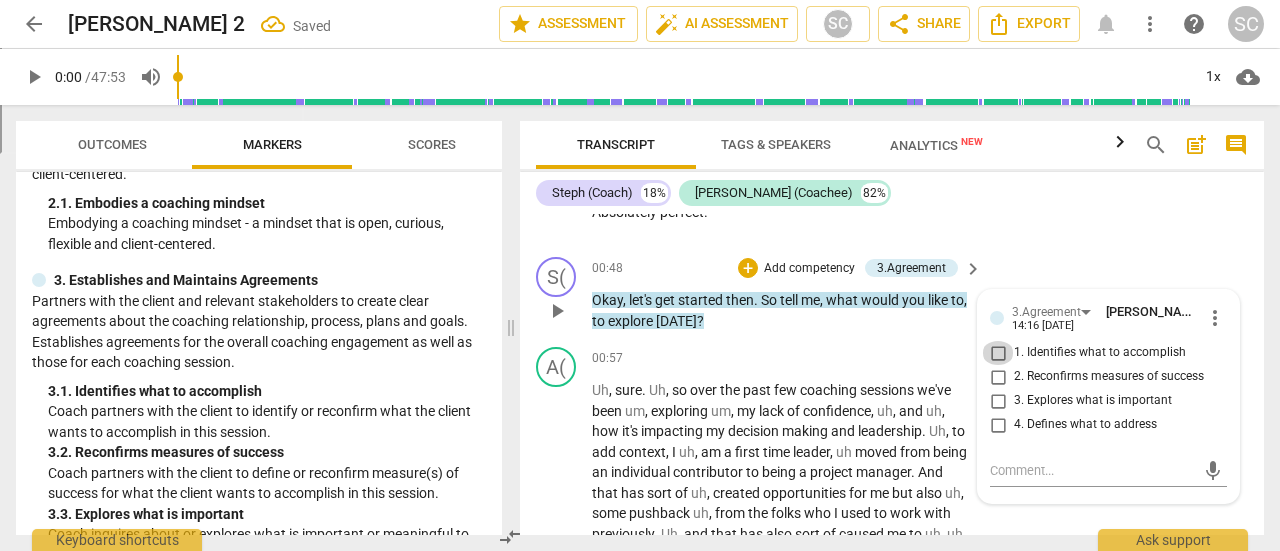 click on "1. Identifies what to accomplish" at bounding box center (998, 353) 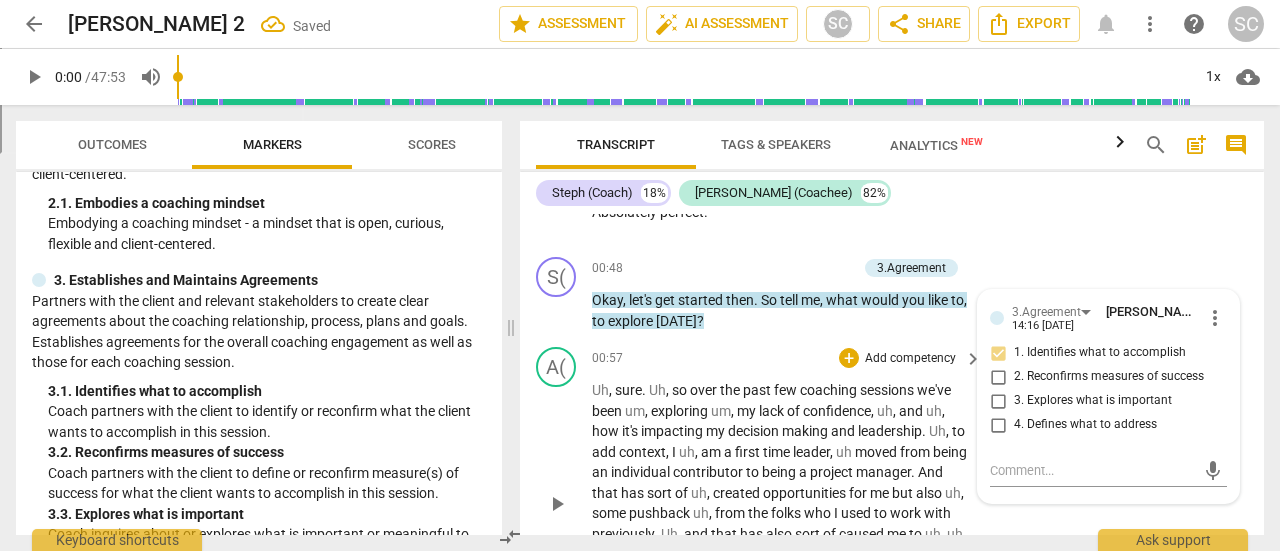 click on "few" at bounding box center (787, 390) 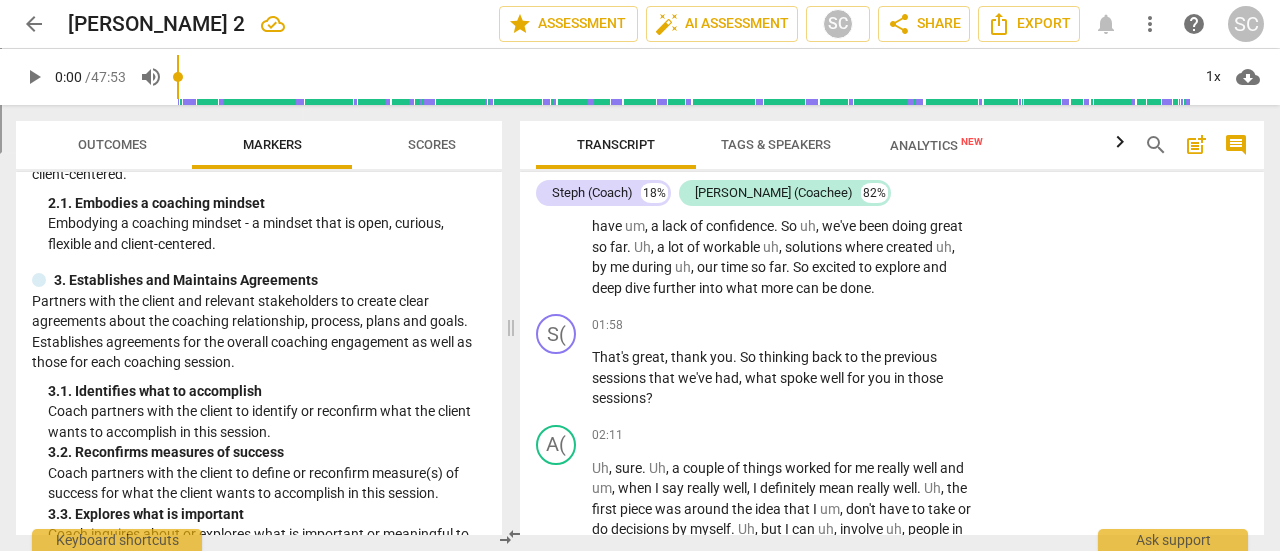 scroll, scrollTop: 876, scrollLeft: 0, axis: vertical 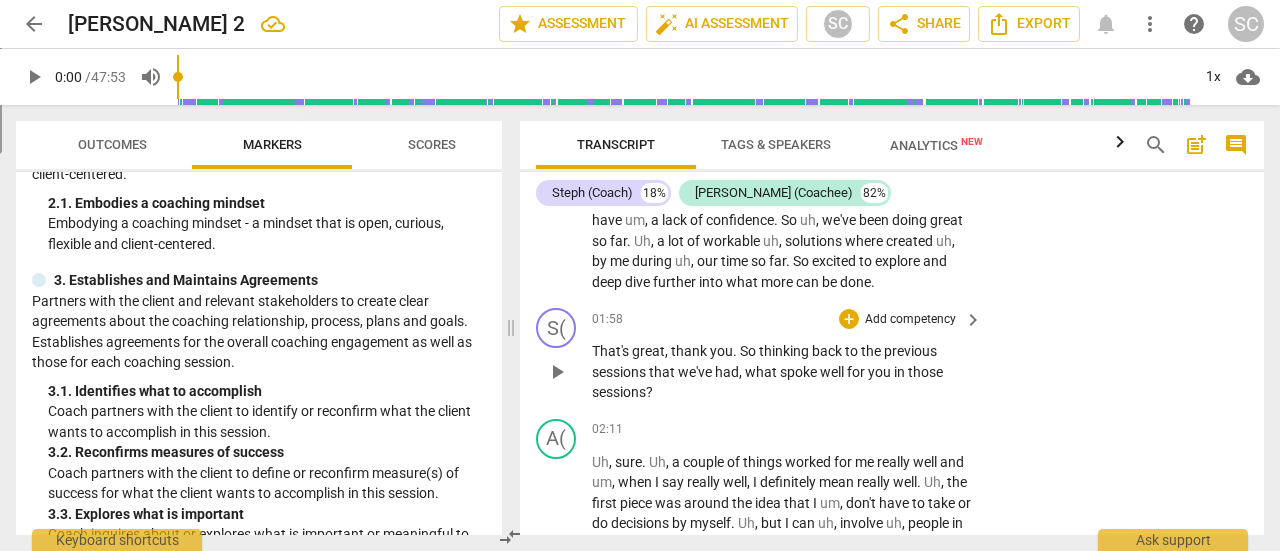 click on "Add competency" at bounding box center [910, 320] 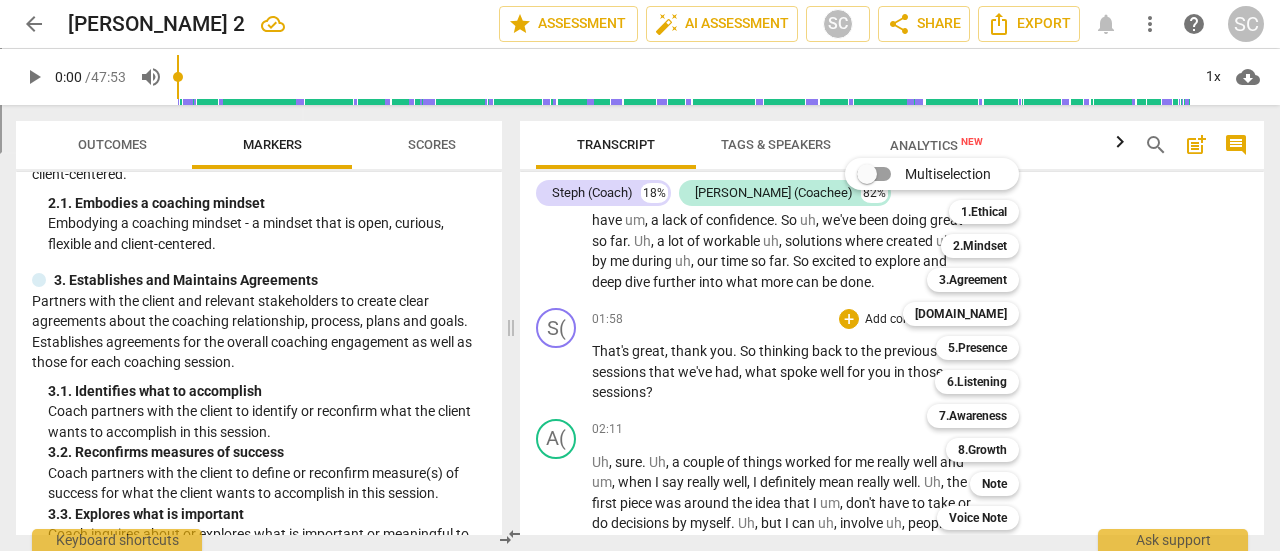 click at bounding box center (640, 275) 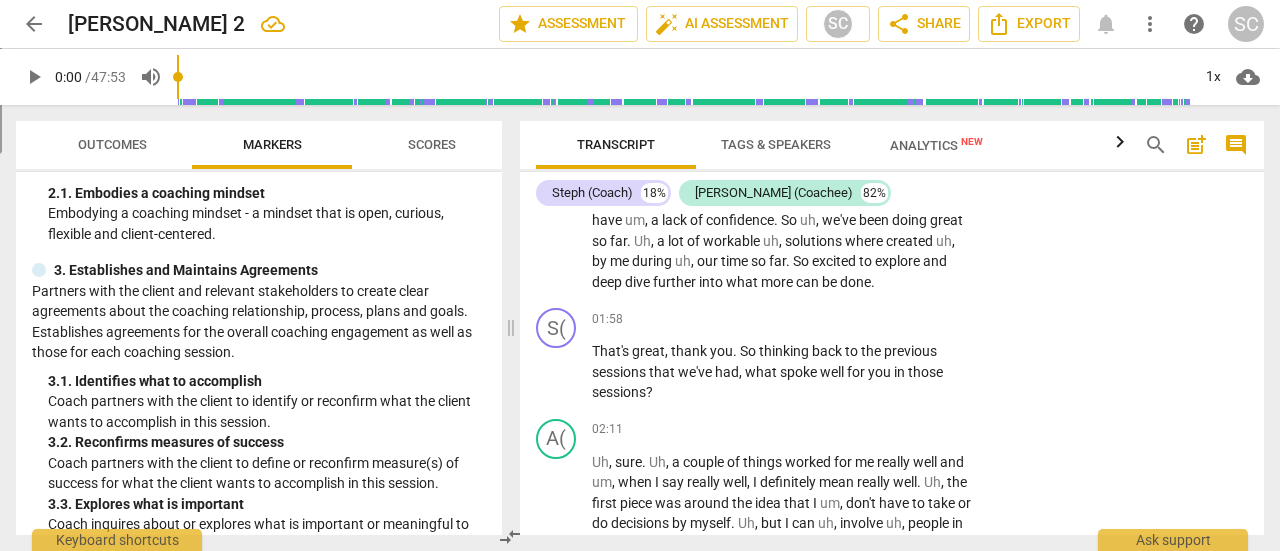 scroll, scrollTop: 270, scrollLeft: 0, axis: vertical 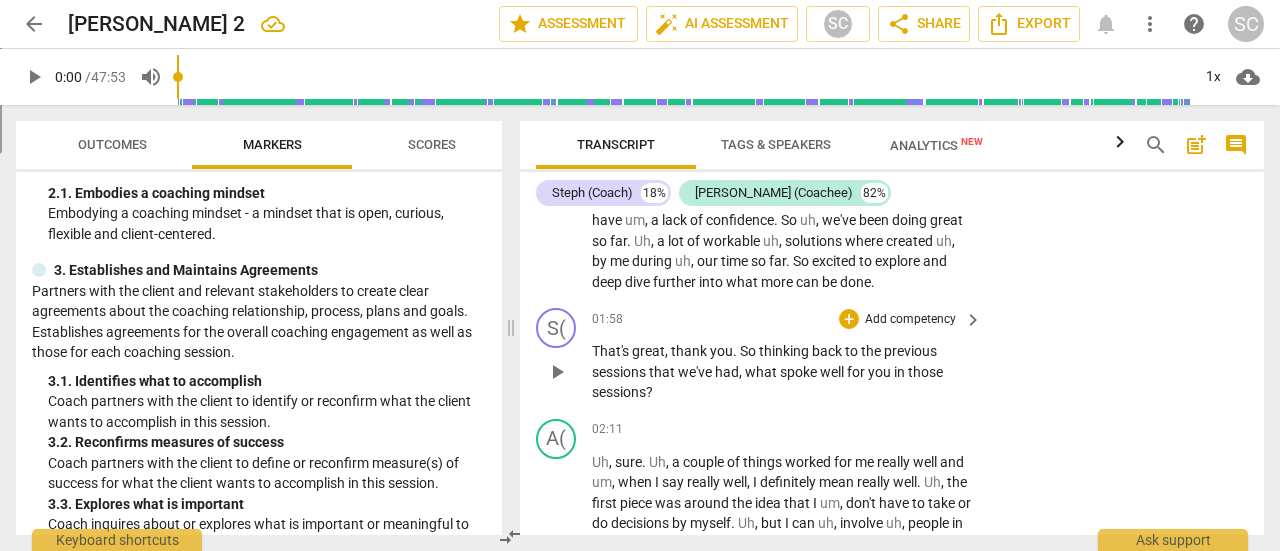 click on "Add competency" at bounding box center (910, 320) 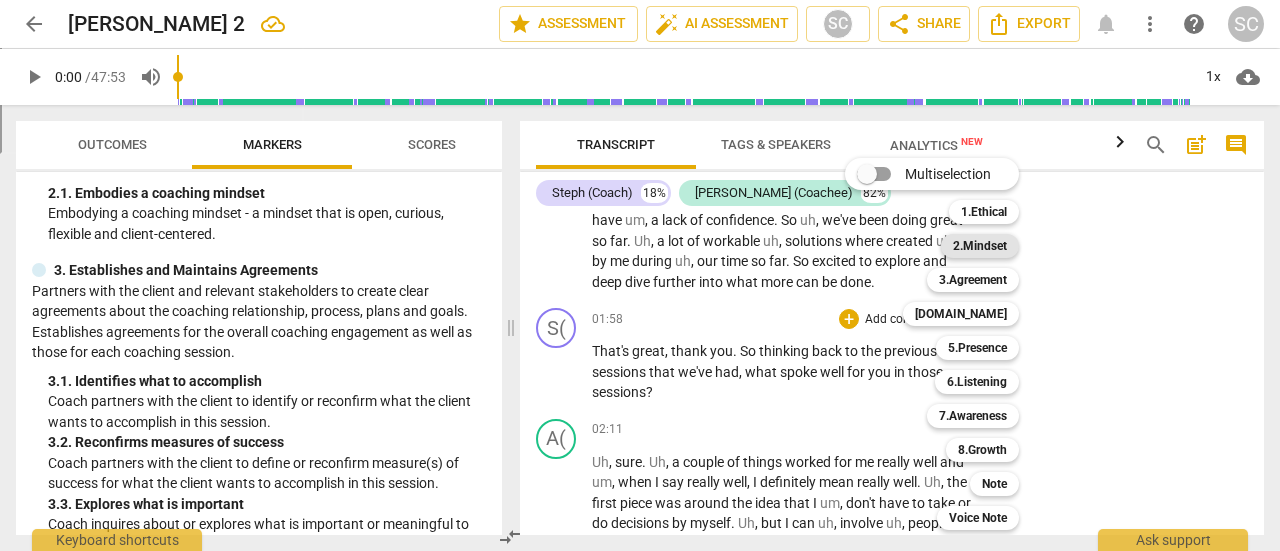 click on "2.Mindset" at bounding box center [980, 246] 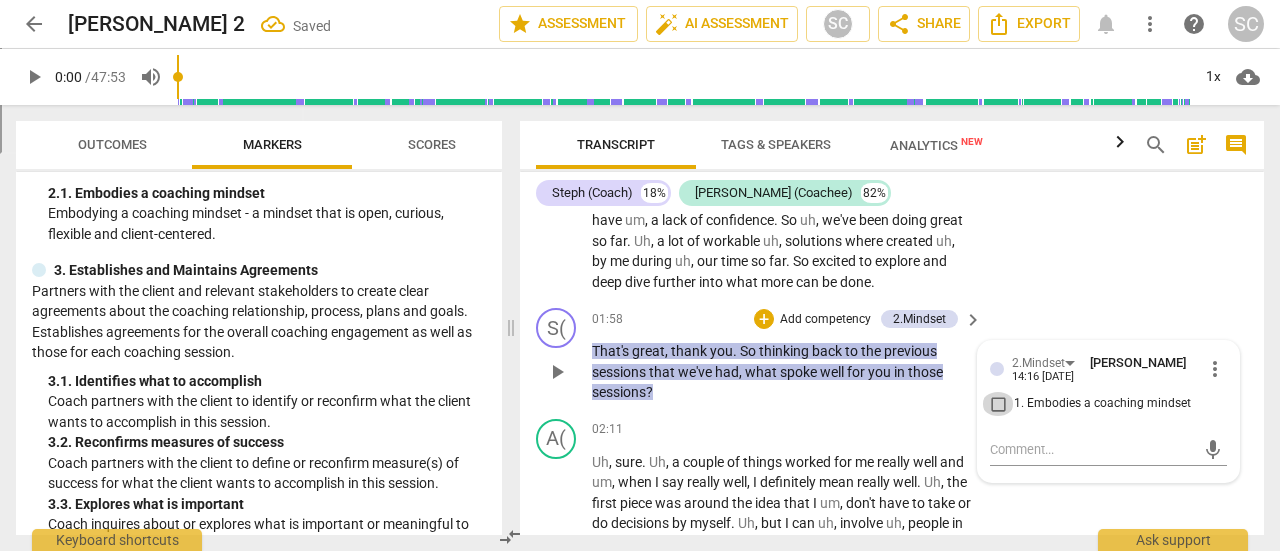 click on "1. Embodies a coaching mindset" at bounding box center [998, 404] 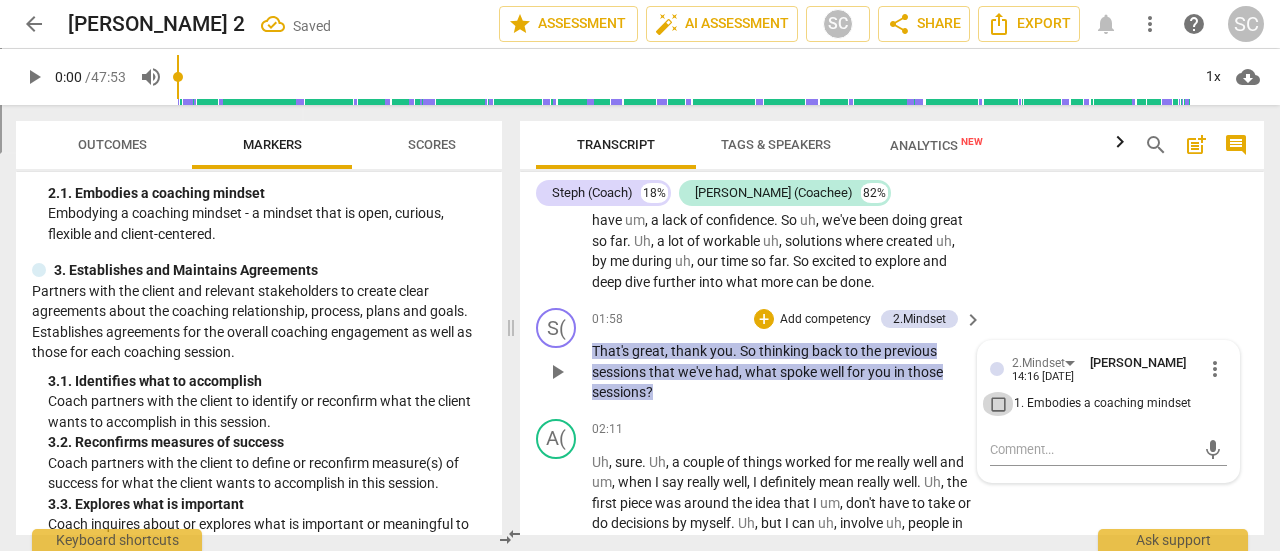 checkbox on "true" 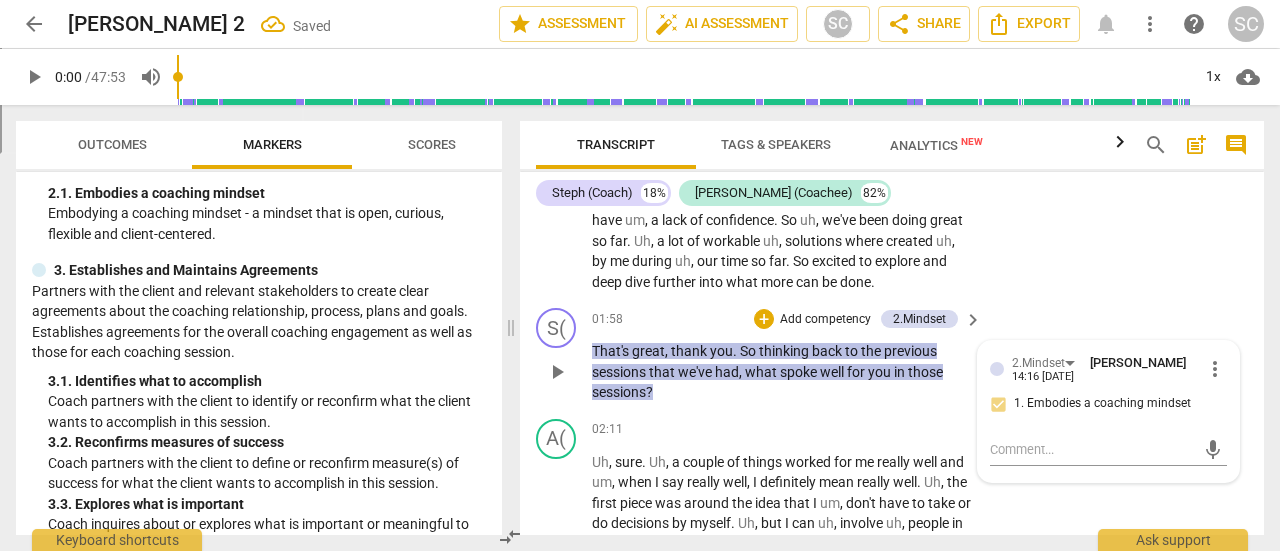 click on "S( play_arrow pause 01:58 + Add competency 2.Mindset keyboard_arrow_right That's   great ,   thank   you .   So   thinking   back   to   the   previous   sessions   that   we've   had ,   what   spoke   well   for   you   in   those   sessions ? 2.Mindset [PERSON_NAME] 14:16 [DATE] more_vert 1. Embodies a coaching mindset mic" at bounding box center [892, 355] 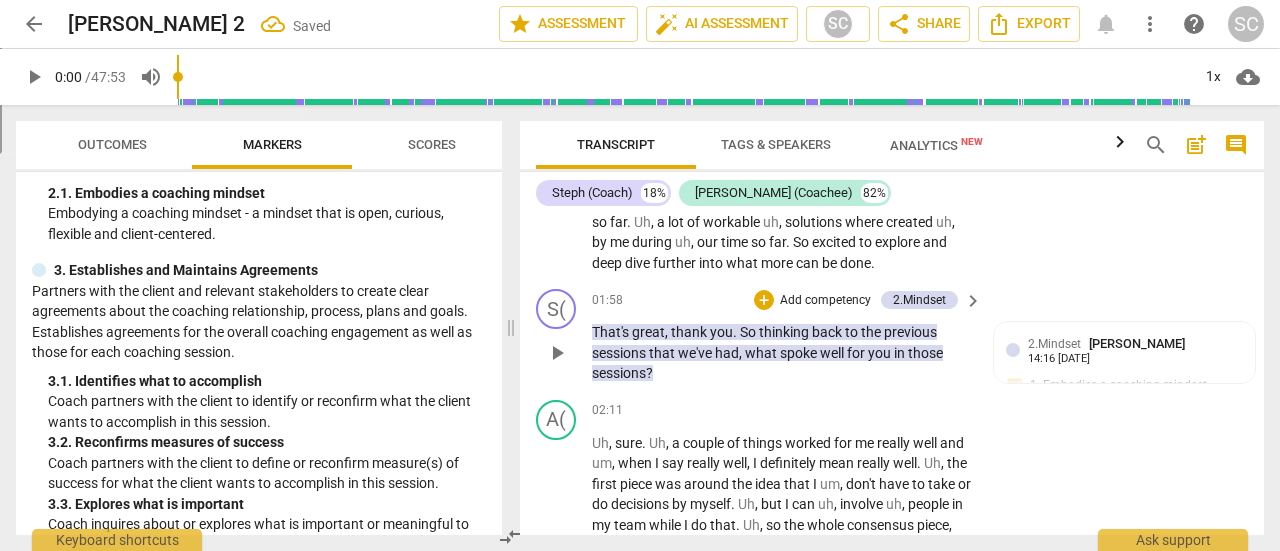 scroll, scrollTop: 896, scrollLeft: 0, axis: vertical 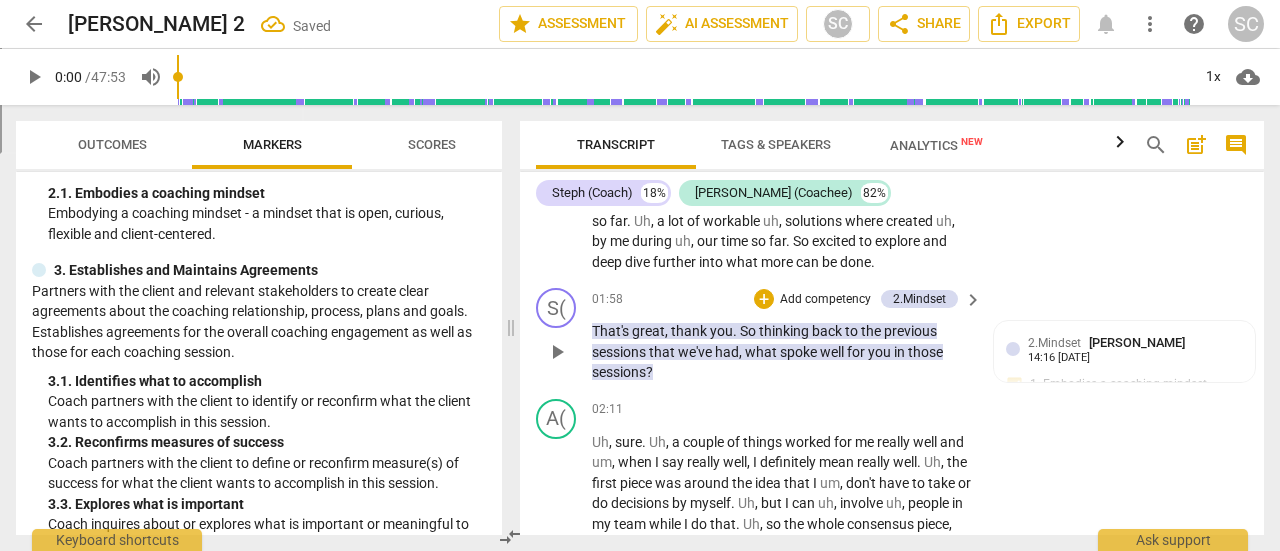 click on "Add competency" at bounding box center (825, 300) 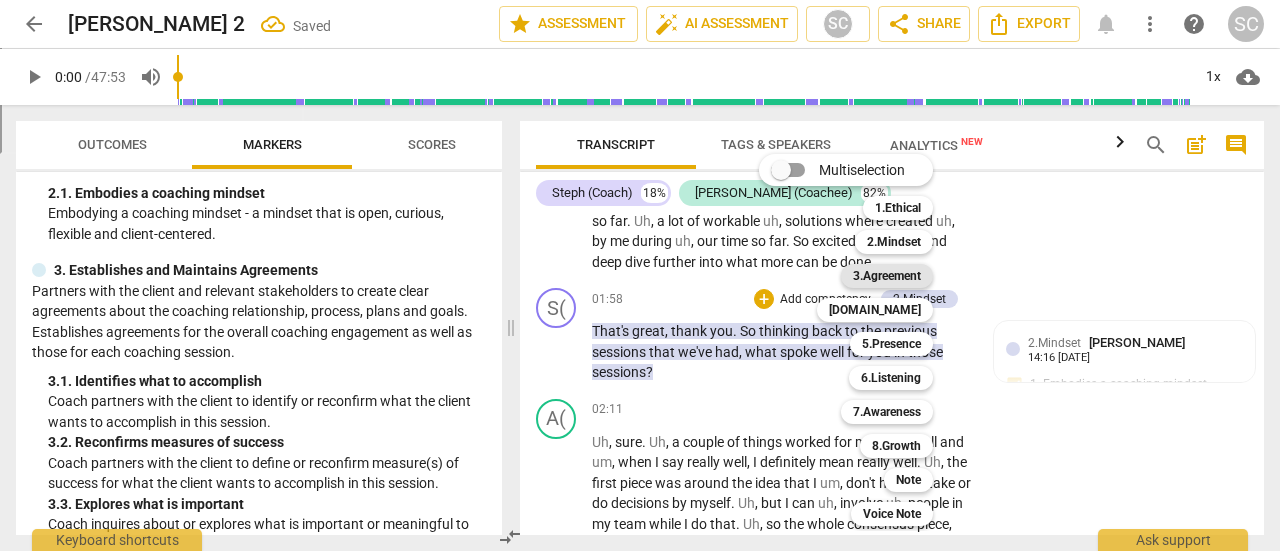 click on "3.Agreement" at bounding box center (887, 276) 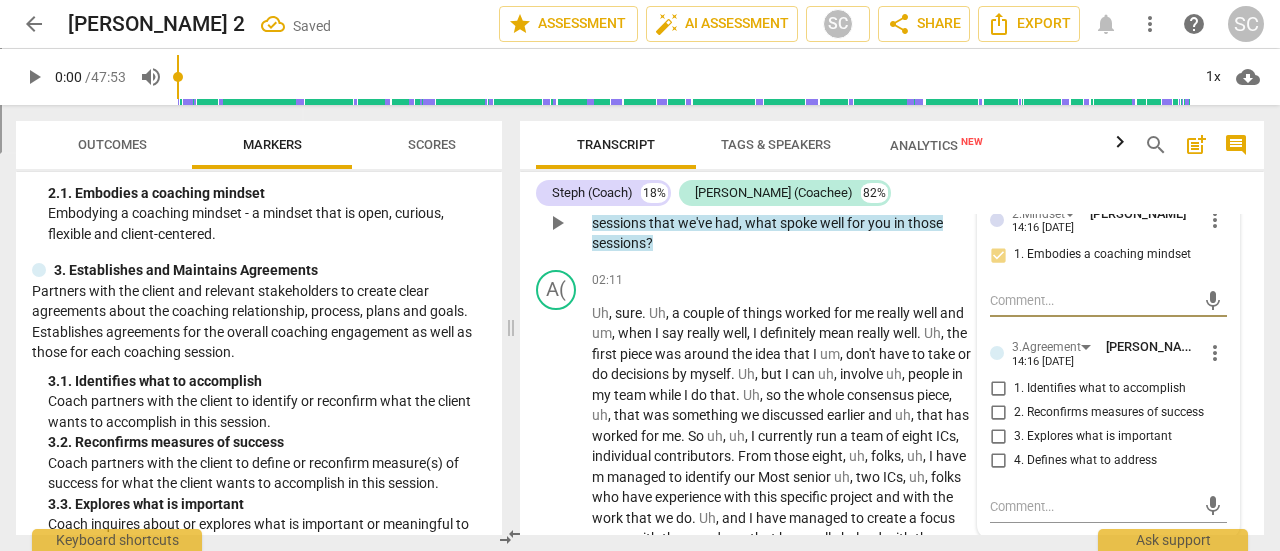 scroll, scrollTop: 1024, scrollLeft: 0, axis: vertical 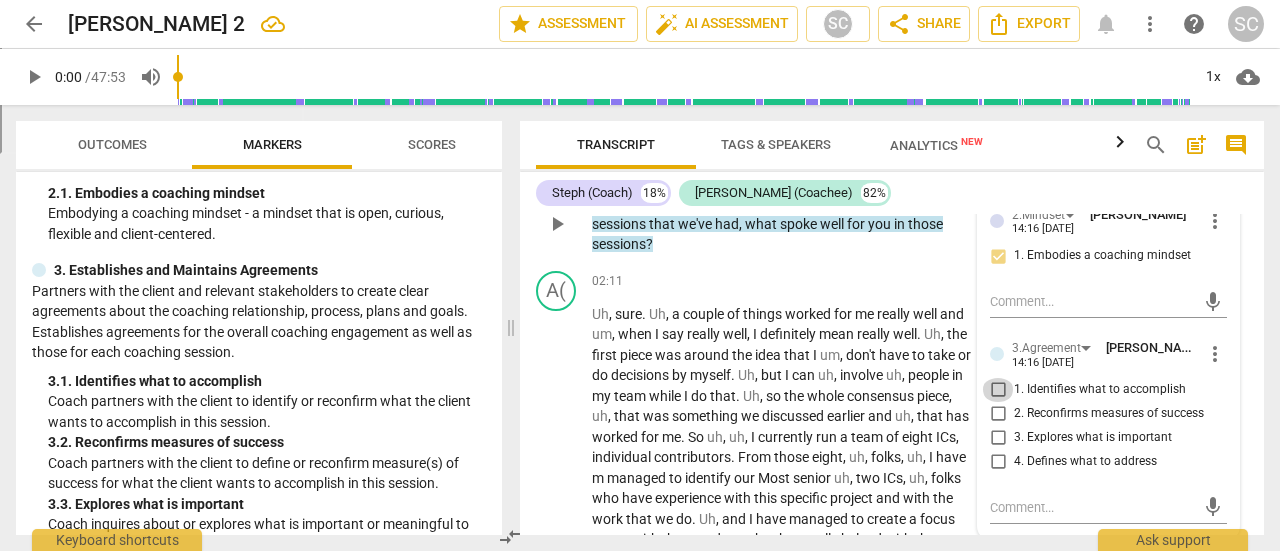 click on "1. Identifies what to accomplish" at bounding box center [998, 390] 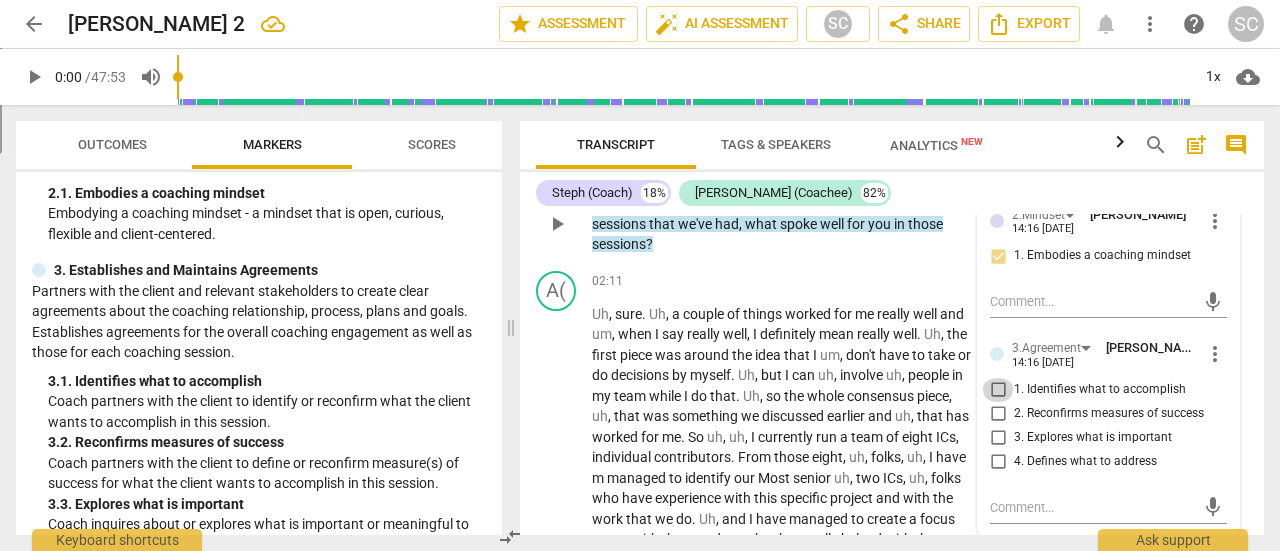 checkbox on "true" 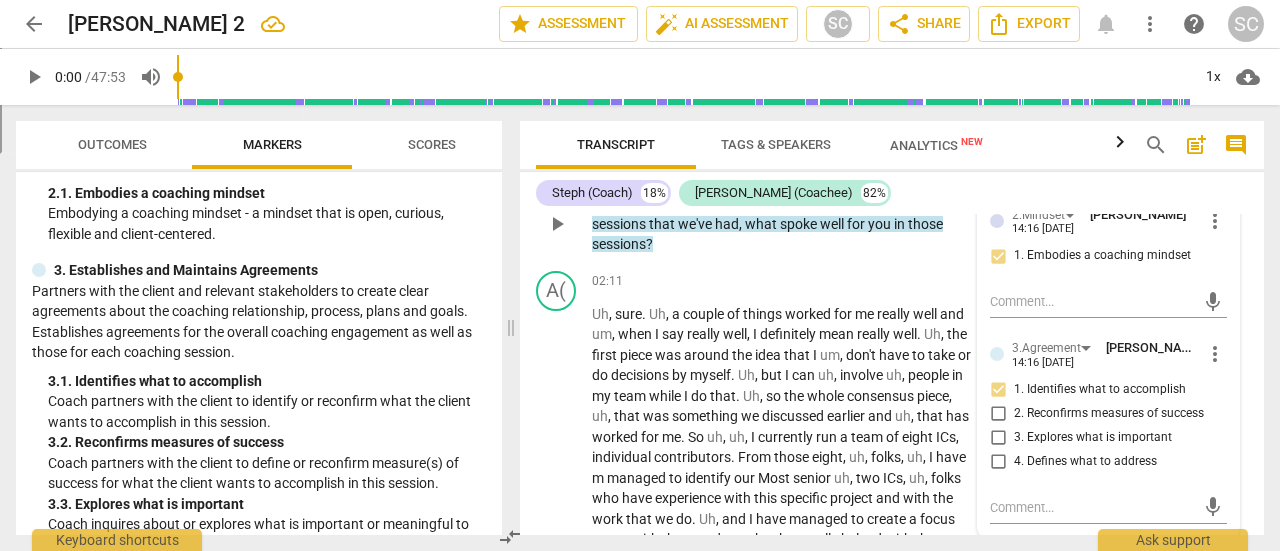 click on "3. Explores what is important" at bounding box center [998, 438] 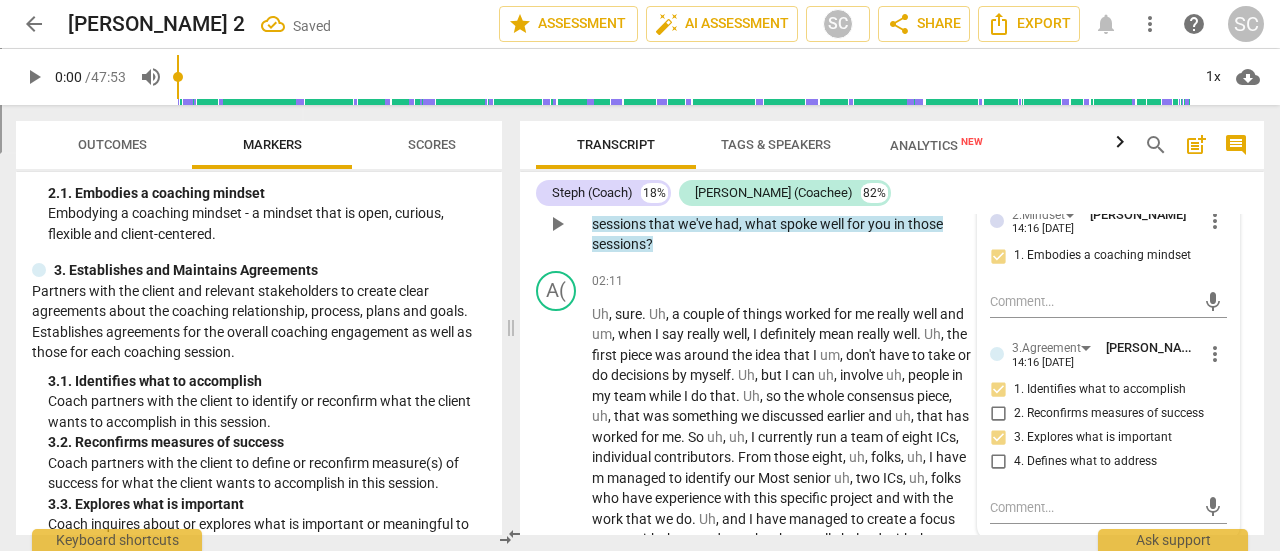click on "4. Defines what to address" at bounding box center [998, 462] 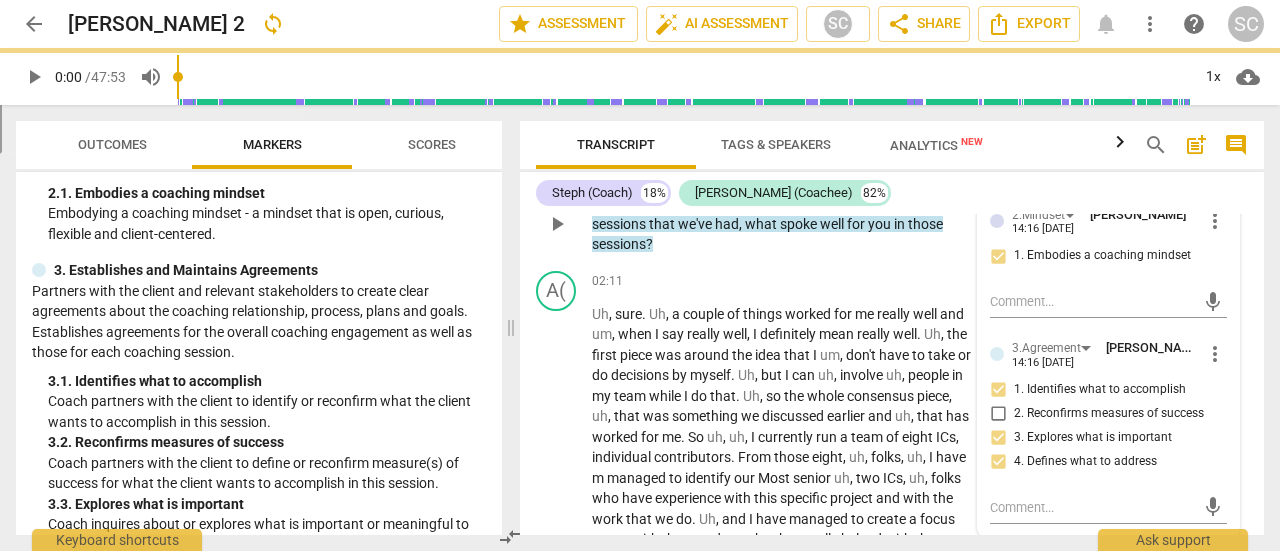 click on "what" at bounding box center (762, 224) 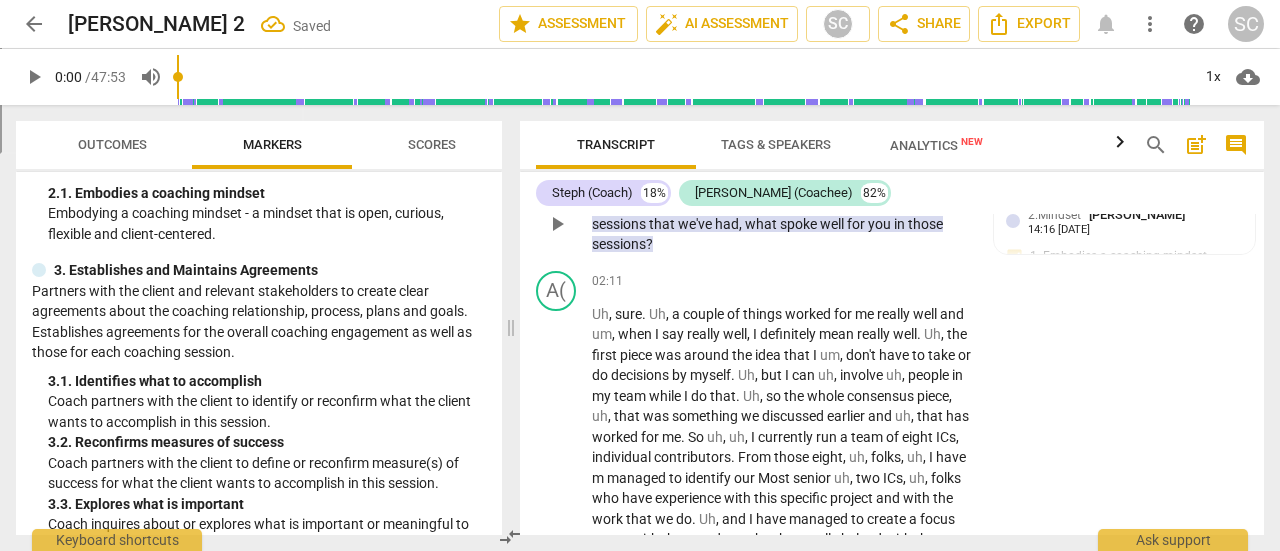 click on "spoke" at bounding box center (800, 224) 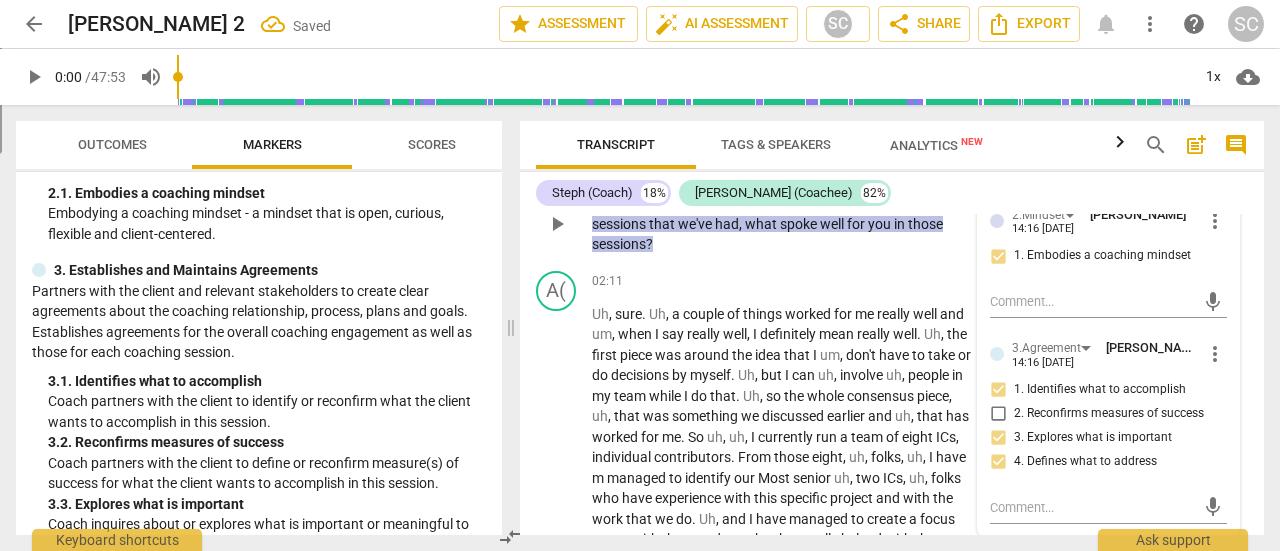 click on "spoke" at bounding box center [800, 224] 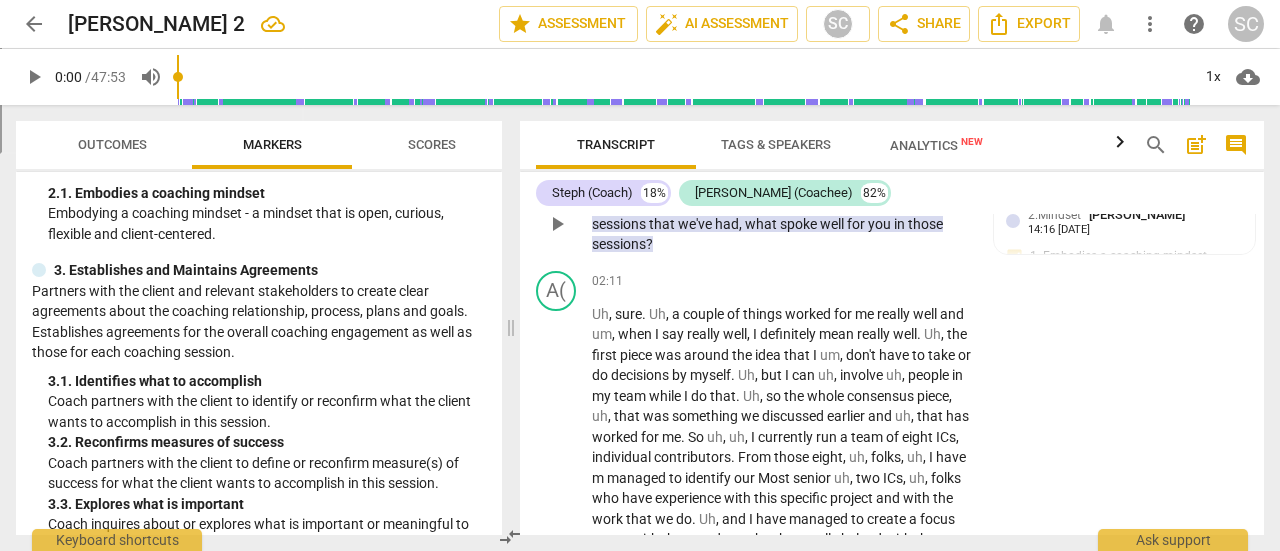 click on "spoke" at bounding box center [800, 224] 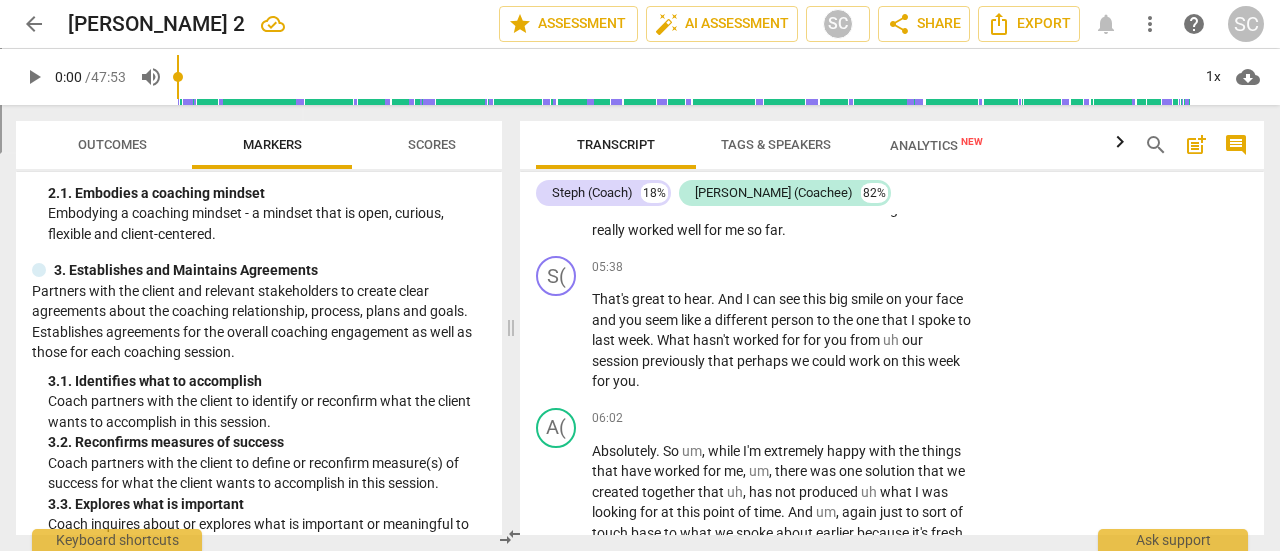 scroll, scrollTop: 2048, scrollLeft: 0, axis: vertical 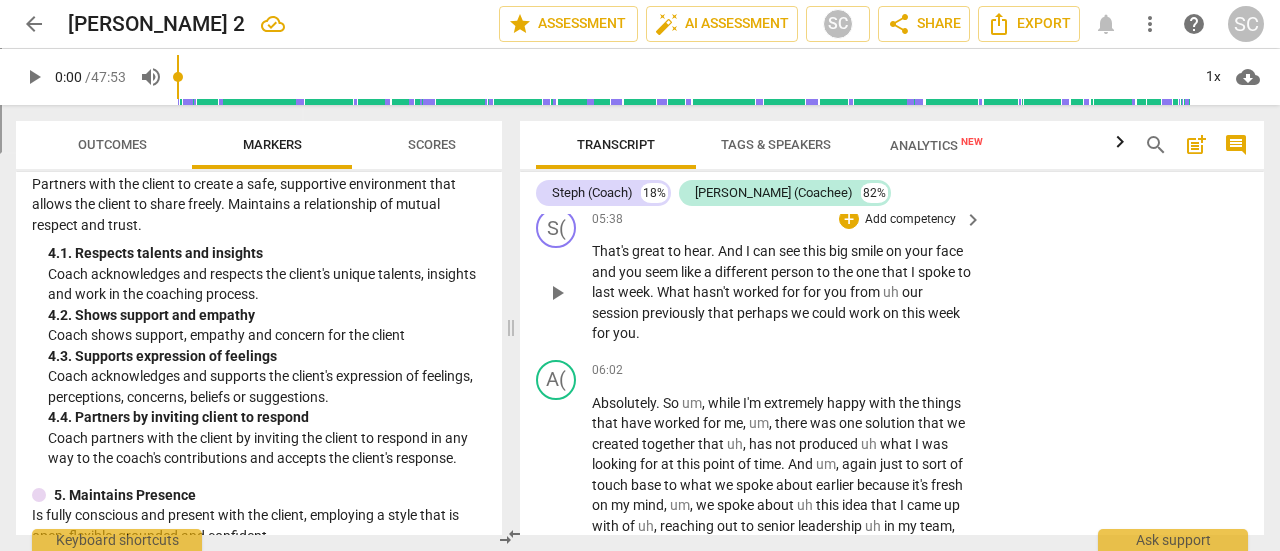 click on "Add competency" at bounding box center (910, 220) 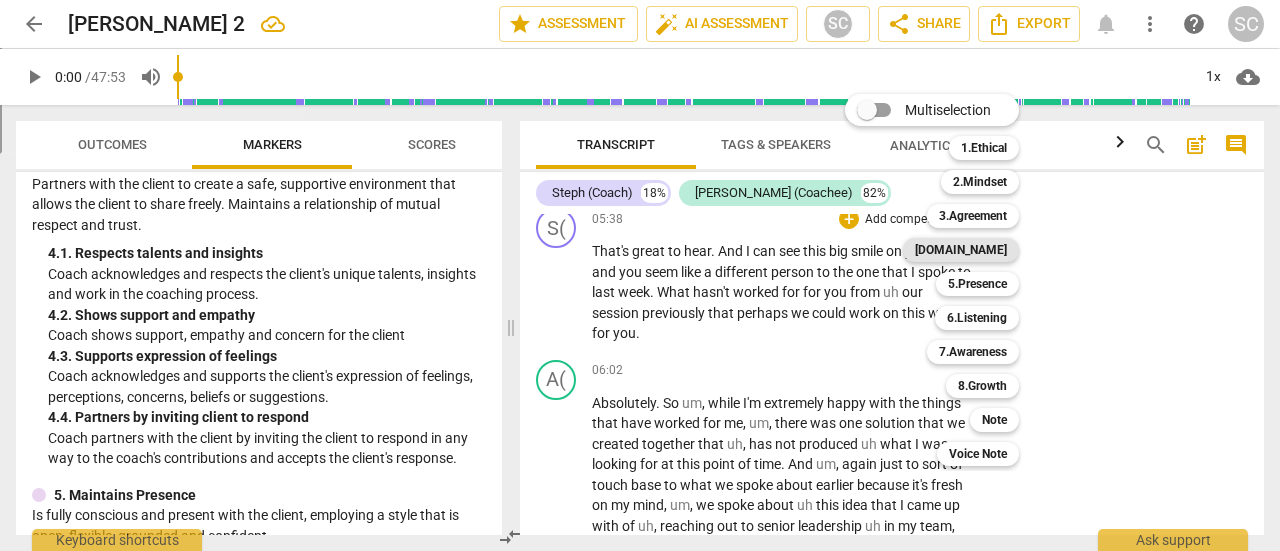 click on "[DOMAIN_NAME]" at bounding box center (961, 250) 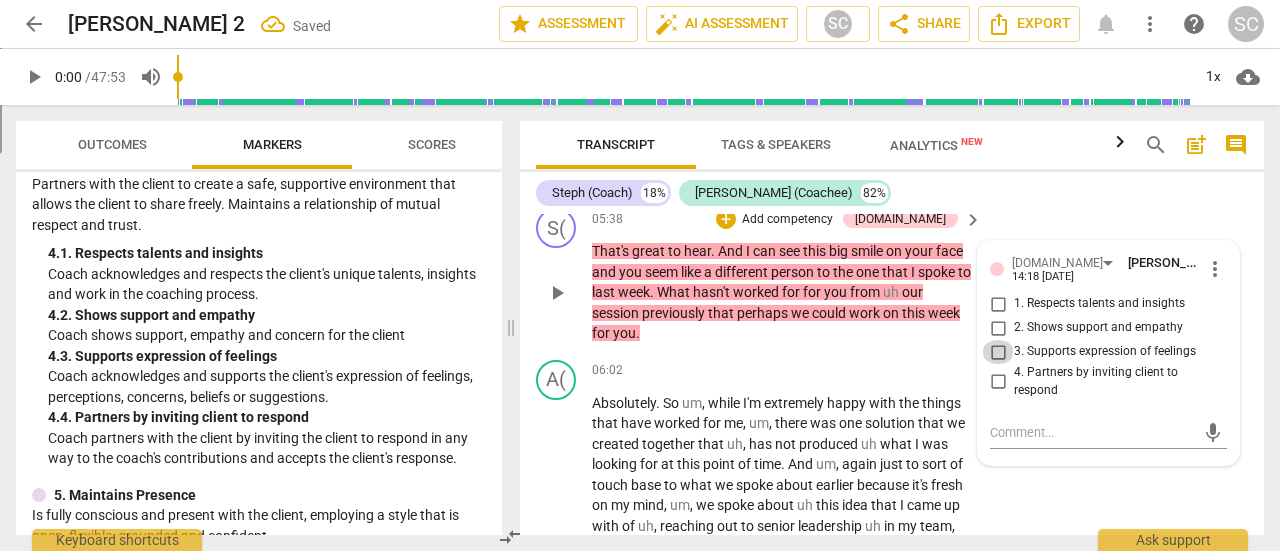 click on "3. Supports expression of feelings" at bounding box center [998, 352] 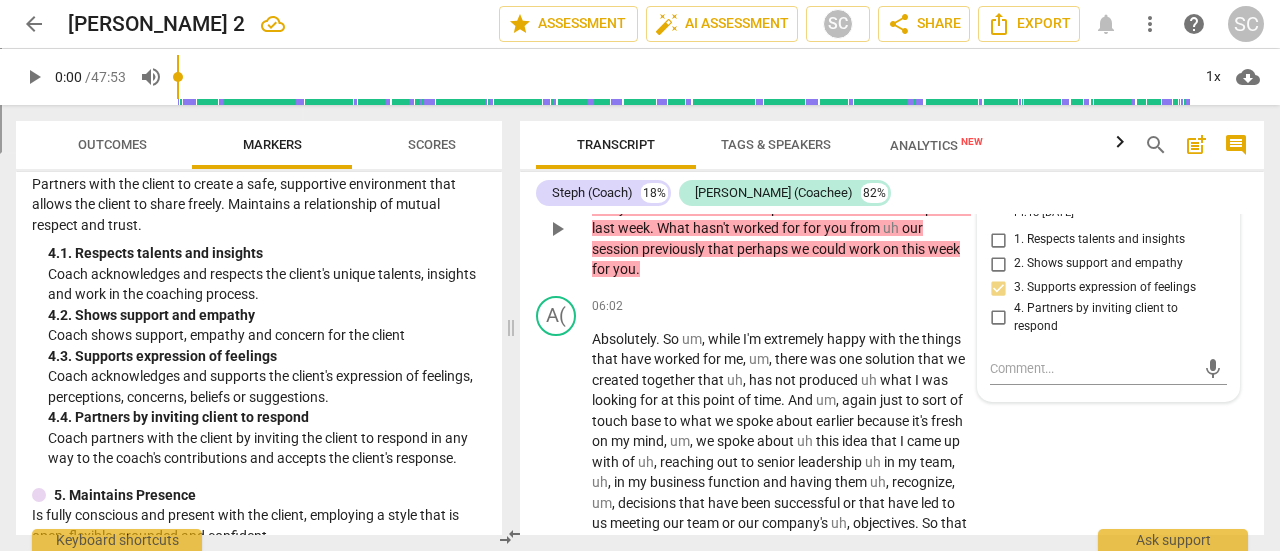 scroll, scrollTop: 2162, scrollLeft: 0, axis: vertical 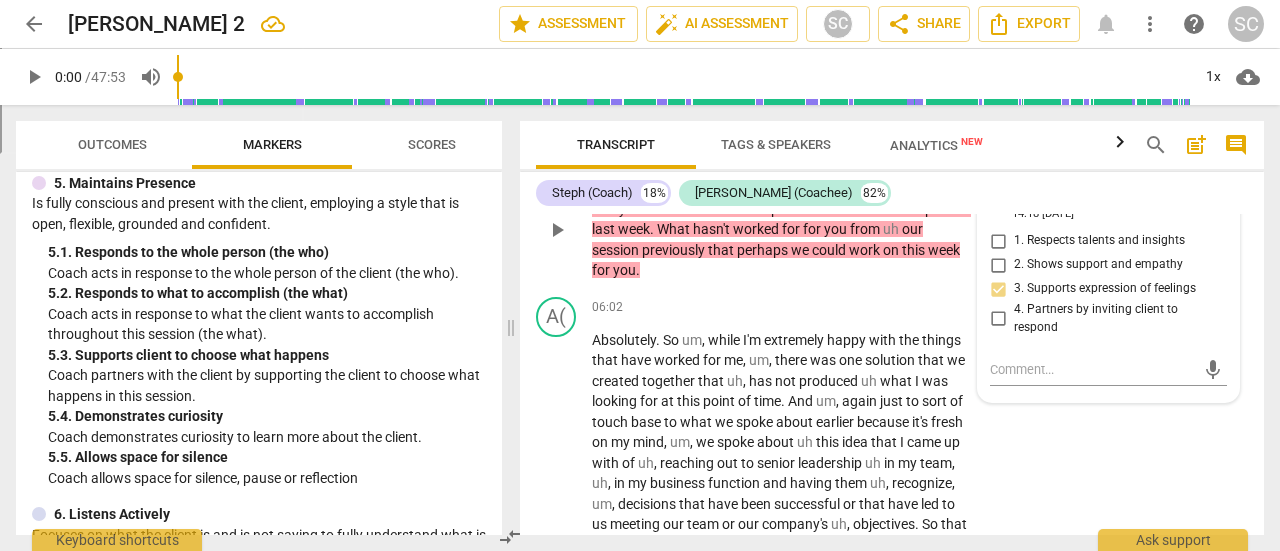 click on "Add competency" at bounding box center [787, 157] 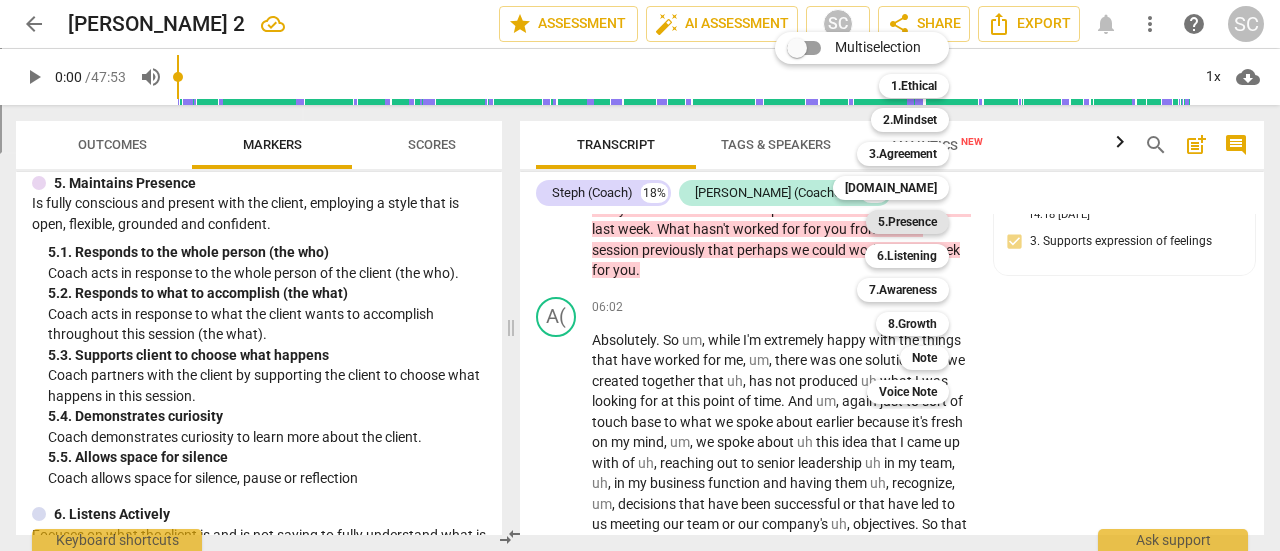 click on "5.Presence" at bounding box center (907, 222) 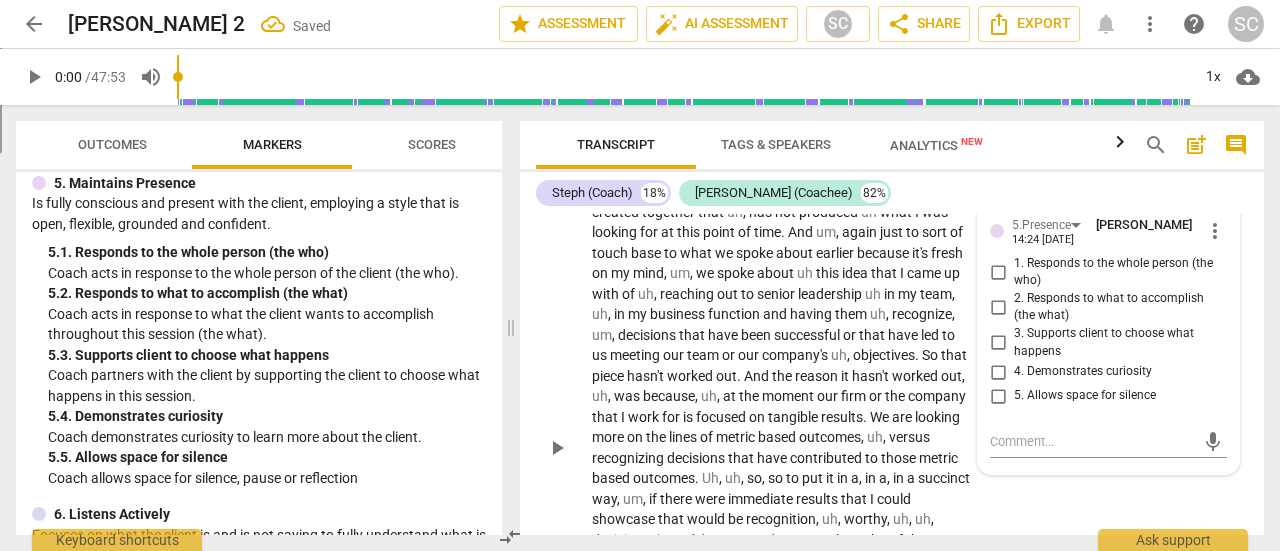 scroll, scrollTop: 2352, scrollLeft: 0, axis: vertical 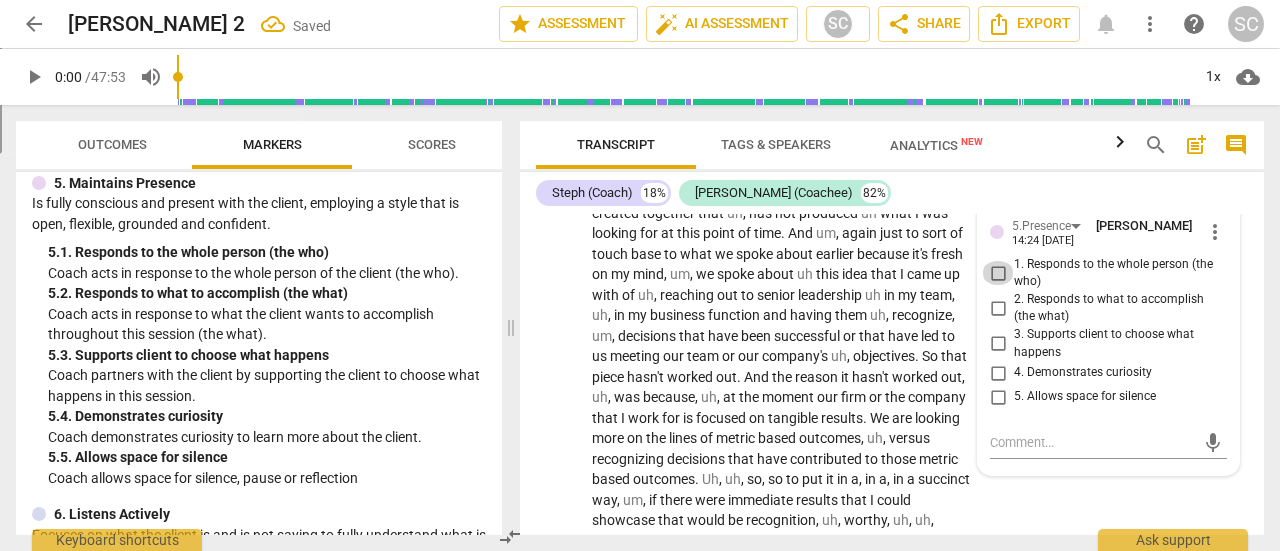 click on "1. Responds to the whole person (the who)" at bounding box center (998, 273) 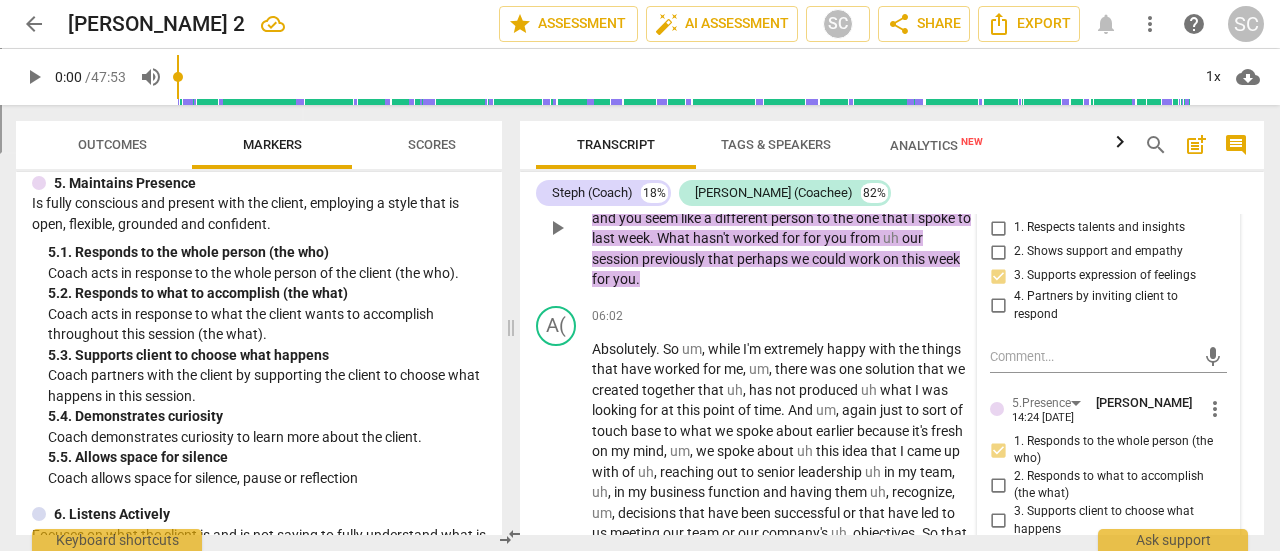 scroll, scrollTop: 2228, scrollLeft: 0, axis: vertical 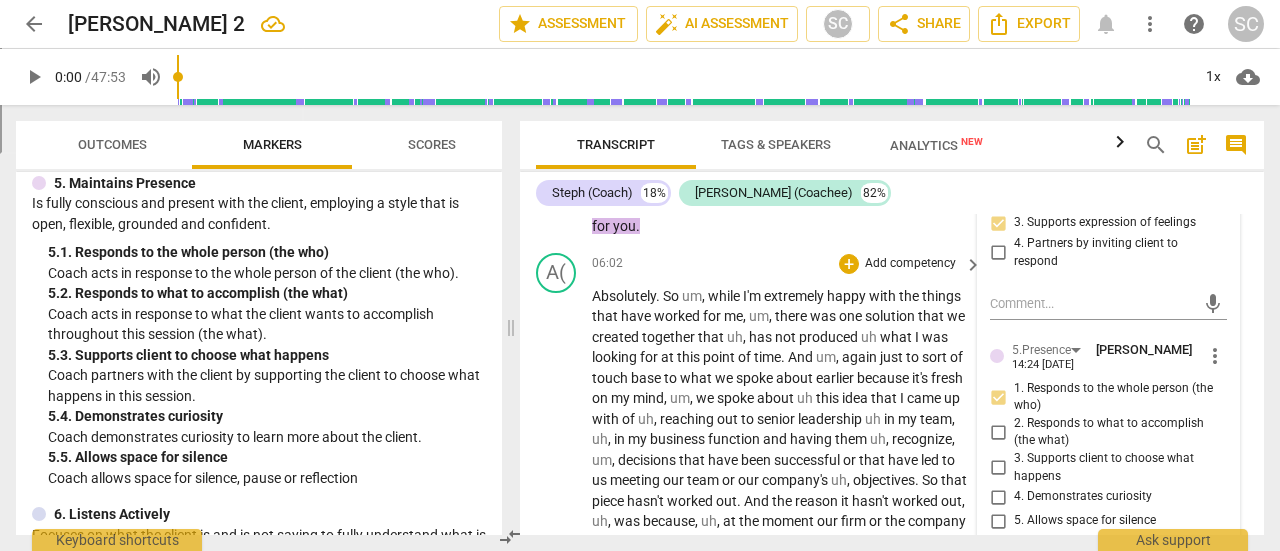 click on "produced" at bounding box center (830, 337) 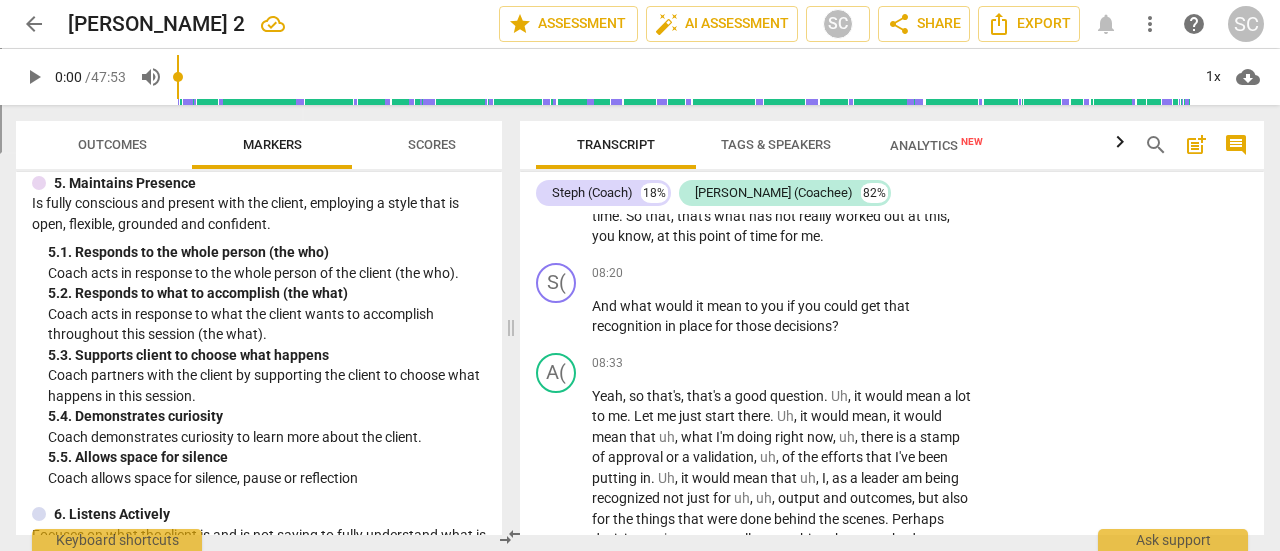 scroll, scrollTop: 2845, scrollLeft: 0, axis: vertical 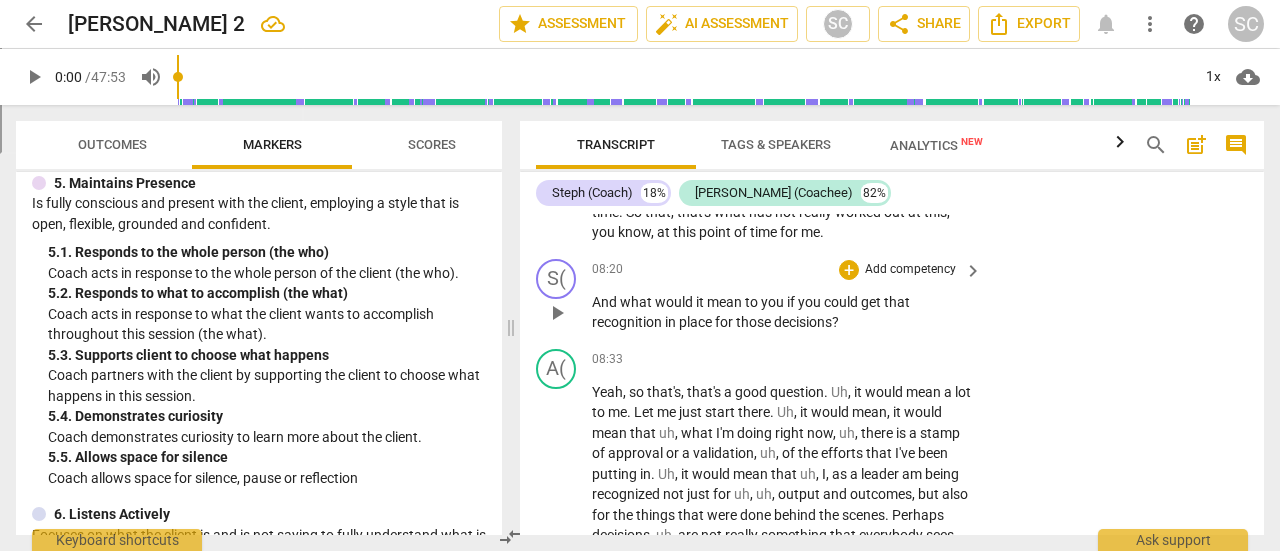 click on "Add competency" at bounding box center (910, 270) 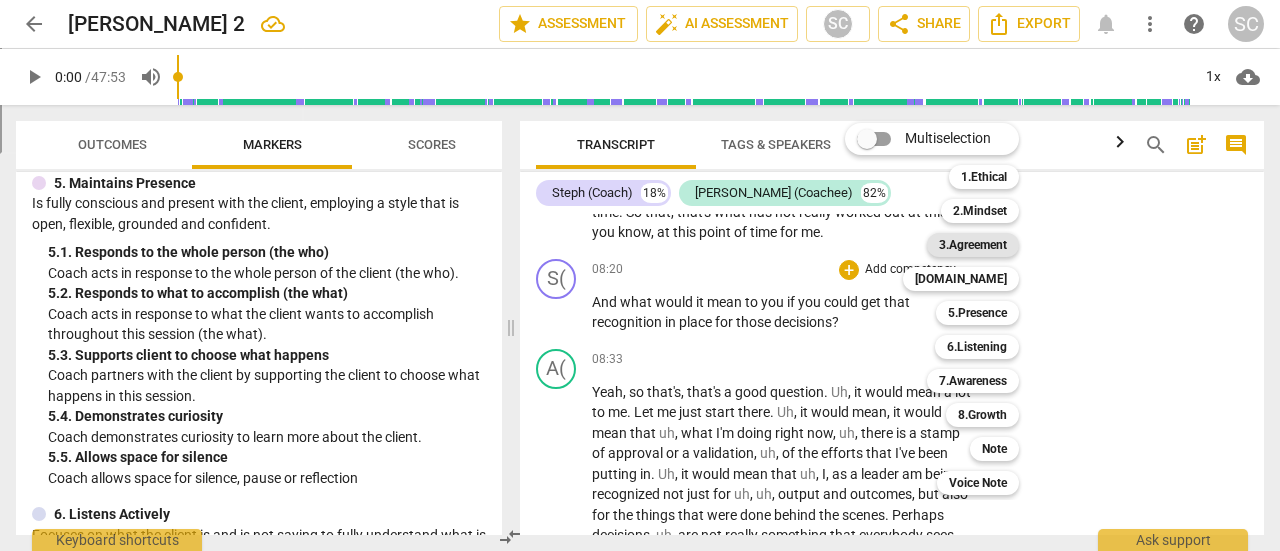 click on "3.Agreement" at bounding box center [973, 245] 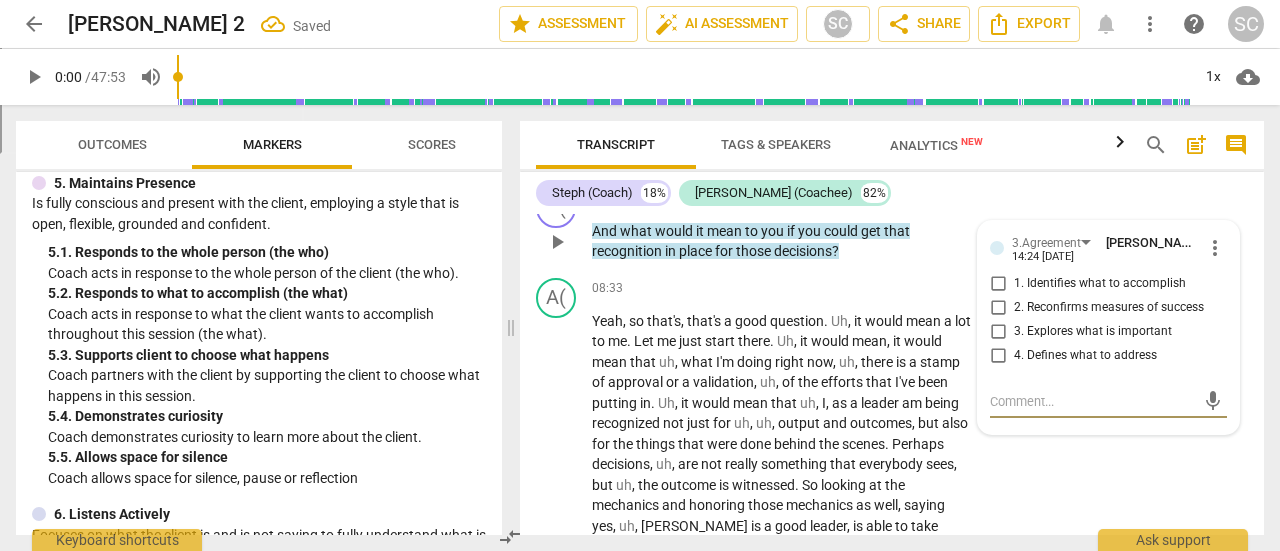 scroll, scrollTop: 2917, scrollLeft: 0, axis: vertical 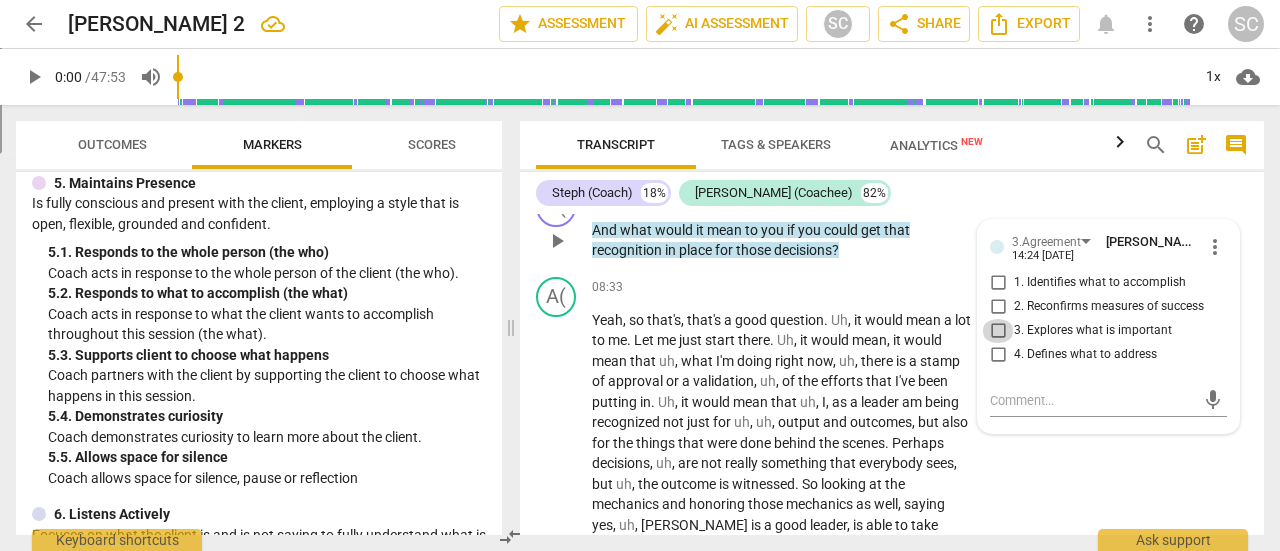 click on "3. Explores what is important" at bounding box center [998, 331] 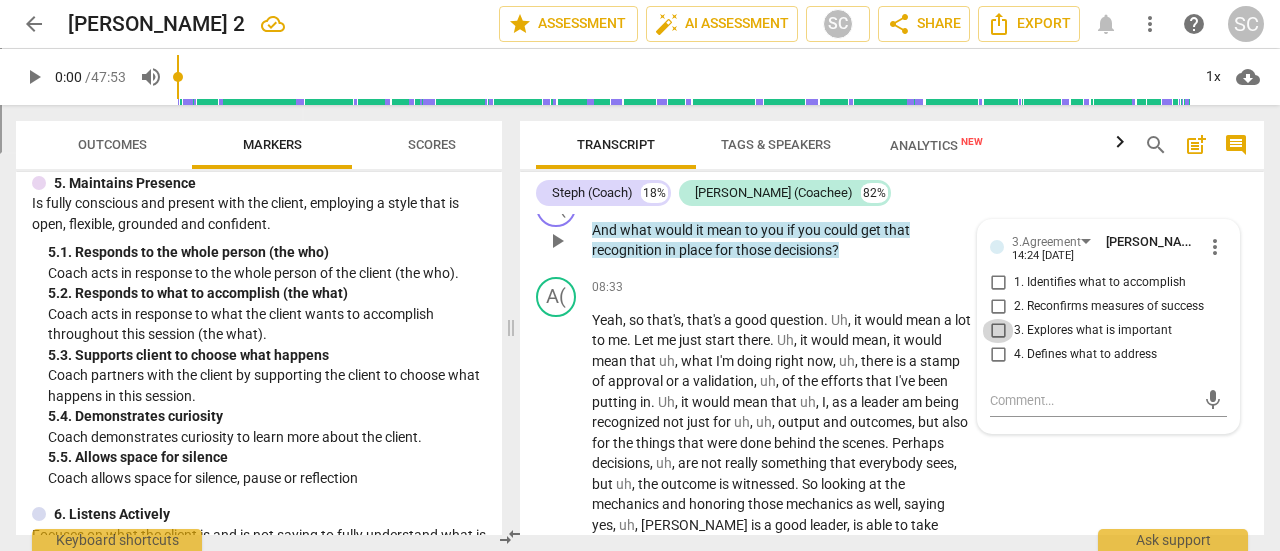 checkbox on "true" 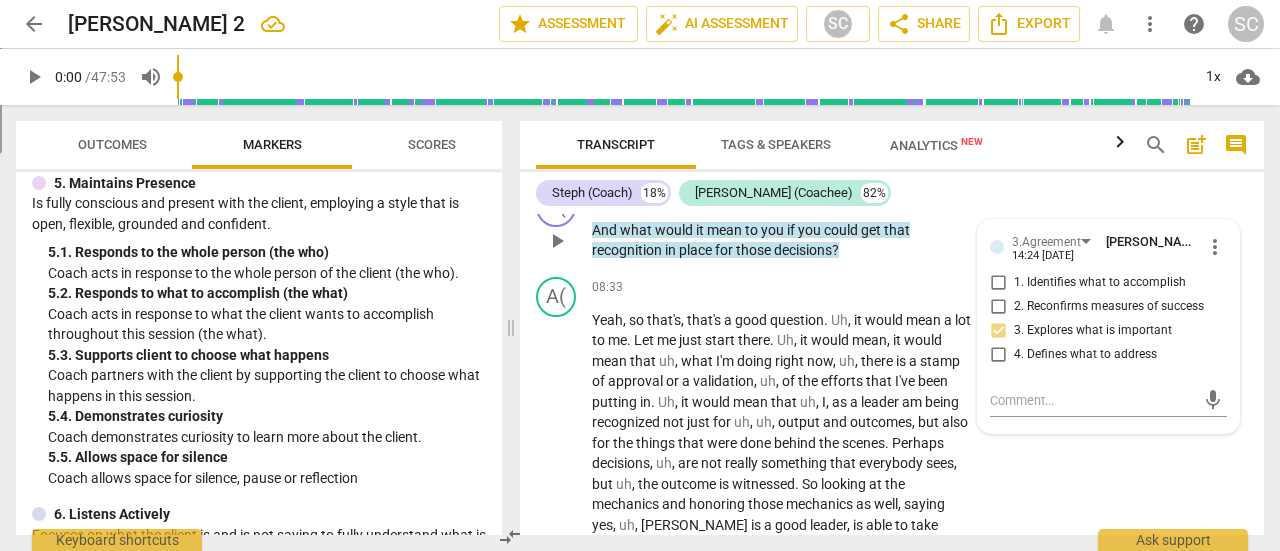 click on "Add competency" at bounding box center (809, 198) 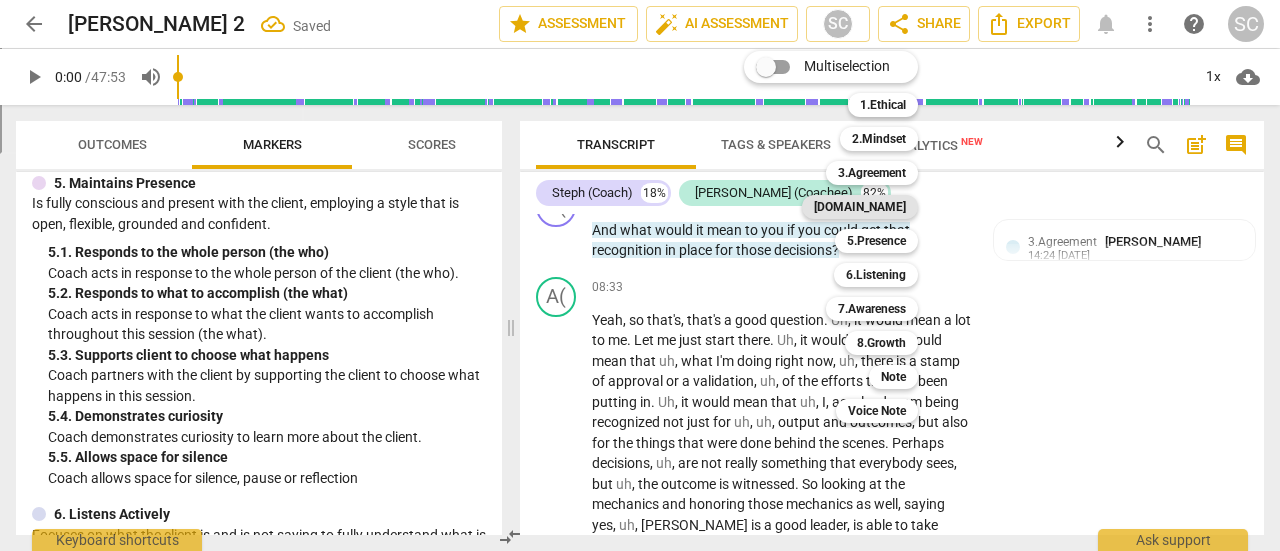 click on "[DOMAIN_NAME]" at bounding box center (860, 207) 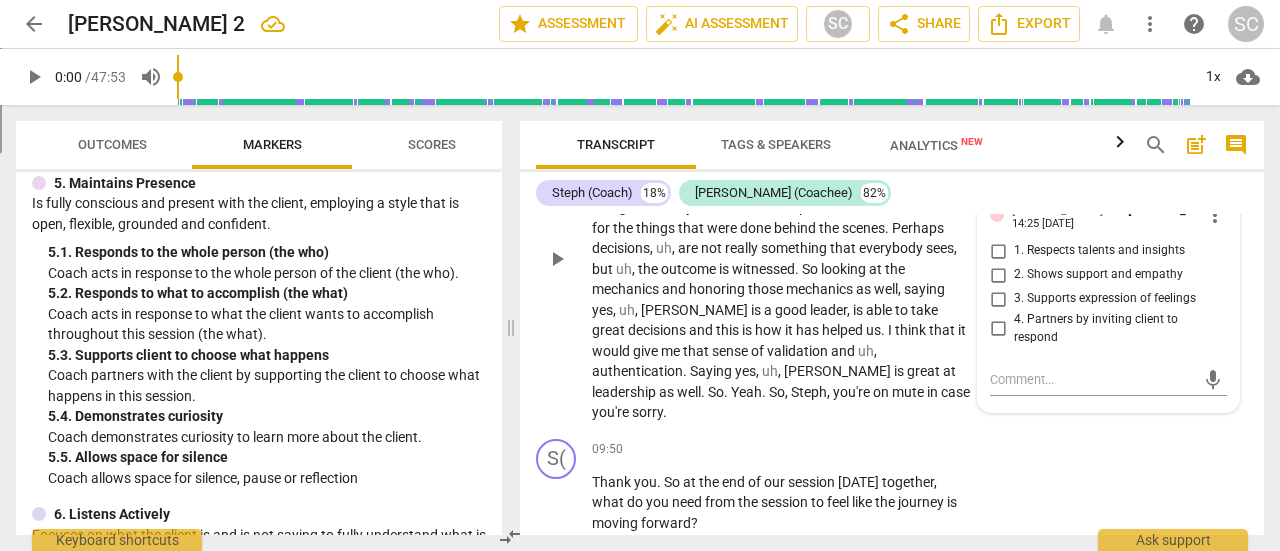 scroll, scrollTop: 3153, scrollLeft: 0, axis: vertical 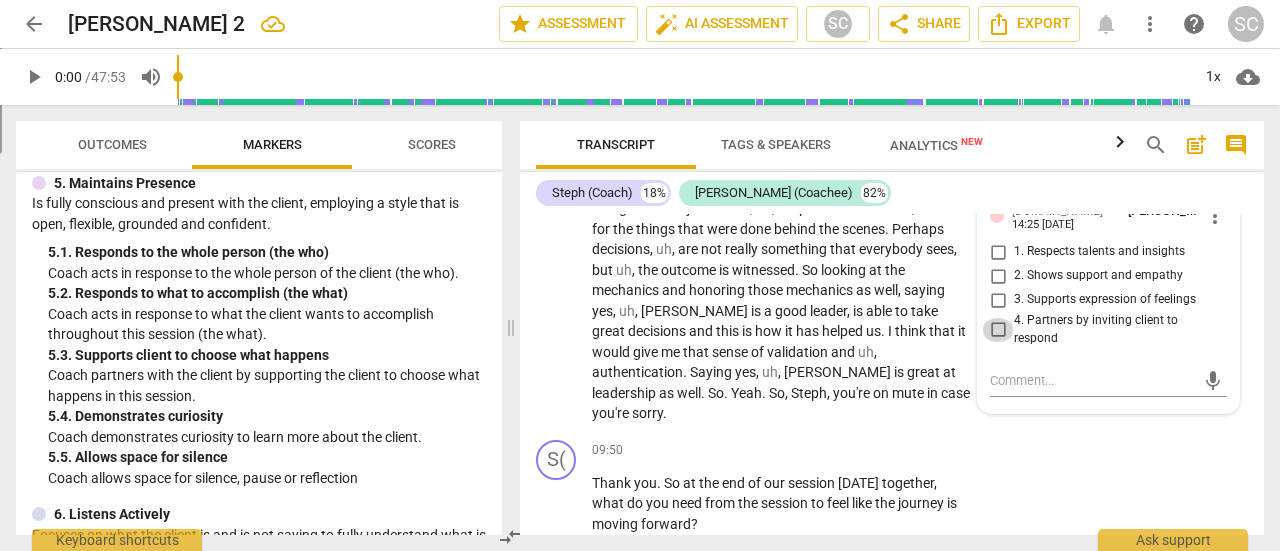 click on "4. Partners by inviting client to respond" at bounding box center (998, 330) 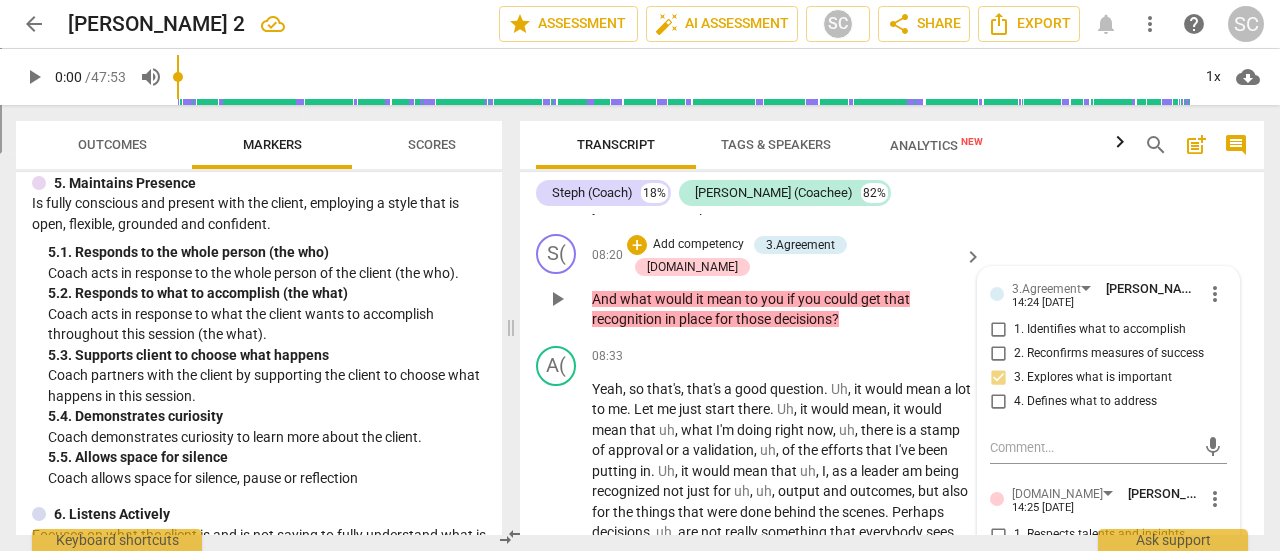 scroll, scrollTop: 2866, scrollLeft: 0, axis: vertical 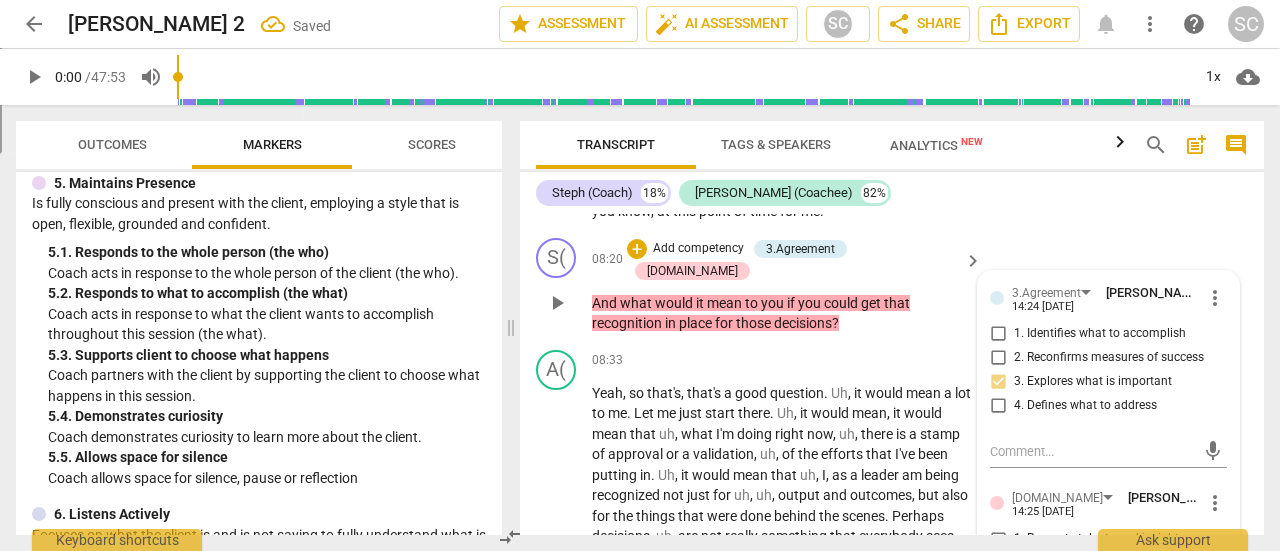 click on "Add competency" at bounding box center [698, 249] 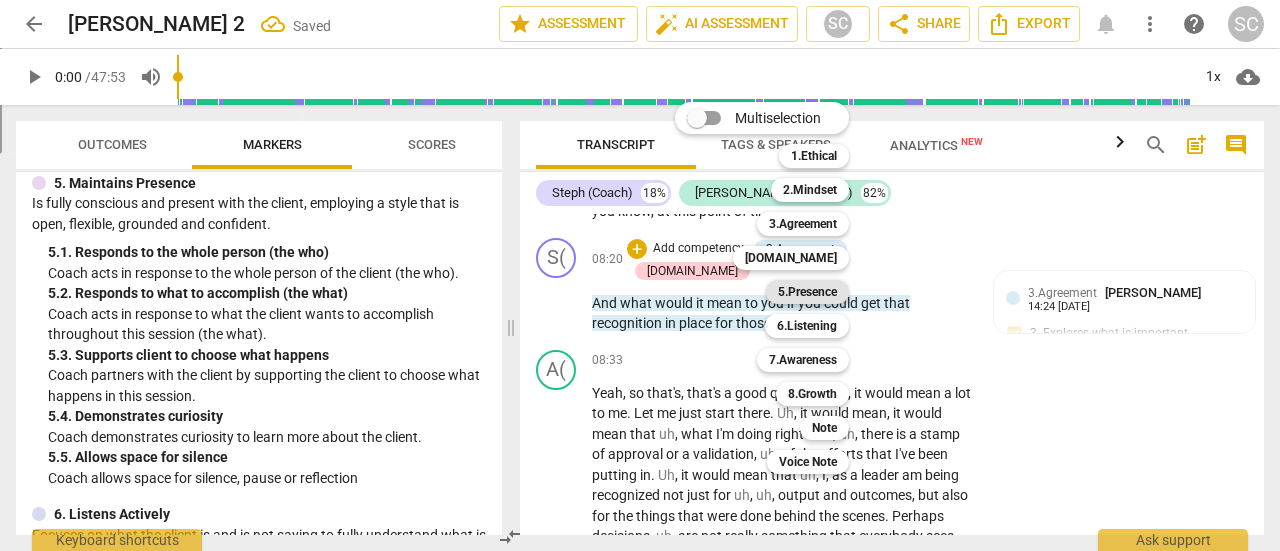 click on "5.Presence" at bounding box center [807, 292] 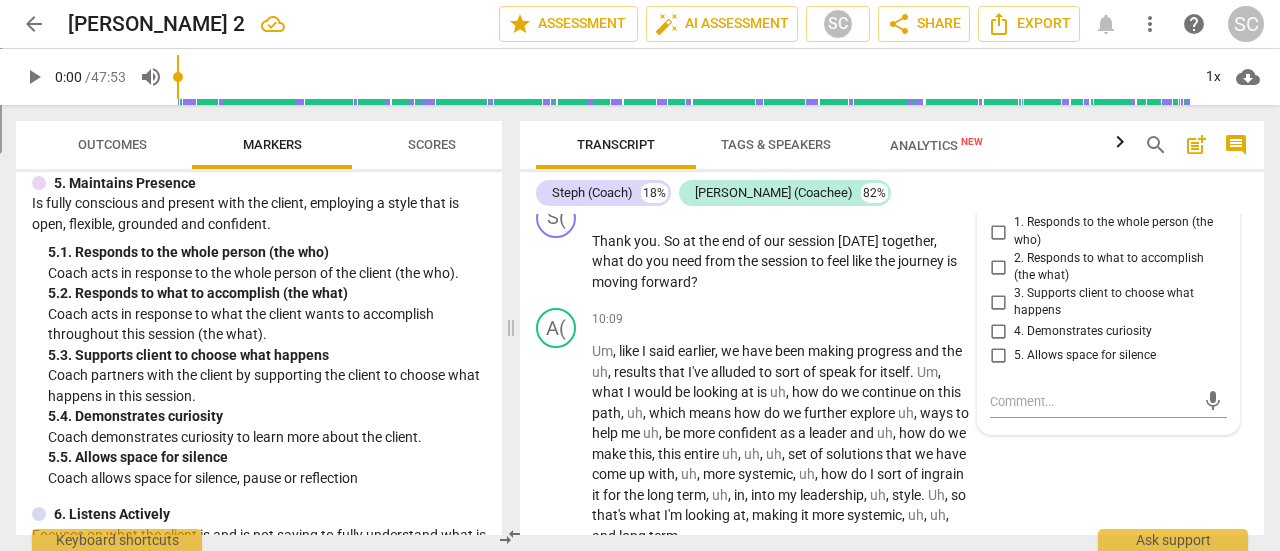 scroll, scrollTop: 3372, scrollLeft: 0, axis: vertical 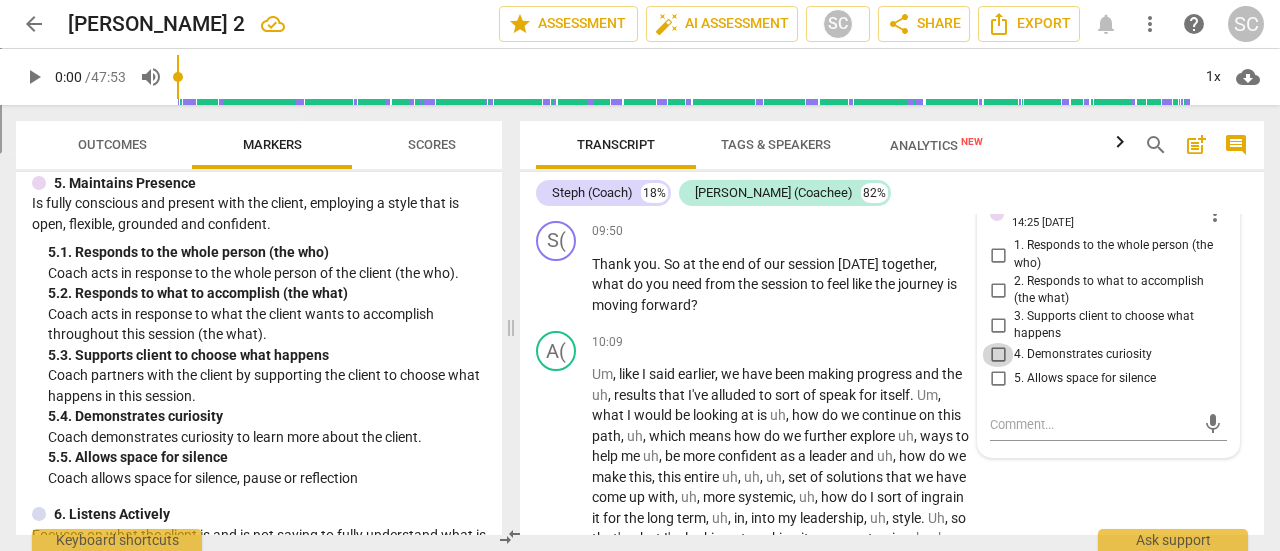 click on "4. Demonstrates curiosity" at bounding box center [998, 355] 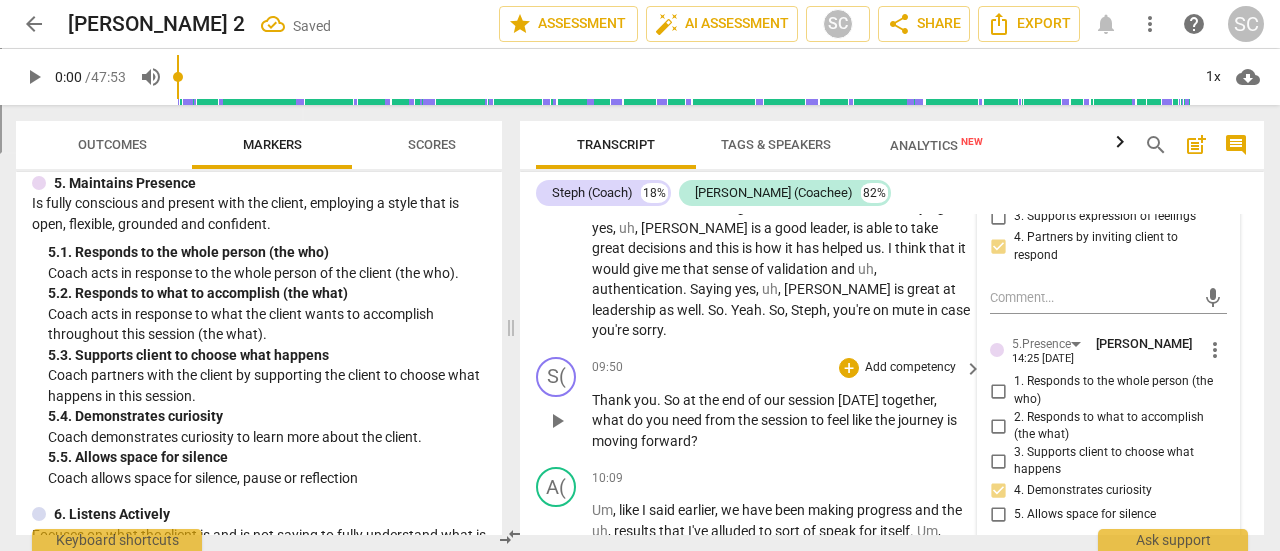 scroll, scrollTop: 3290, scrollLeft: 0, axis: vertical 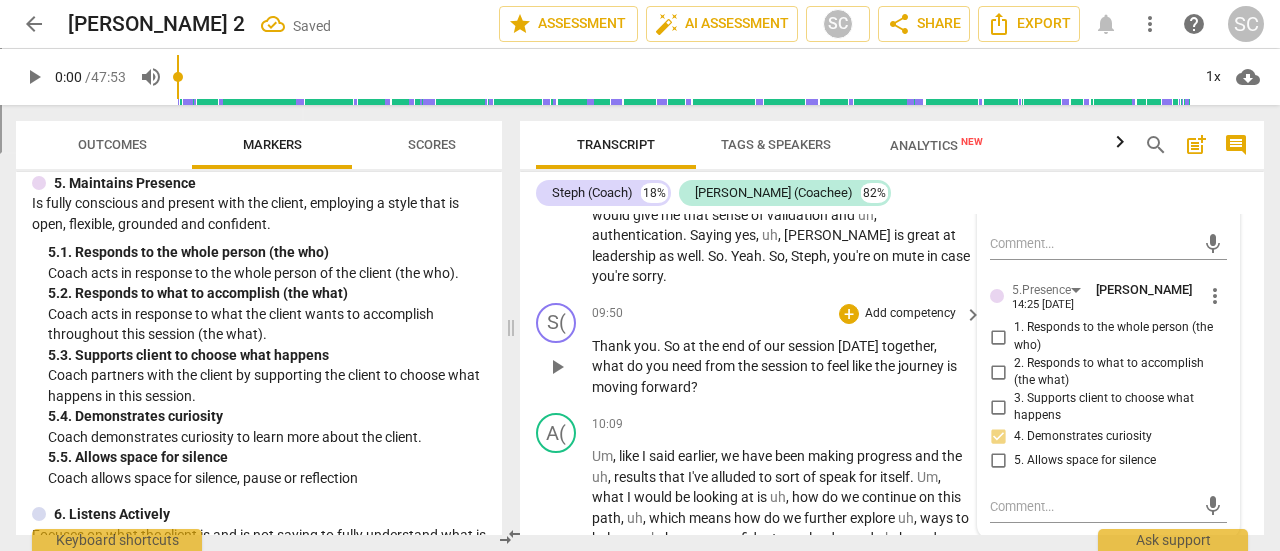 click on "Add competency" at bounding box center (910, 314) 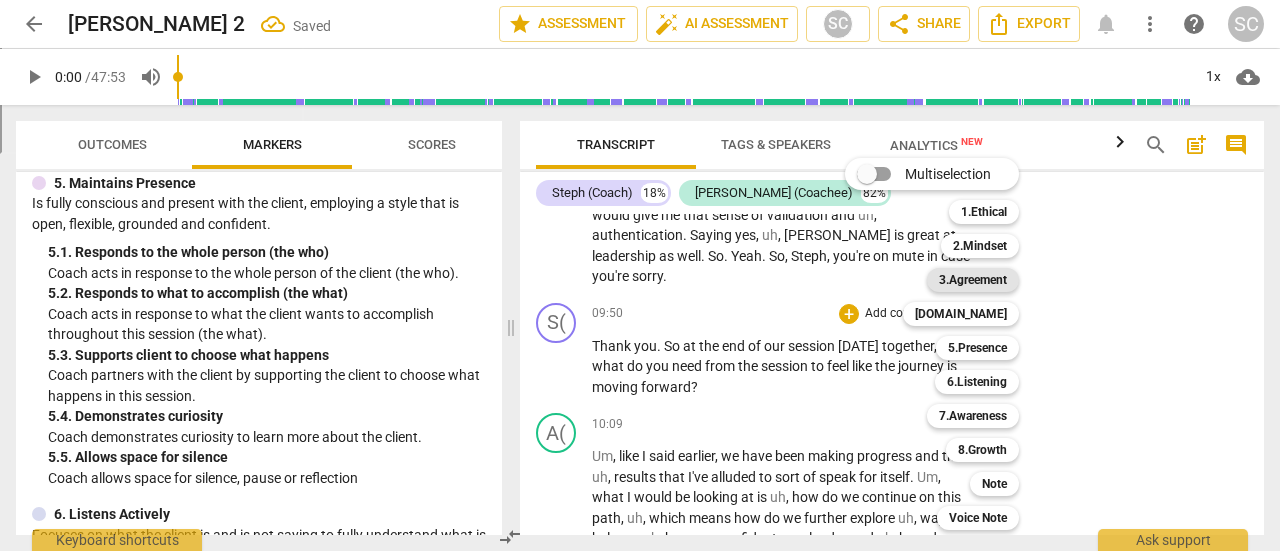 click on "3.Agreement" at bounding box center [973, 280] 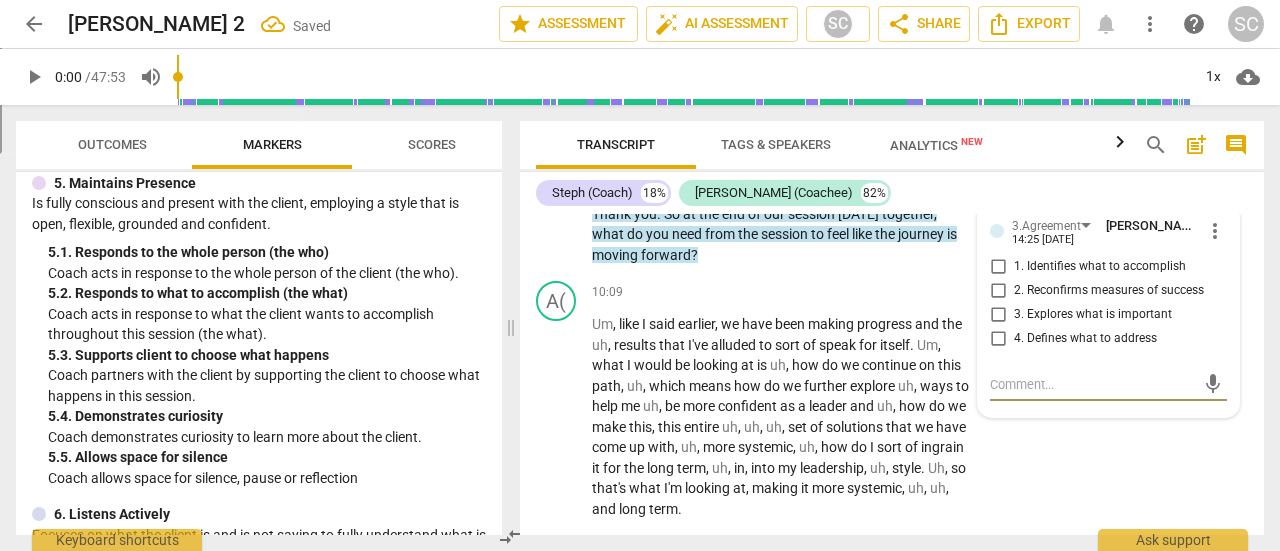 scroll, scrollTop: 3424, scrollLeft: 0, axis: vertical 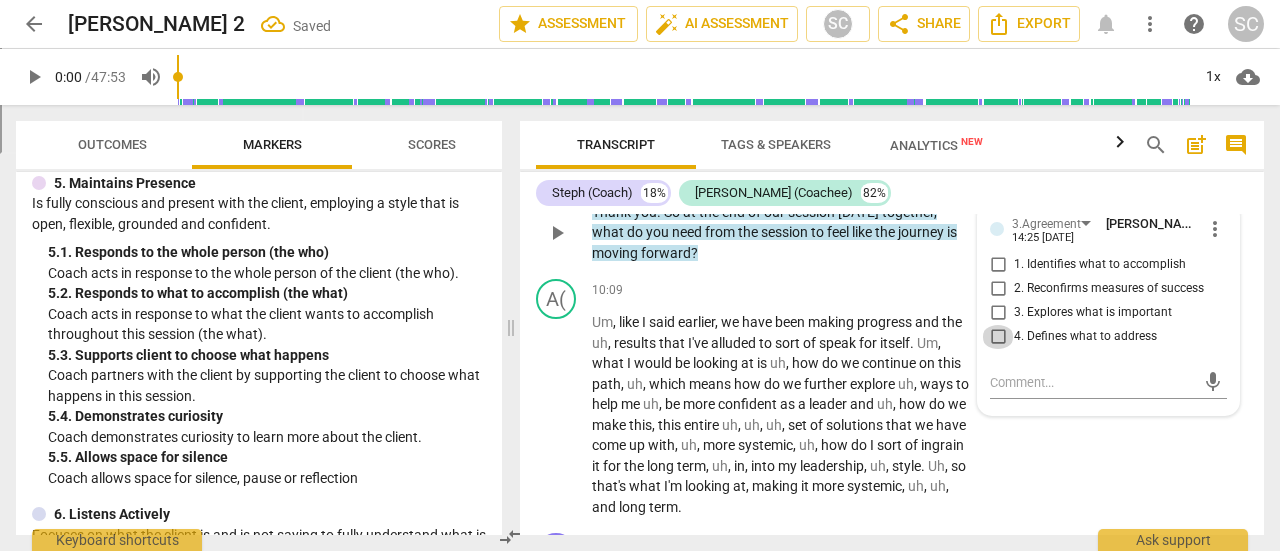 click on "4. Defines what to address" at bounding box center (998, 337) 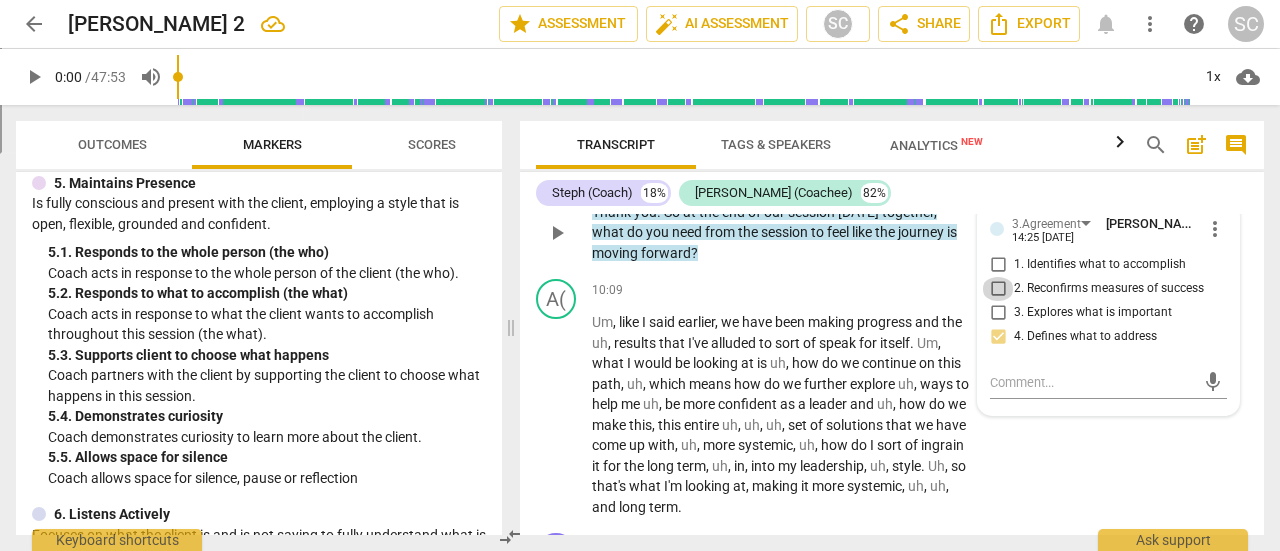 click on "2. Reconfirms measures of success" at bounding box center [998, 289] 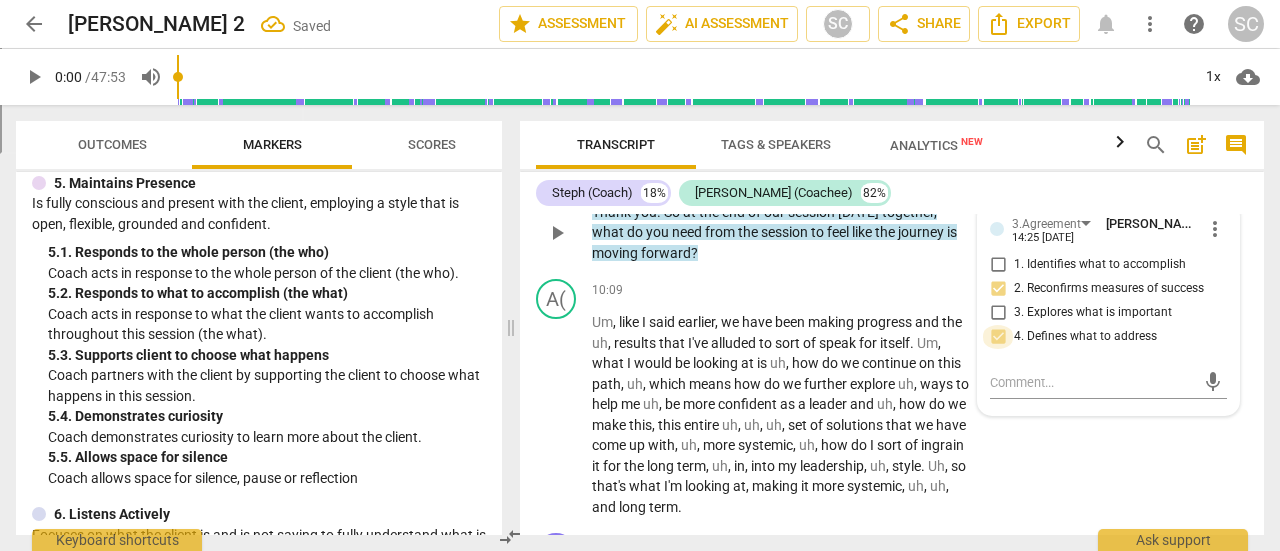 click on "4. Defines what to address" at bounding box center (998, 337) 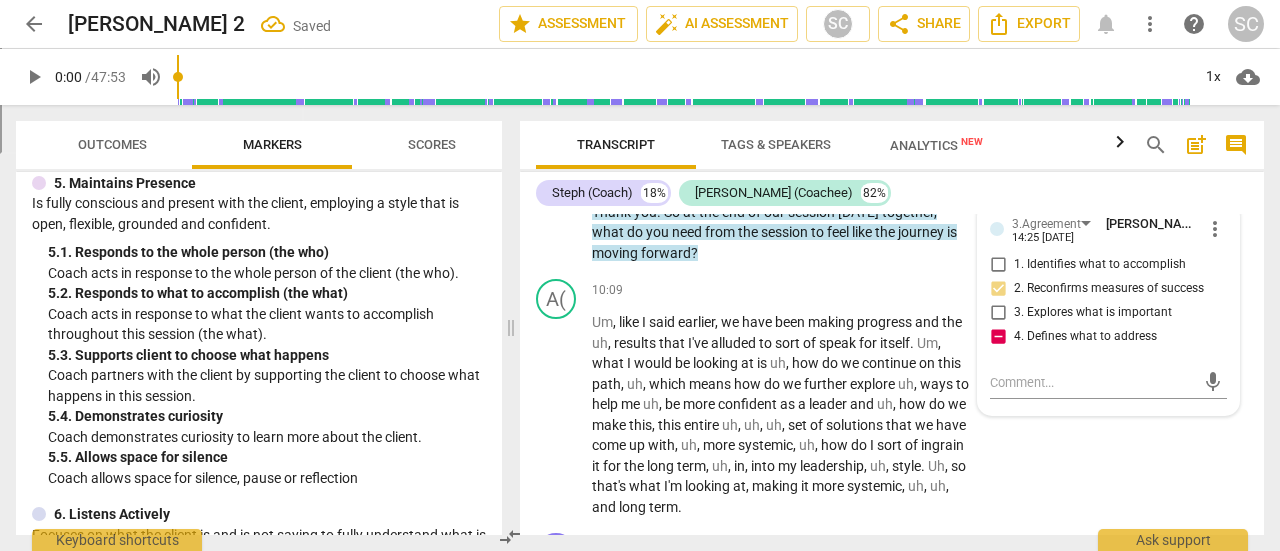 click on "Steph (Coach) 18% [PERSON_NAME] (Coachee) 82% S( play_arrow pause 00:01 + Add competency keyboard_arrow_right Hi   [PERSON_NAME] .   So   thanks   for   scheduling   our   session   [DATE] .   How   have   you   been ? A( play_arrow pause 00:08 + Add competency keyboard_arrow_right Hey   [PERSON_NAME] .   [PERSON_NAME] ,   thank   you   so   much   for   uh ,   having   me   [DATE] .   I've   been   doing   great .   Uh ,   I   hope   the   same   with   you   as   well . S( play_arrow pause 00:16 + Add competency 1.Ethical keyboard_arrow_right Yeah ,   all   good ,   thank   you .   Um ,   so   as   I   mentioned   in   my   email ,   I'd   like   to   ask   your   permission   to   record   [DATE]   session   and   submit   that   the   IC   app .   Would   that   be   okay   with   you ? 1.Ethical [PERSON_NAME] 14:15 [DATE] 1. Familiar with Code of Ethics A( play_arrow pause 00:31 + Add competency keyboard_arrow_right Not   a   problem . S( play_arrow pause 00:32 + Add competency 1.Ethical keyboard_arrow_right Yes ,   thank   you .   Um ," at bounding box center [892, 353] 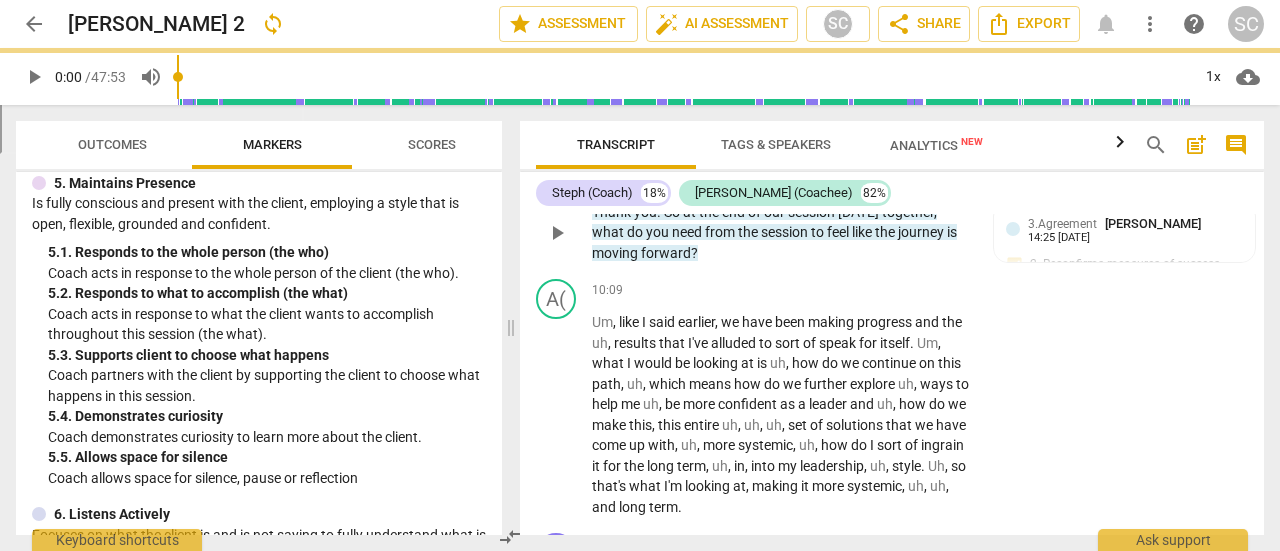 click on "Add competency" at bounding box center (809, 180) 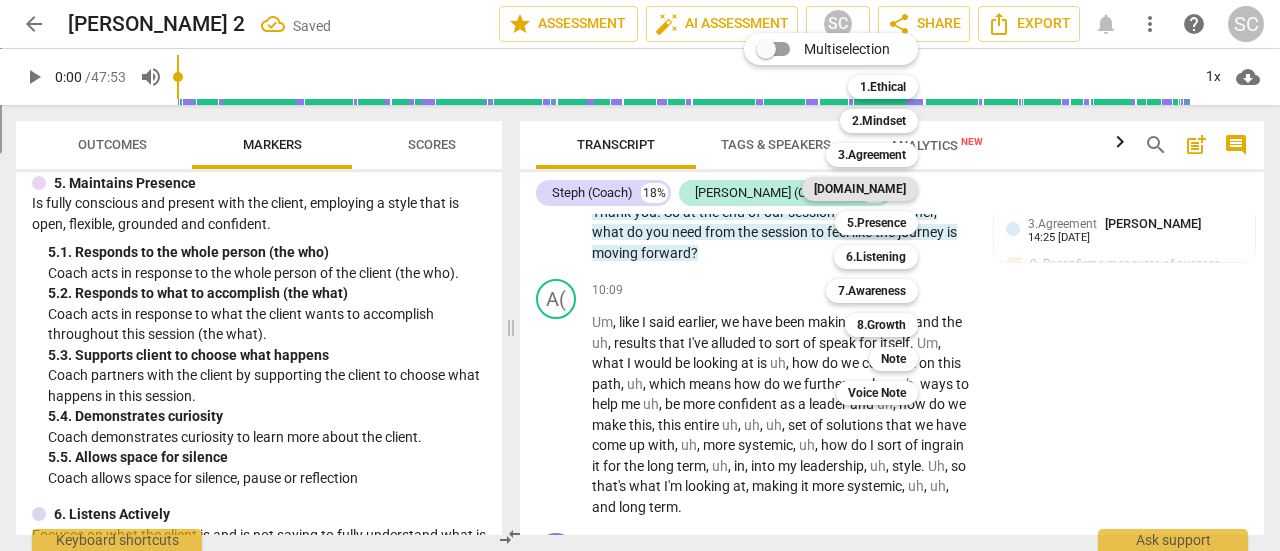 click on "[DOMAIN_NAME]" at bounding box center (860, 189) 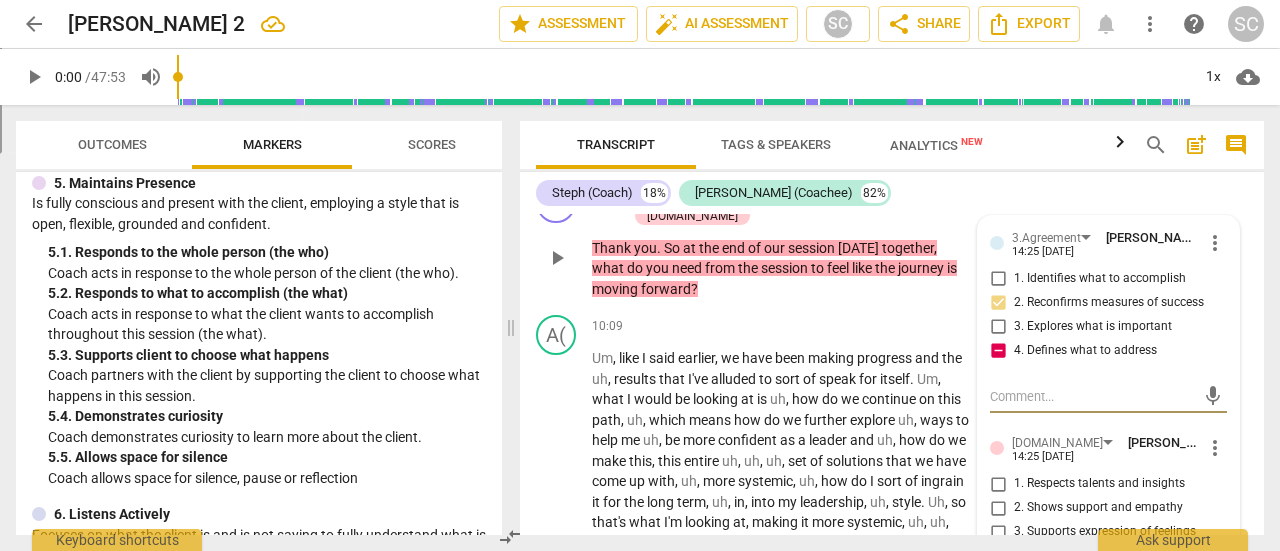 scroll, scrollTop: 3406, scrollLeft: 0, axis: vertical 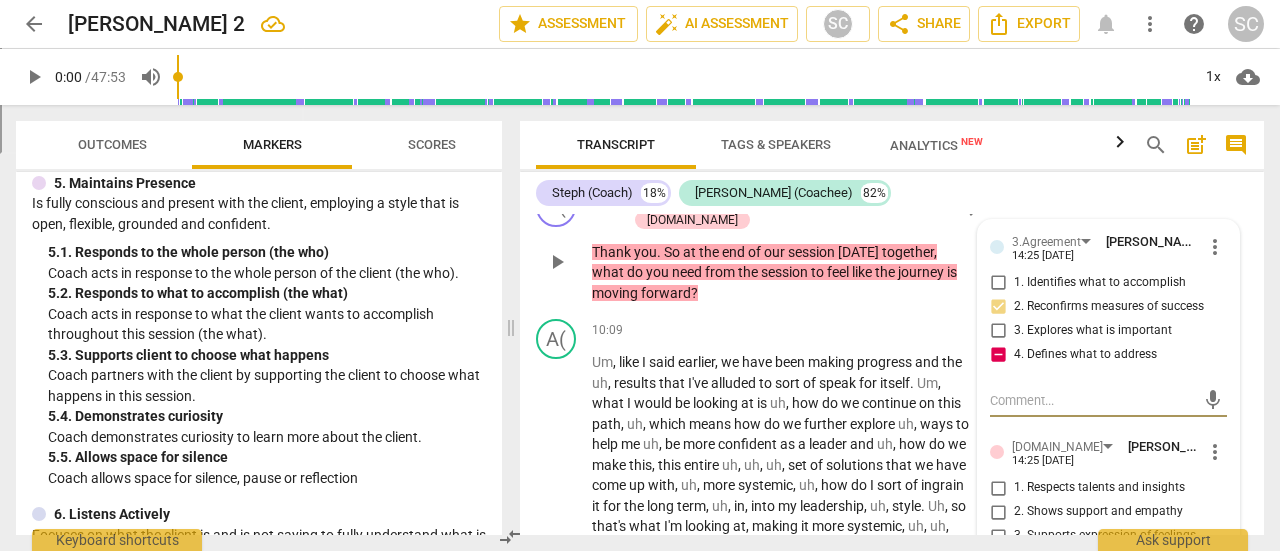 click on "more_vert" at bounding box center (1215, 452) 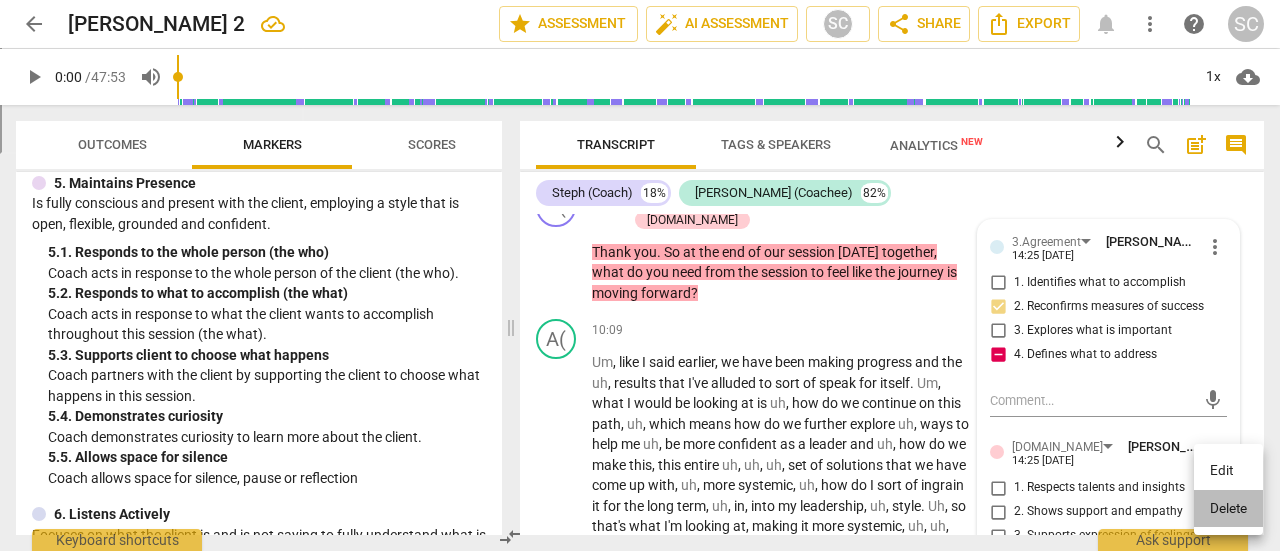click on "Delete" at bounding box center [1228, 509] 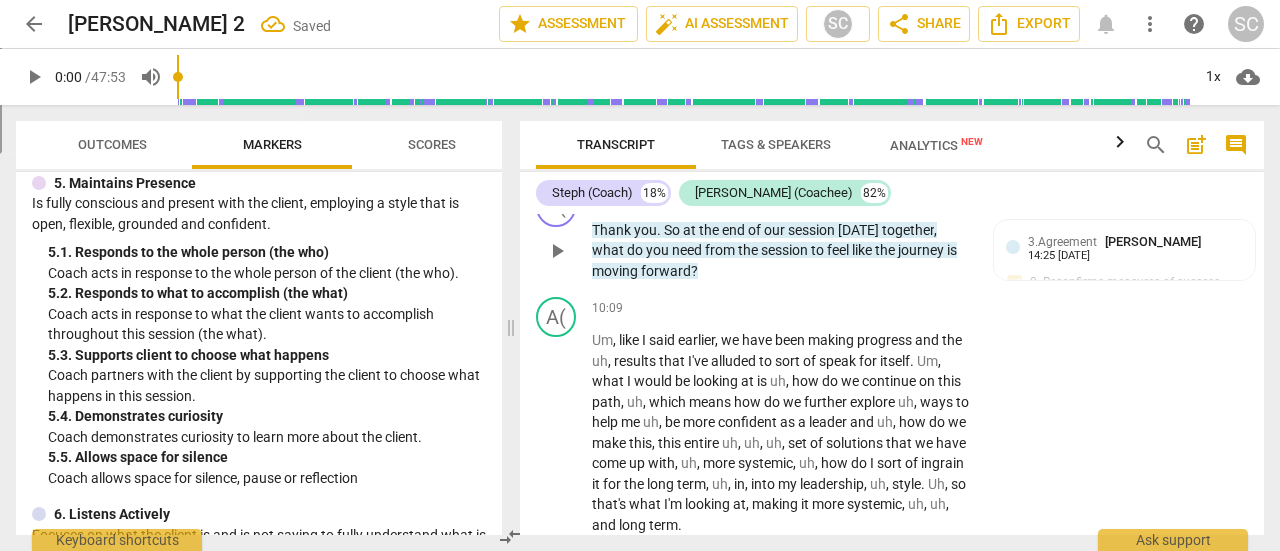 click on "Add competency" at bounding box center (809, 198) 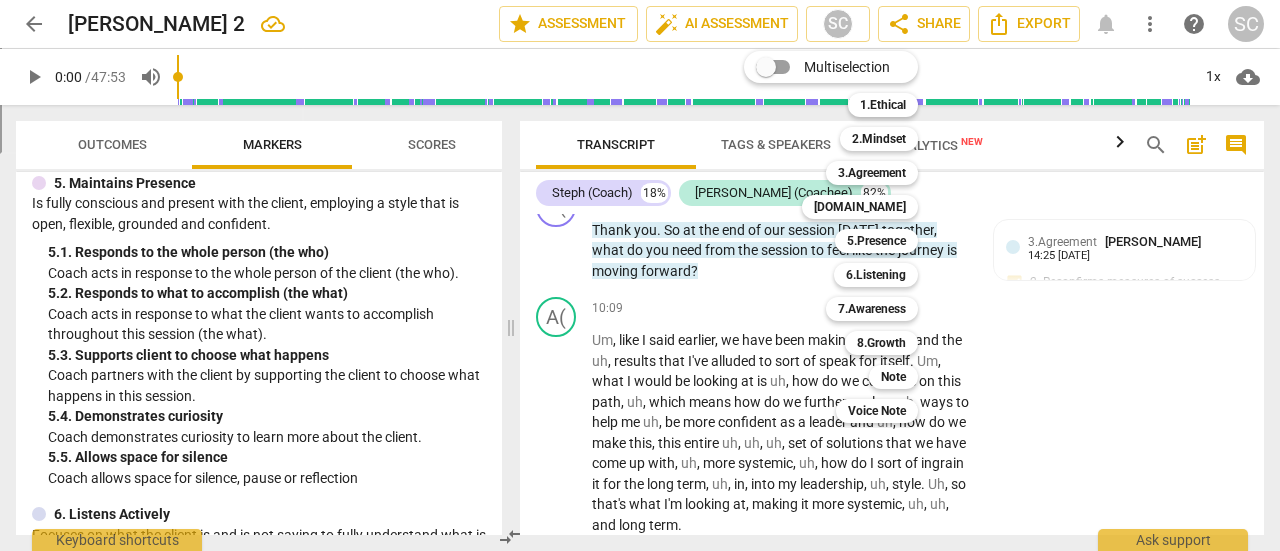 click on "Multiselection m 1.Ethical 1 2.Mindset 2 3.Agreement 3 [DOMAIN_NAME] 4 5.Presence 5 6.Listening 6 7.Awareness 7 8.Growth 8 Note 9 Voice Note 0" at bounding box center (846, 237) 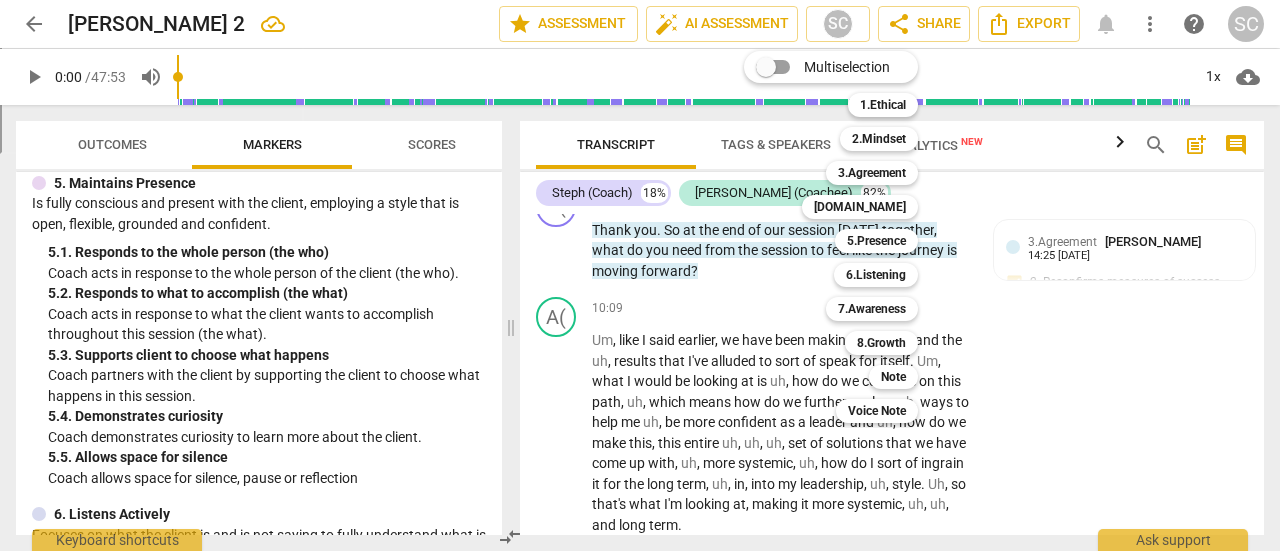 click at bounding box center (640, 275) 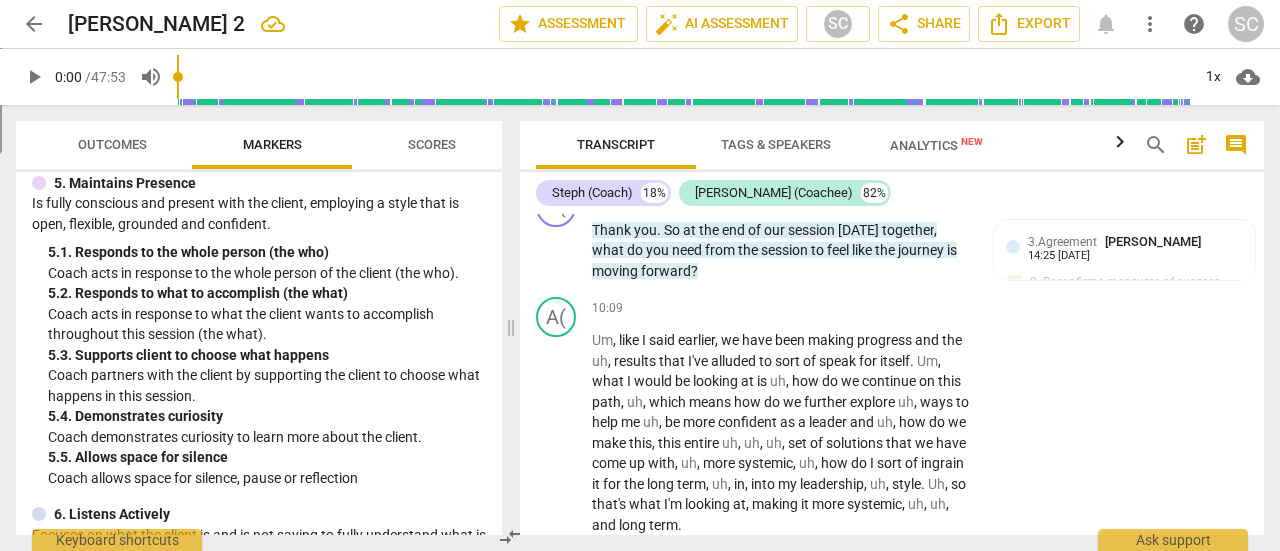 click on "Coach acts in response to what the client wants to accomplish throughout this session (the what)." at bounding box center (267, 324) 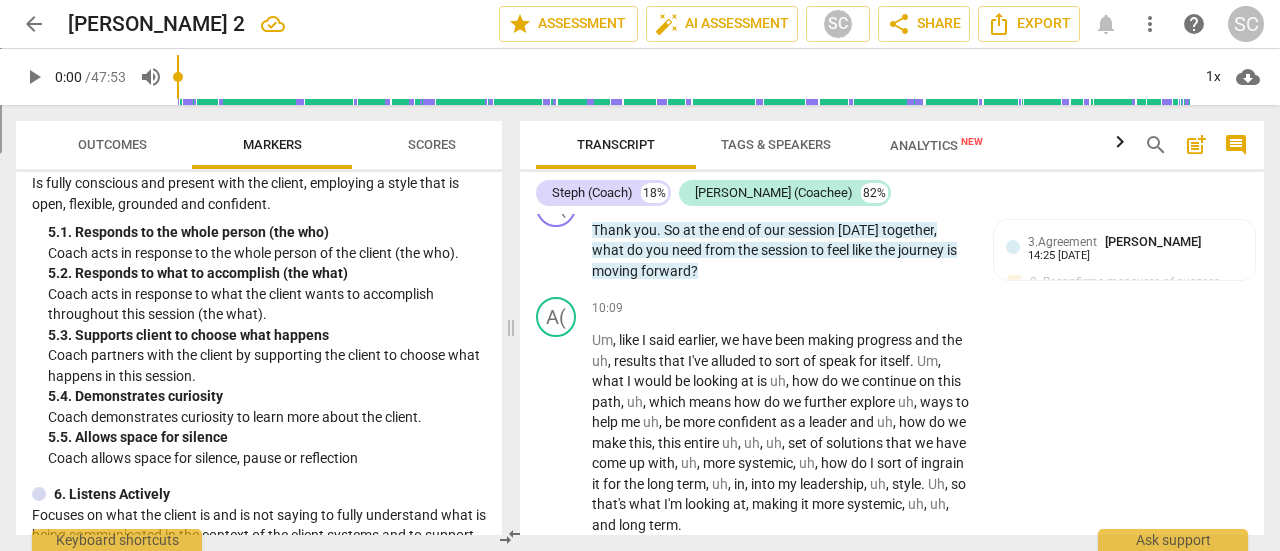 scroll, scrollTop: 1108, scrollLeft: 0, axis: vertical 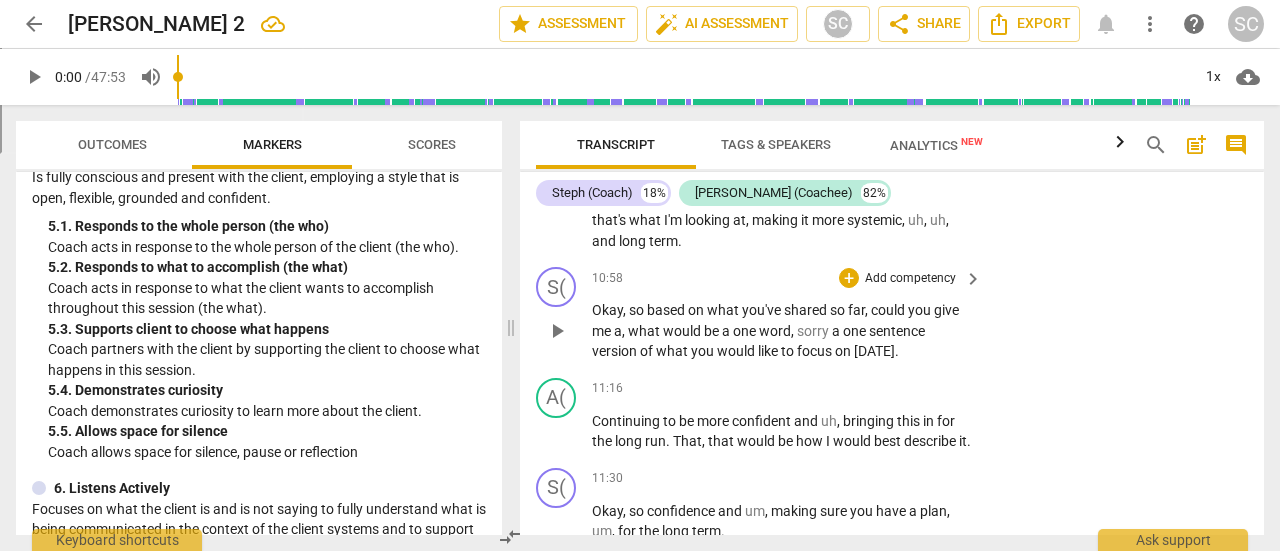 click on "Add competency" at bounding box center [910, 279] 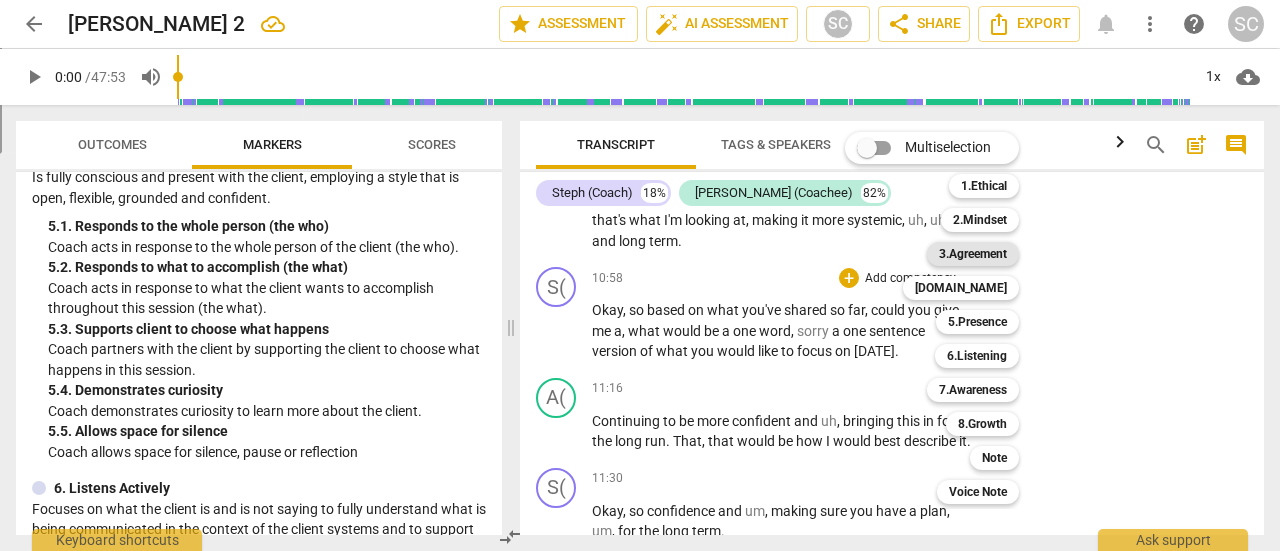 click on "3.Agreement" at bounding box center [973, 254] 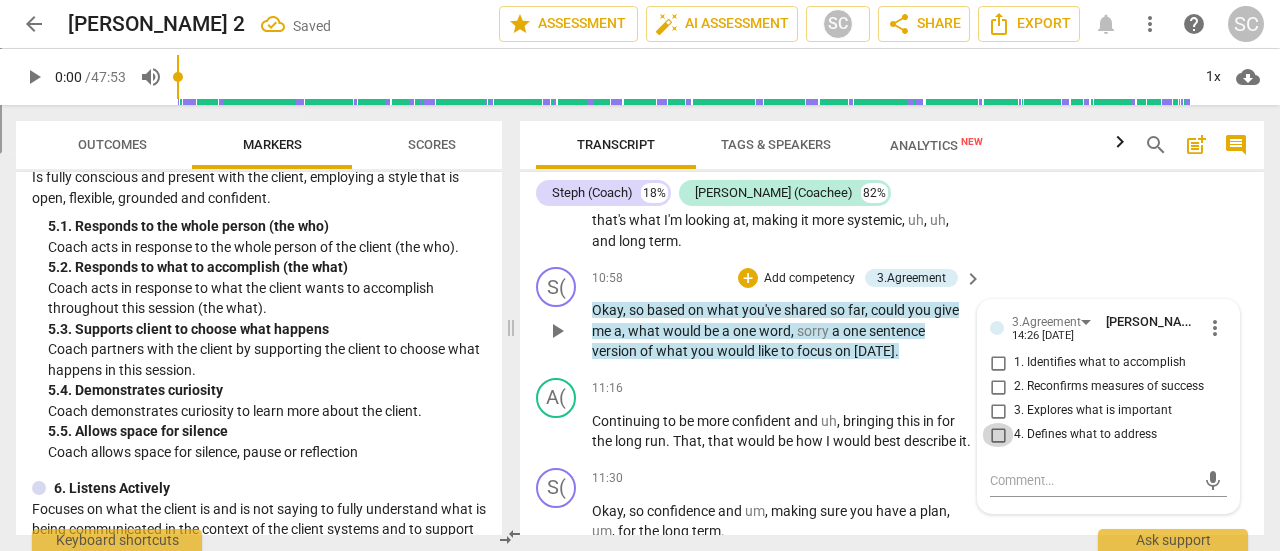 click on "4. Defines what to address" at bounding box center [998, 435] 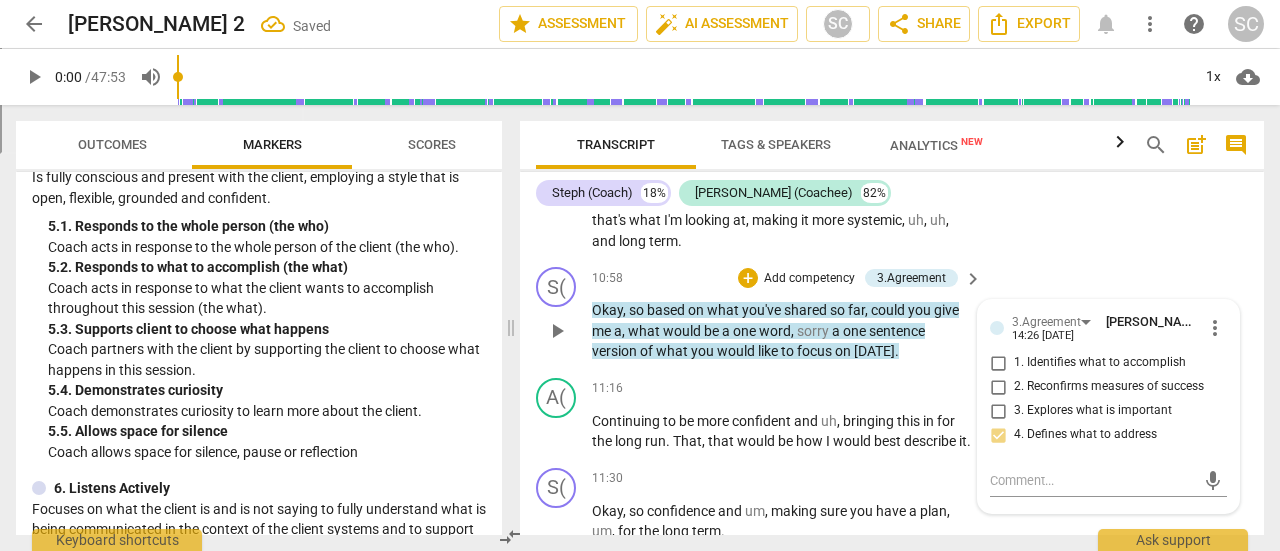 click on "Okay ,   so   based   on   what   you've   shared   so   far ,   could   you   give   me   a ,   what   would   be   a   one   word ,   sorry   a   one   sentence   version   of   what   you   would   like   to   focus   on   [DATE] ." at bounding box center (782, 331) 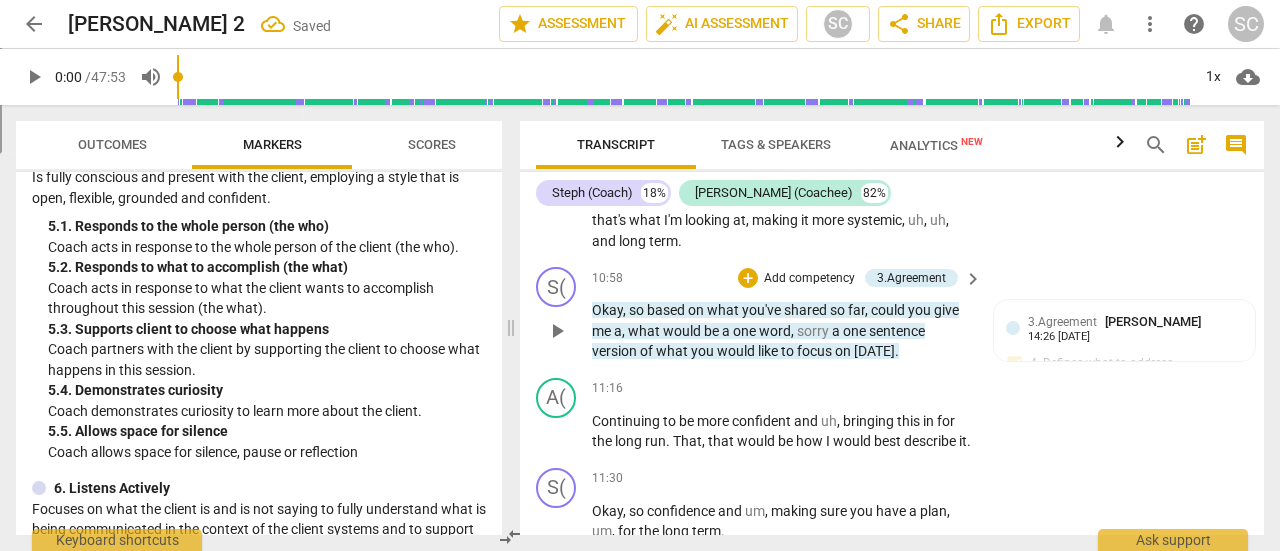 click on "Okay ,   so   based   on   what   you've   shared   so   far ,   could   you   give   me   a ,   what   would   be   a   one   word ,   sorry   a   one   sentence   version   of   what   you   would   like   to   focus   on   [DATE] ." at bounding box center (782, 331) 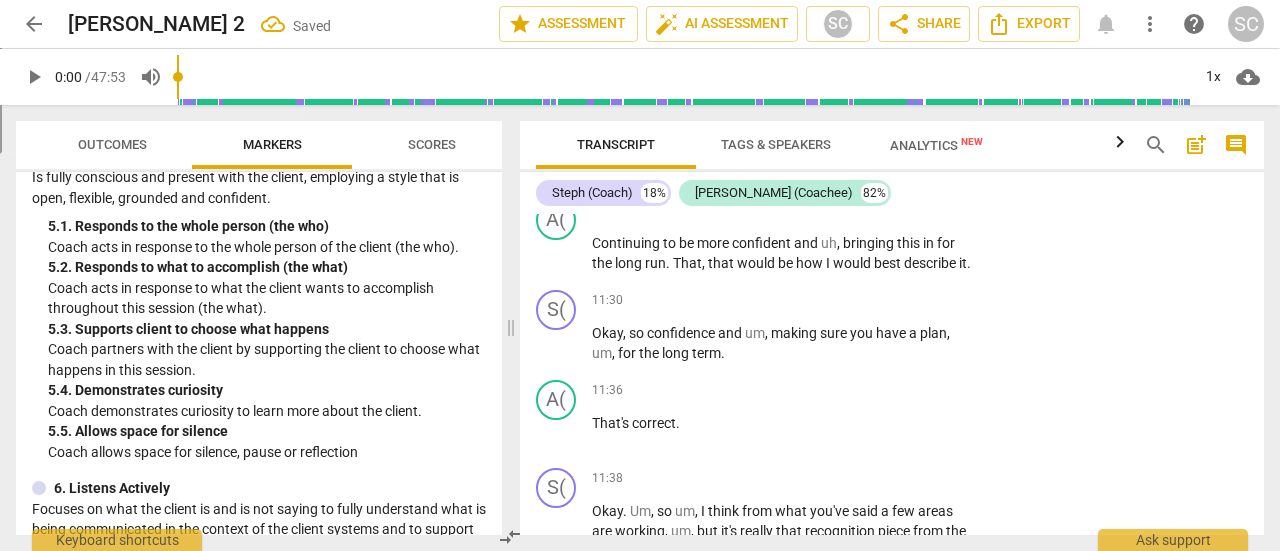 scroll, scrollTop: 3878, scrollLeft: 0, axis: vertical 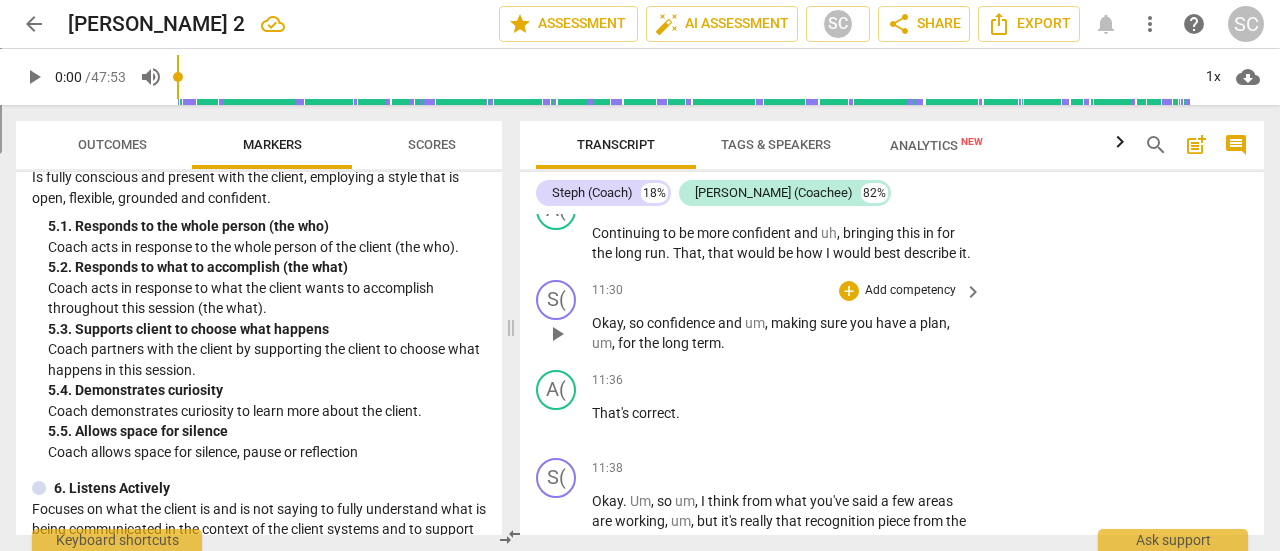 click on "+ Add competency" at bounding box center [898, 291] 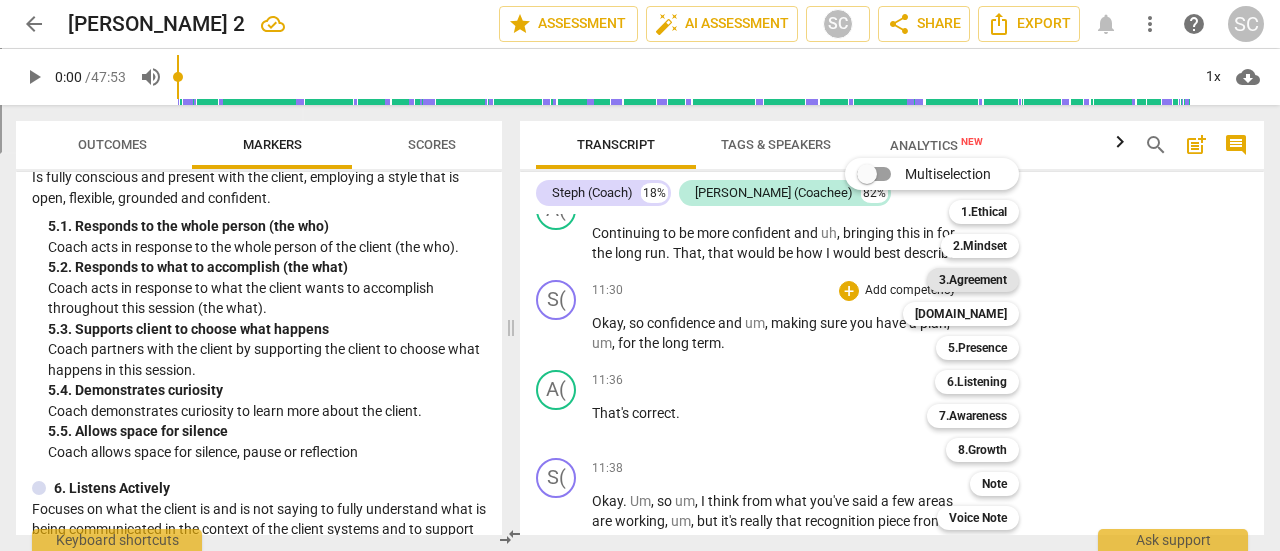 click on "3.Agreement" at bounding box center [973, 280] 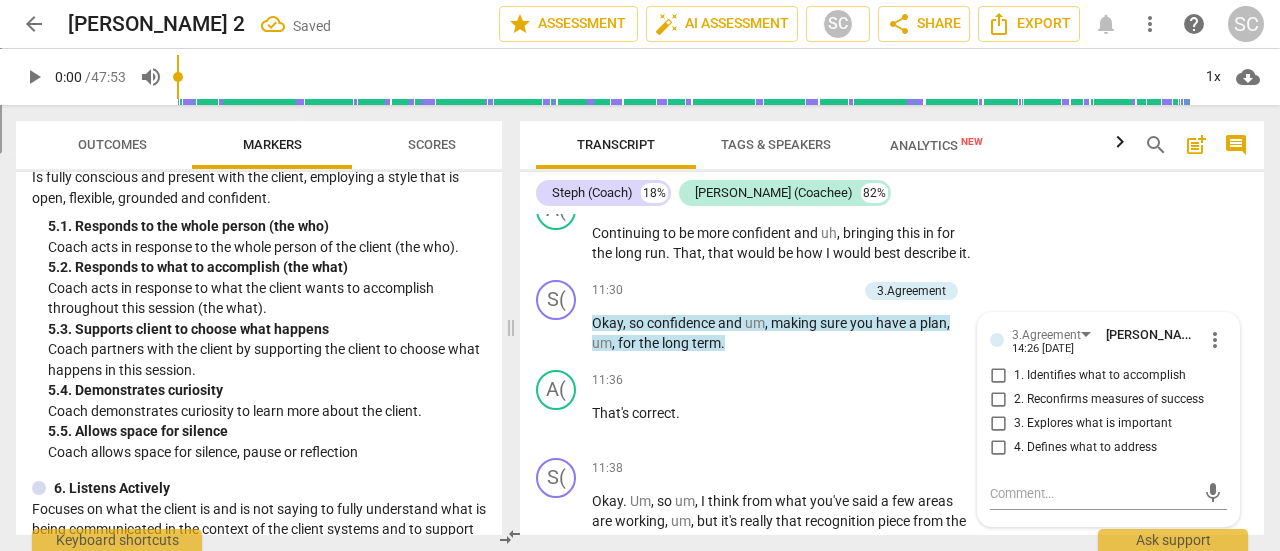 scroll, scrollTop: 4056, scrollLeft: 0, axis: vertical 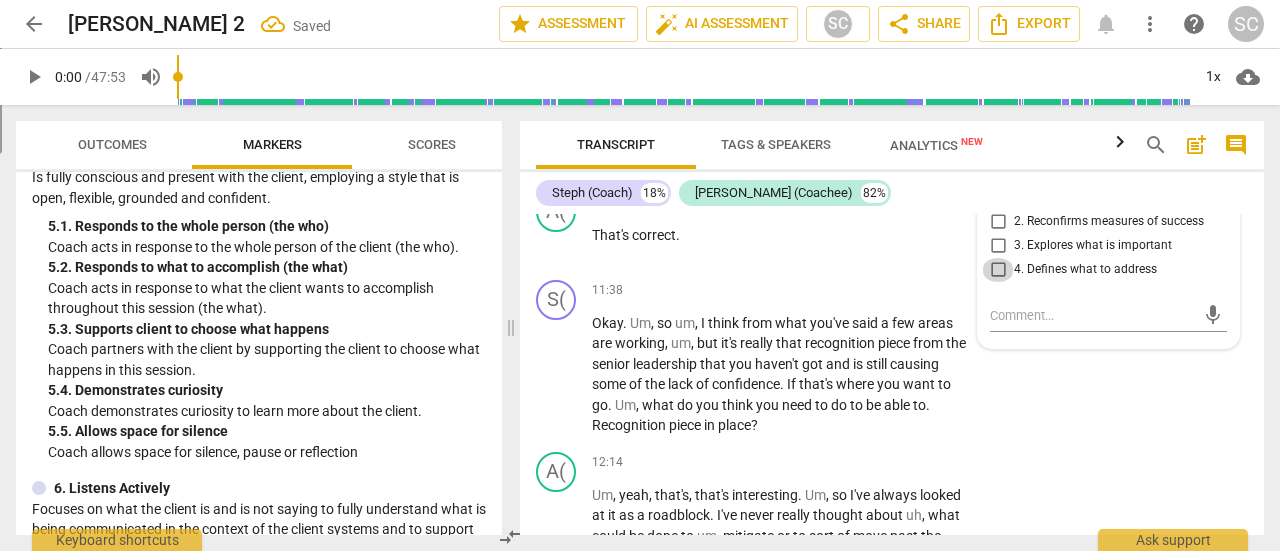 click on "4. Defines what to address" at bounding box center [998, 270] 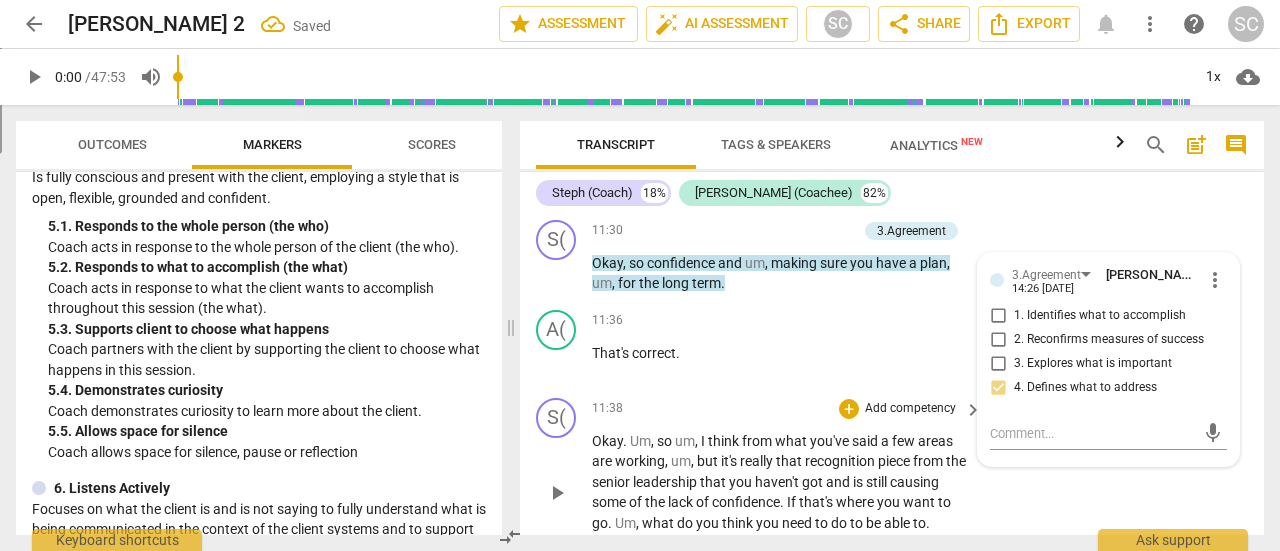 scroll, scrollTop: 3932, scrollLeft: 0, axis: vertical 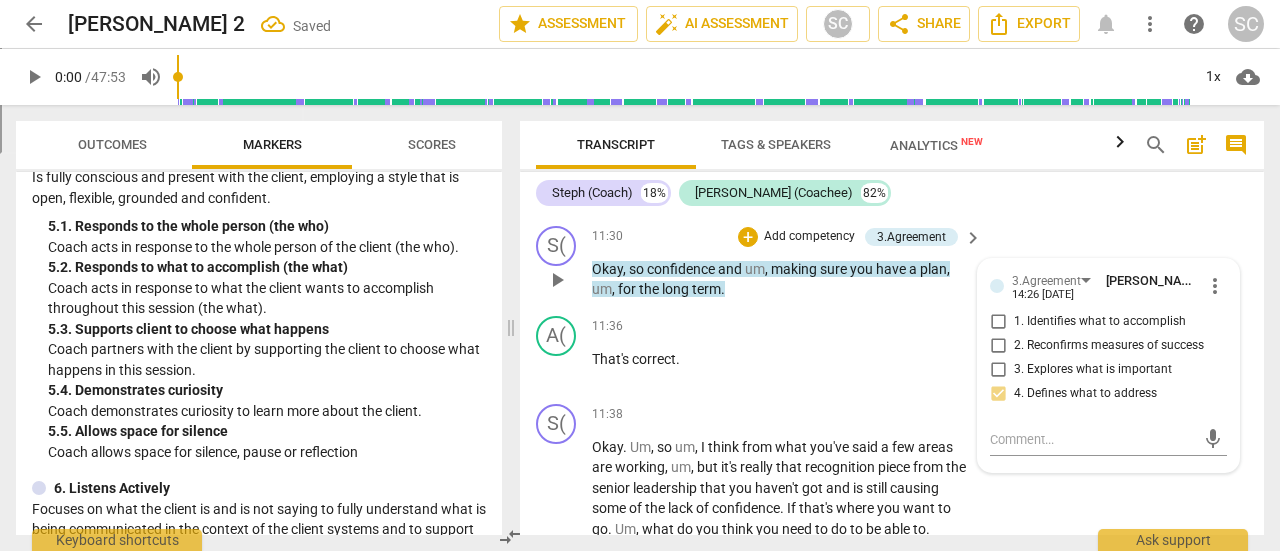 click on "Add competency" at bounding box center (809, 237) 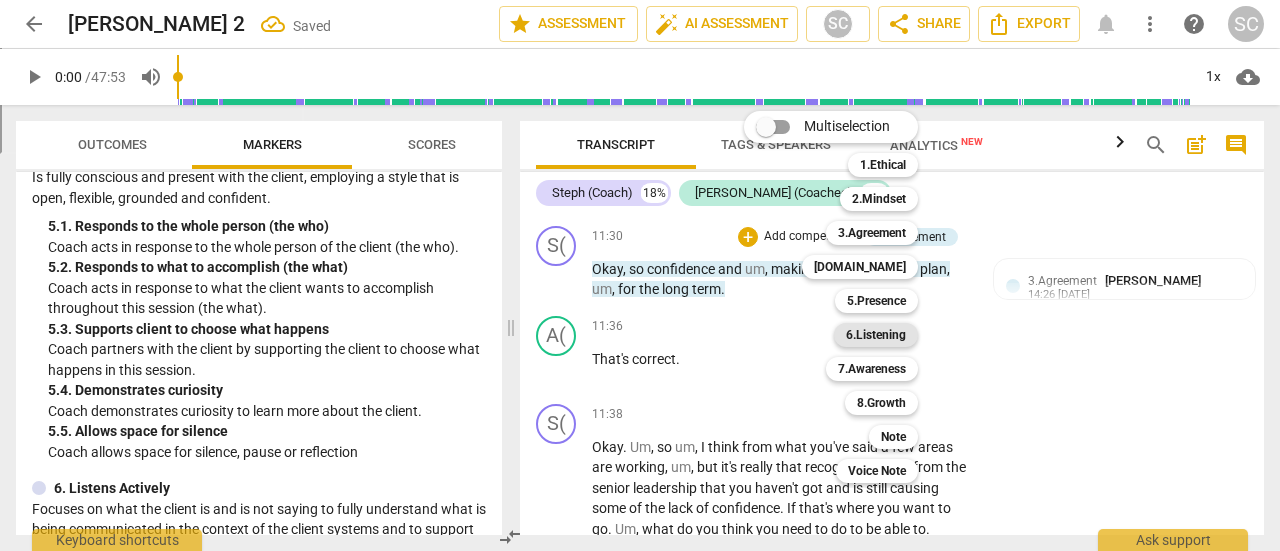 click on "6.Listening" at bounding box center [876, 335] 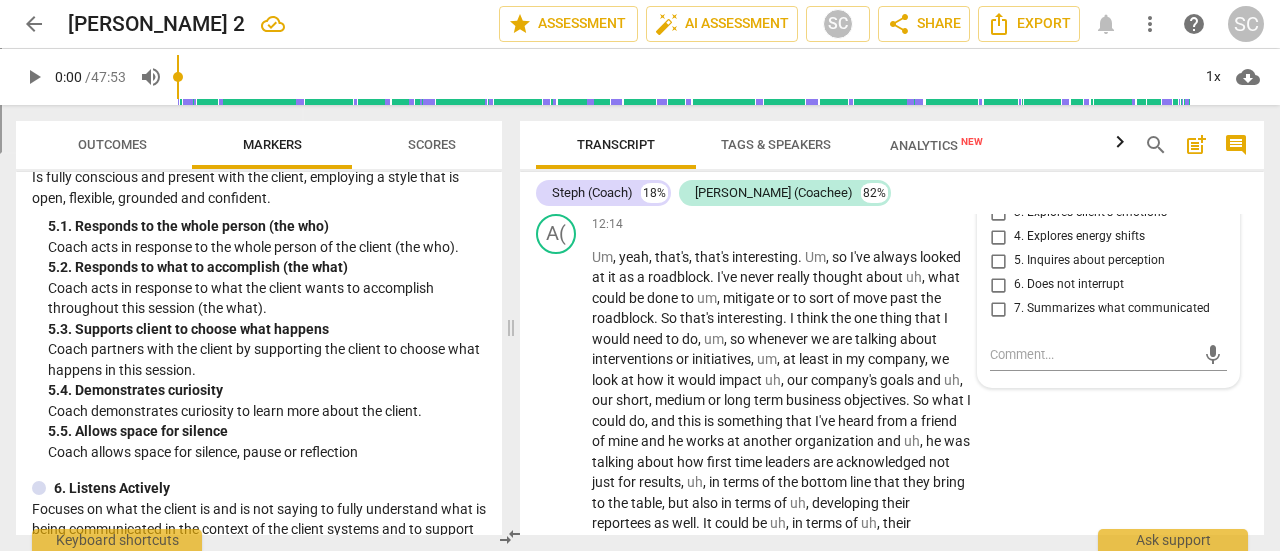 scroll, scrollTop: 4282, scrollLeft: 0, axis: vertical 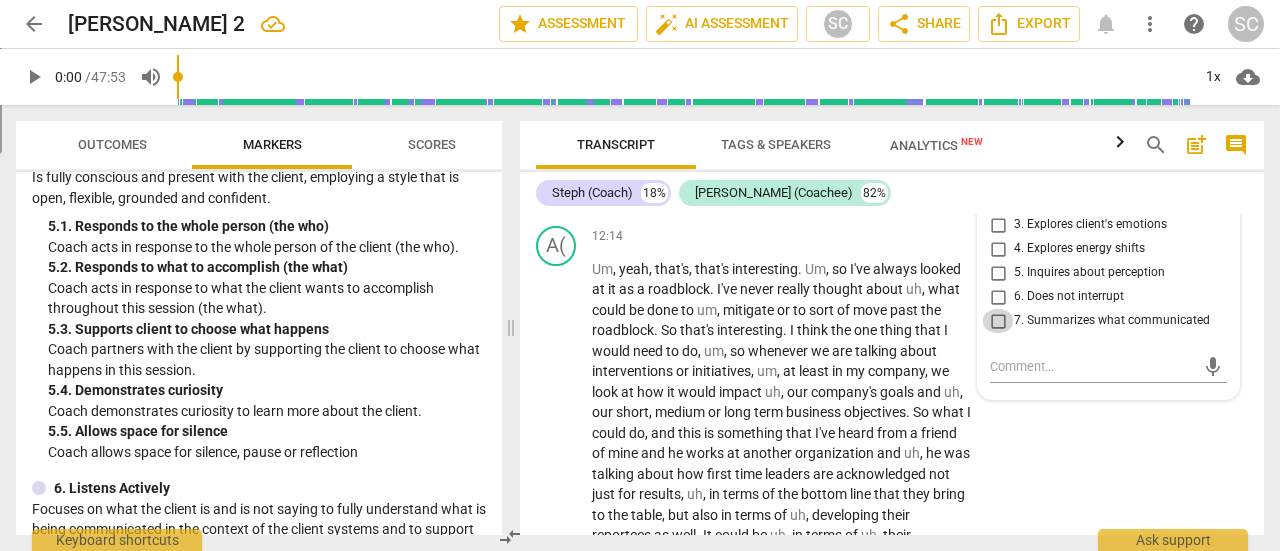 click on "7. Summarizes what communicated" at bounding box center [998, 321] 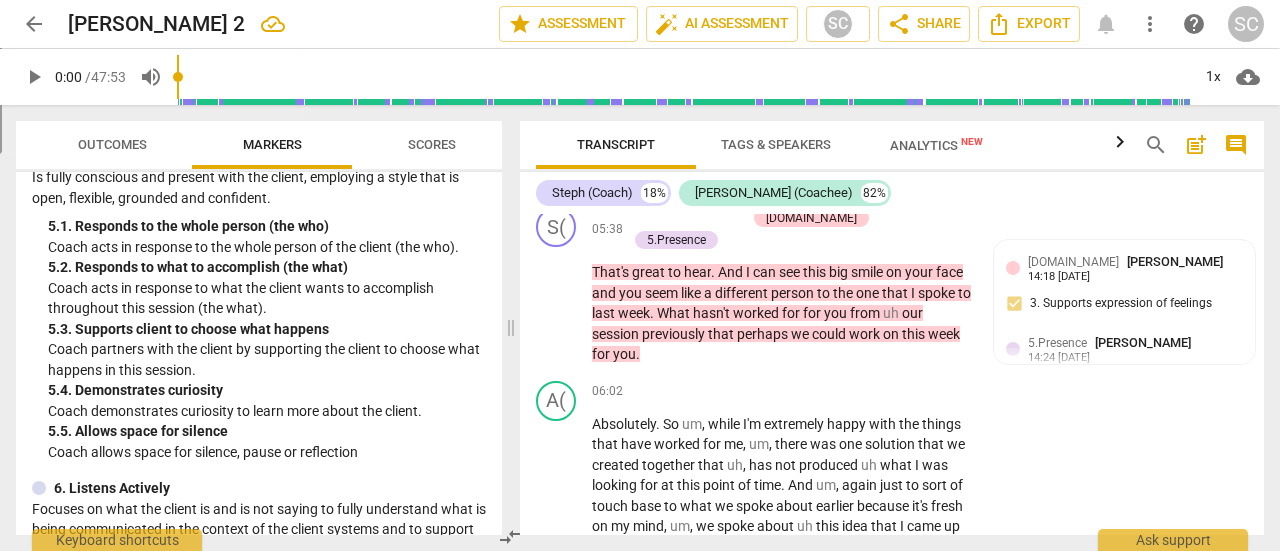 scroll, scrollTop: 2092, scrollLeft: 0, axis: vertical 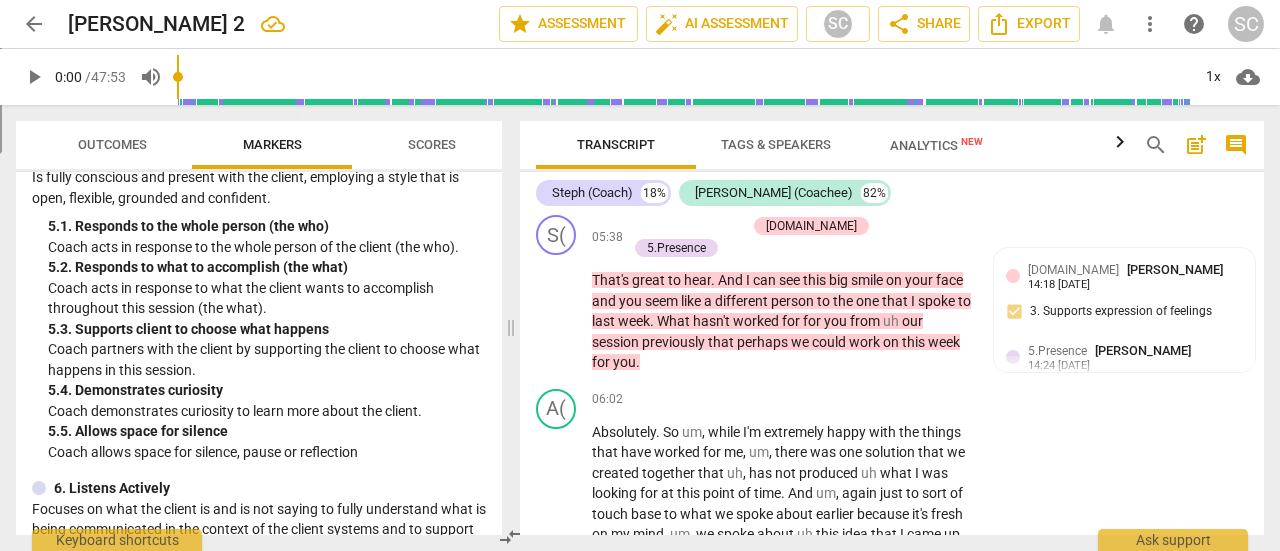 click on "Add competency" at bounding box center [698, 227] 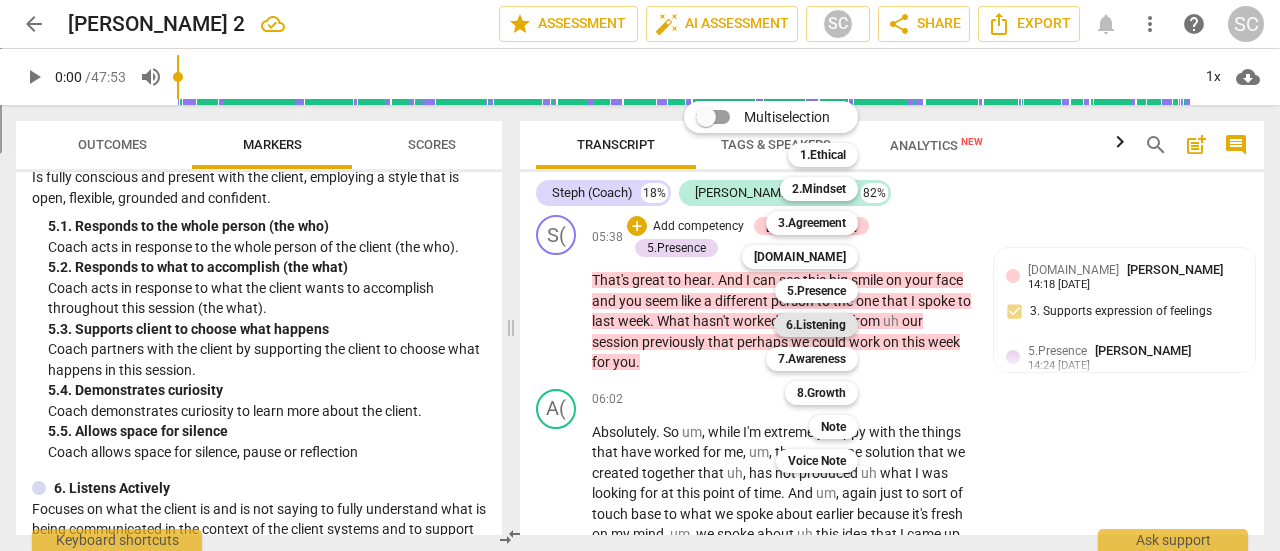click on "6.Listening" at bounding box center (816, 325) 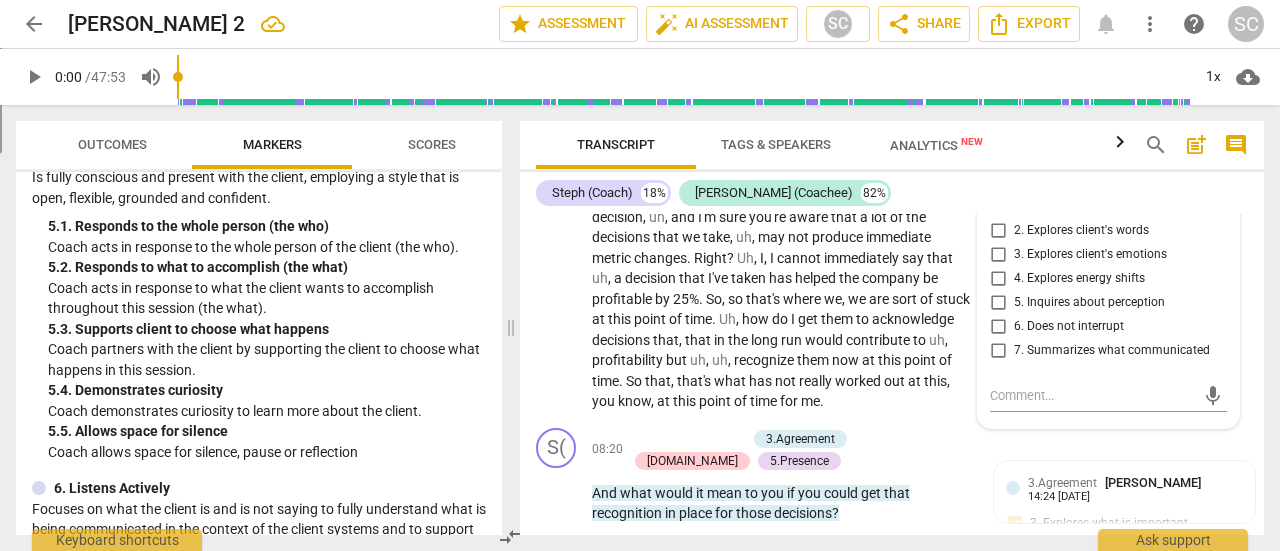 scroll, scrollTop: 2678, scrollLeft: 0, axis: vertical 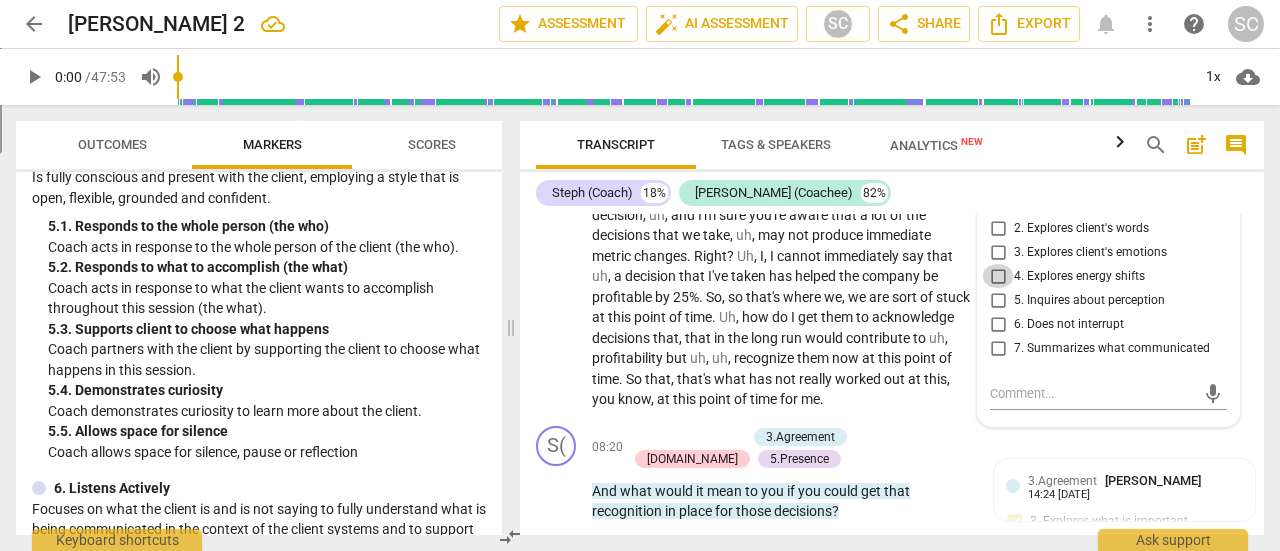 click on "4. Explores energy shifts" at bounding box center [998, 276] 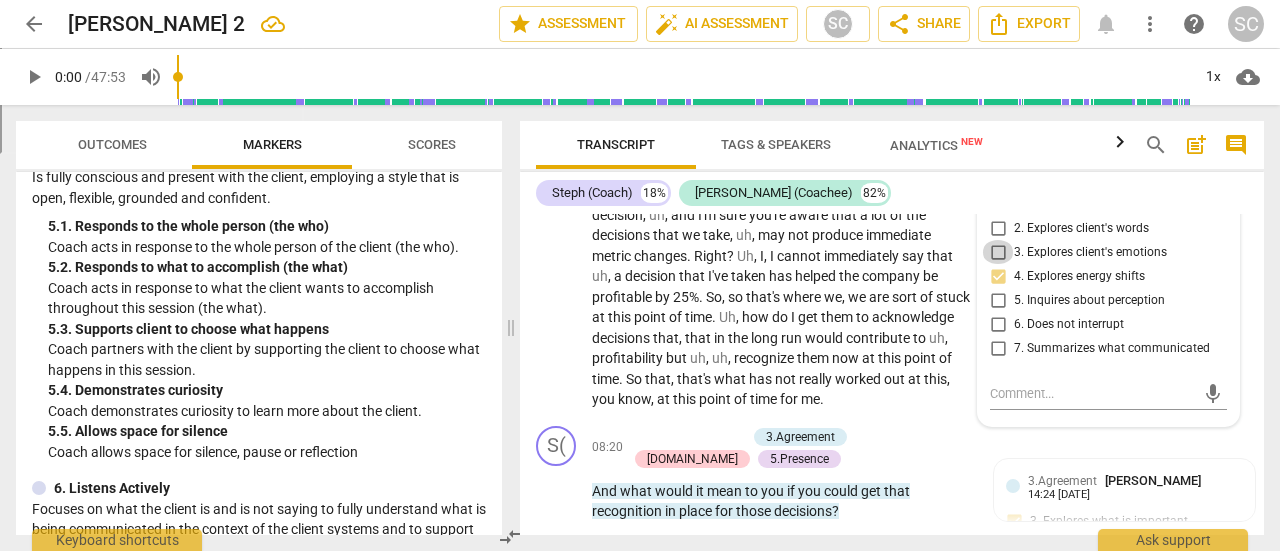 click on "3. Explores client's emotions" at bounding box center (998, 252) 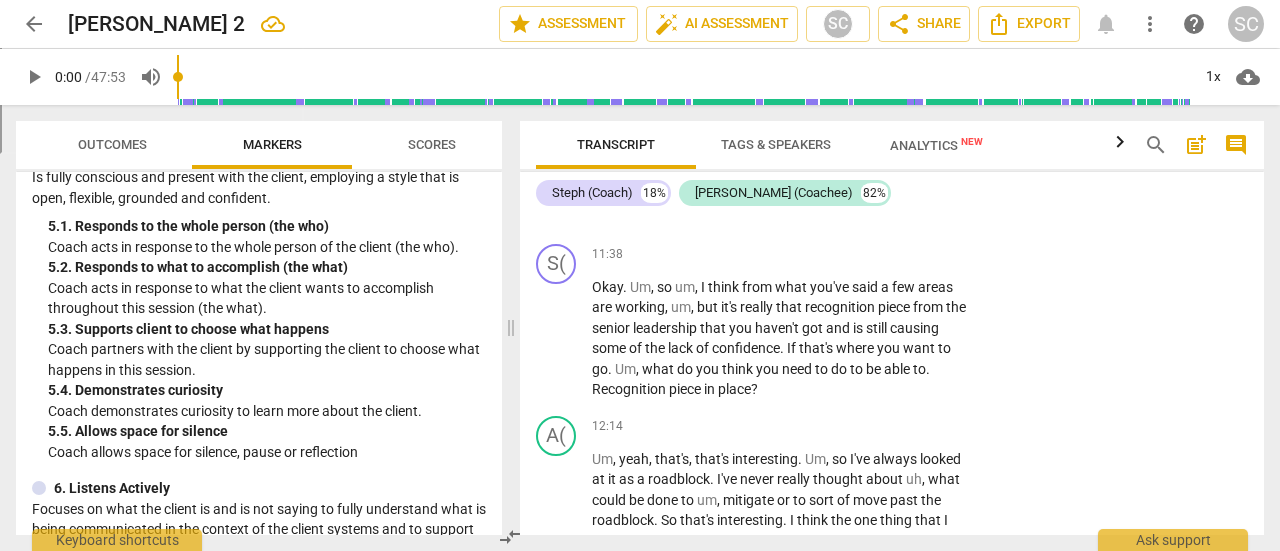 scroll, scrollTop: 4092, scrollLeft: 0, axis: vertical 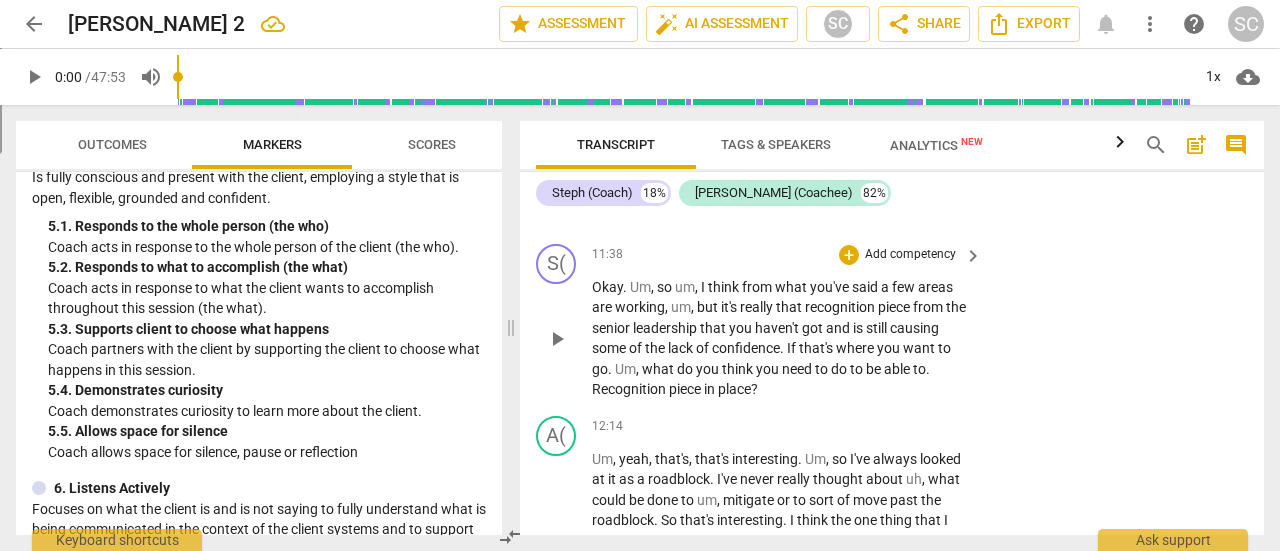click on "Add competency" at bounding box center [910, 255] 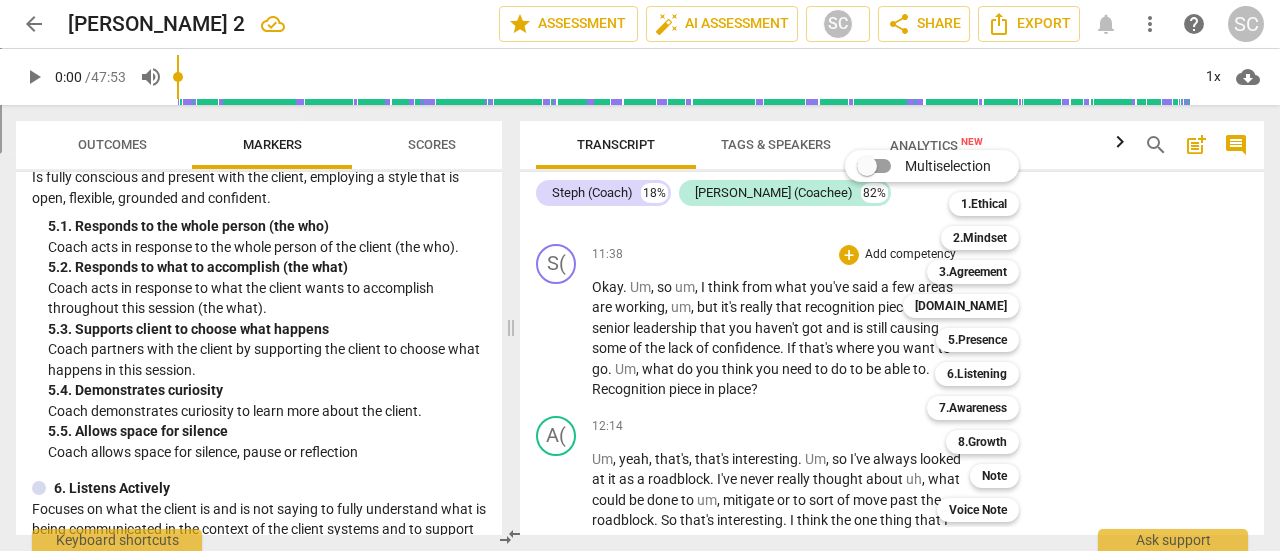 click at bounding box center [640, 275] 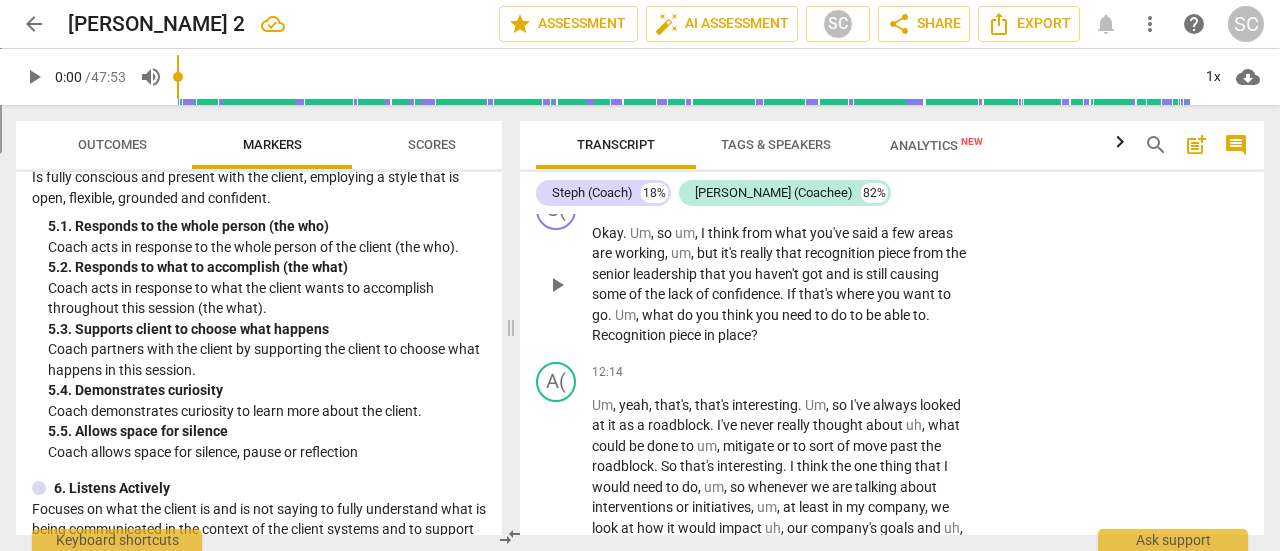 scroll, scrollTop: 4148, scrollLeft: 0, axis: vertical 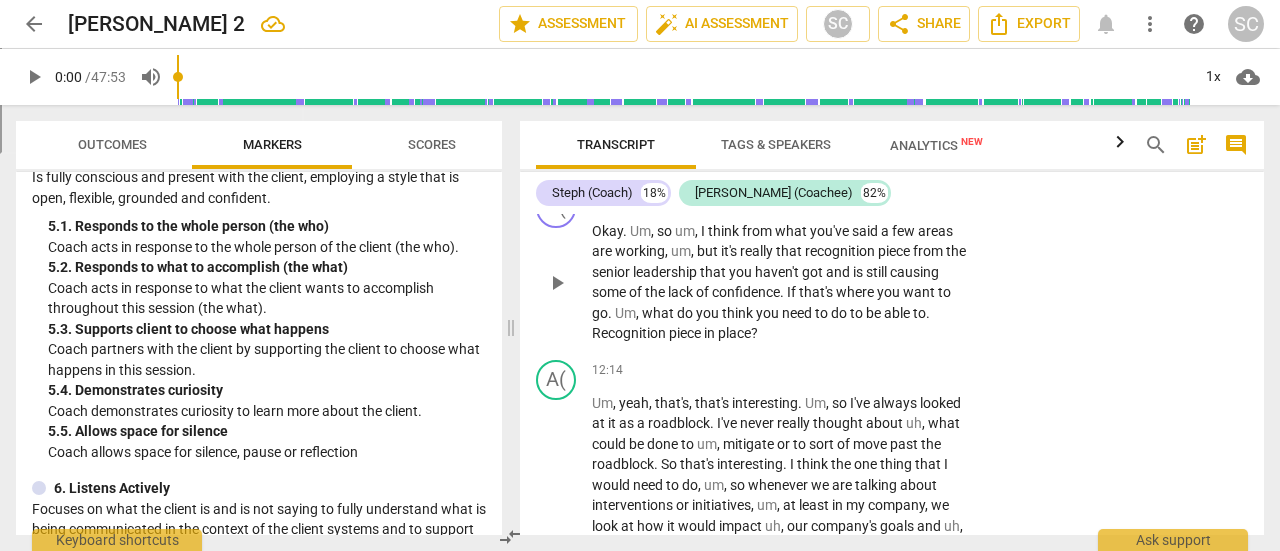 click on "Add competency" at bounding box center (910, 199) 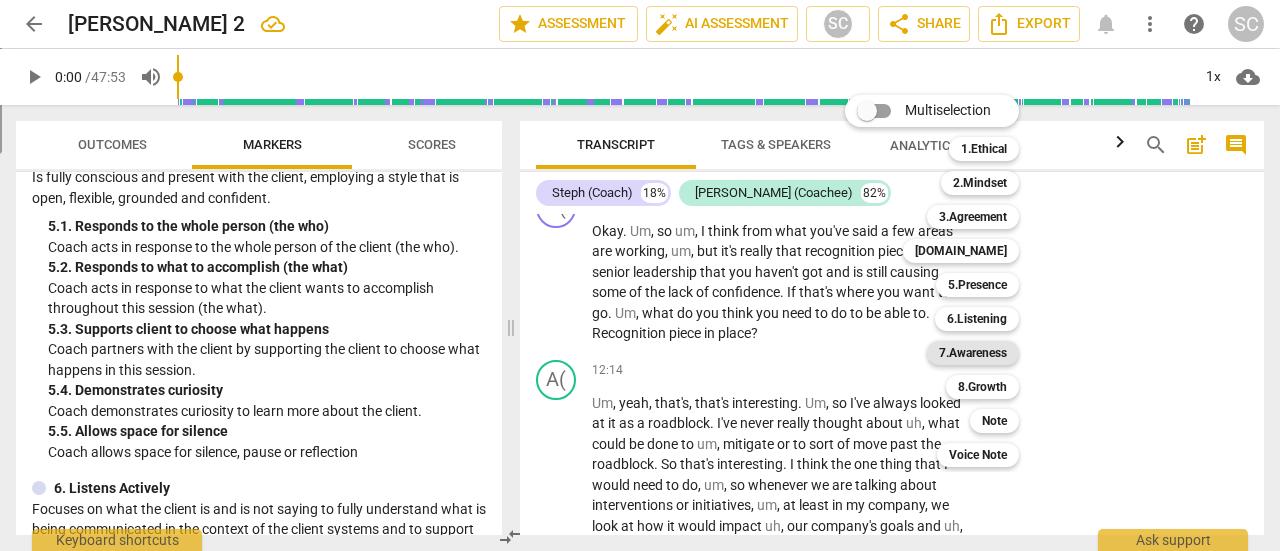 click on "7.Awareness" at bounding box center (973, 353) 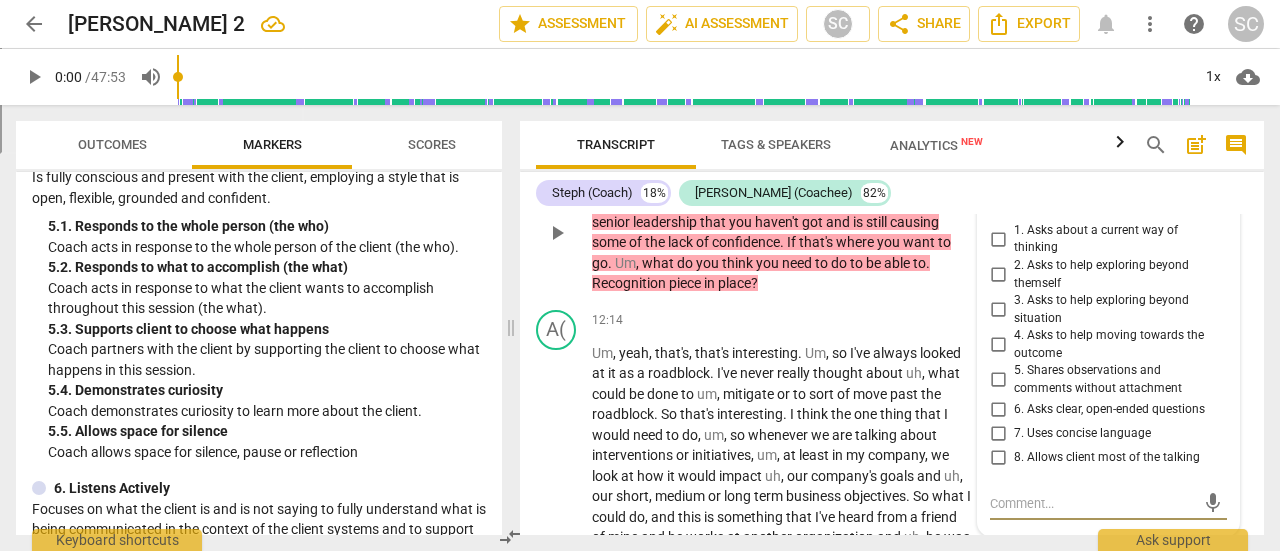 scroll, scrollTop: 4200, scrollLeft: 0, axis: vertical 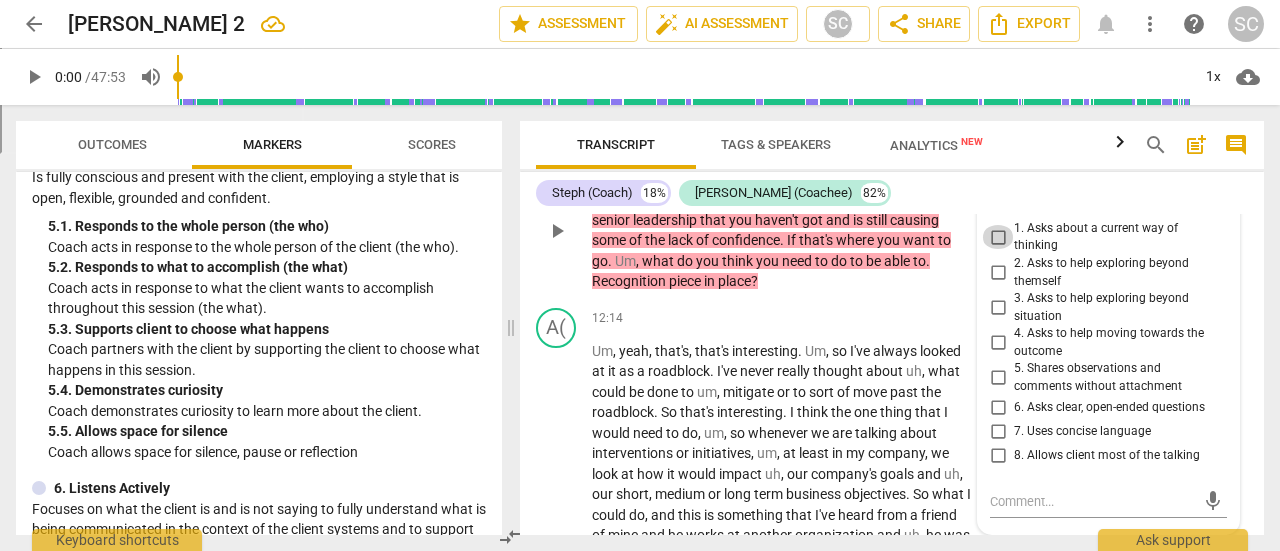 click on "1. Asks about a current way of thinking" at bounding box center (998, 237) 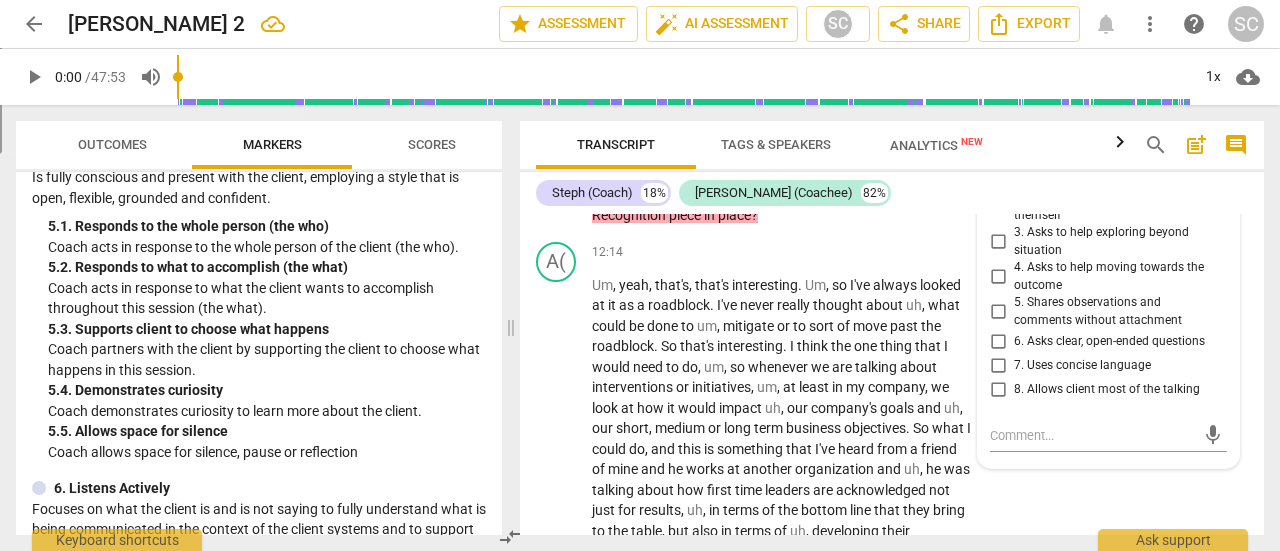 scroll, scrollTop: 4260, scrollLeft: 0, axis: vertical 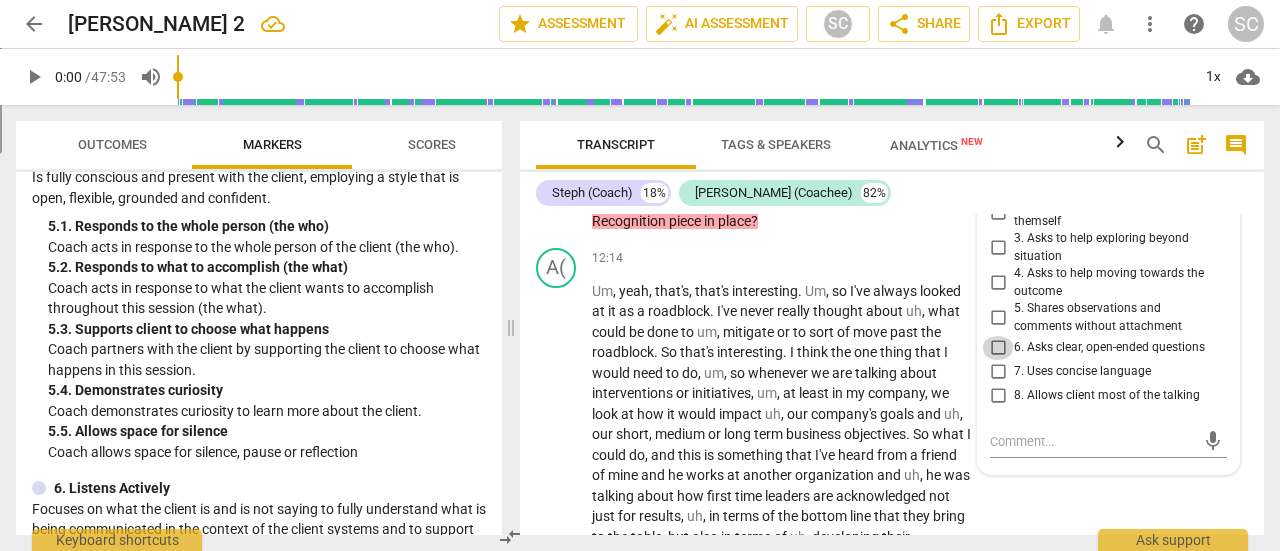 click on "6. Asks clear, open-ended questions" at bounding box center [998, 348] 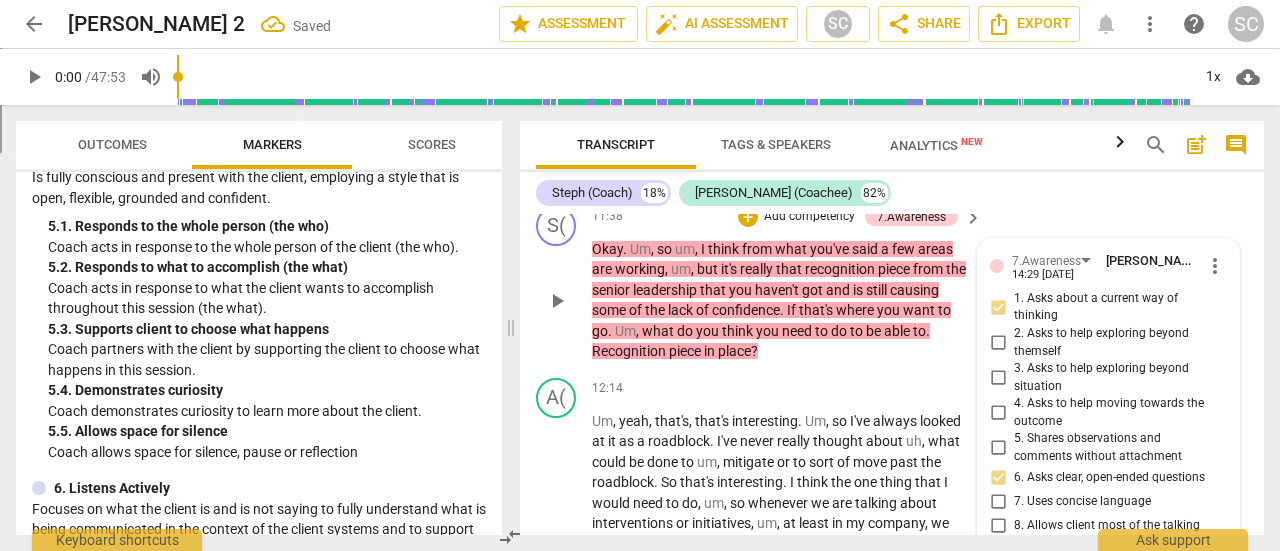 scroll, scrollTop: 4132, scrollLeft: 0, axis: vertical 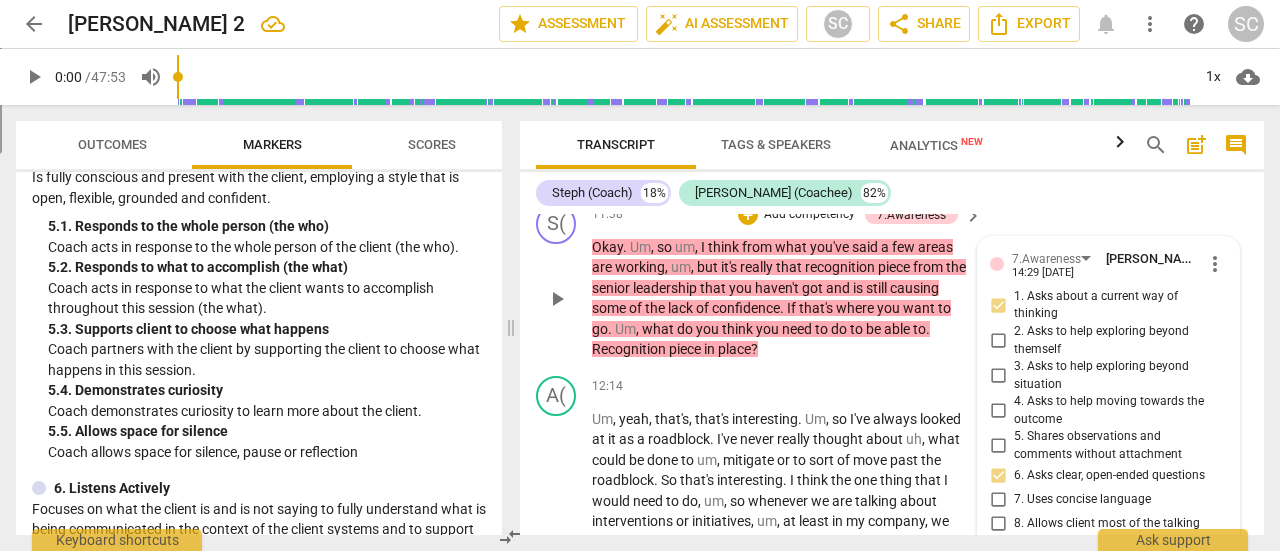 click on "Add competency" at bounding box center [809, 215] 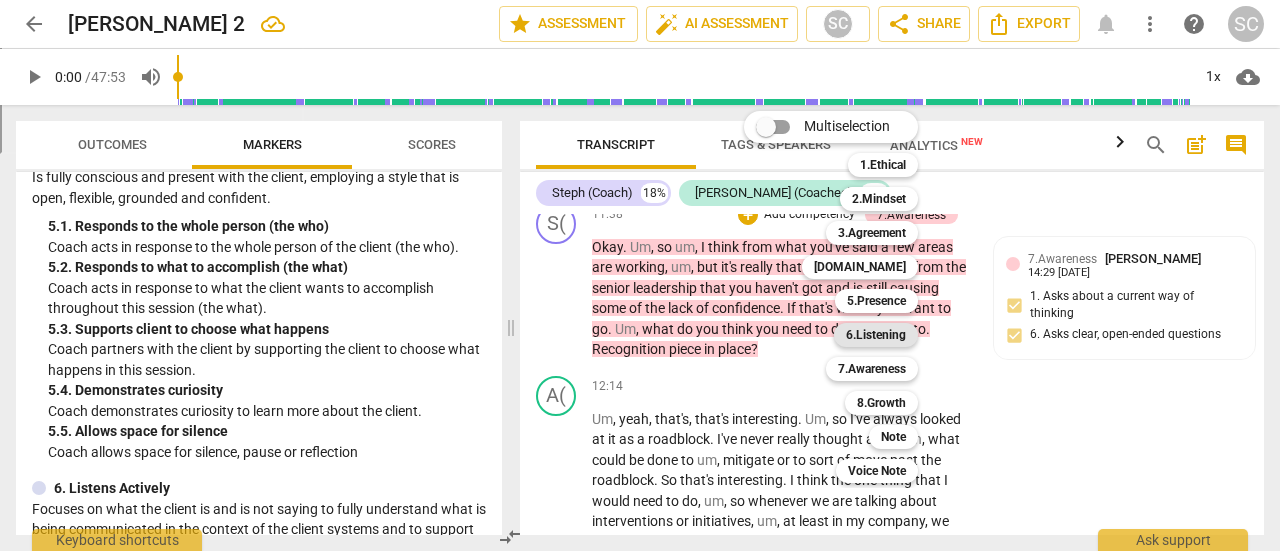 click on "6.Listening" at bounding box center (876, 335) 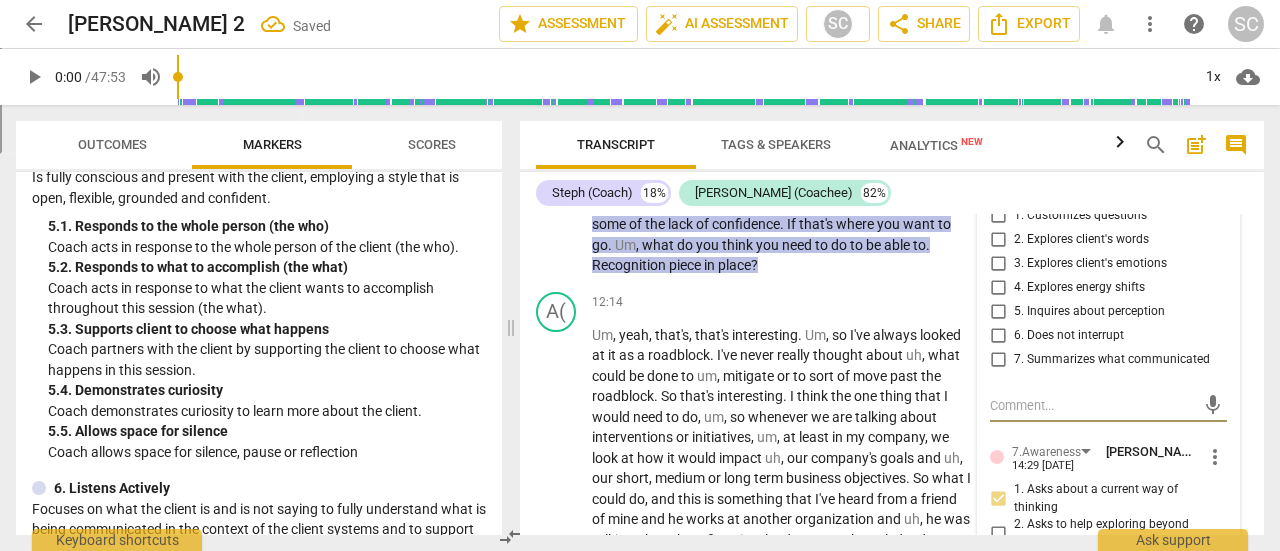 scroll, scrollTop: 4218, scrollLeft: 0, axis: vertical 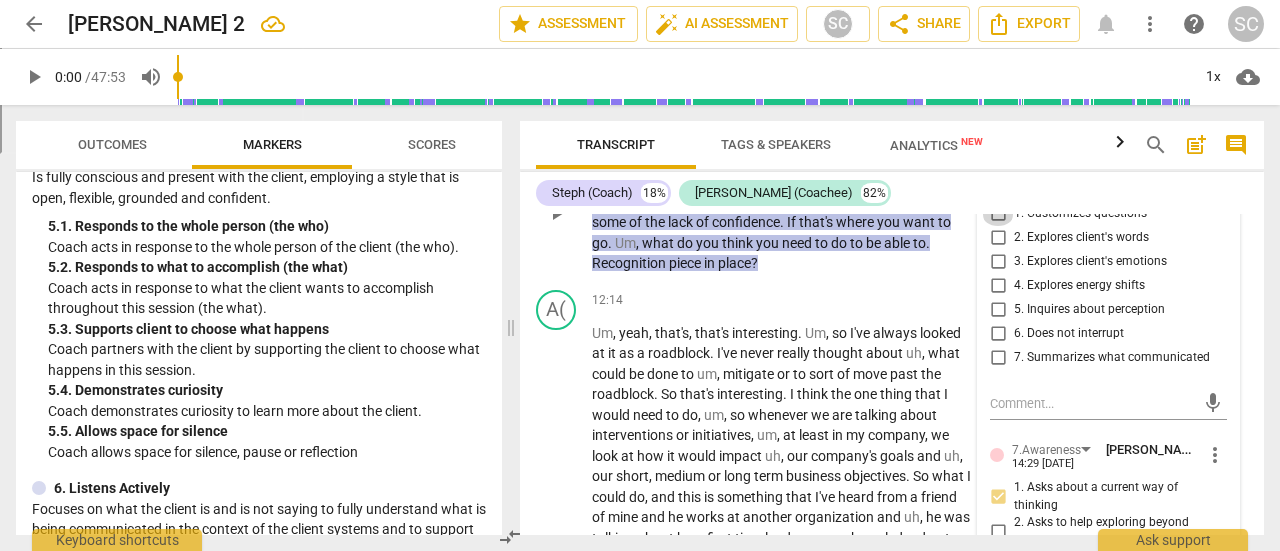 click on "1. Customizes questions" at bounding box center [998, 214] 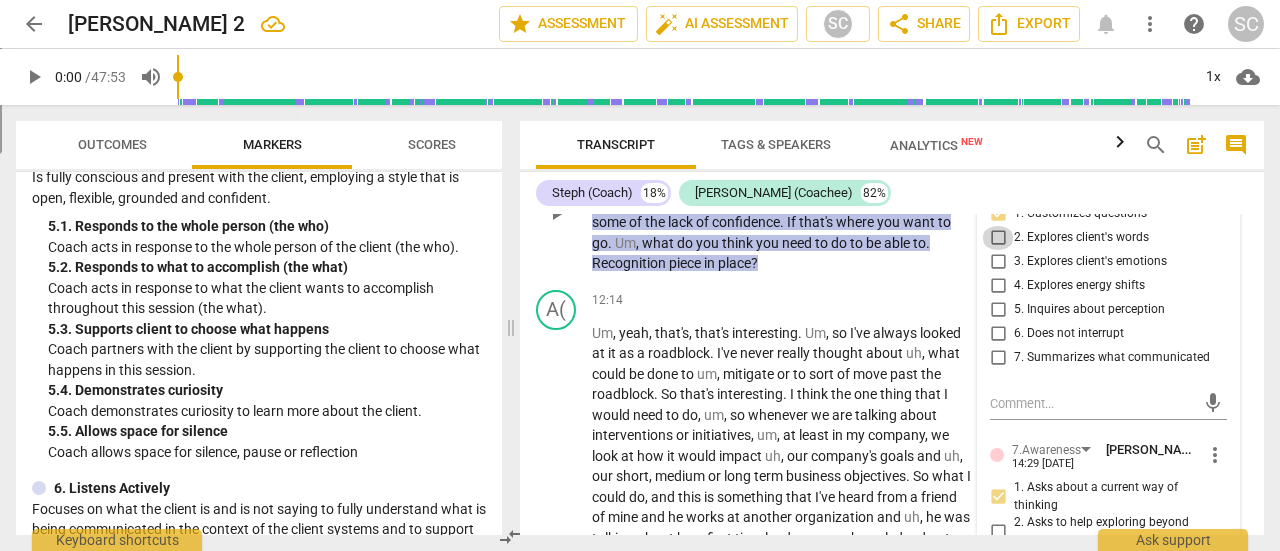 click on "2. Explores client's words" at bounding box center (998, 238) 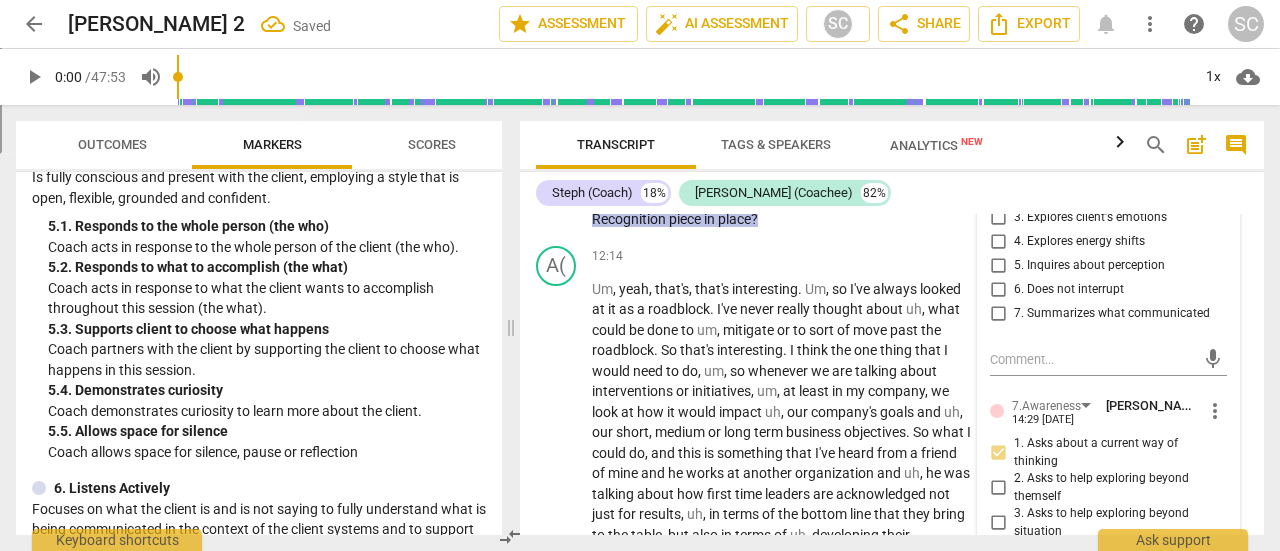 scroll, scrollTop: 4266, scrollLeft: 0, axis: vertical 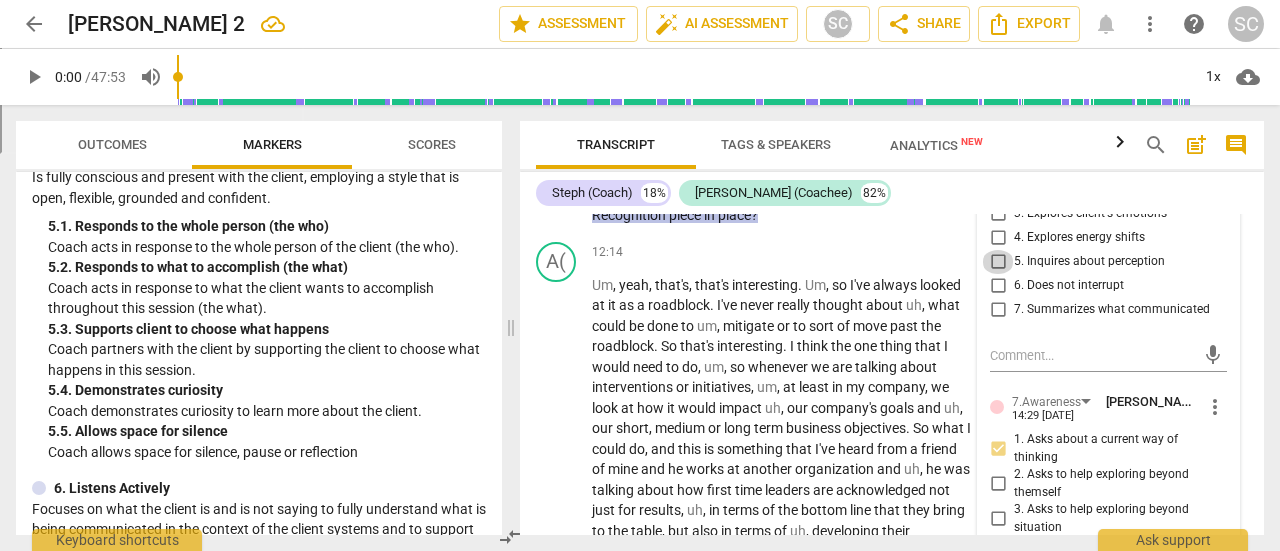 click on "5. Inquires about perception" at bounding box center (998, 262) 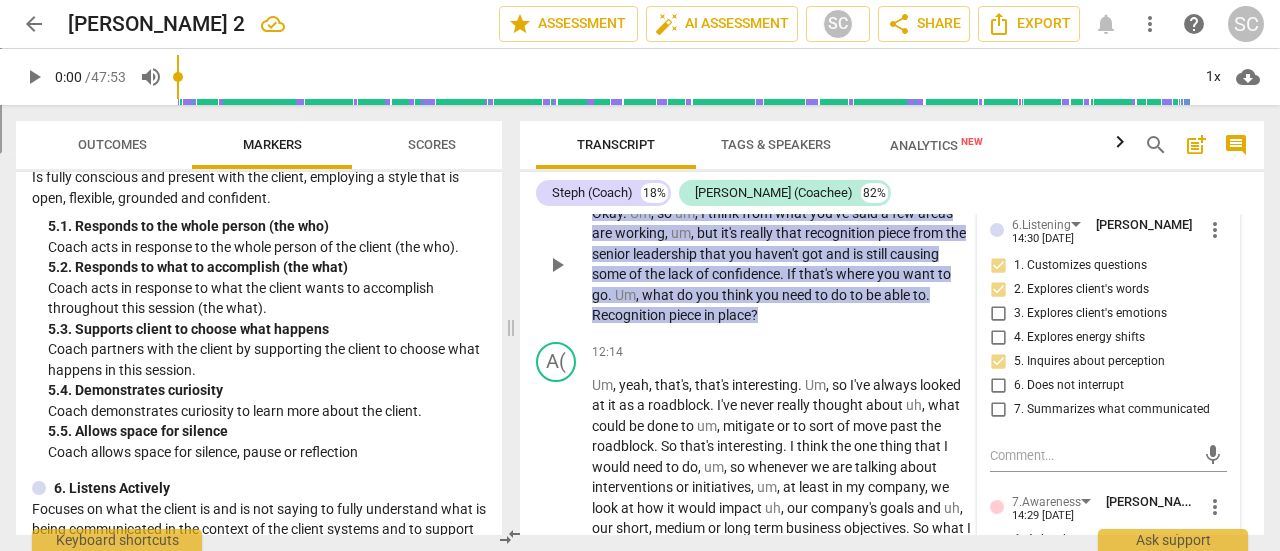 scroll, scrollTop: 4146, scrollLeft: 0, axis: vertical 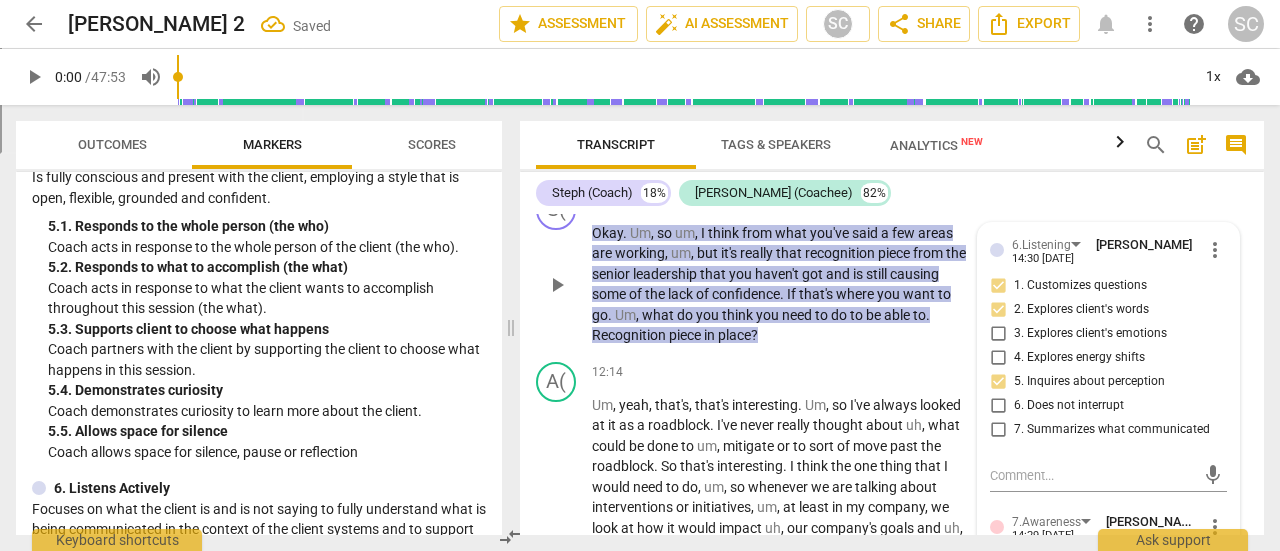 click on "Add competency" at bounding box center (718, 201) 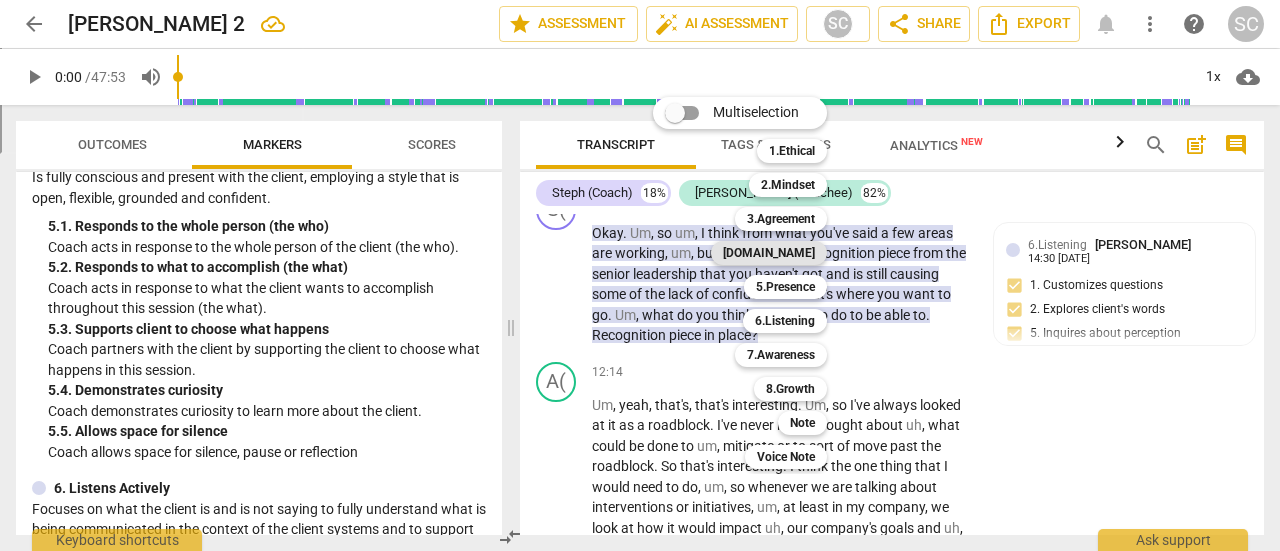 click on "[DOMAIN_NAME]" at bounding box center (769, 253) 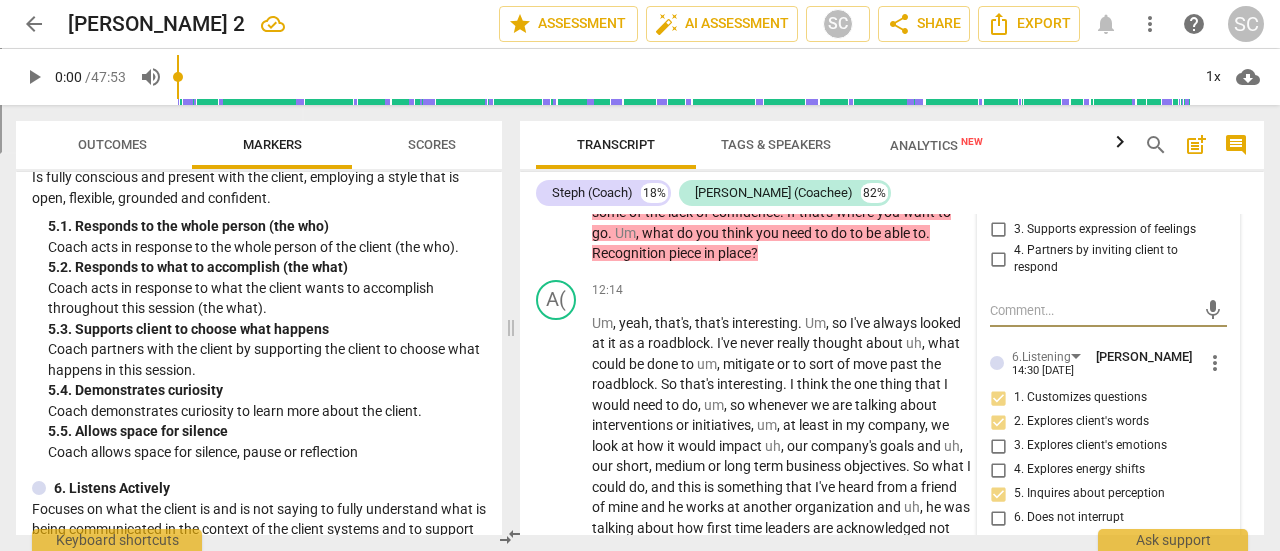 scroll, scrollTop: 4246, scrollLeft: 0, axis: vertical 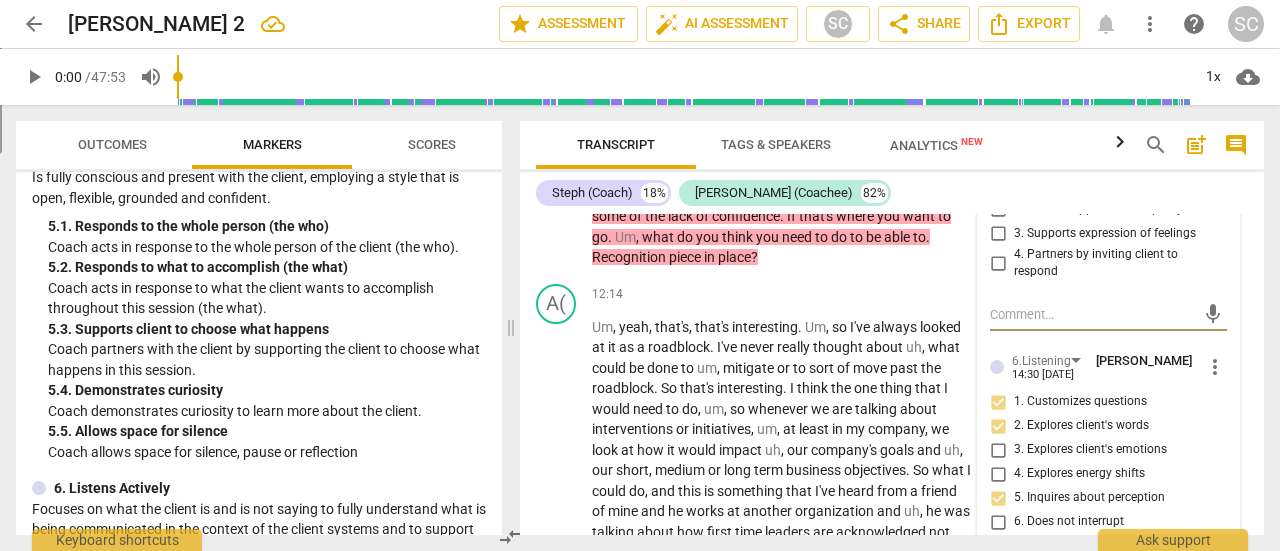 click on "4. Partners by inviting client to respond" at bounding box center [998, 263] 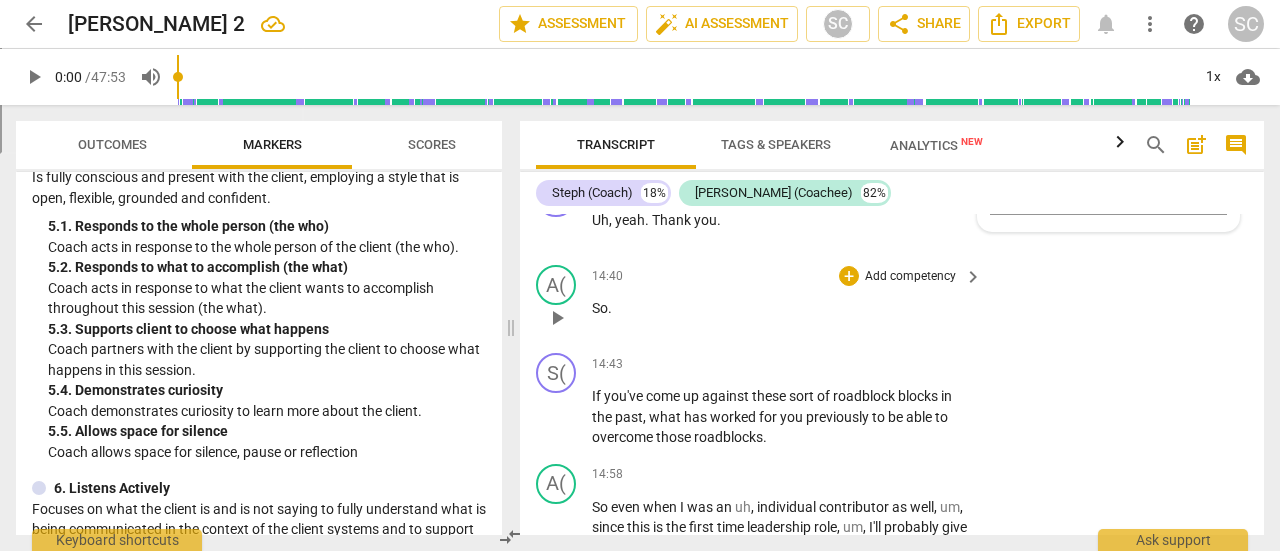 scroll, scrollTop: 4994, scrollLeft: 0, axis: vertical 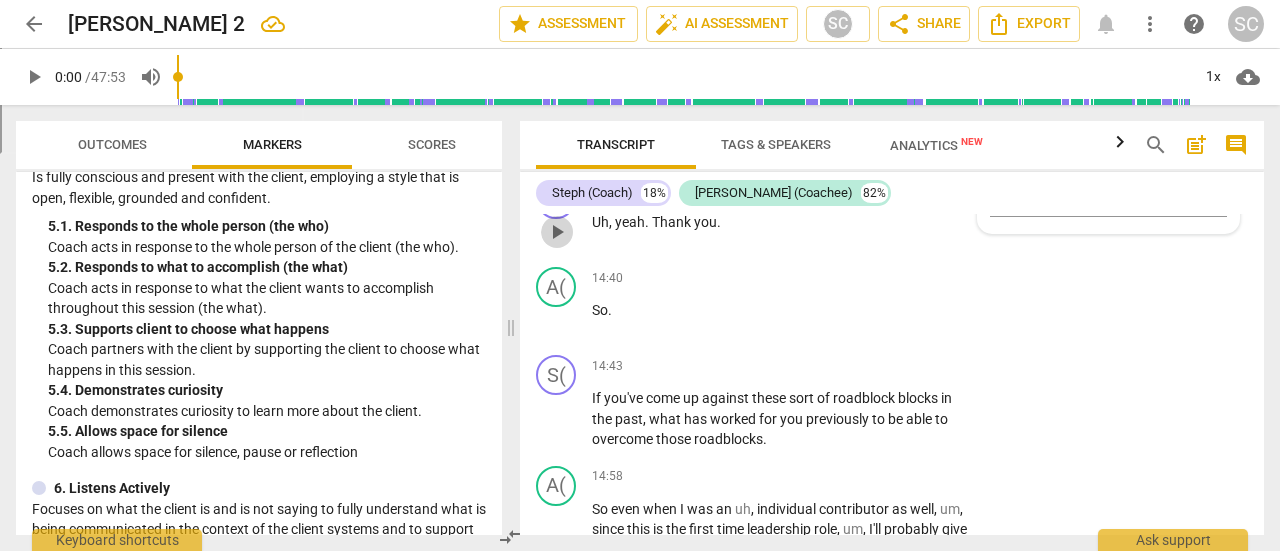 click on "play_arrow" at bounding box center (557, 232) 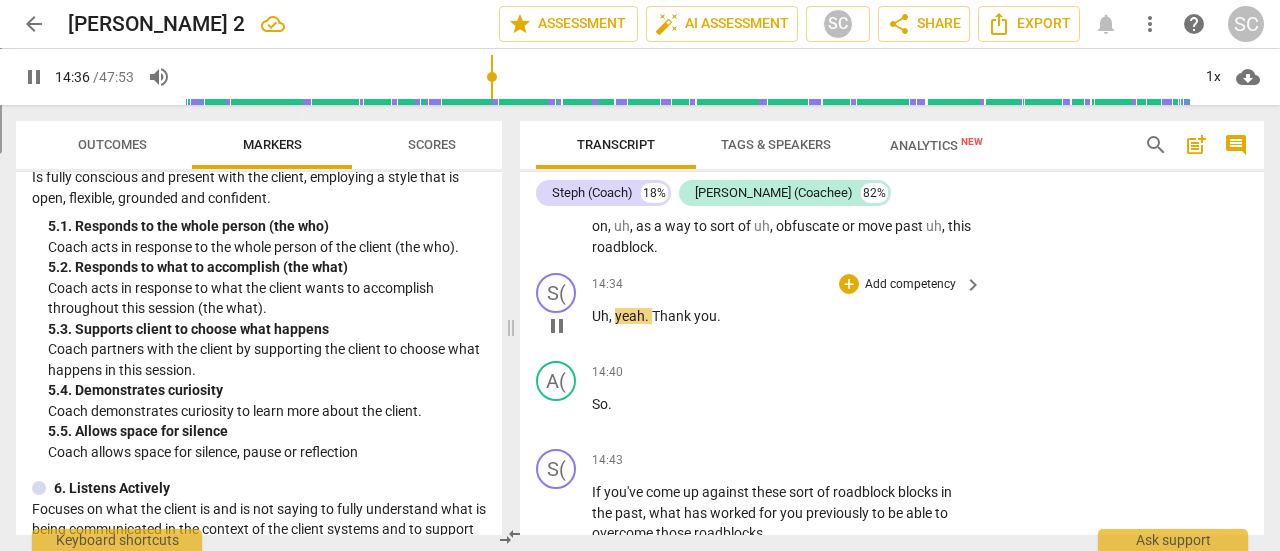 scroll, scrollTop: 4900, scrollLeft: 0, axis: vertical 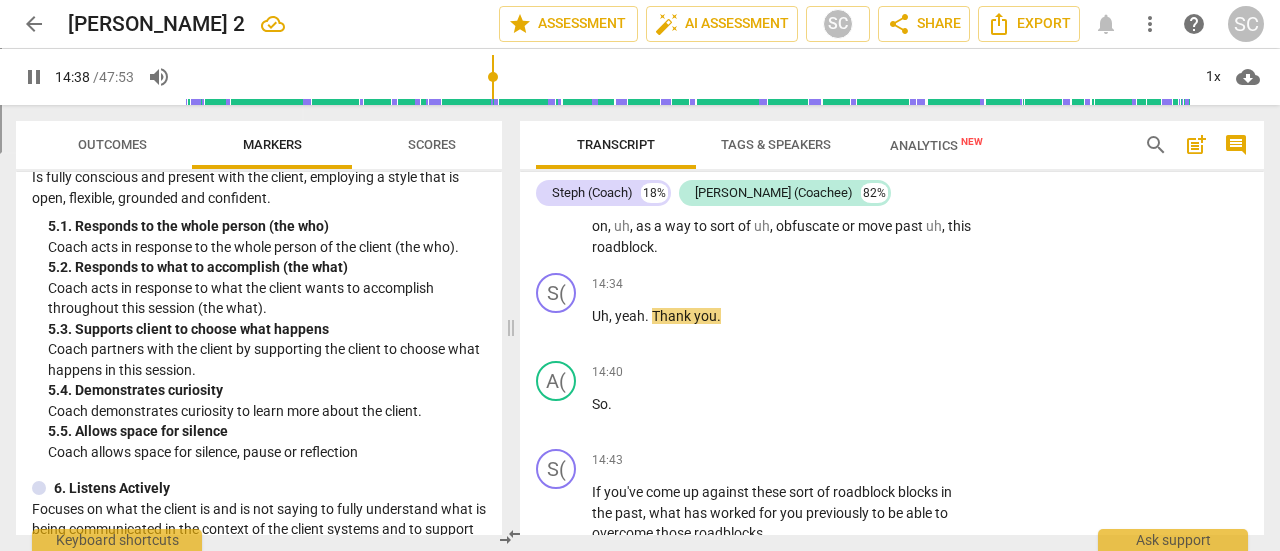 click on "Um ,   yeah ,   that's ,   that's   interesting .   Um ,   so   I've   always   looked   at   it   as   a   roadblock .   I've   never   really   thought   about   uh ,   what   could   be   done   to   um ,   mitigate   or   to   sort   of   move   past   the   roadblock .   So   that's   interesting .   I   think   the   one   thing   that   I   would   need   to   do ,   um ,   so   whenever   we   are   talking   about   interventions   or   initiatives ,   um ,   at   least   in   my   company ,   we   look   at   how   it   would   impact   uh ,   our   company's   goals   and   uh ,   our   short ,   medium   or   long   term   business   objectives .   So   what   I   could   do ,   and   this   is   something   that   I've   heard   from   a   friend   of   mine   and   he   works   at   another   organization   and   uh ,   he   was   talking   about   how   first   time   leaders   are   acknowledged   not   just   for   results ,   uh ,   in   terms   of   the   bottom   line   that   they   bring" at bounding box center (782, -40) 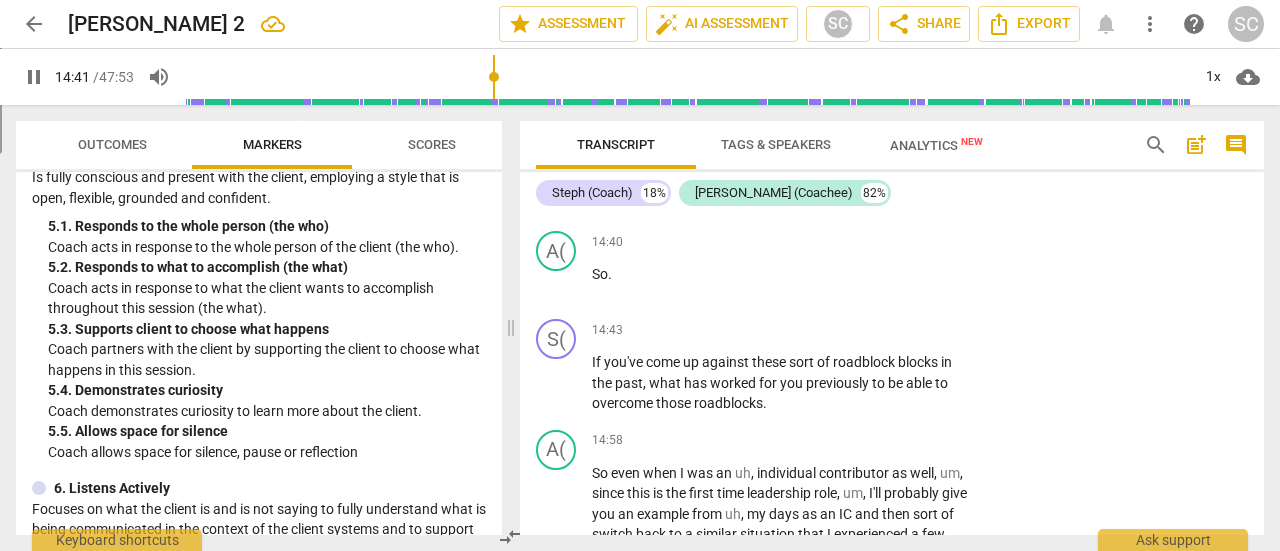 scroll, scrollTop: 5030, scrollLeft: 0, axis: vertical 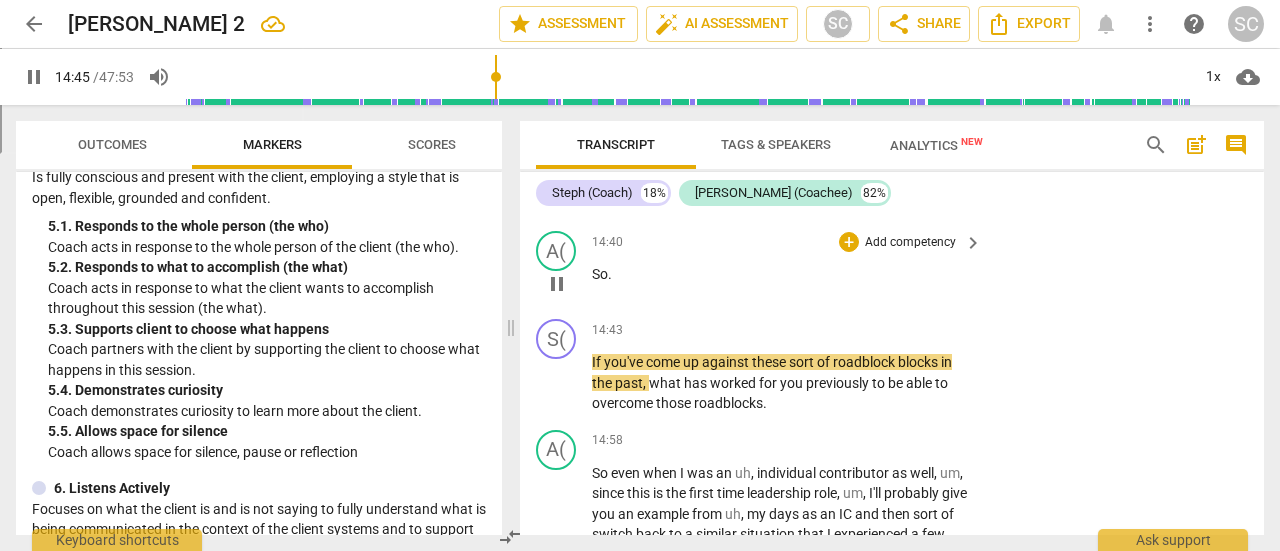 click on "pause" at bounding box center [557, 284] 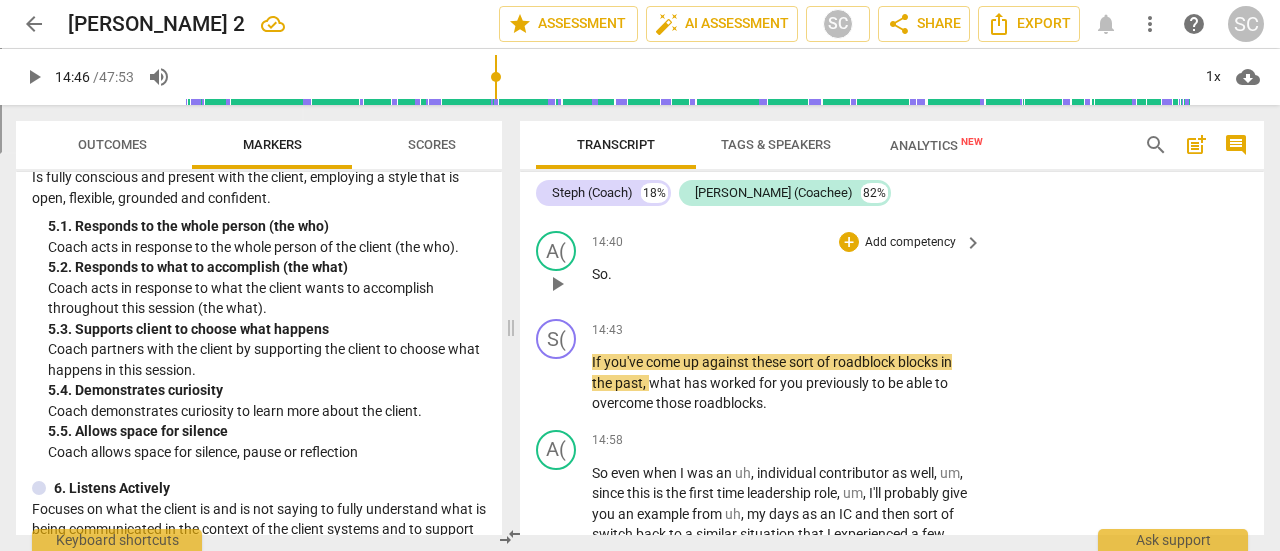 type on "886" 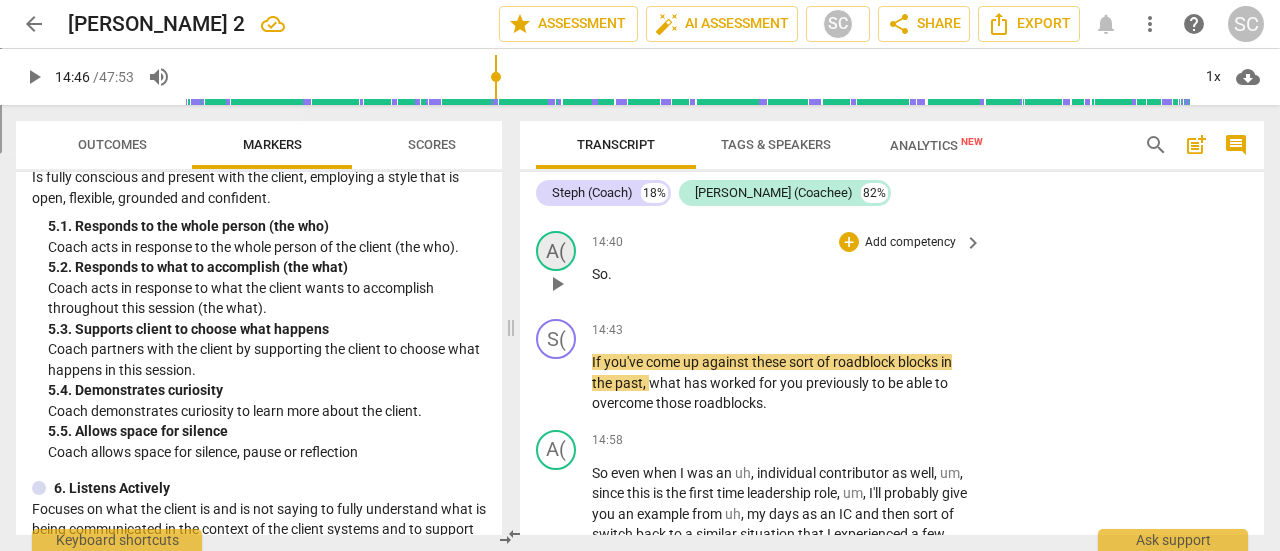 click on "A(" at bounding box center [556, 251] 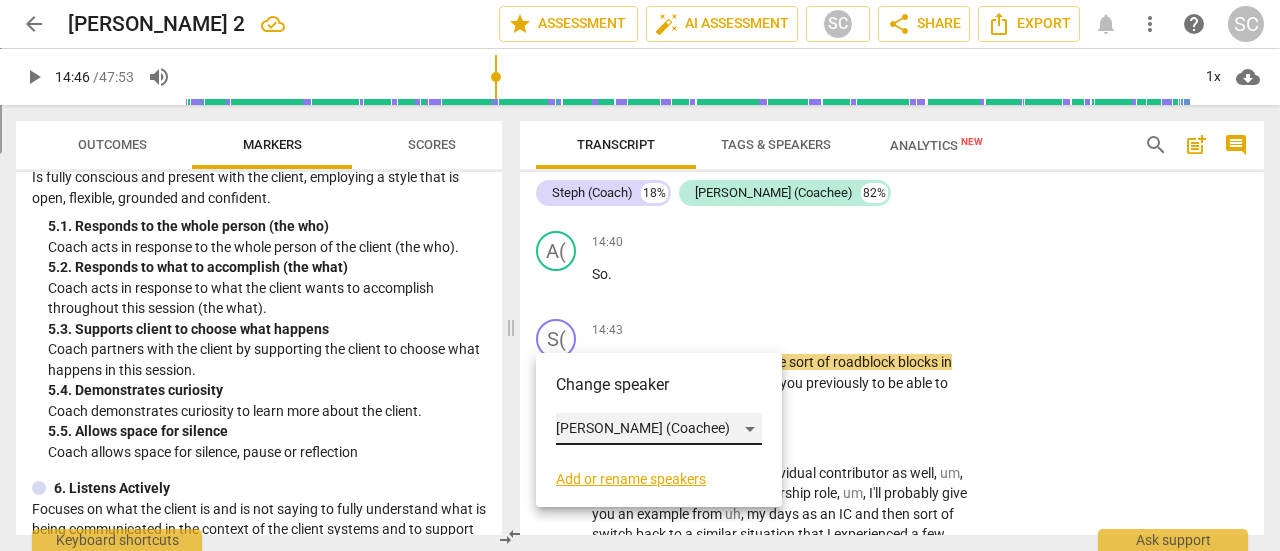 click on "[PERSON_NAME] (Coachee)" at bounding box center [659, 429] 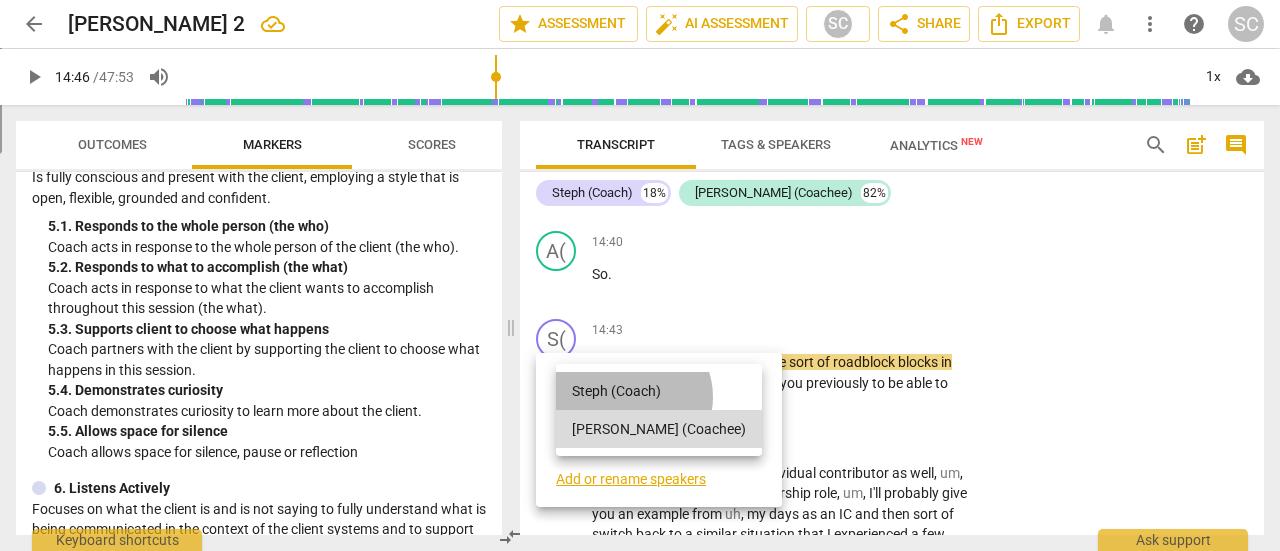 click on "Steph (Coach)" at bounding box center [659, 391] 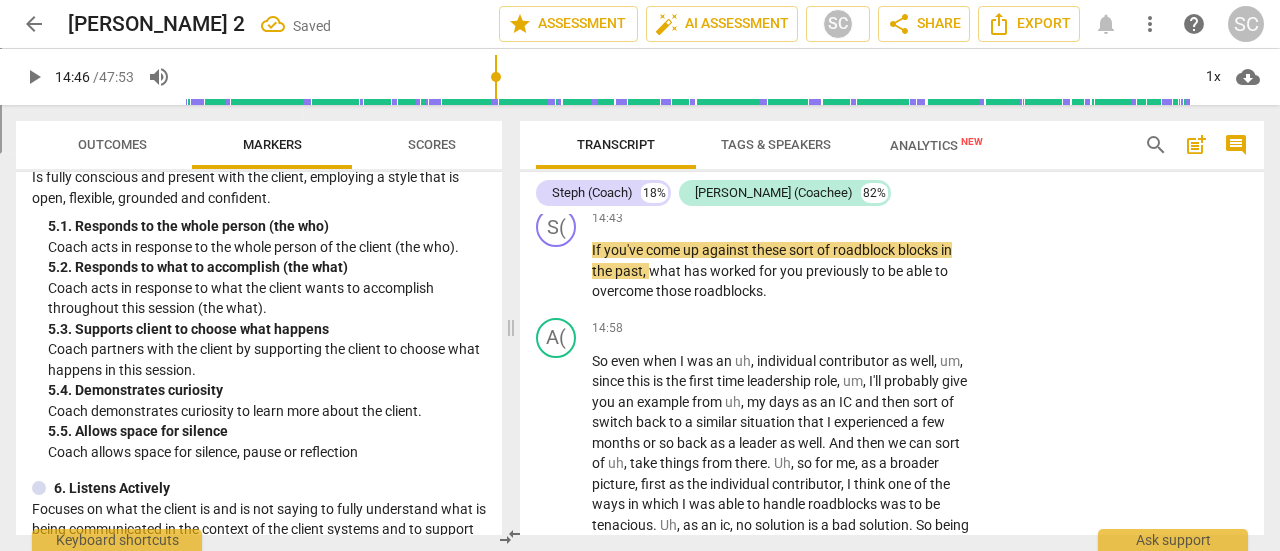 scroll, scrollTop: 5142, scrollLeft: 0, axis: vertical 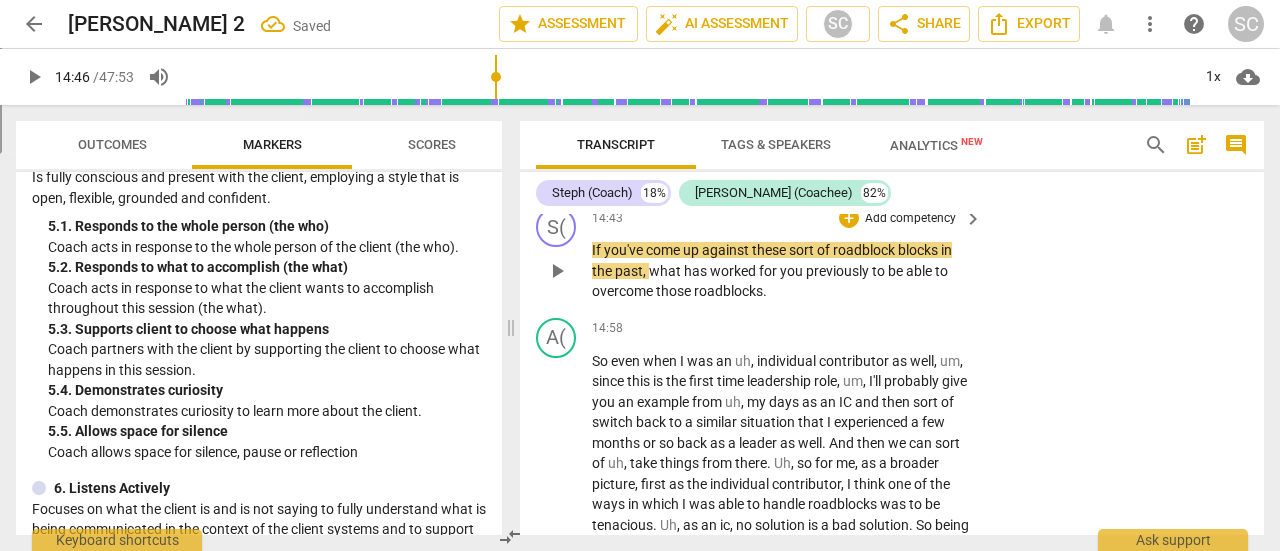 click on "Add competency" at bounding box center [910, 219] 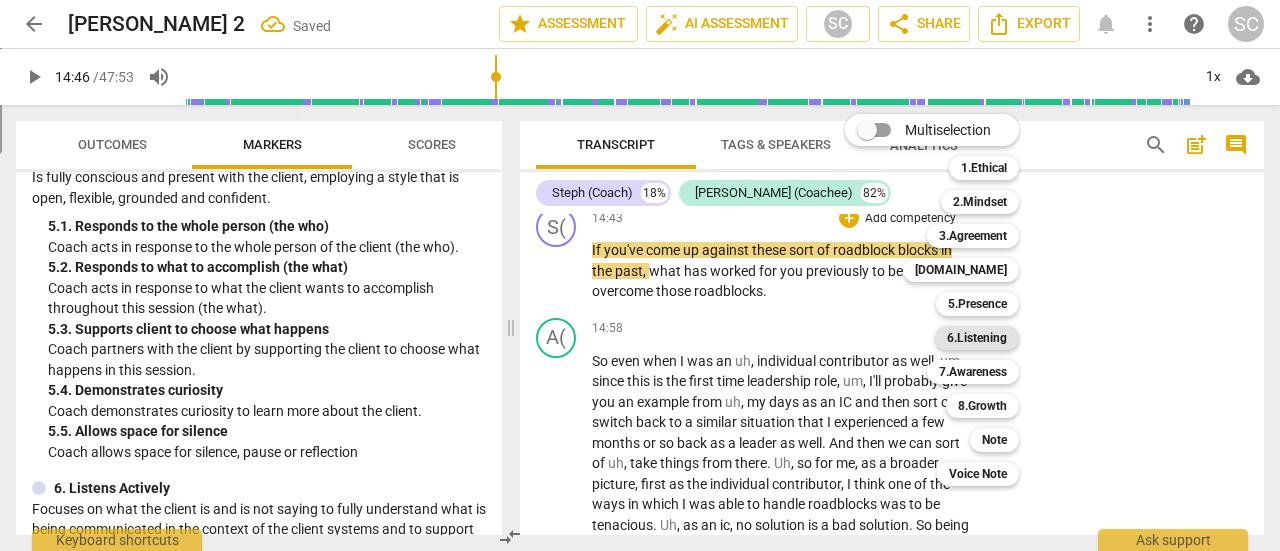 click on "6.Listening" at bounding box center (977, 338) 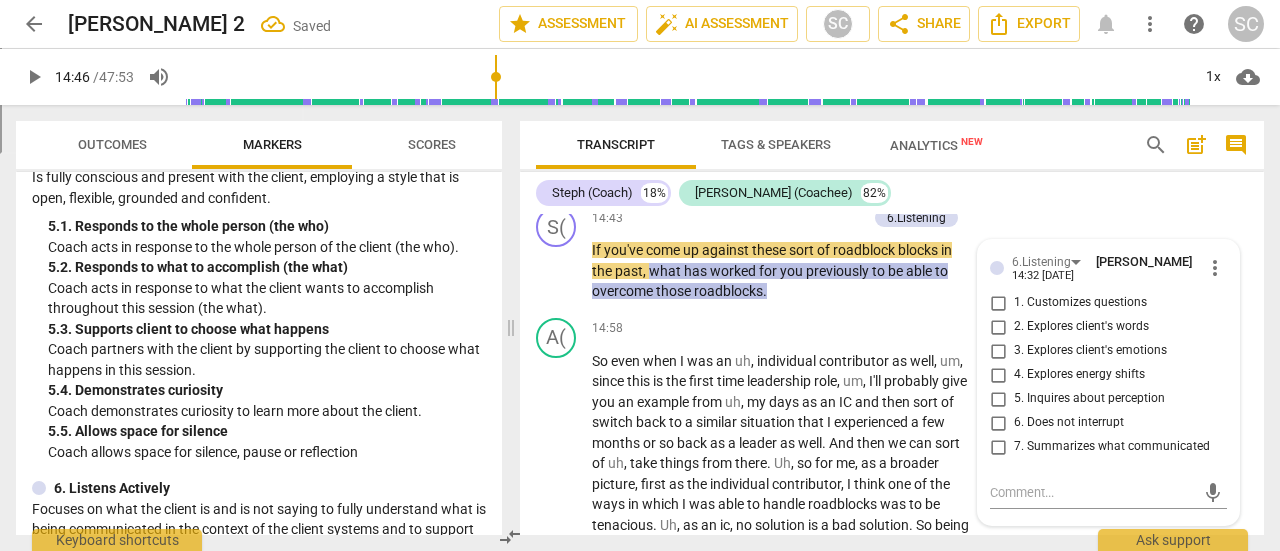 scroll, scrollTop: 5342, scrollLeft: 0, axis: vertical 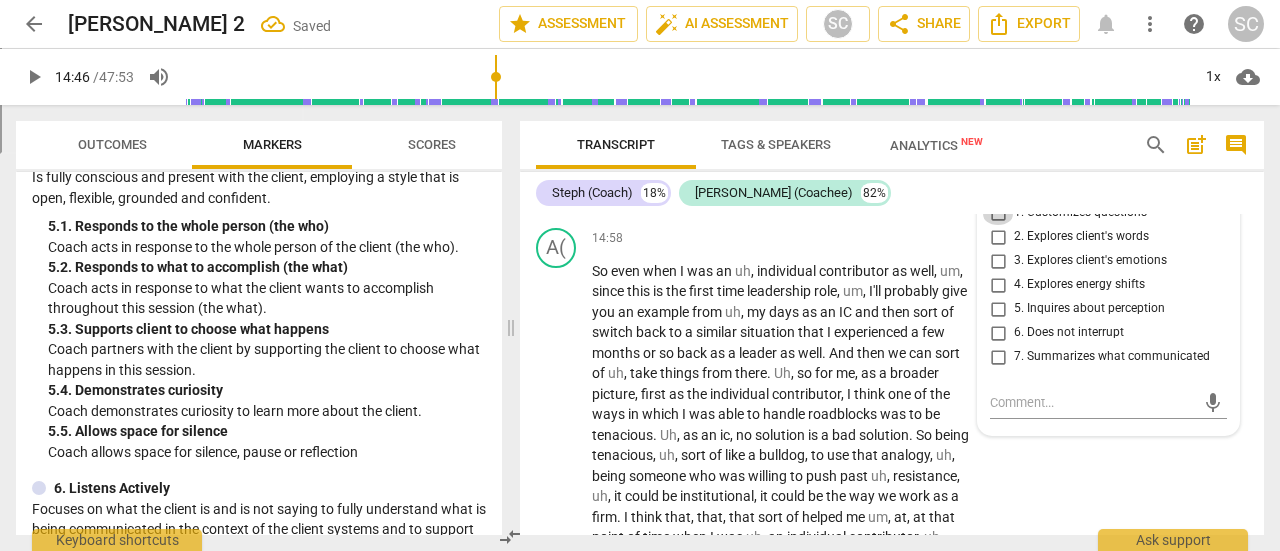 click on "1. Customizes questions" at bounding box center (998, 213) 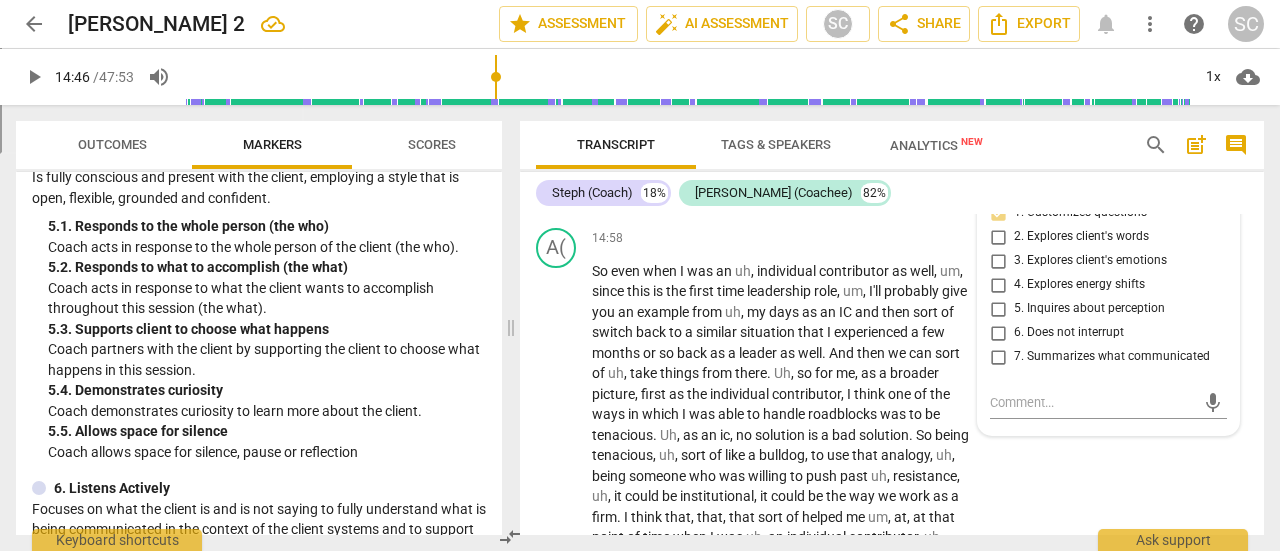 click on "2. Explores client's words" at bounding box center [998, 237] 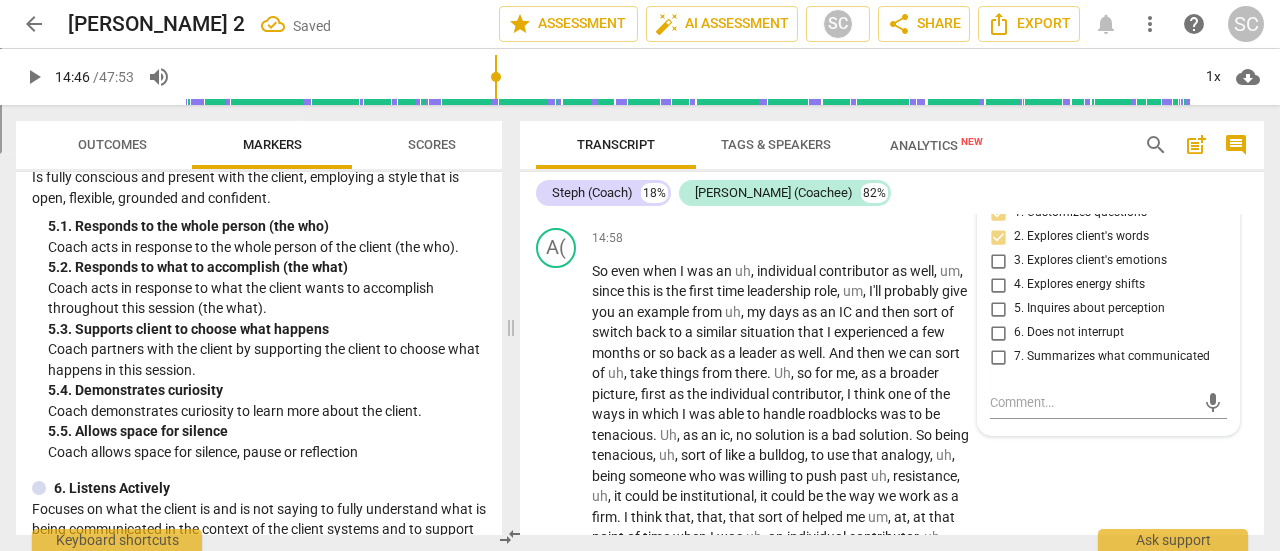 click on "5. Inquires about perception" at bounding box center [998, 309] 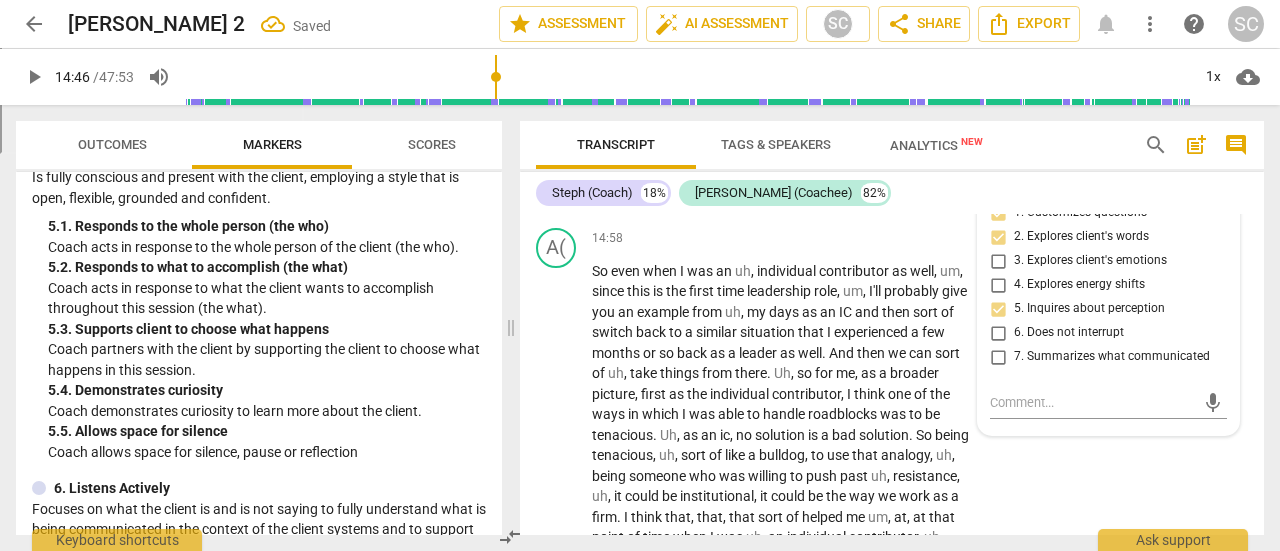 scroll, scrollTop: 5164, scrollLeft: 0, axis: vertical 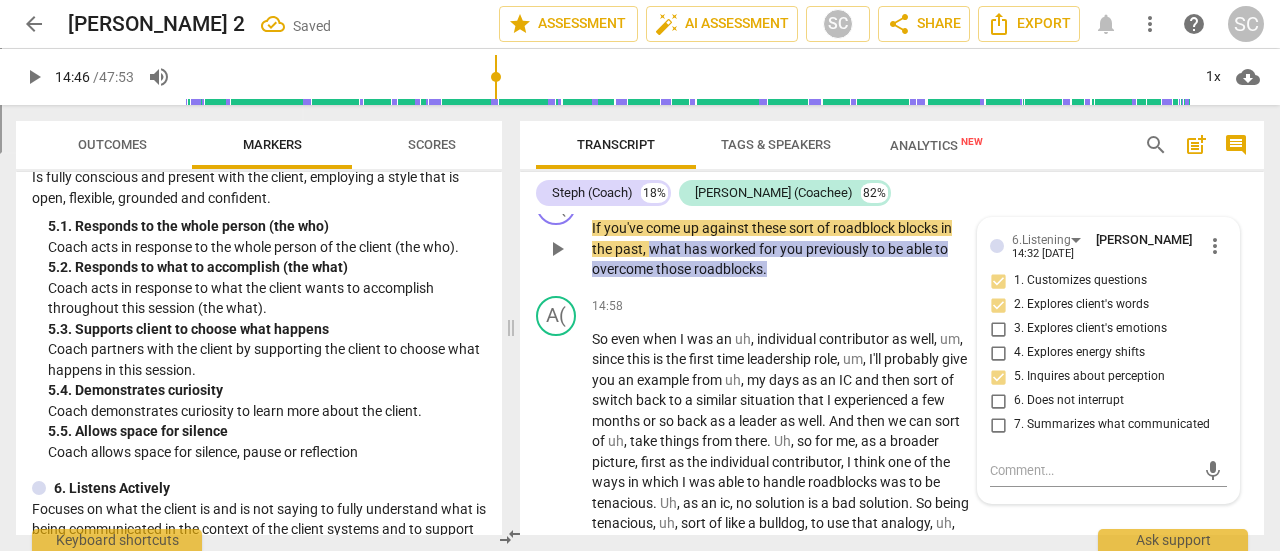 click on "Add competency" at bounding box center (819, 197) 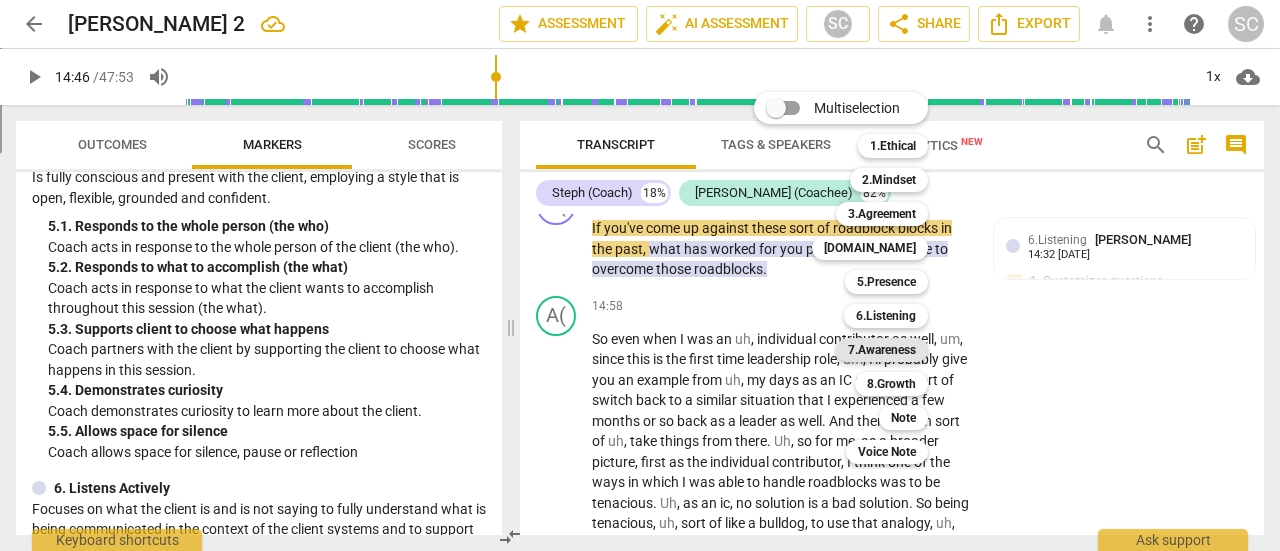 click on "7.Awareness" at bounding box center [882, 350] 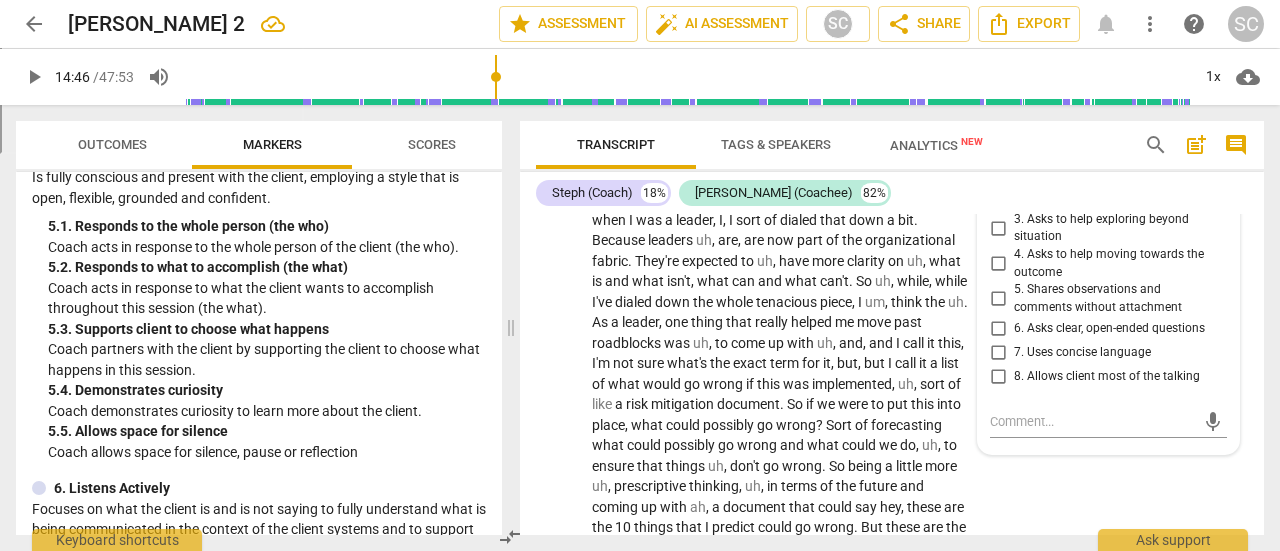 scroll, scrollTop: 5572, scrollLeft: 0, axis: vertical 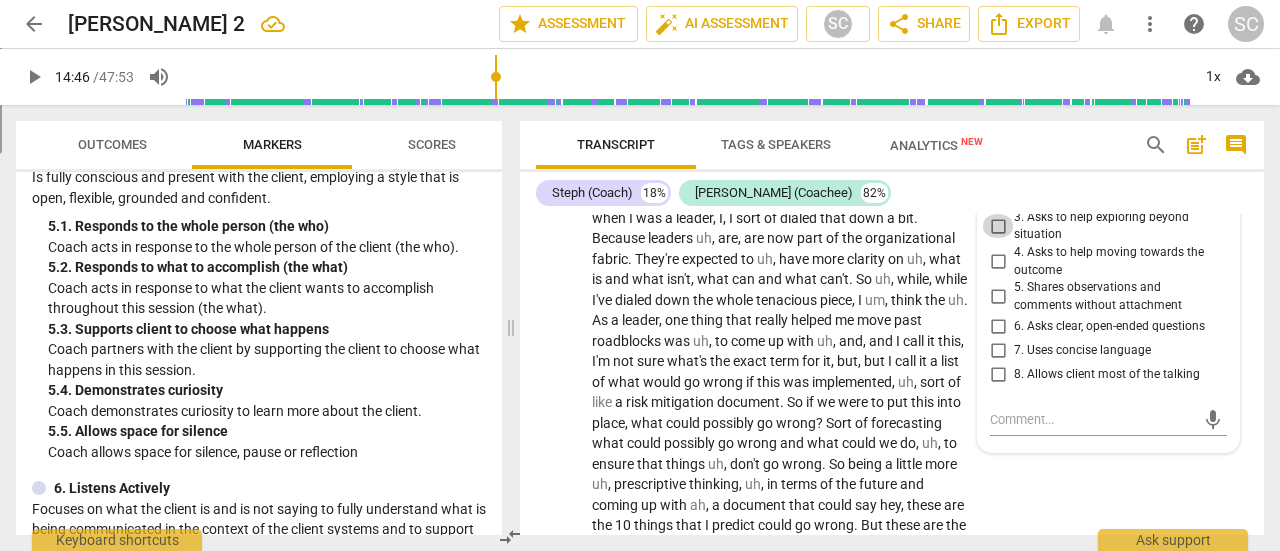 click on "3. Asks to help exploring beyond situation" at bounding box center (998, 226) 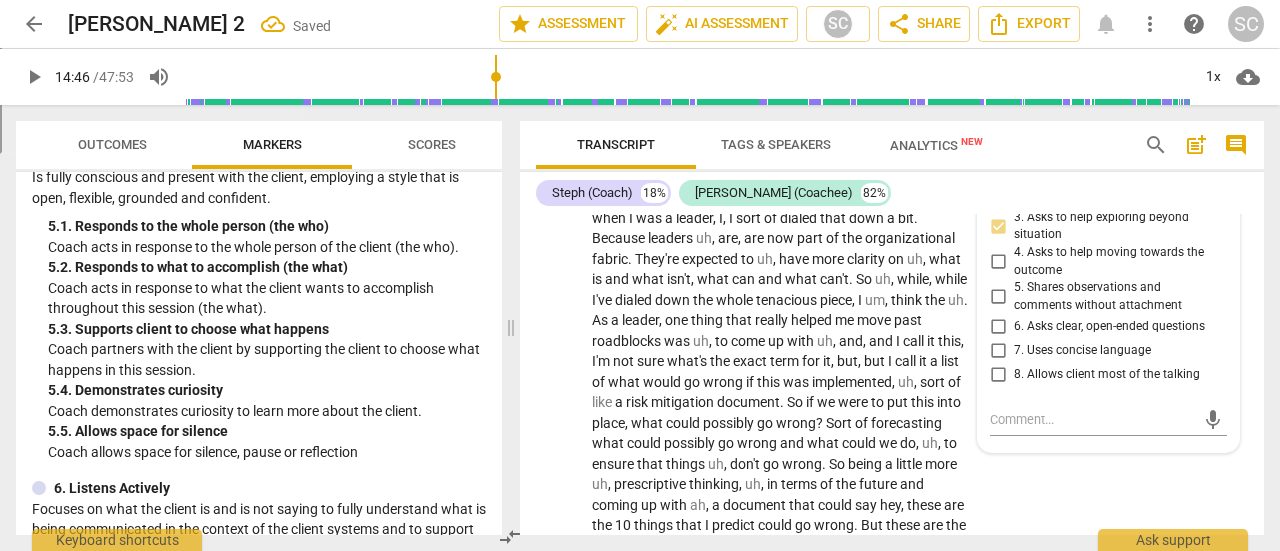 click on "6. Asks clear, open-ended questions" at bounding box center (998, 326) 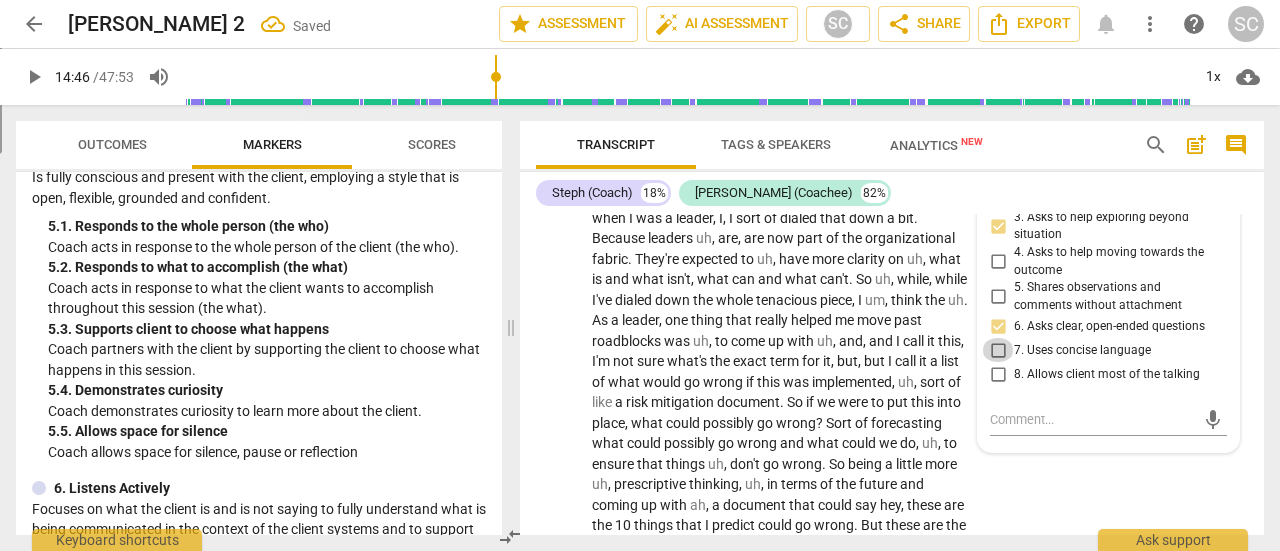 click on "7. Uses concise language" at bounding box center (998, 350) 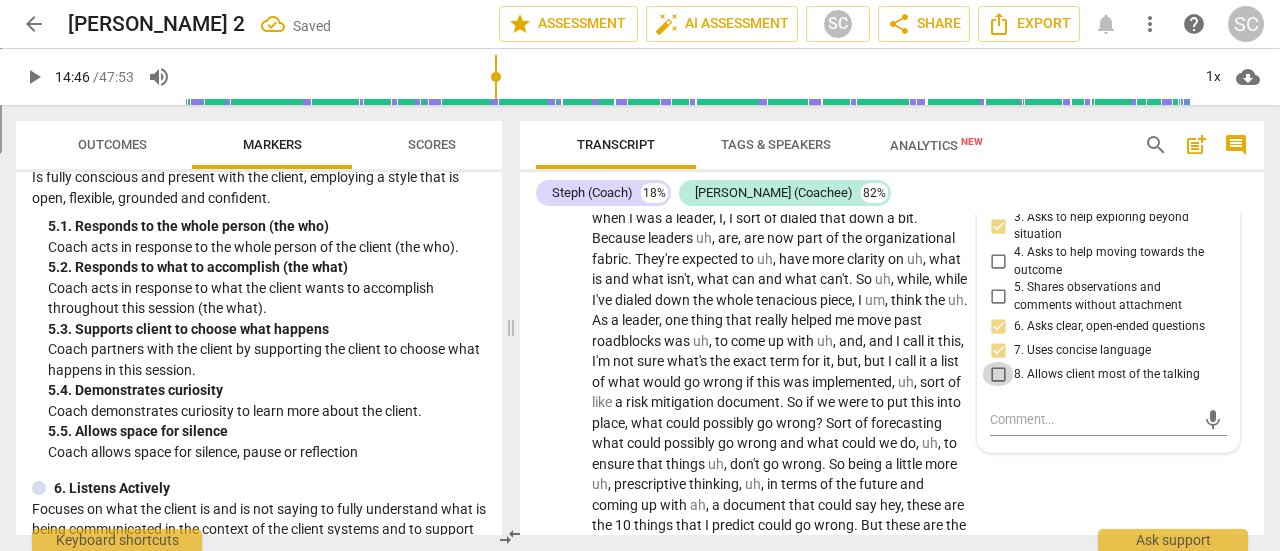 click on "8. Allows client most of the talking" at bounding box center (998, 374) 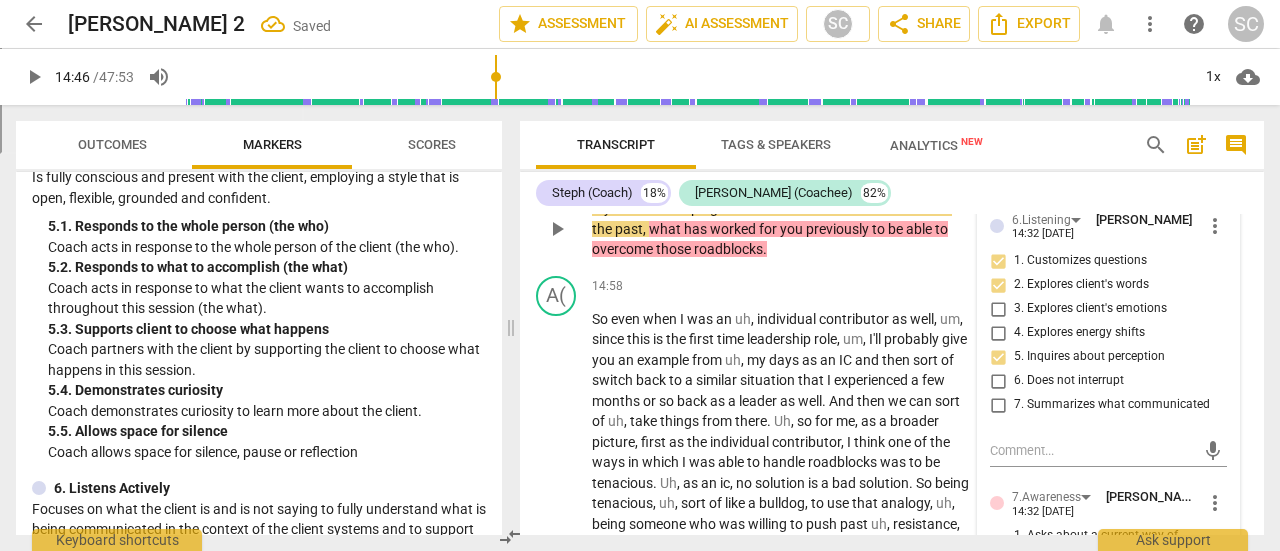 scroll, scrollTop: 5190, scrollLeft: 0, axis: vertical 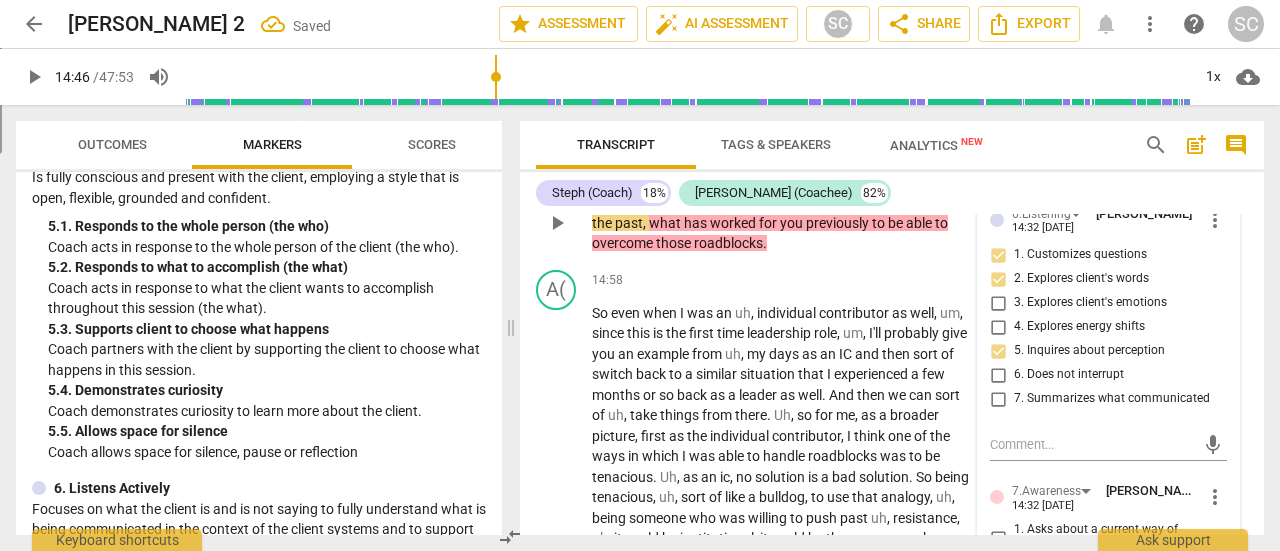 click on "Add competency" at bounding box center [718, 171] 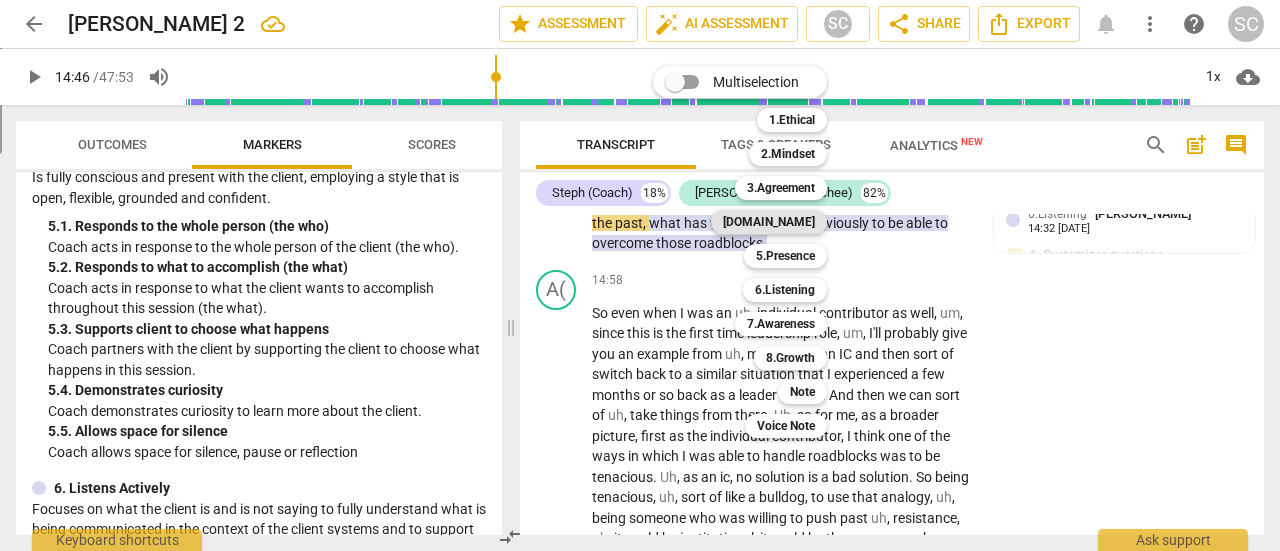 click on "[DOMAIN_NAME]" at bounding box center [769, 222] 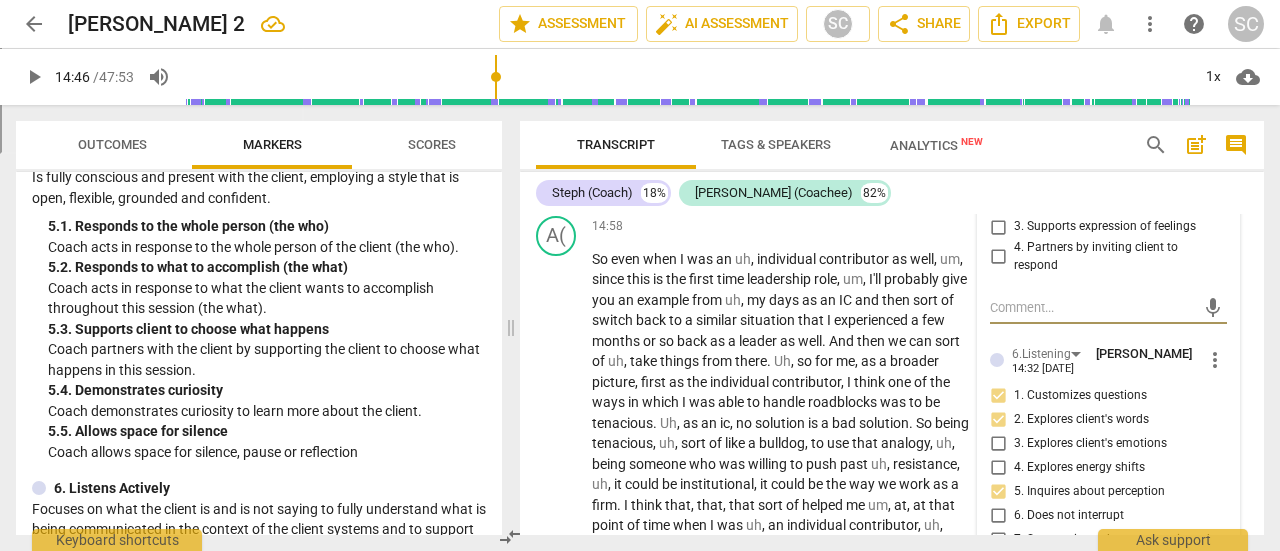 scroll, scrollTop: 5164, scrollLeft: 0, axis: vertical 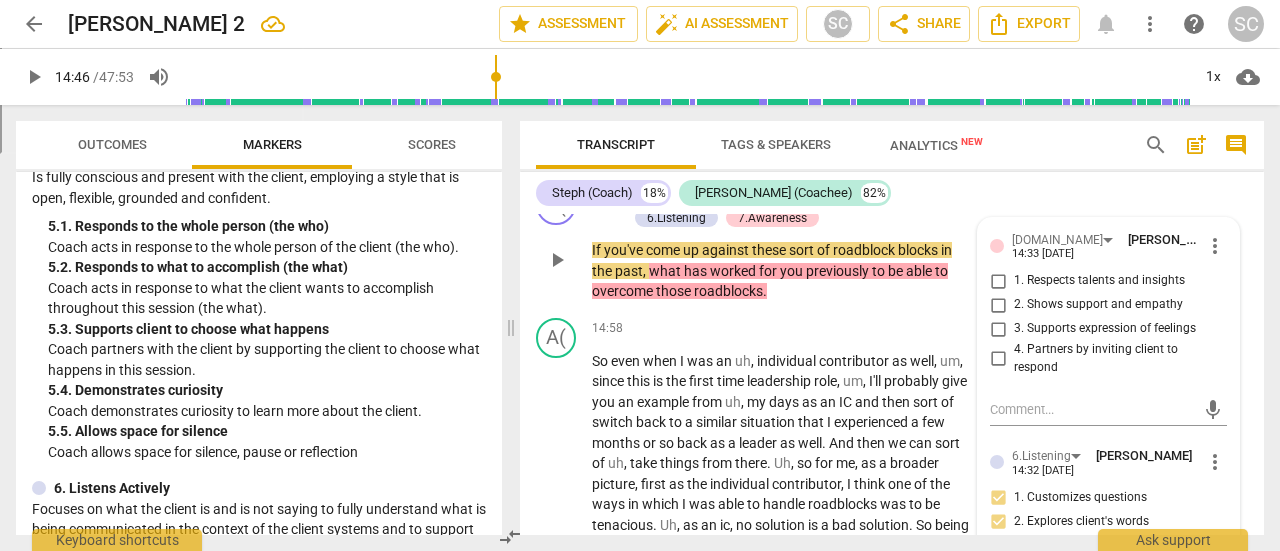 click on "Add competency" at bounding box center (698, 197) 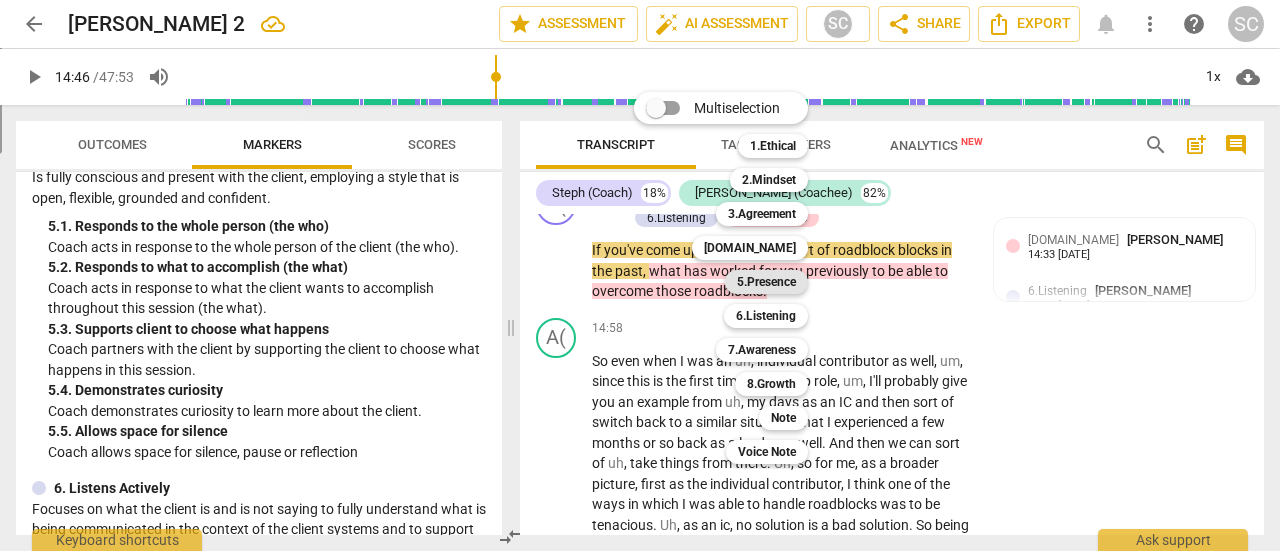 click on "5.Presence" at bounding box center (766, 282) 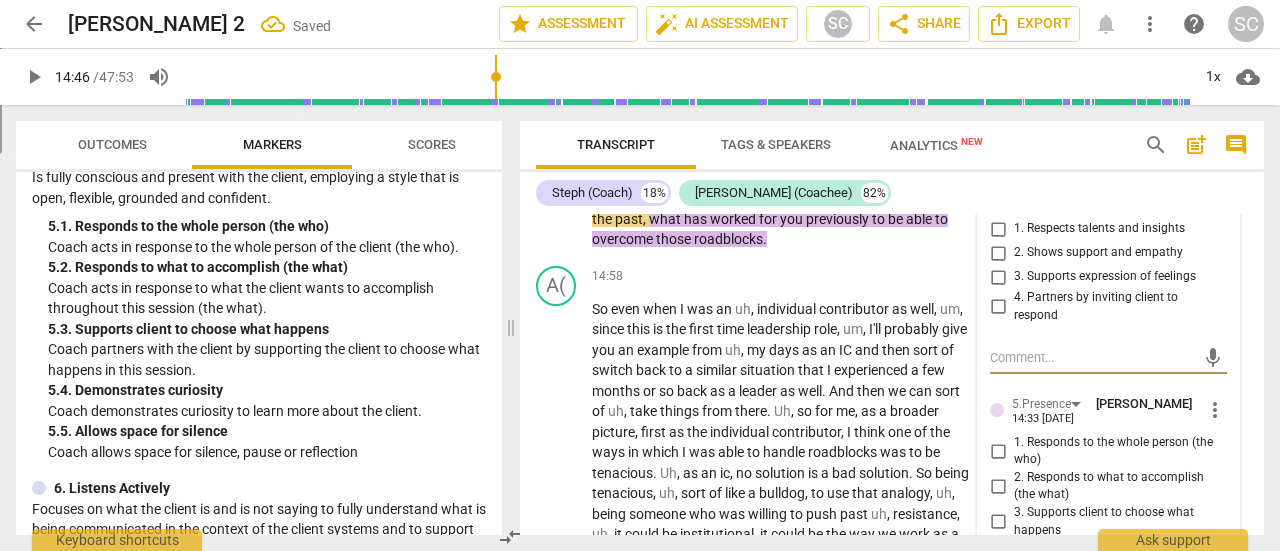 scroll, scrollTop: 5218, scrollLeft: 0, axis: vertical 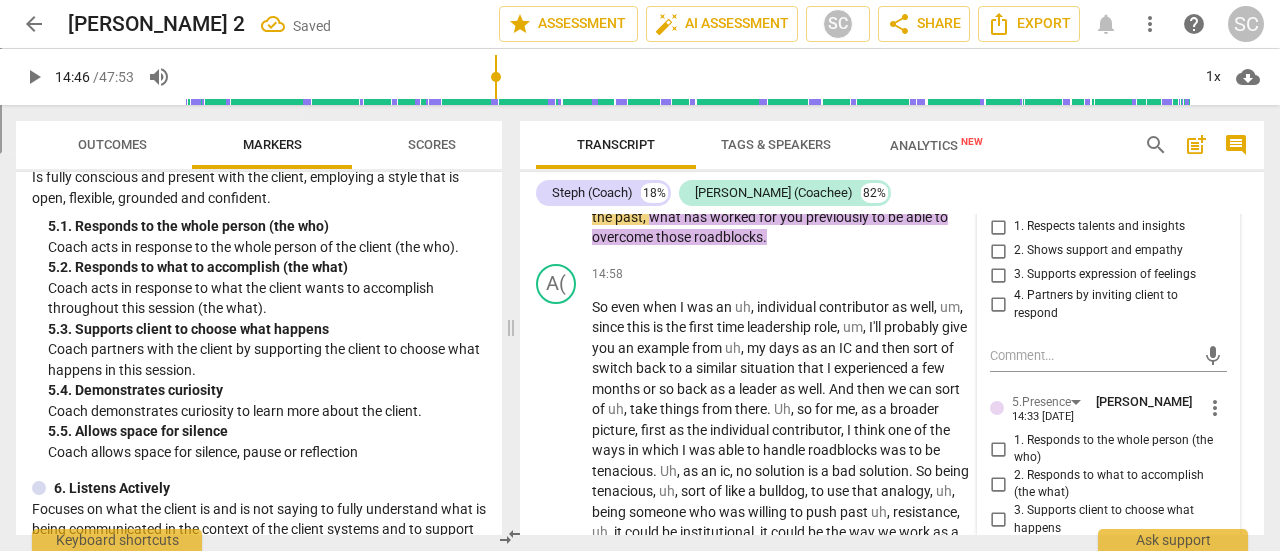 click on "more_vert" at bounding box center (1215, 192) 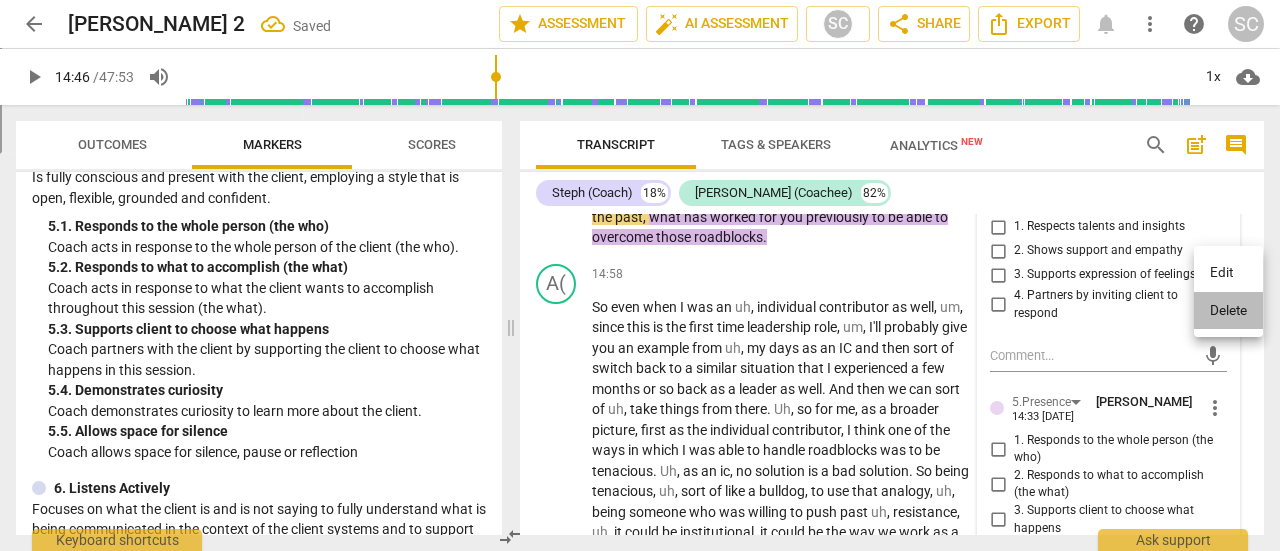 click on "Delete" at bounding box center [1228, 311] 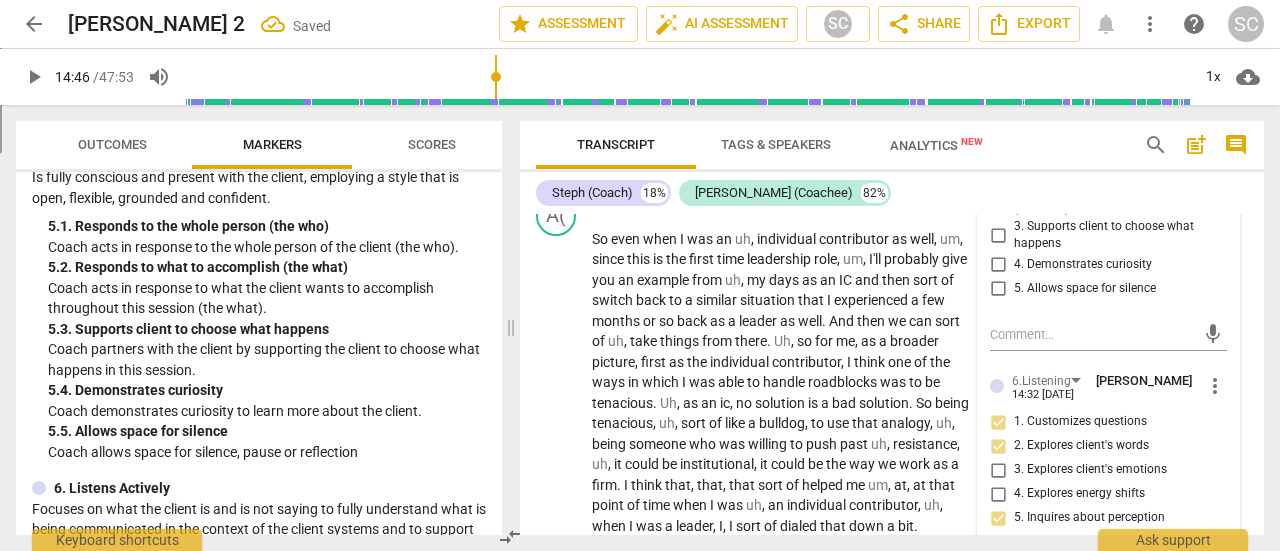 scroll, scrollTop: 5252, scrollLeft: 0, axis: vertical 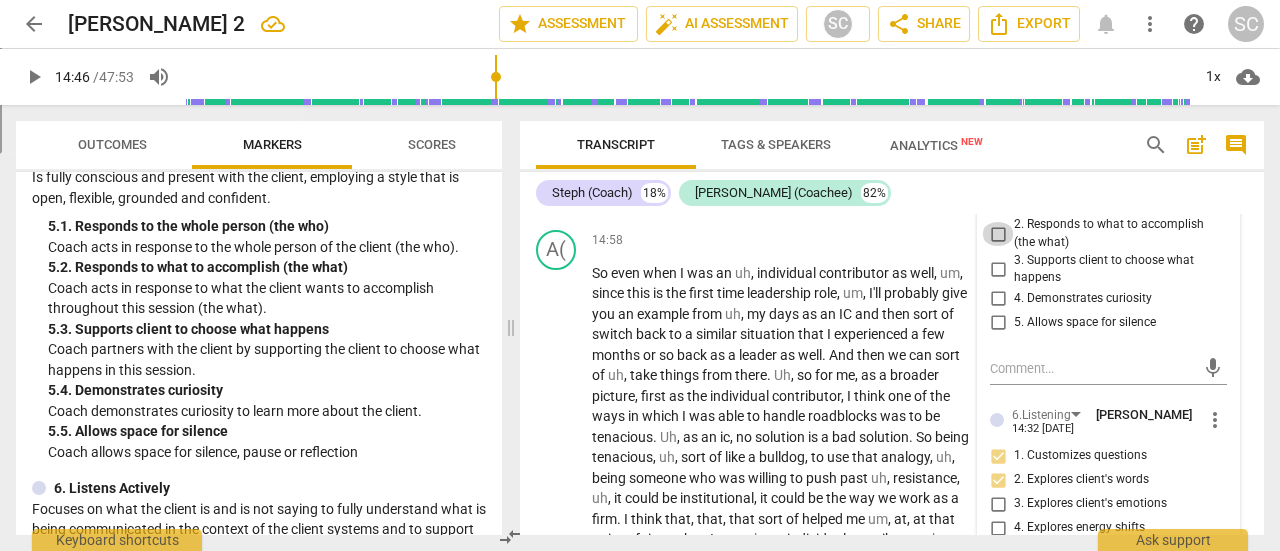 click on "2. Responds to what to accomplish (the what)" at bounding box center [998, 234] 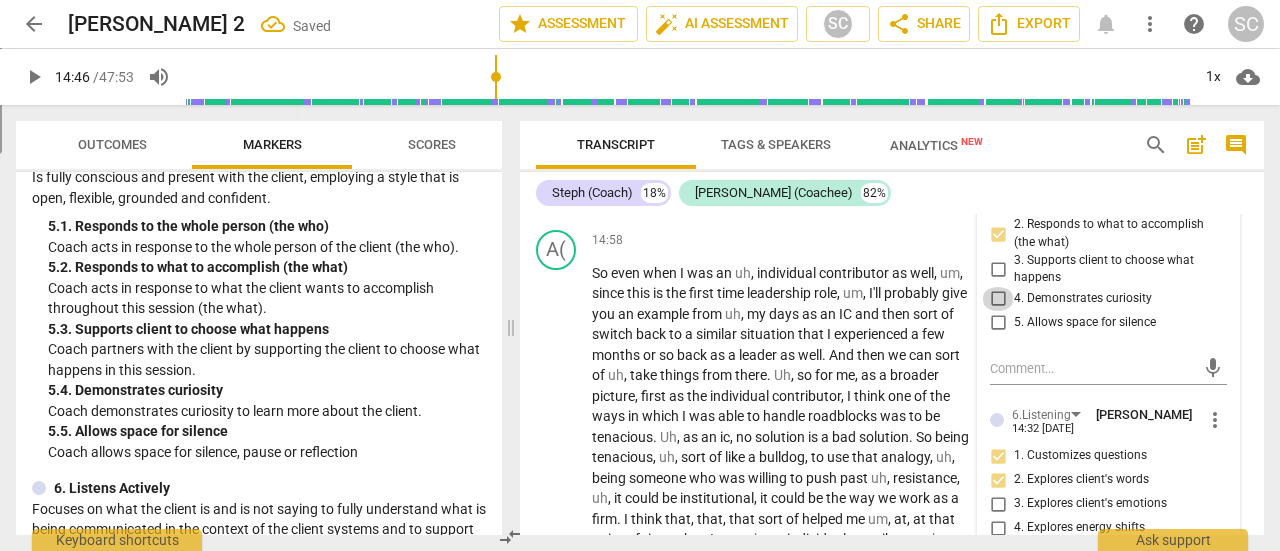 click on "4. Demonstrates curiosity" at bounding box center [998, 299] 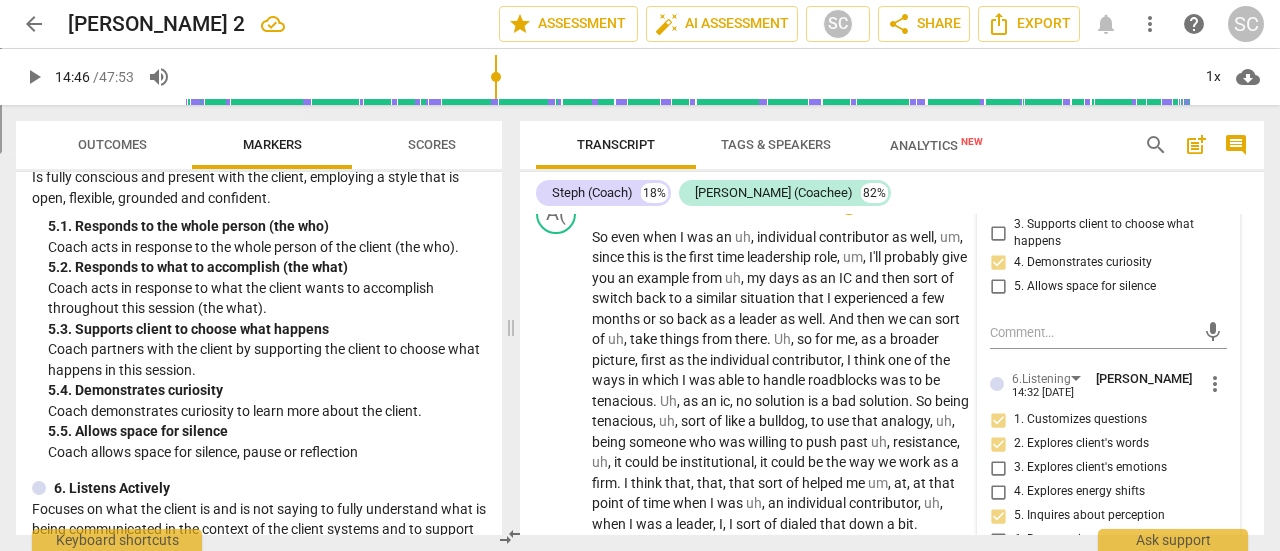 scroll, scrollTop: 5288, scrollLeft: 0, axis: vertical 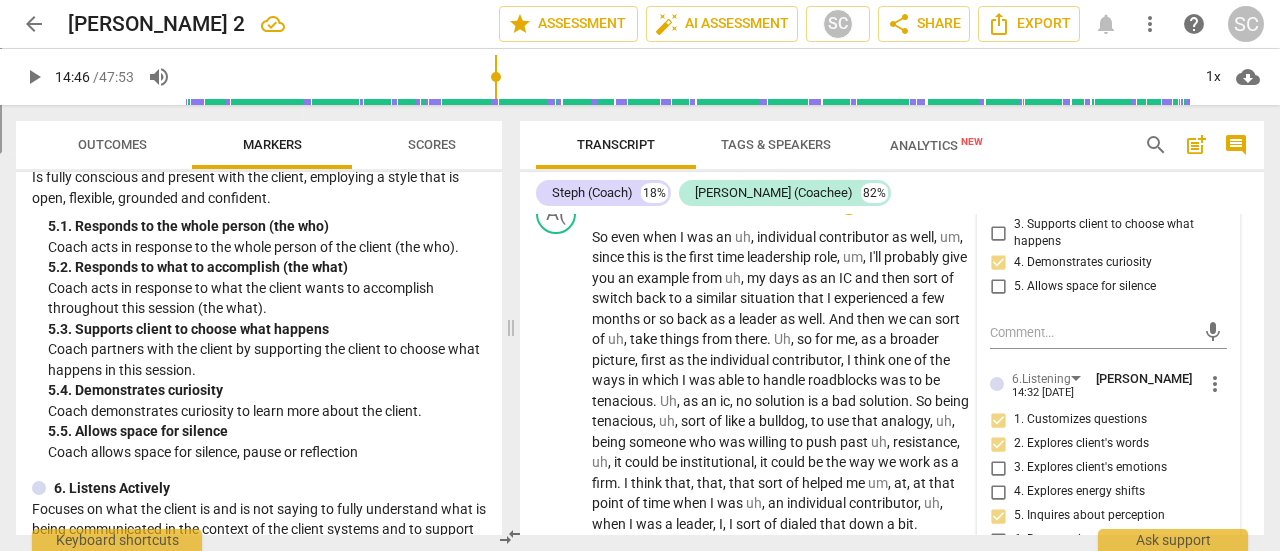 click on "Add competency" at bounding box center [910, 205] 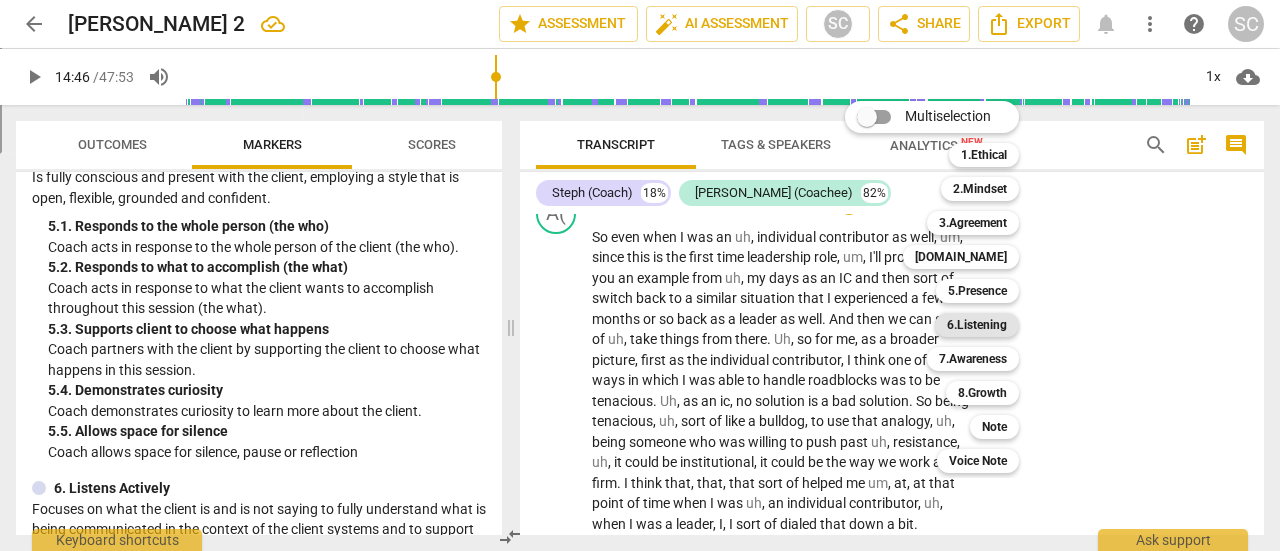 click on "6.Listening" at bounding box center (977, 325) 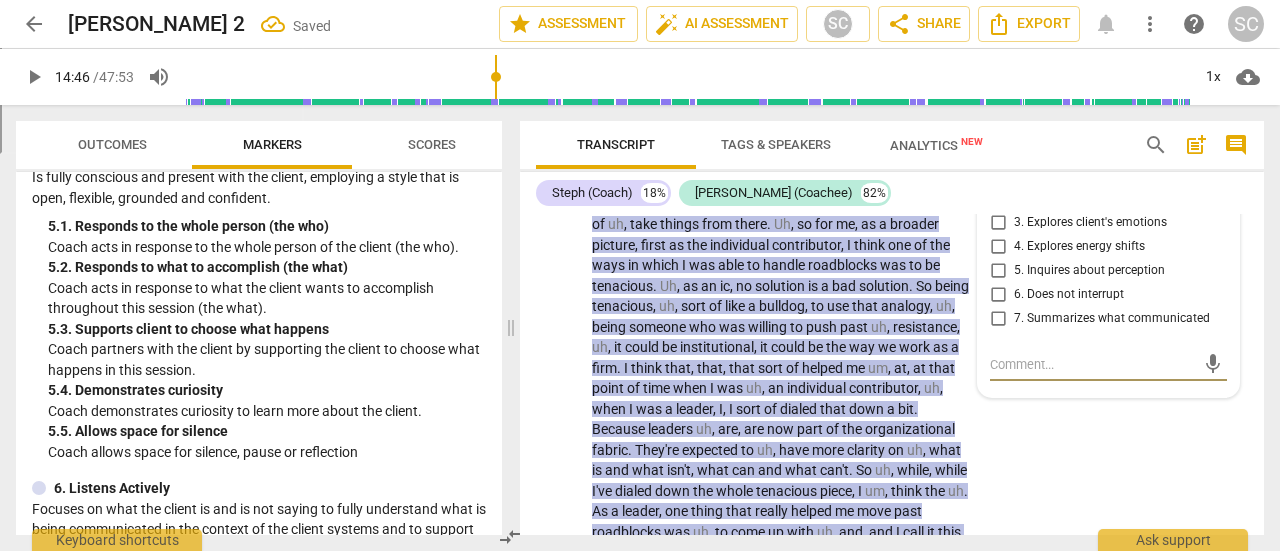 scroll, scrollTop: 5381, scrollLeft: 0, axis: vertical 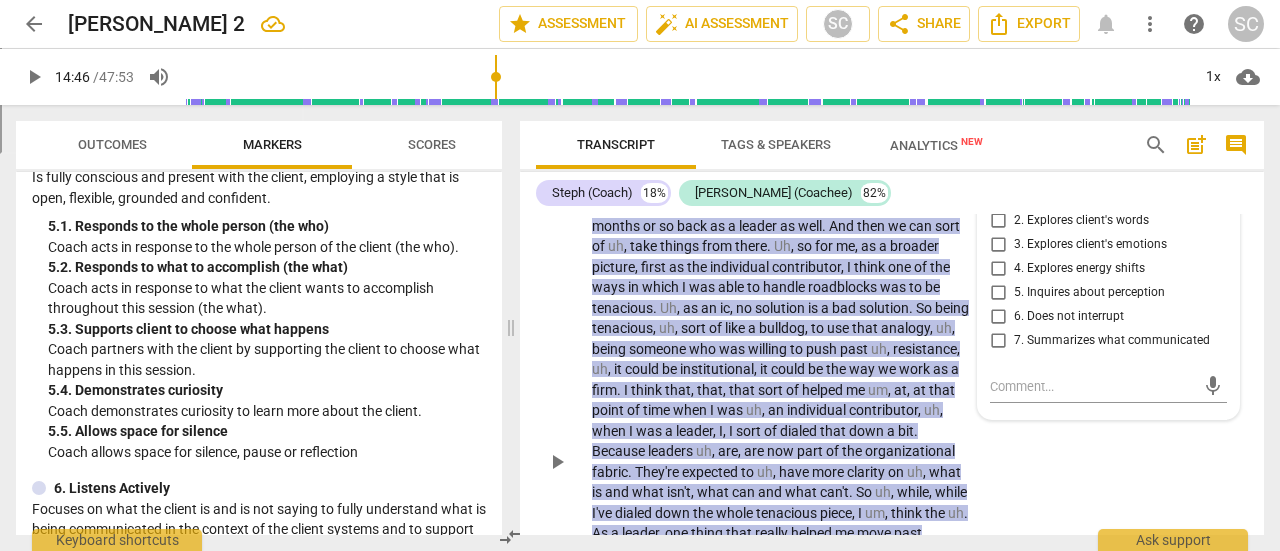 click on "6. Does not interrupt" at bounding box center [1069, 317] 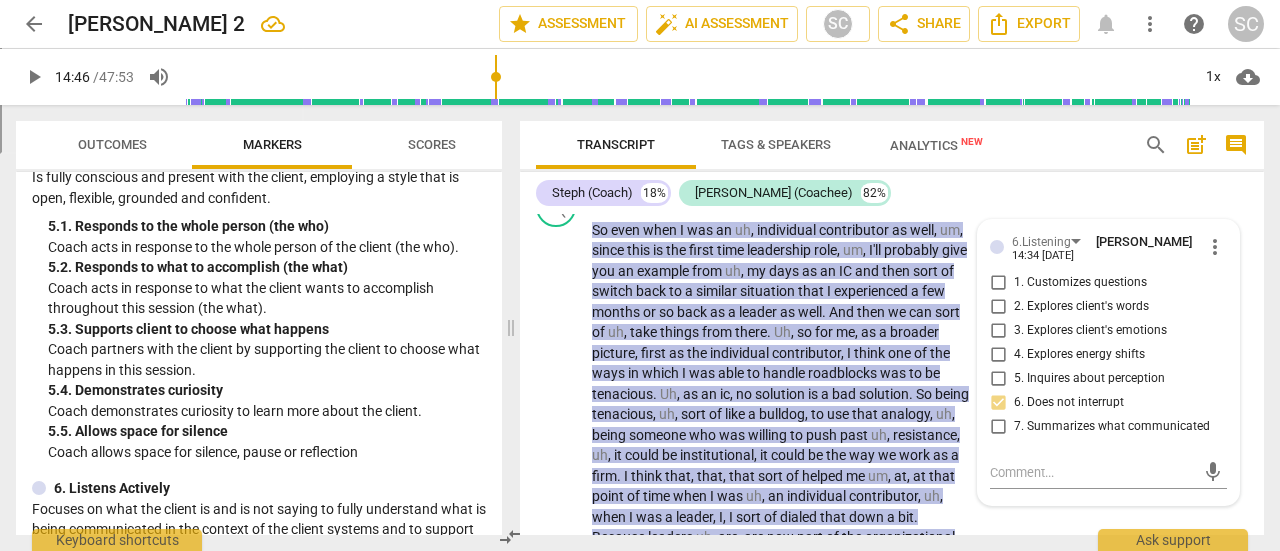 scroll, scrollTop: 5294, scrollLeft: 0, axis: vertical 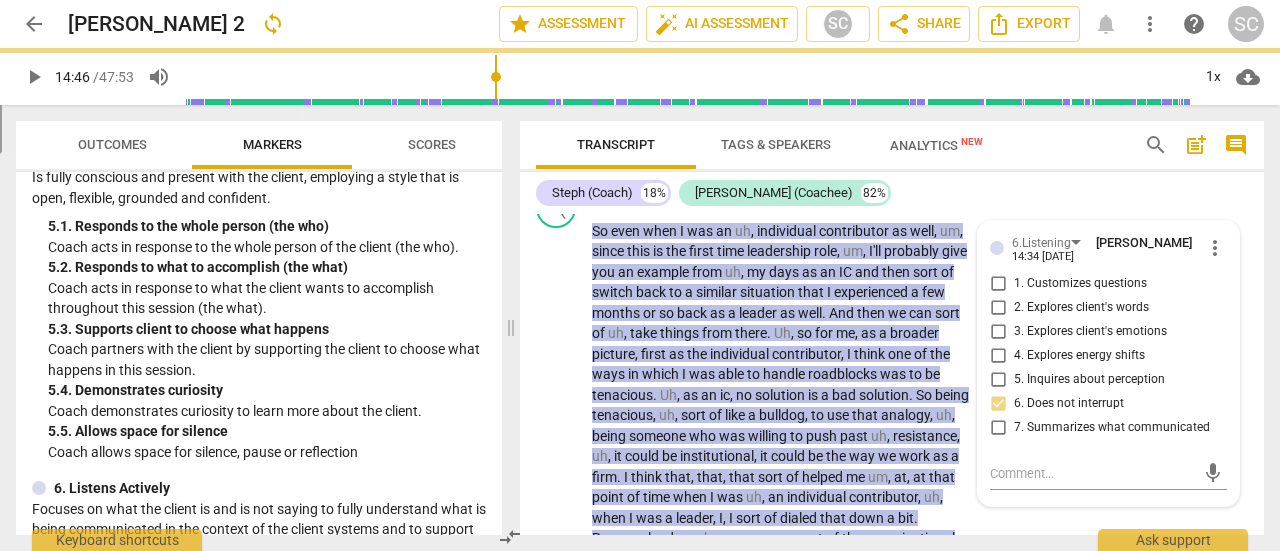 click on "Add competency" at bounding box center [819, 199] 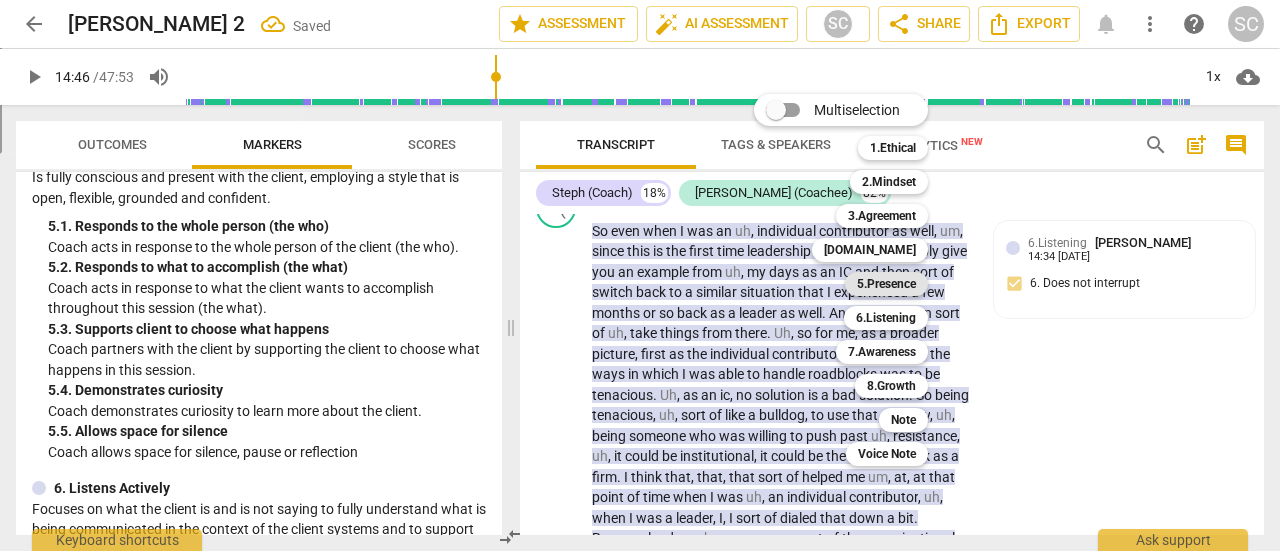 click on "5.Presence" at bounding box center [886, 284] 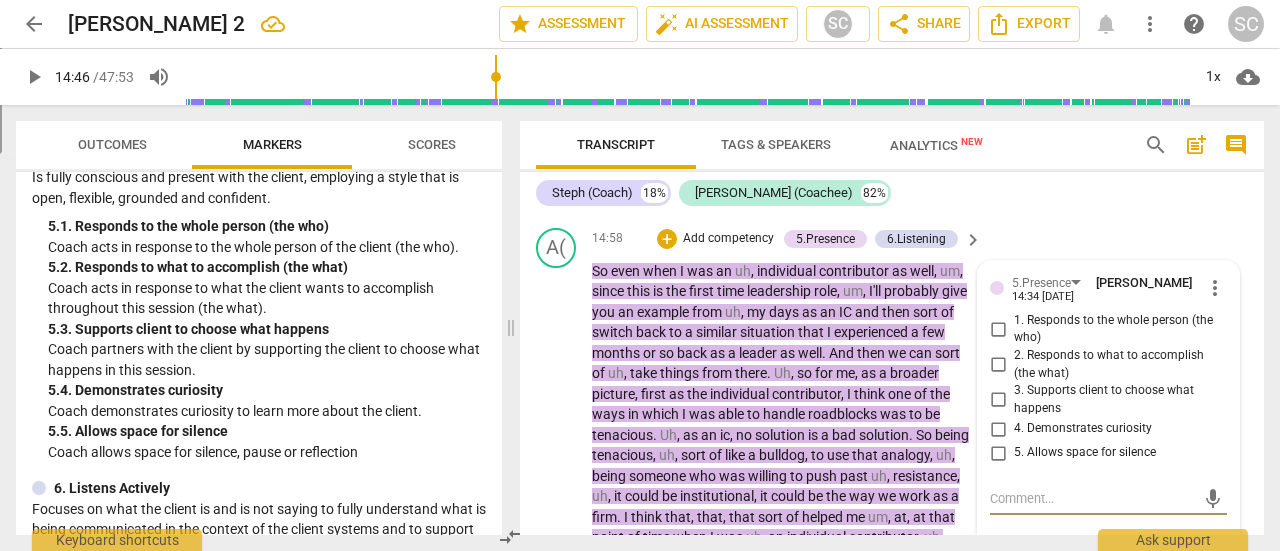 scroll, scrollTop: 5252, scrollLeft: 0, axis: vertical 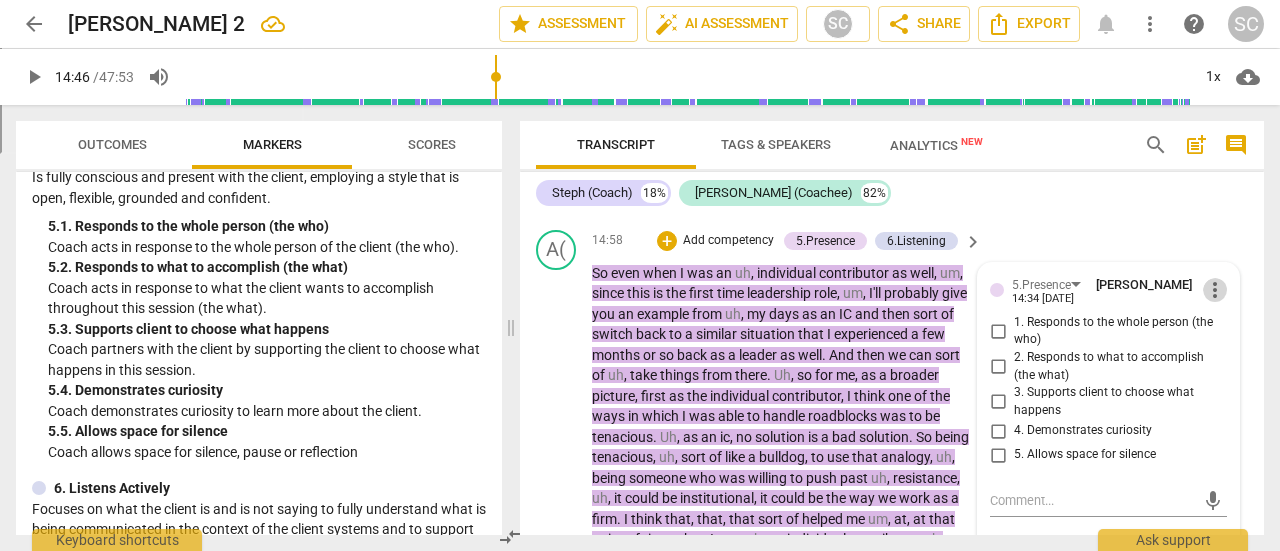 click on "more_vert" at bounding box center [1215, 290] 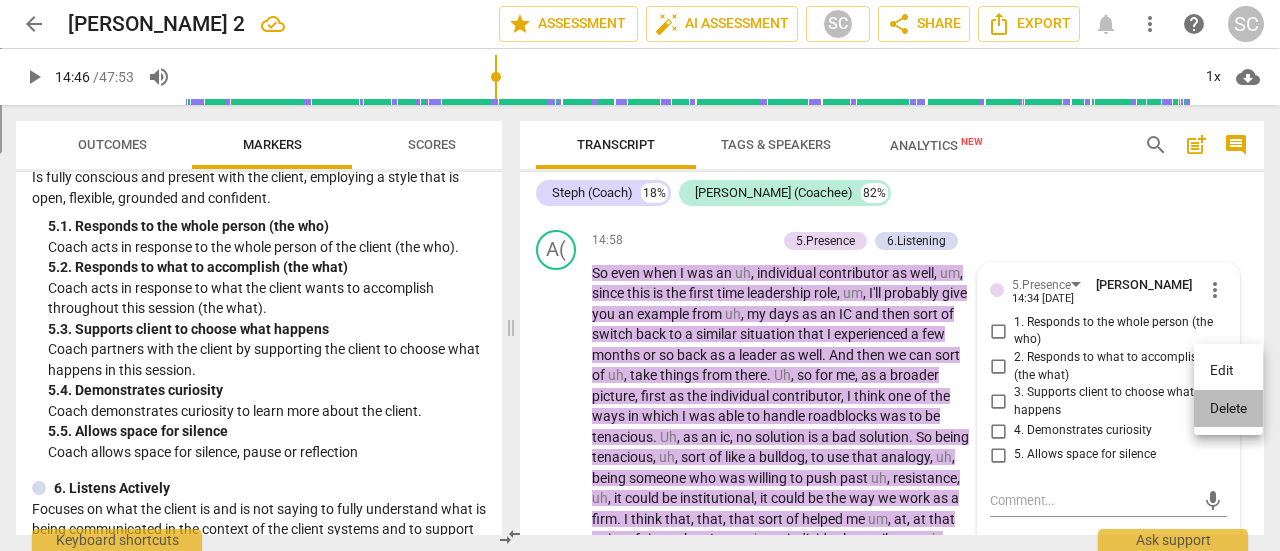click on "Delete" at bounding box center [1228, 409] 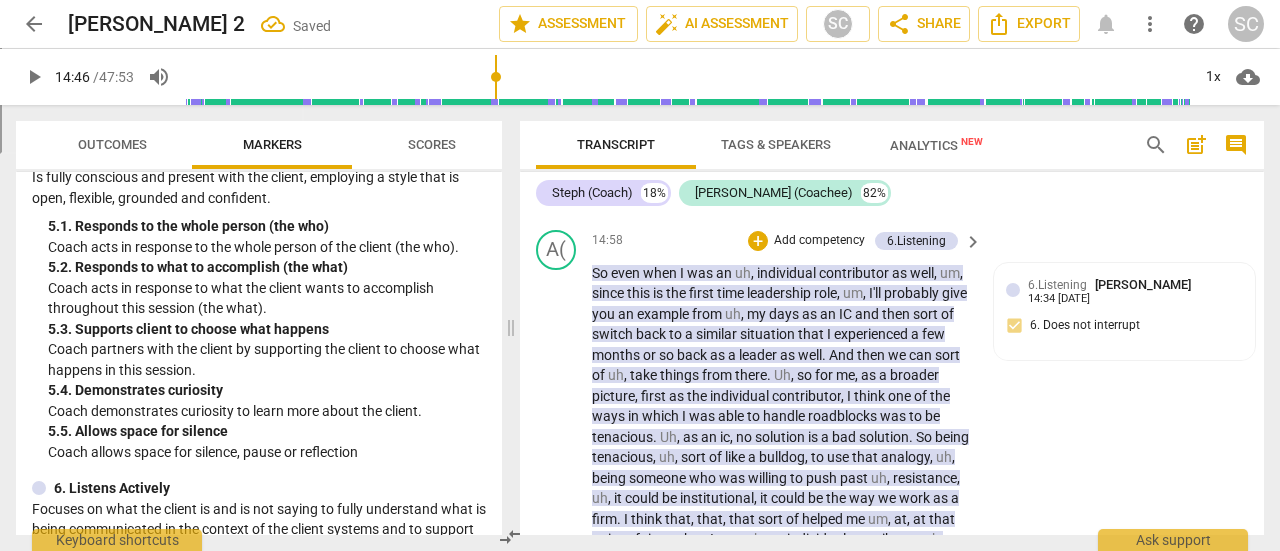 click on "Add competency" at bounding box center [819, 241] 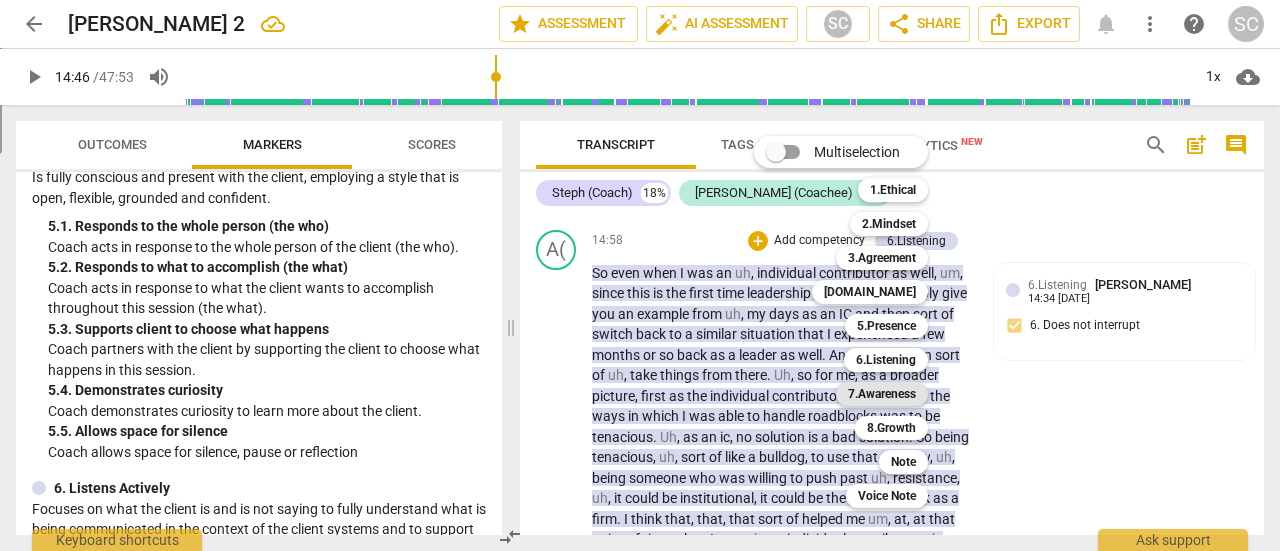 click on "7.Awareness" at bounding box center (882, 394) 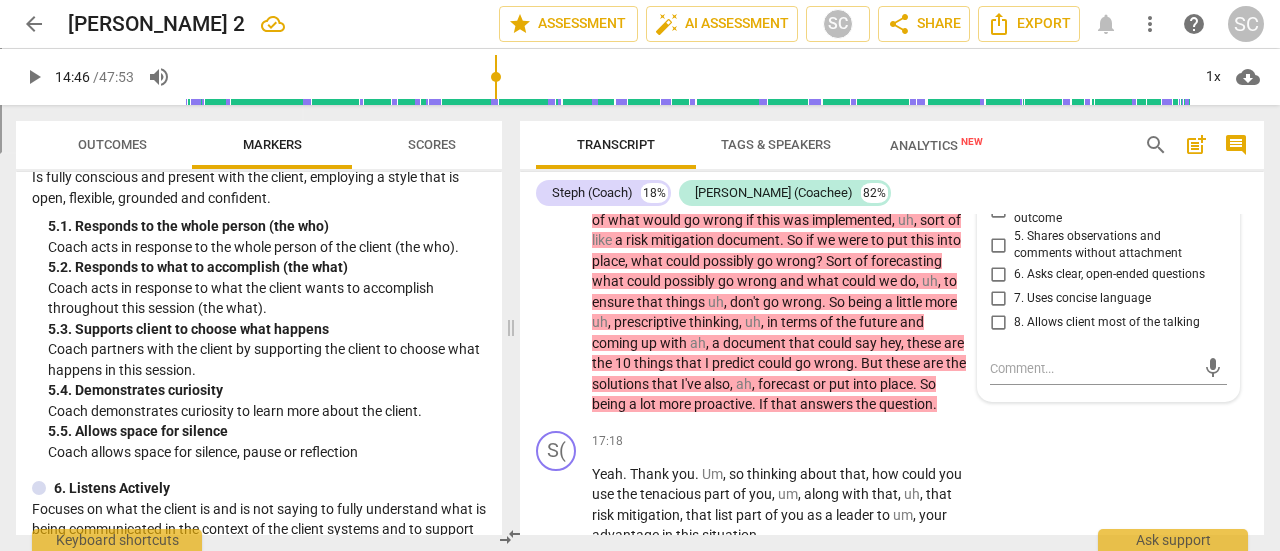 scroll, scrollTop: 5757, scrollLeft: 0, axis: vertical 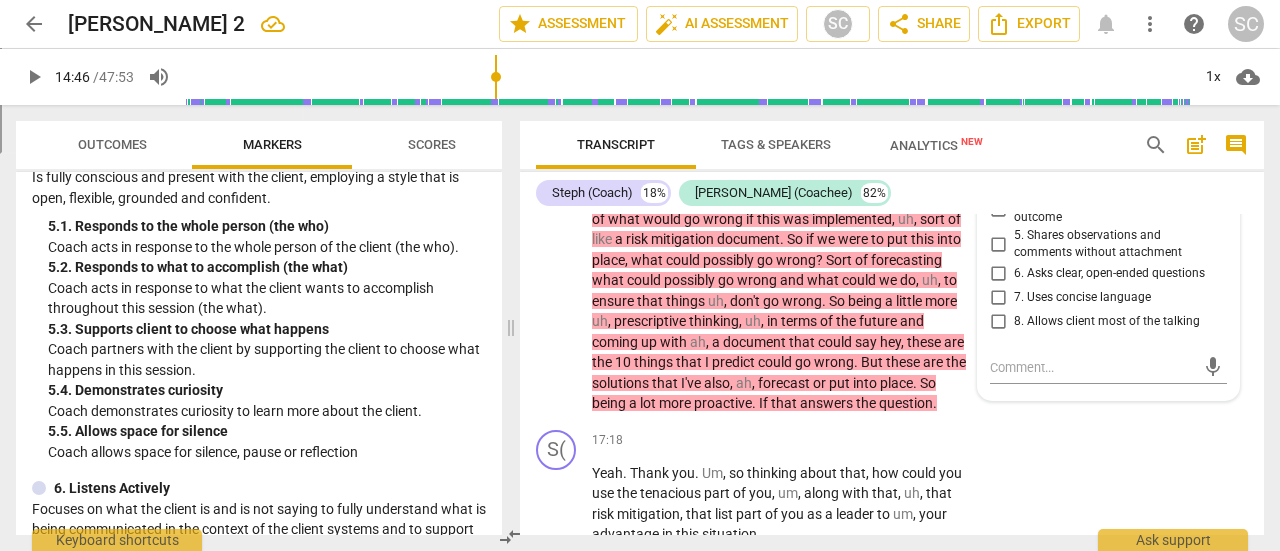 click on "8. Allows client most of the talking" at bounding box center (998, 322) 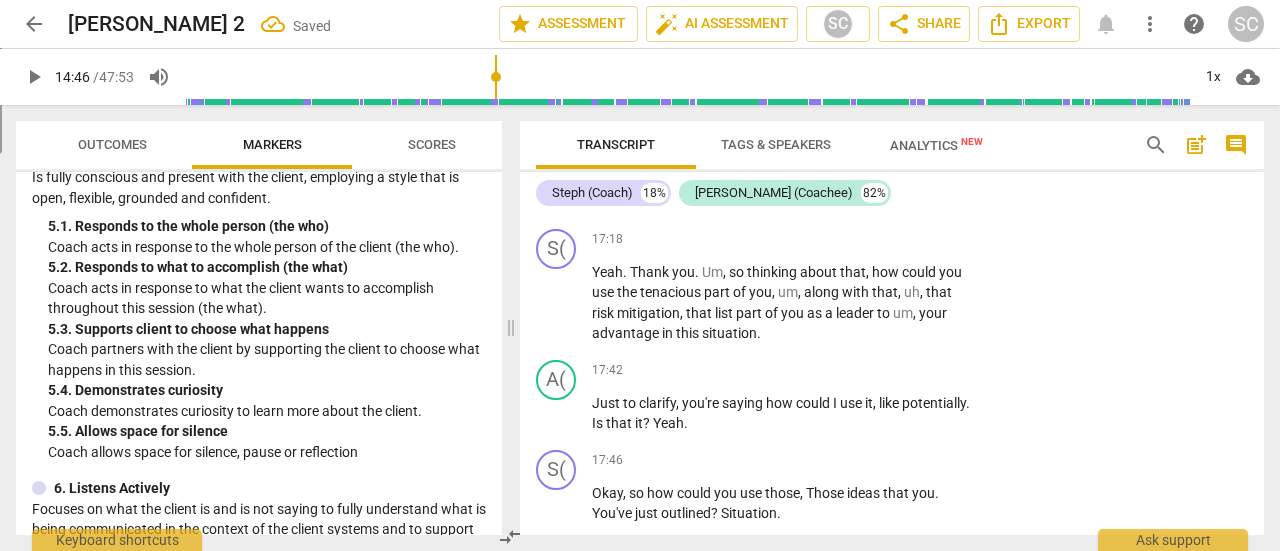 scroll, scrollTop: 5965, scrollLeft: 0, axis: vertical 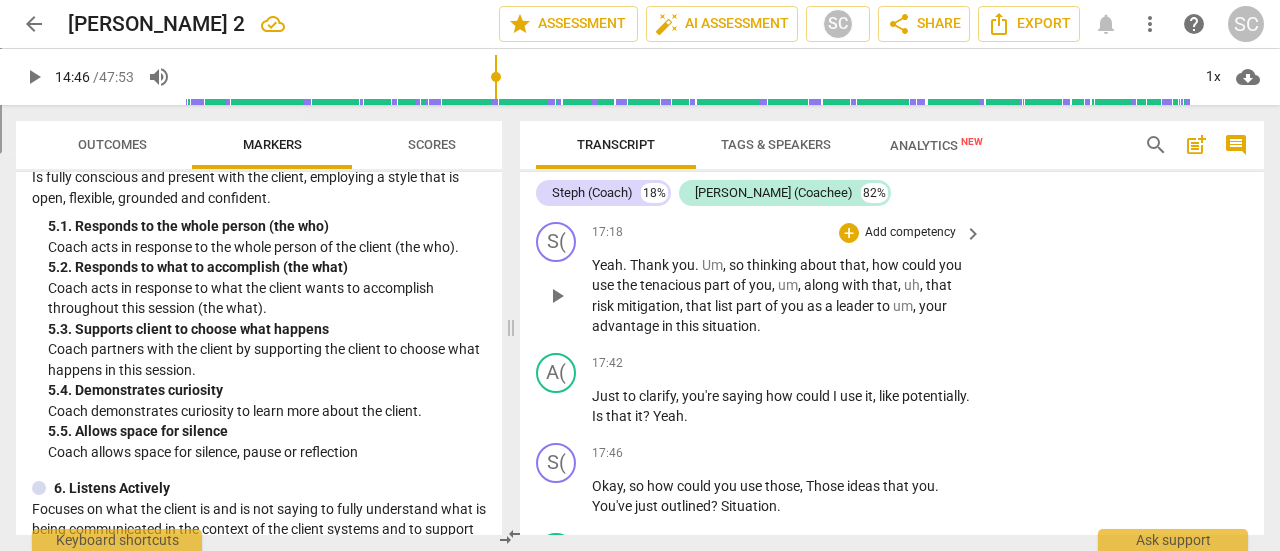click on "Add competency" at bounding box center (910, 233) 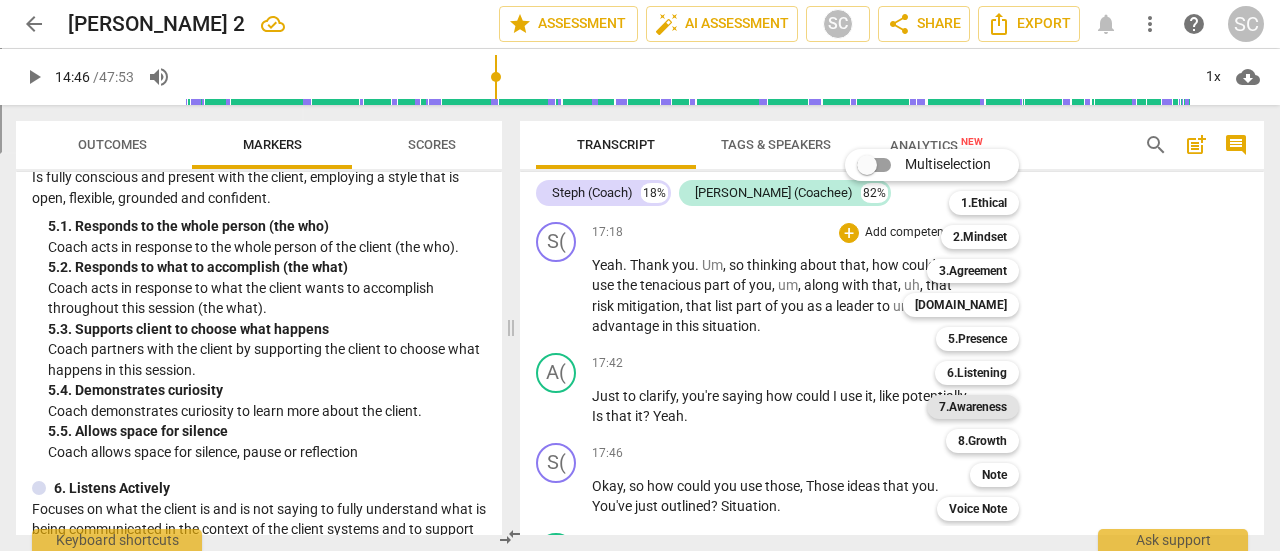 click on "7.Awareness" at bounding box center [973, 407] 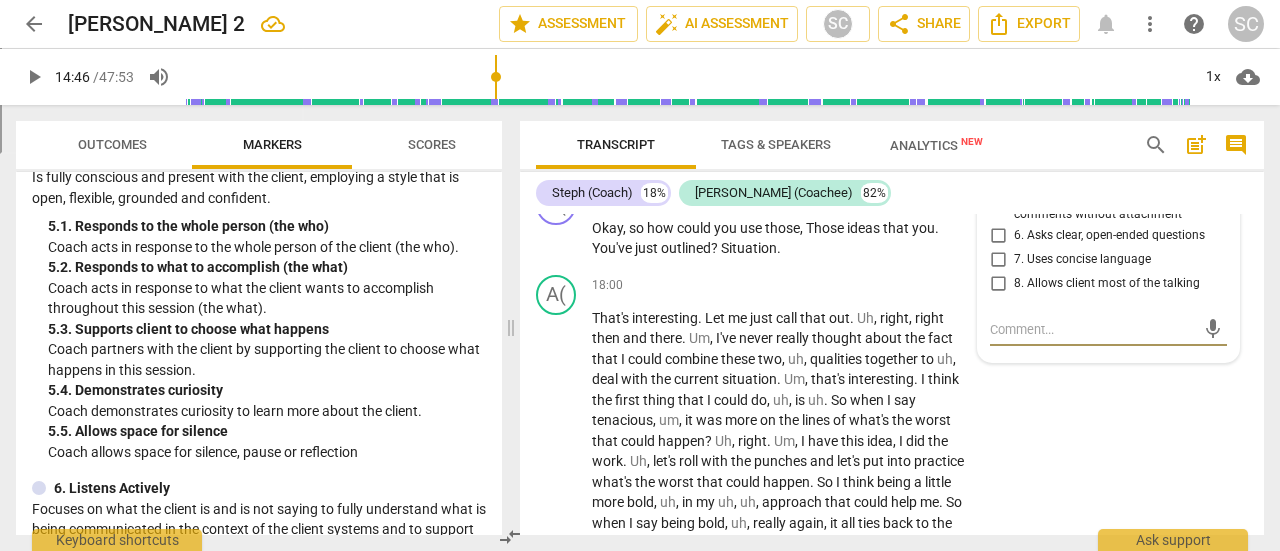 scroll, scrollTop: 6173, scrollLeft: 0, axis: vertical 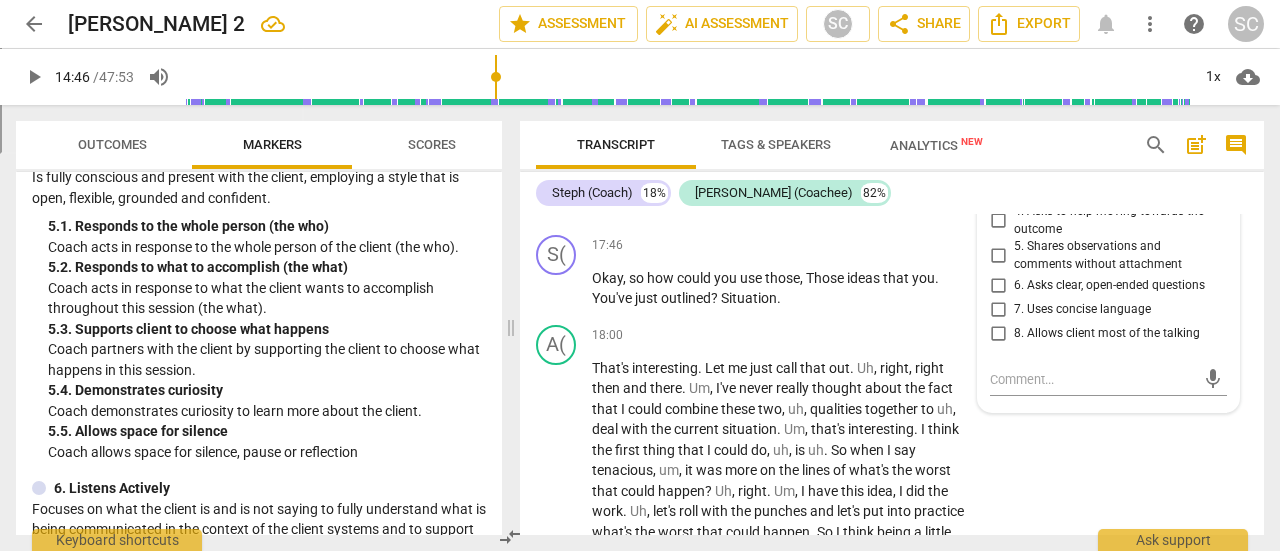 click on "2. Asks to help exploring beyond themself" at bounding box center (998, 151) 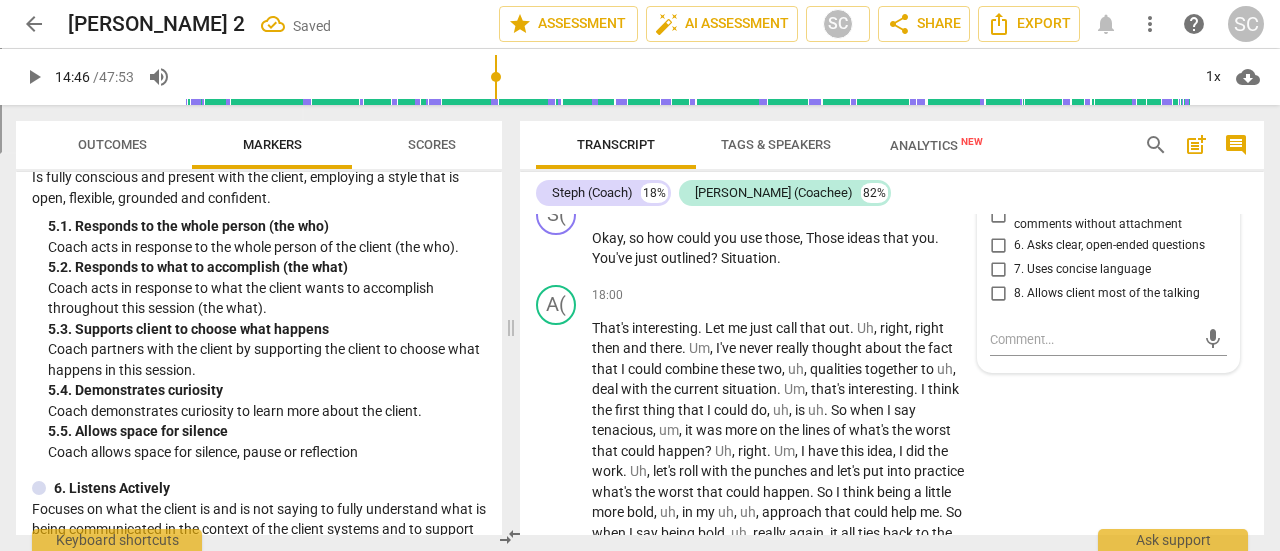 scroll, scrollTop: 6212, scrollLeft: 0, axis: vertical 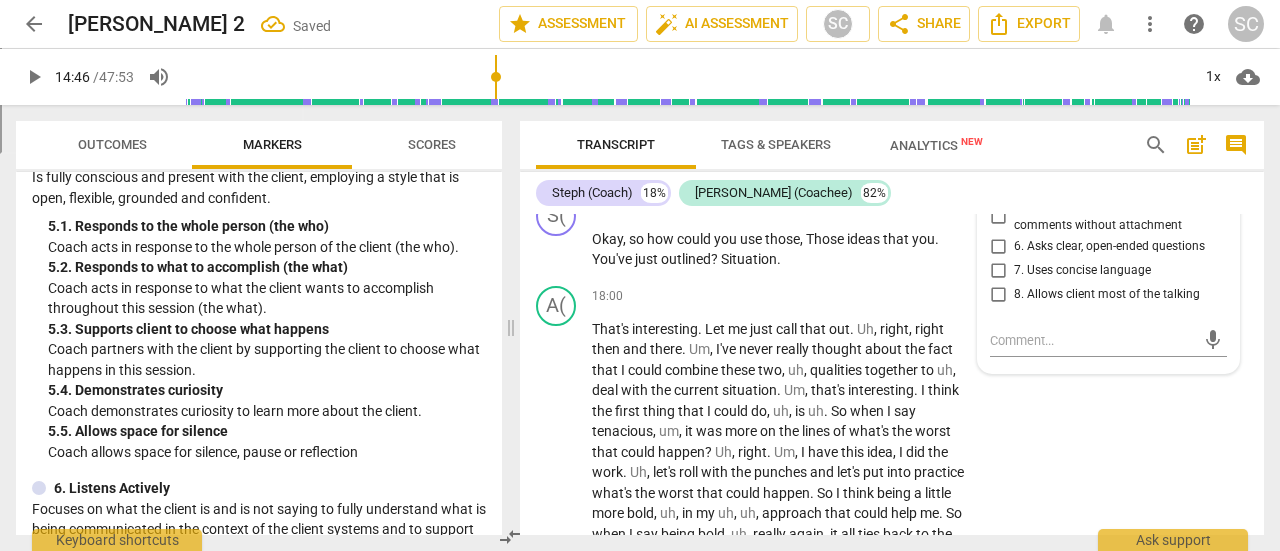 click on "3. Asks to help exploring beyond situation" at bounding box center (998, 147) 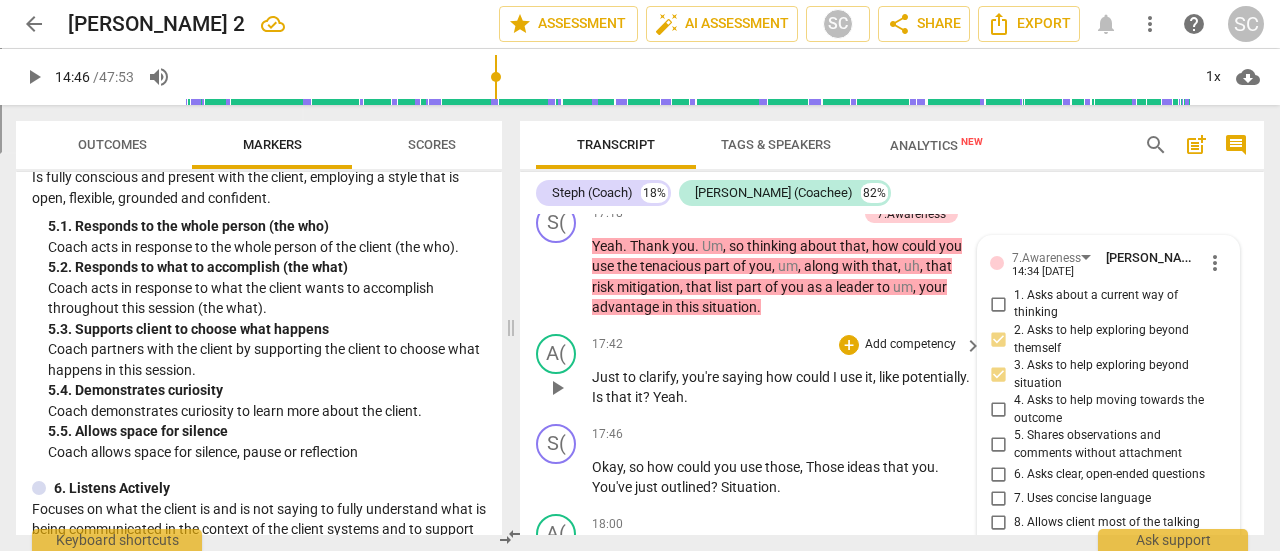 scroll, scrollTop: 5981, scrollLeft: 0, axis: vertical 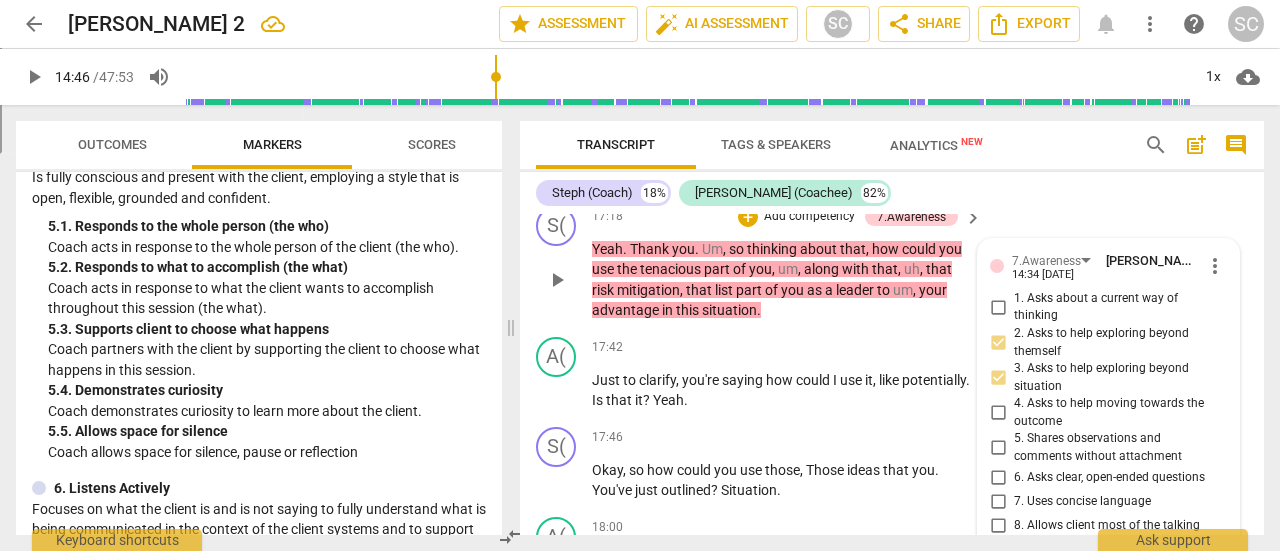 click on "Add competency" at bounding box center (809, 217) 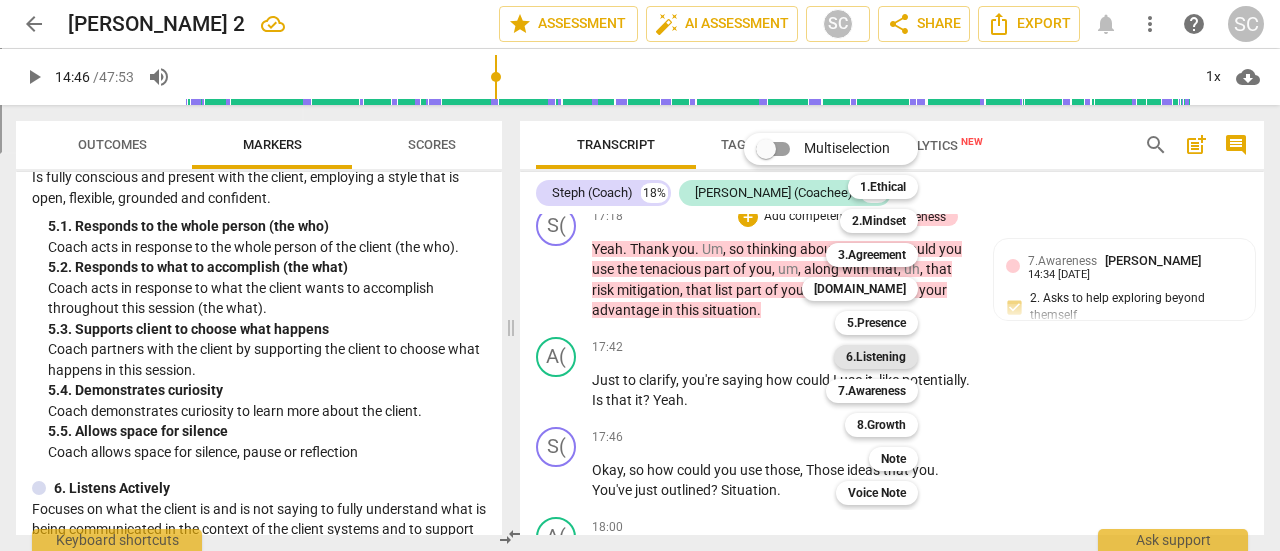 click on "6.Listening" at bounding box center (876, 357) 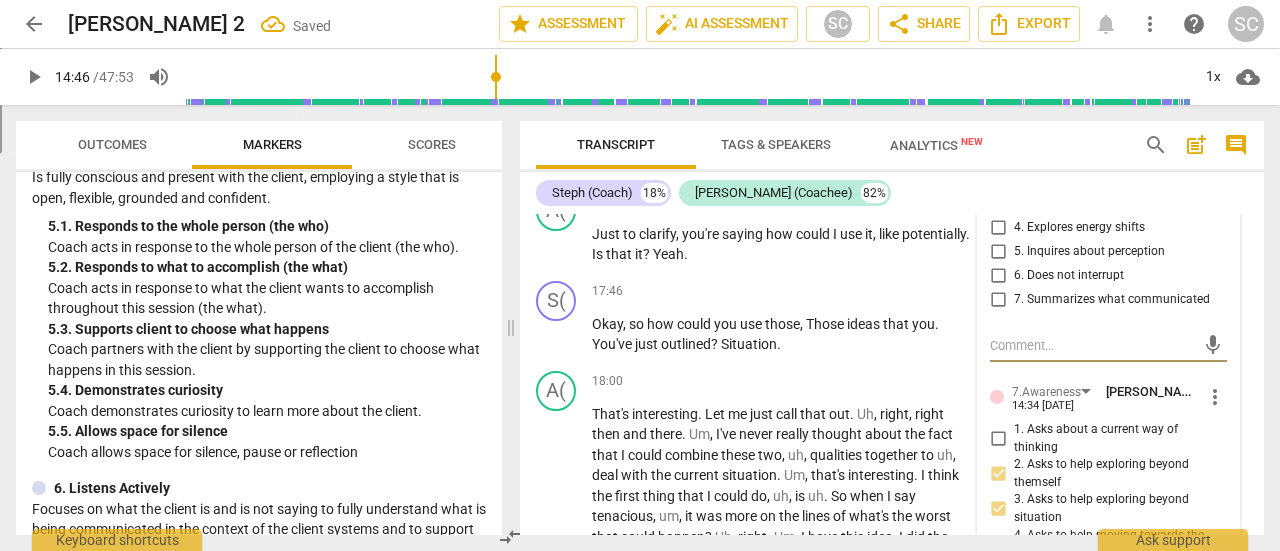 scroll, scrollTop: 6126, scrollLeft: 0, axis: vertical 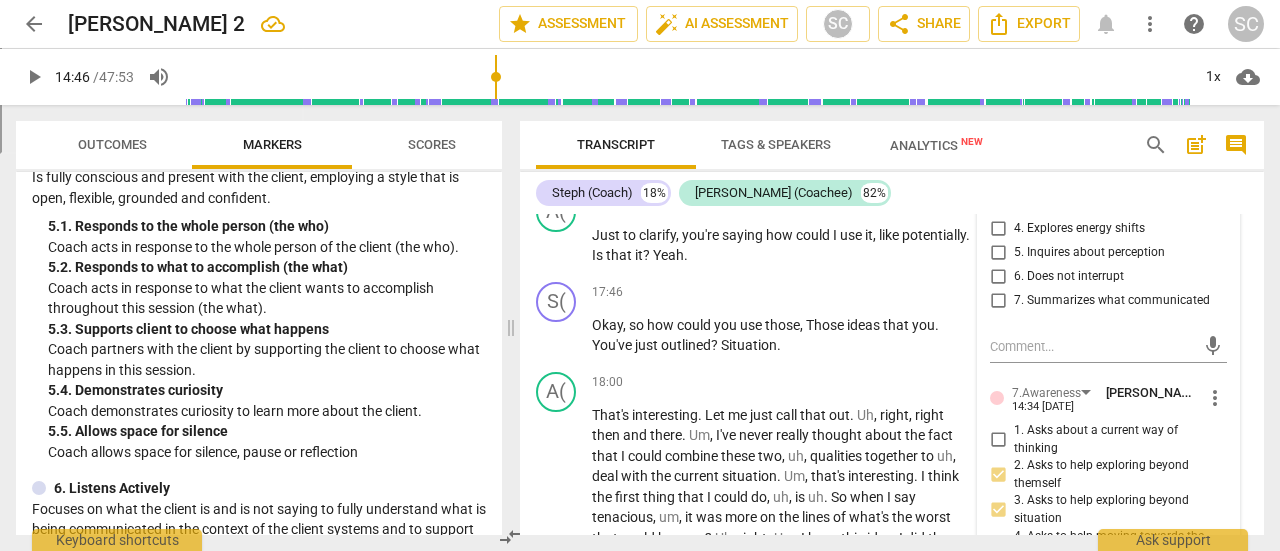 click on "1. Customizes questions" at bounding box center [998, 157] 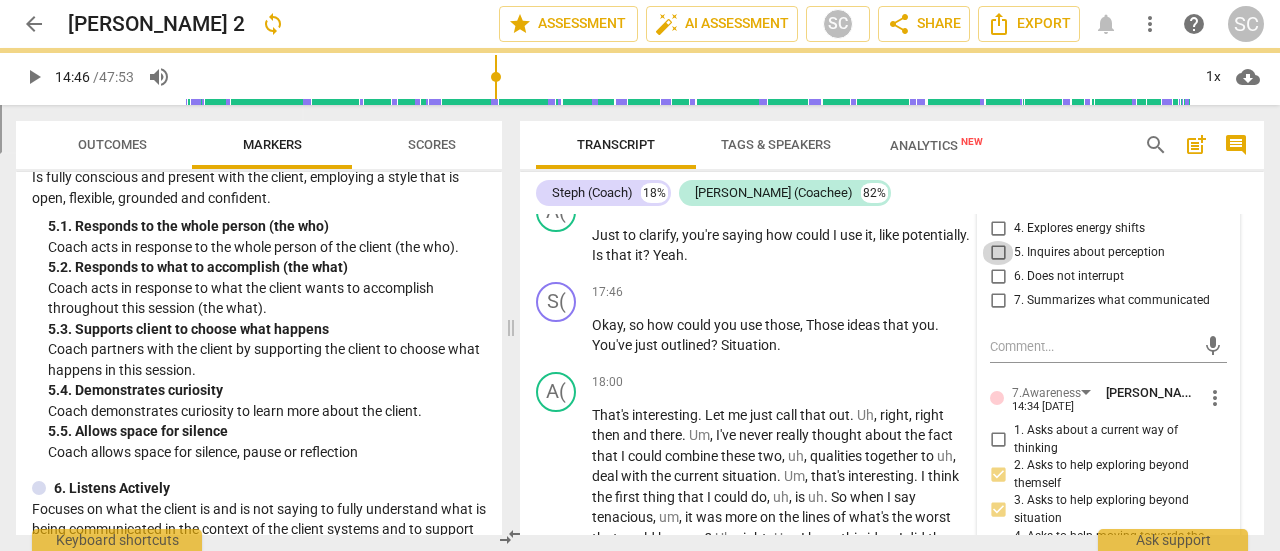 click on "5. Inquires about perception" at bounding box center [998, 253] 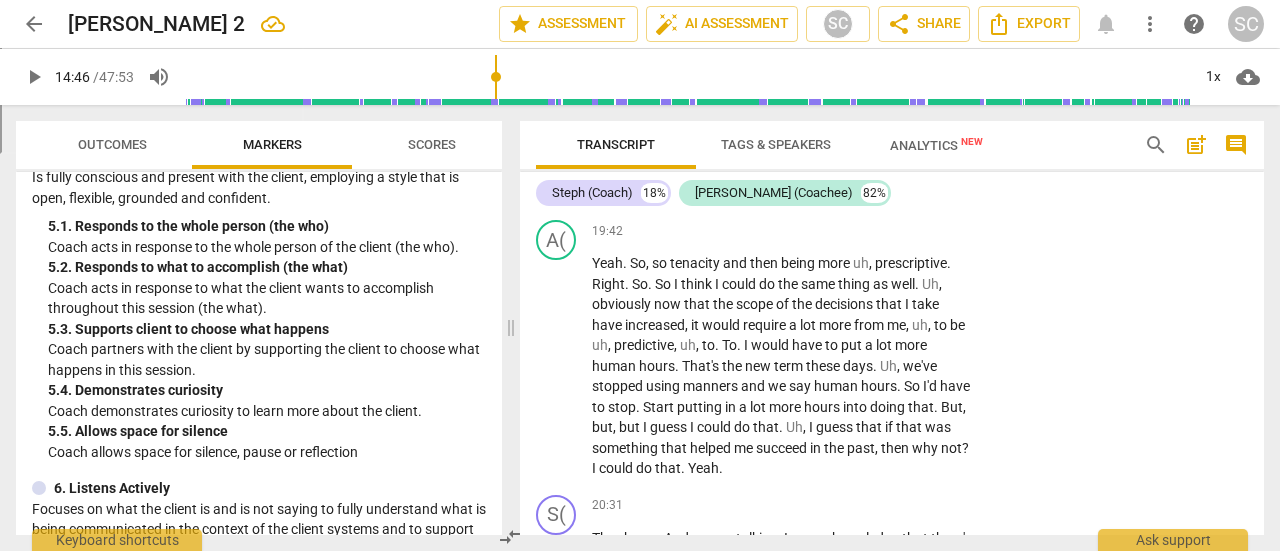 scroll, scrollTop: 6808, scrollLeft: 0, axis: vertical 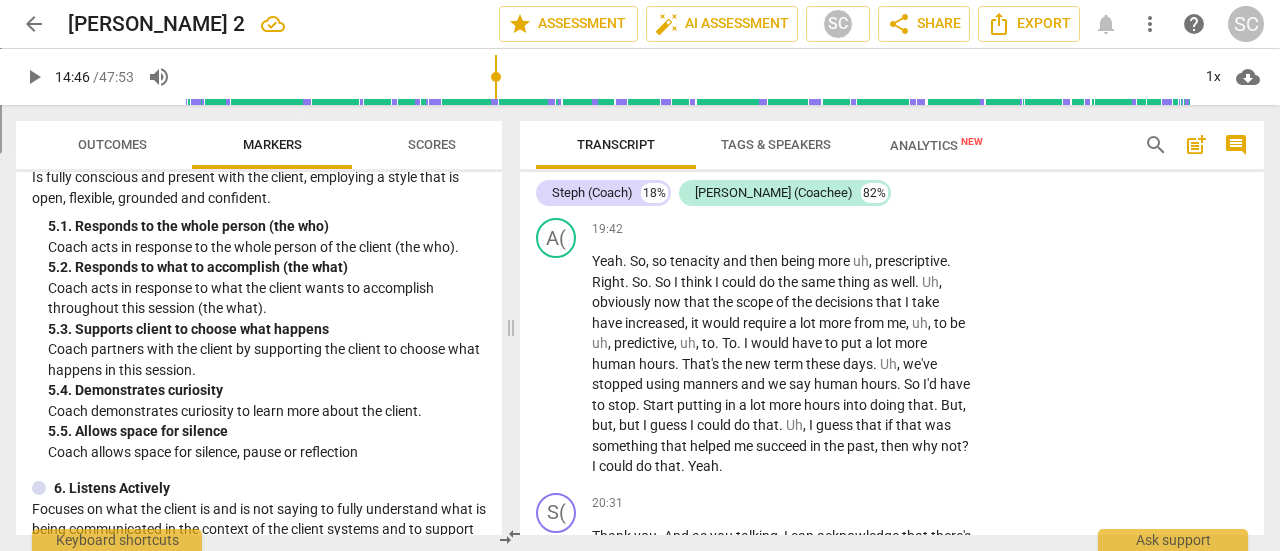click on "play_arrow" at bounding box center [557, 172] 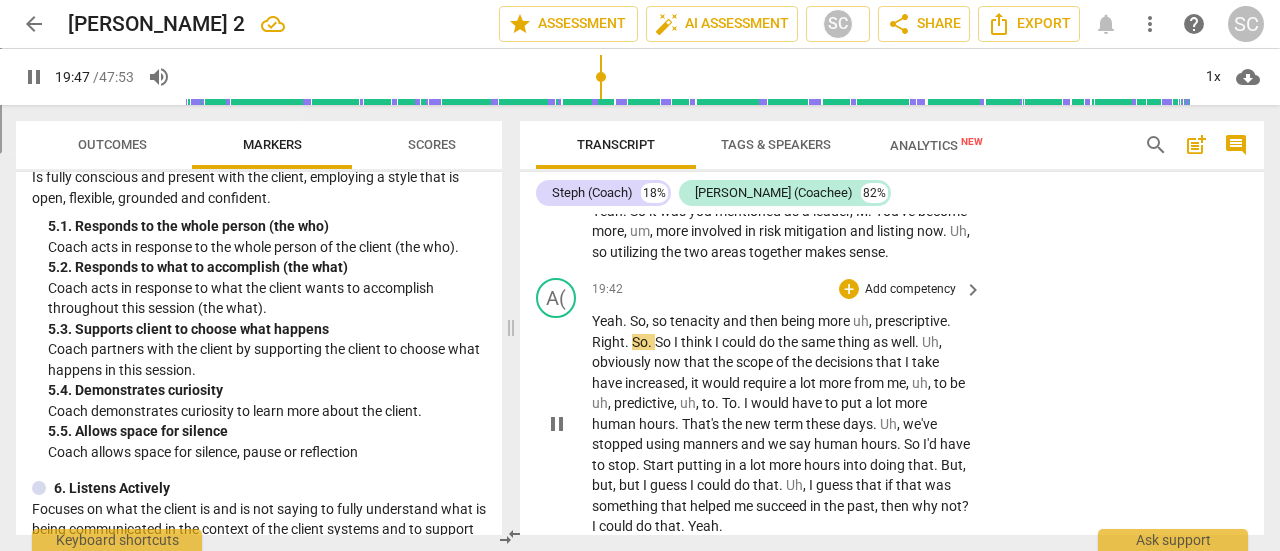 scroll, scrollTop: 6746, scrollLeft: 0, axis: vertical 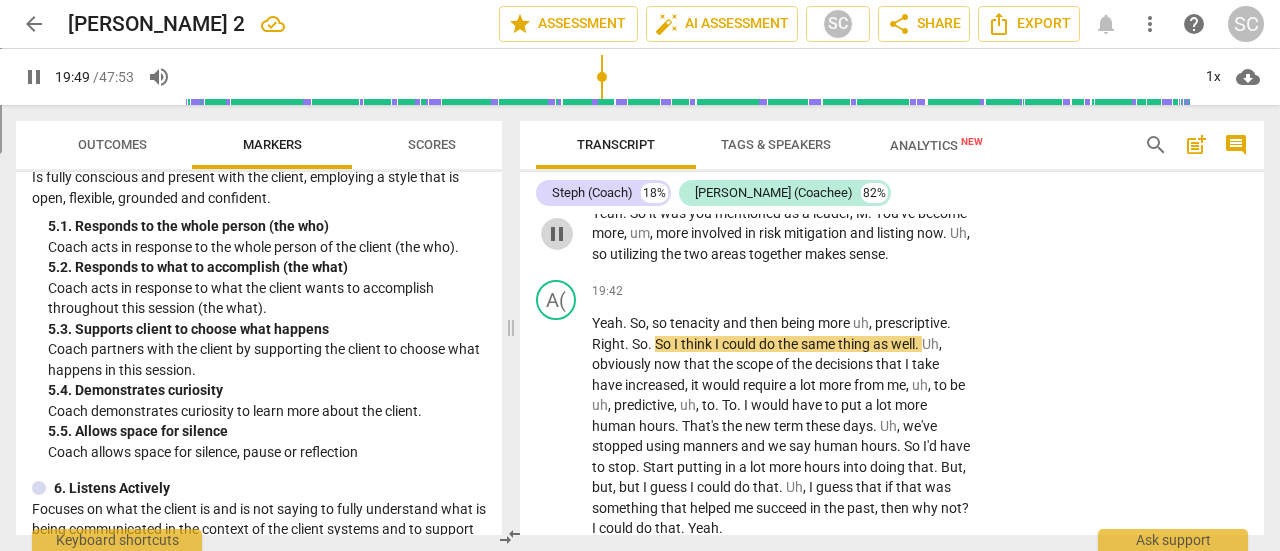 click on "pause" at bounding box center (557, 234) 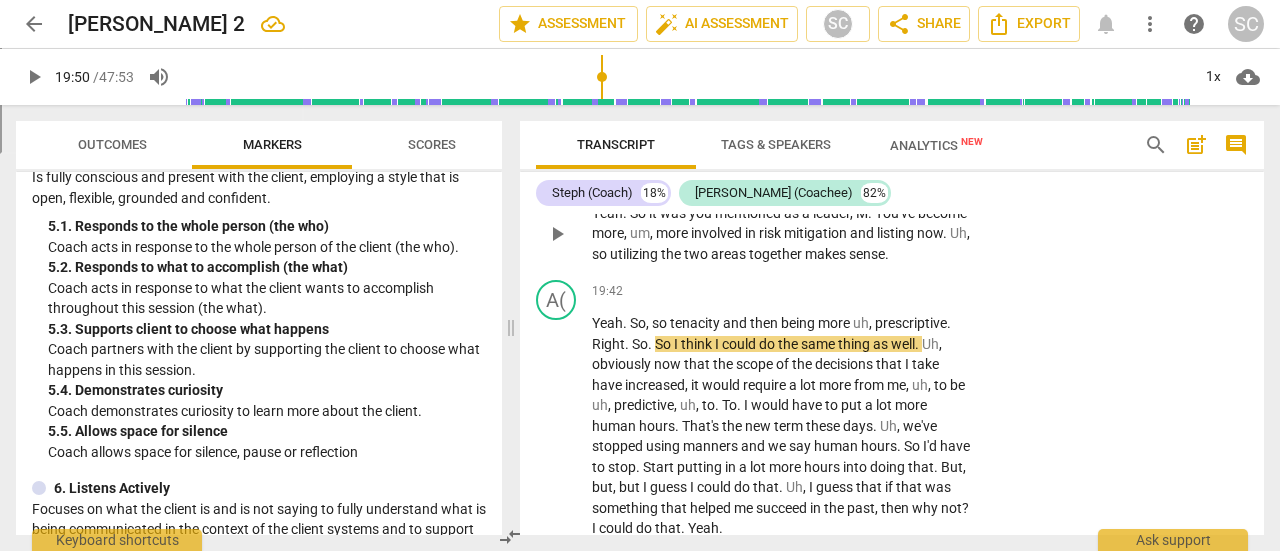 type on "1190" 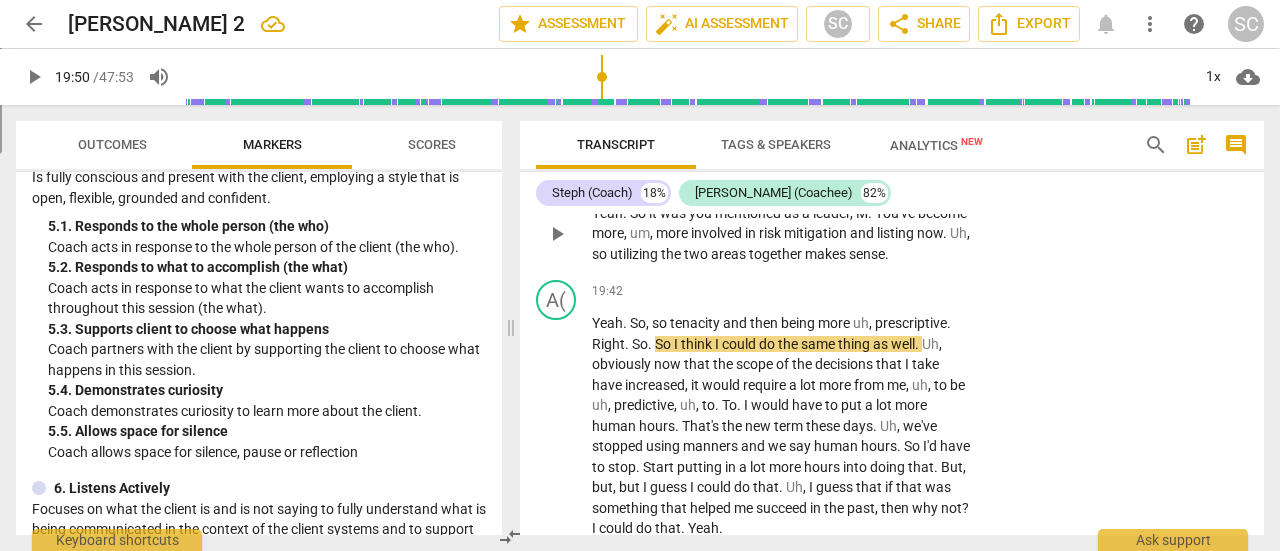 click on "Add competency" at bounding box center [910, 181] 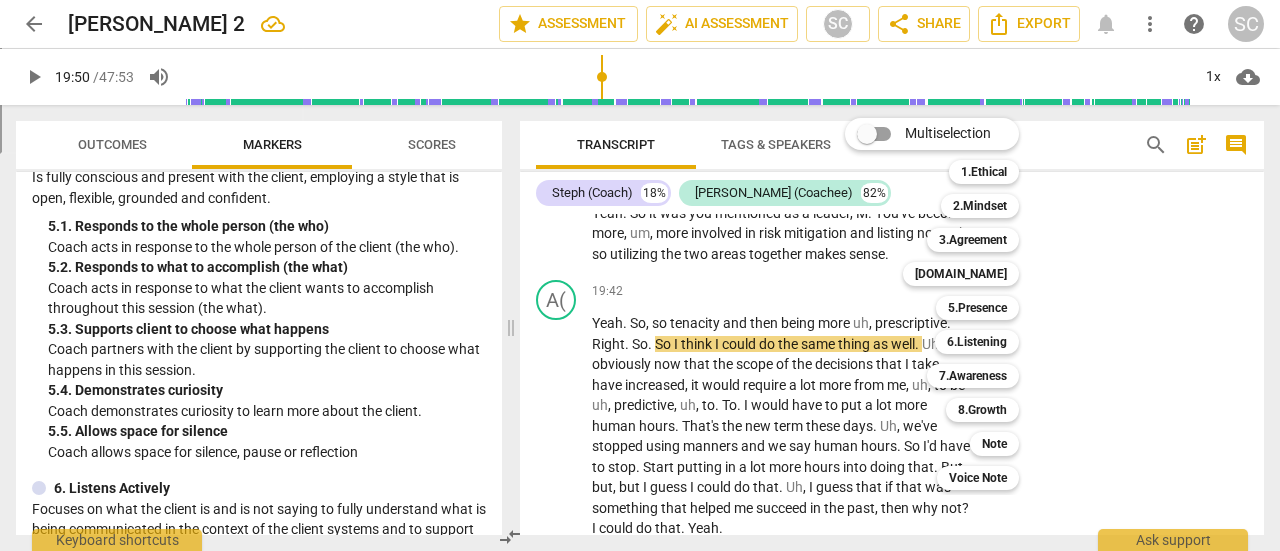 click on "Multiselection m 1.Ethical 1 2.Mindset 2 3.Agreement 3 [DOMAIN_NAME] 4 5.Presence 5 6.Listening 6 7.Awareness 7 8.Growth 8 Note 9 Voice Note 0" at bounding box center (947, 304) 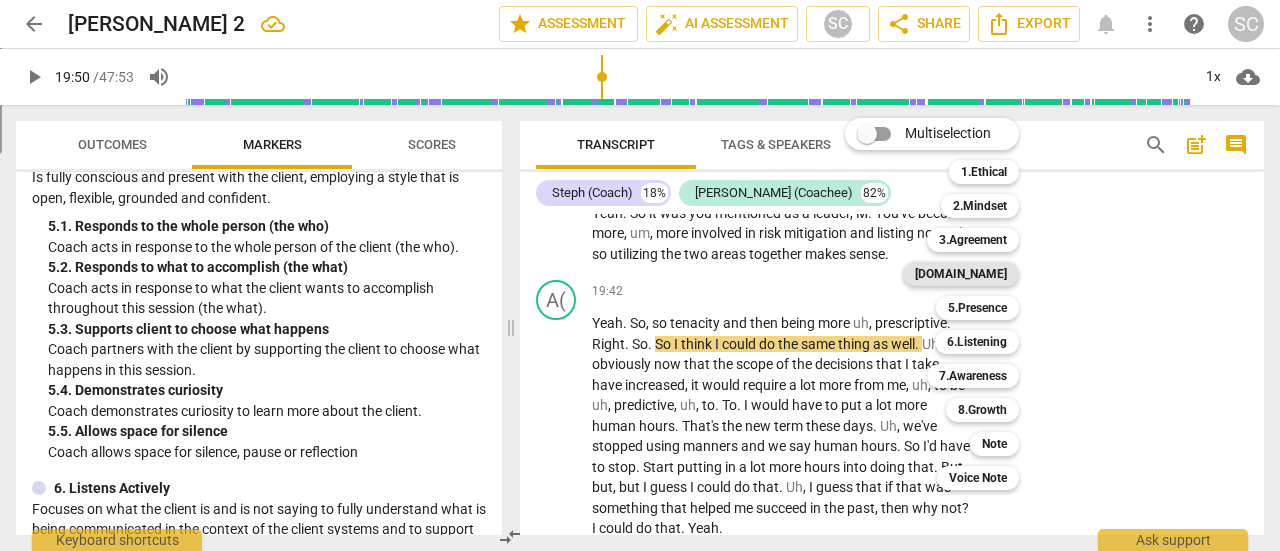 click on "[DOMAIN_NAME]" at bounding box center [961, 274] 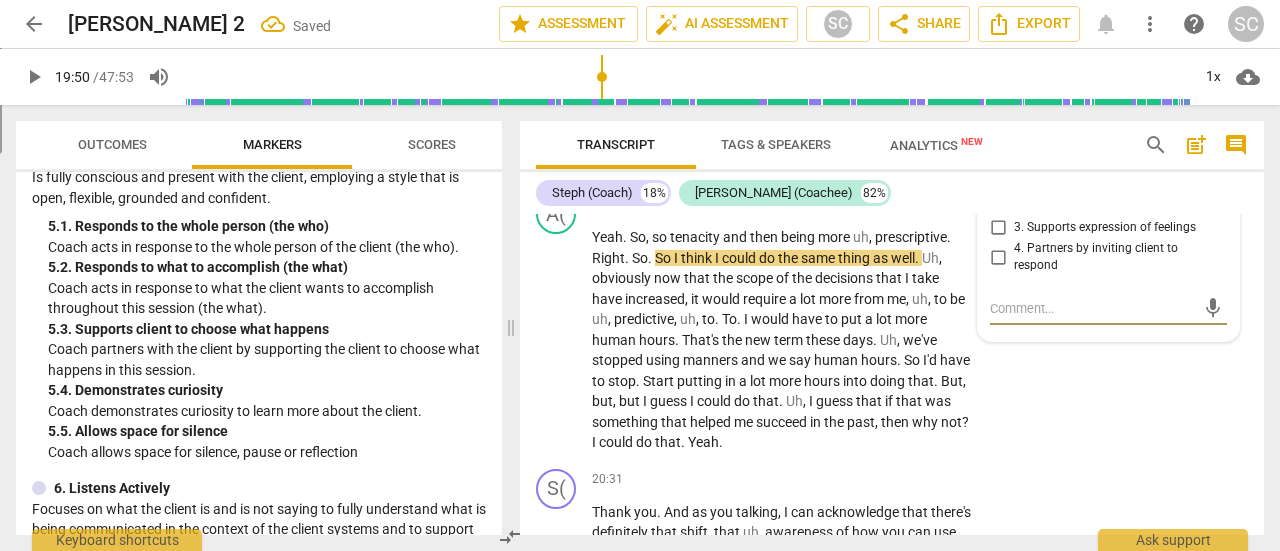 scroll, scrollTop: 6830, scrollLeft: 0, axis: vertical 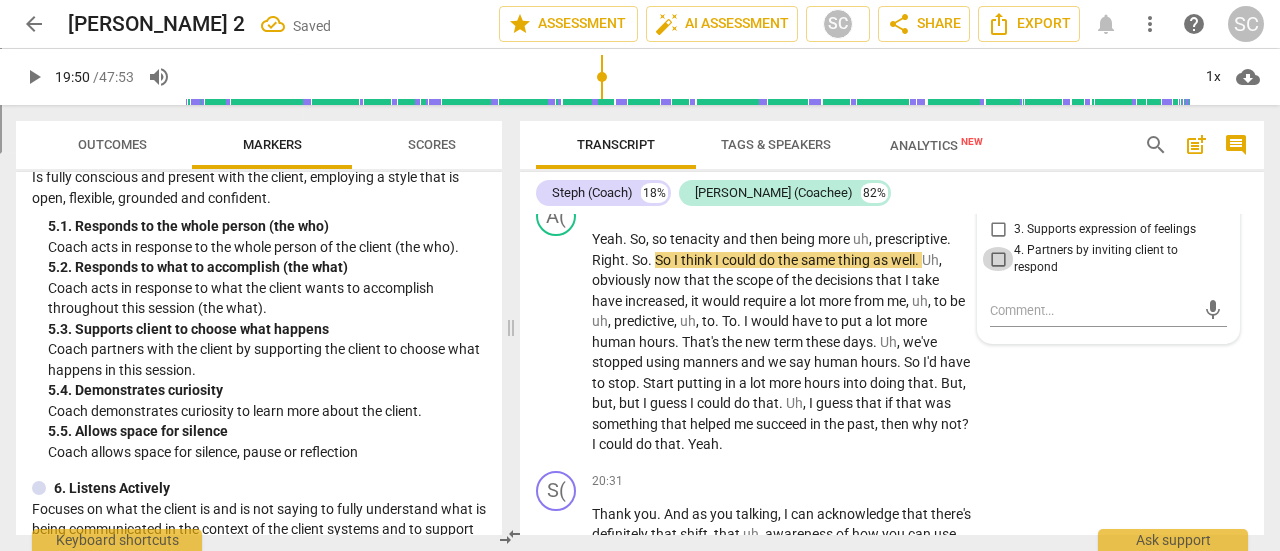 click on "4. Partners by inviting client to respond" at bounding box center [998, 259] 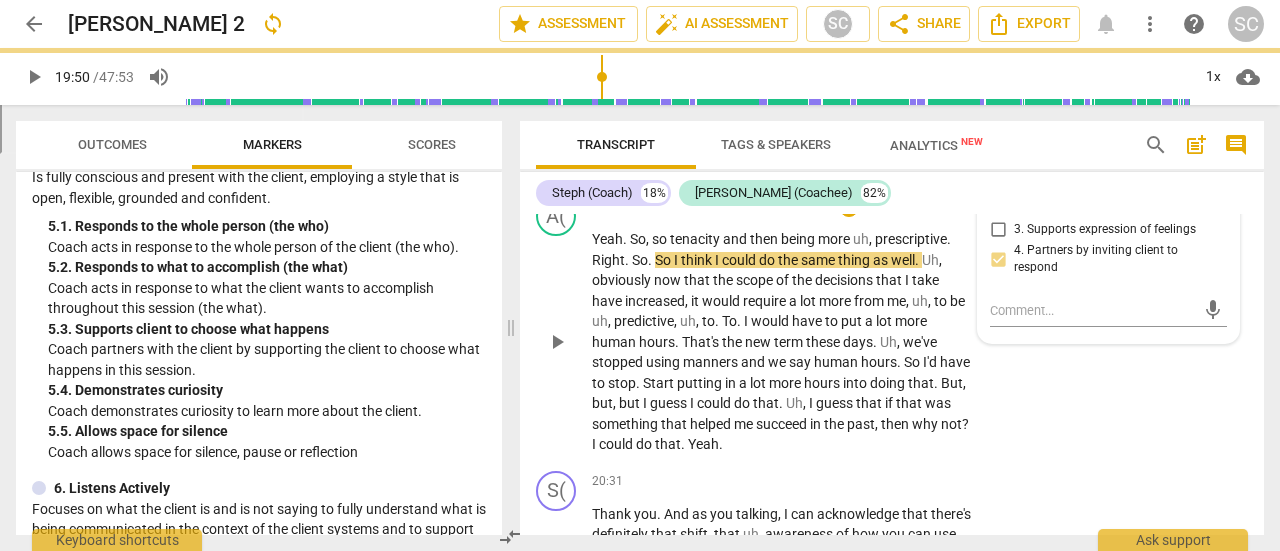scroll, scrollTop: 6748, scrollLeft: 0, axis: vertical 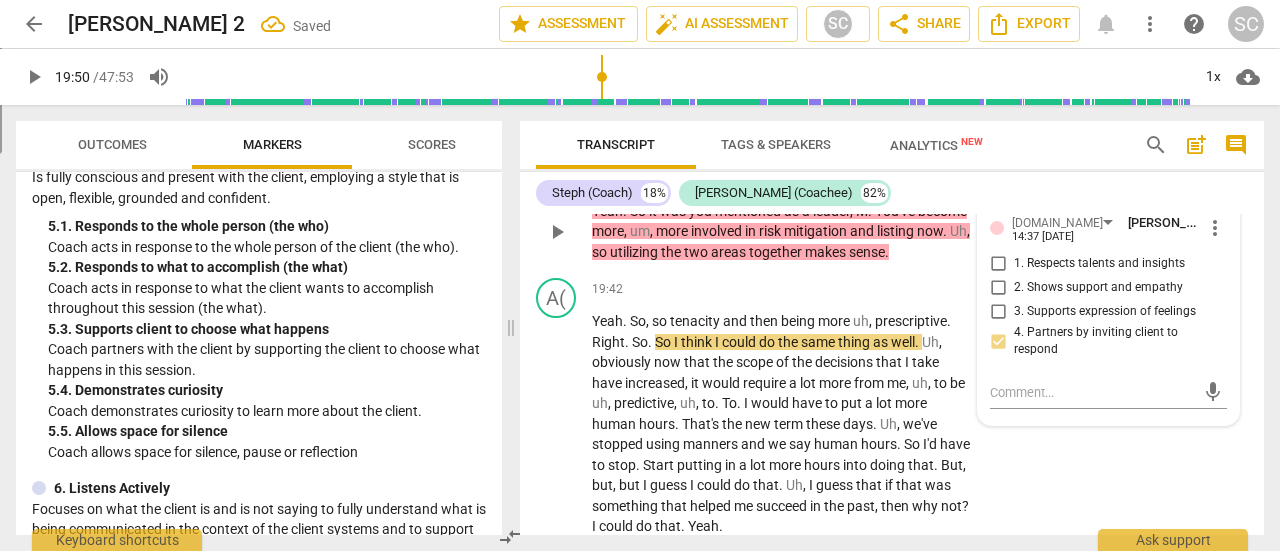 click on "Add competency" at bounding box center (787, 179) 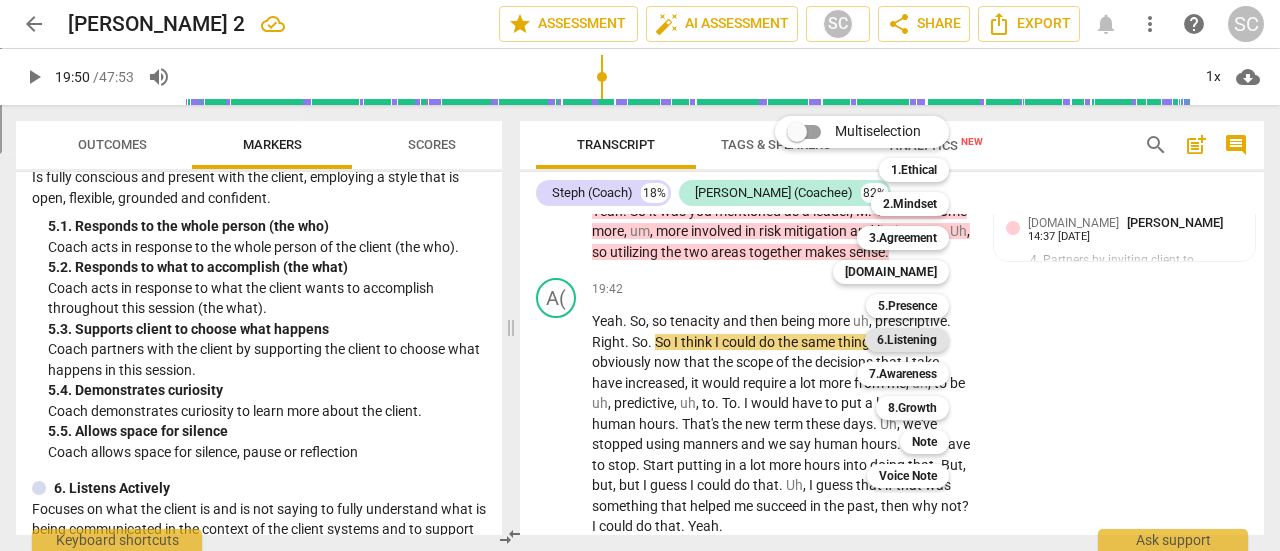 click on "6.Listening" at bounding box center [907, 340] 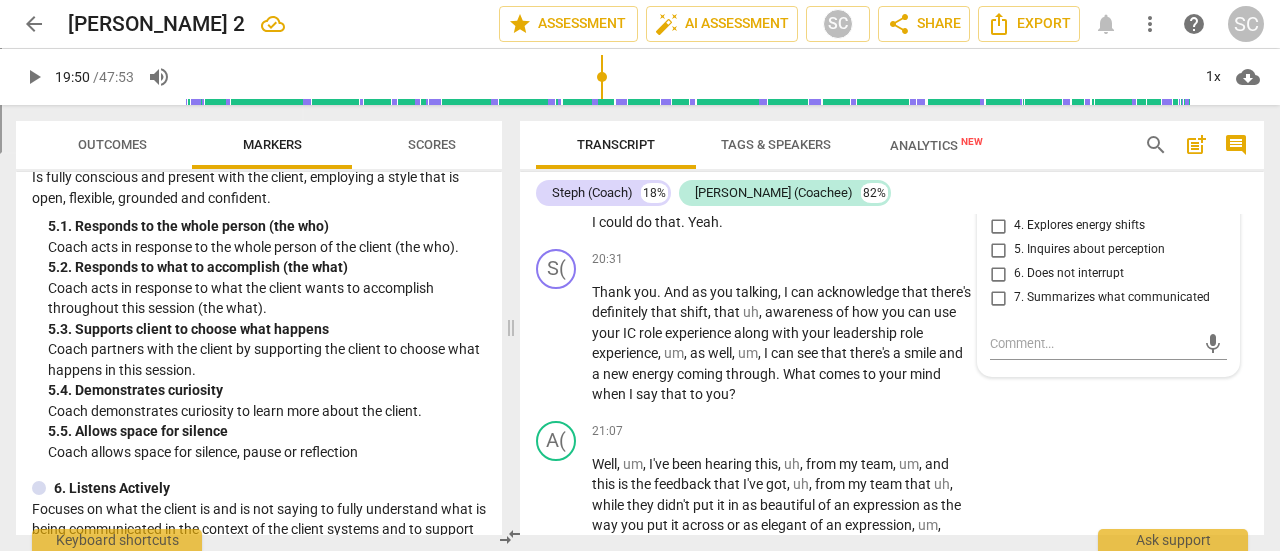 scroll, scrollTop: 7076, scrollLeft: 0, axis: vertical 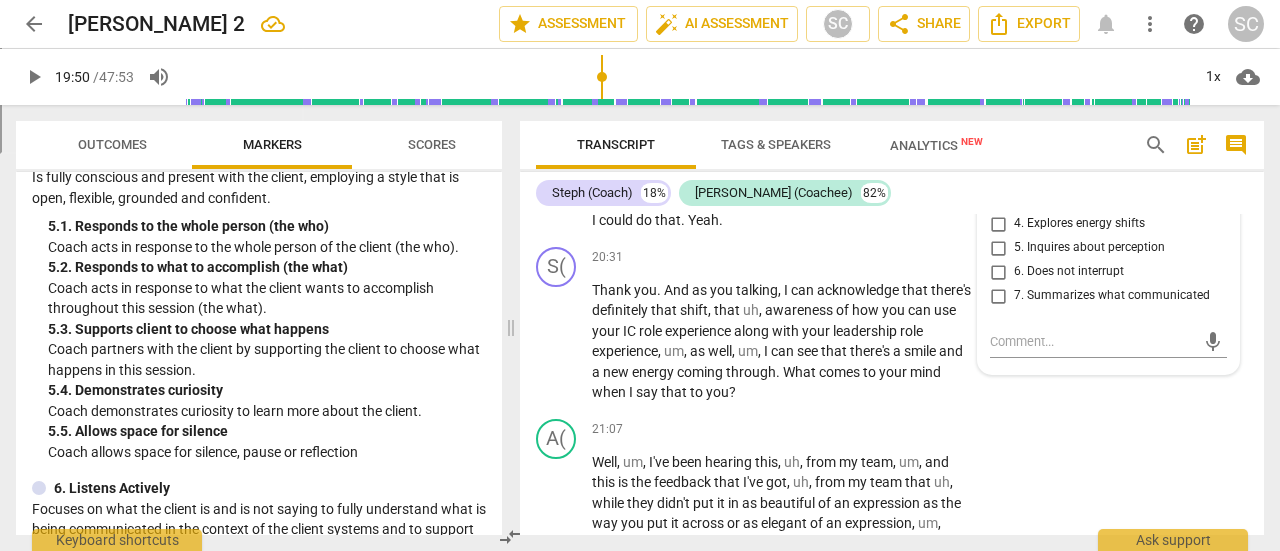 click on "2. Explores client's words" at bounding box center (998, 176) 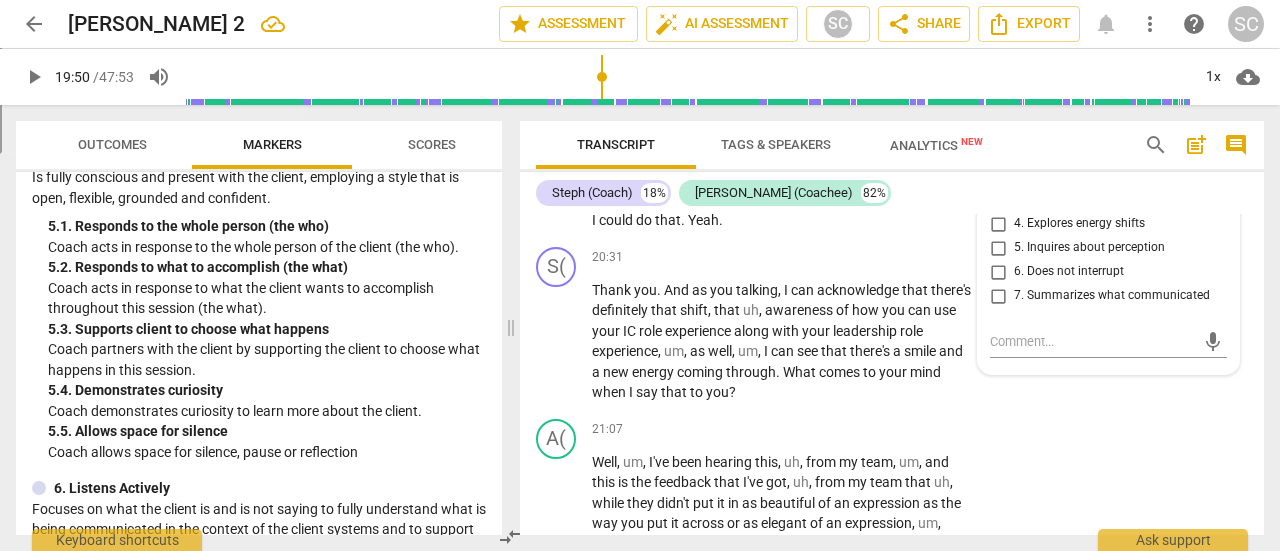 checkbox on "true" 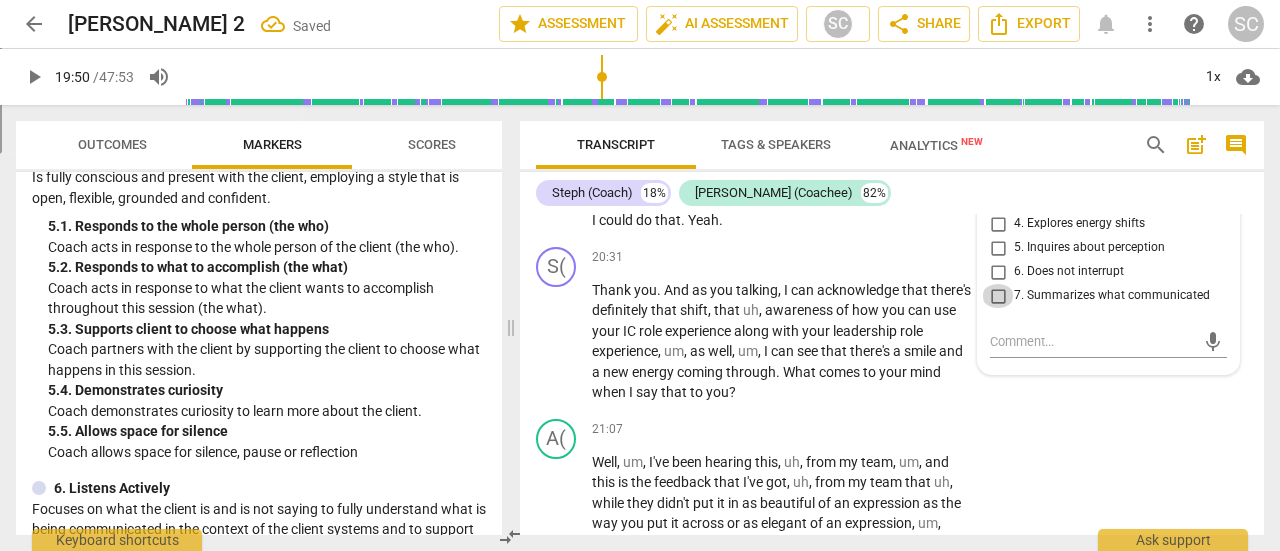 click on "7. Summarizes what communicated" at bounding box center (998, 296) 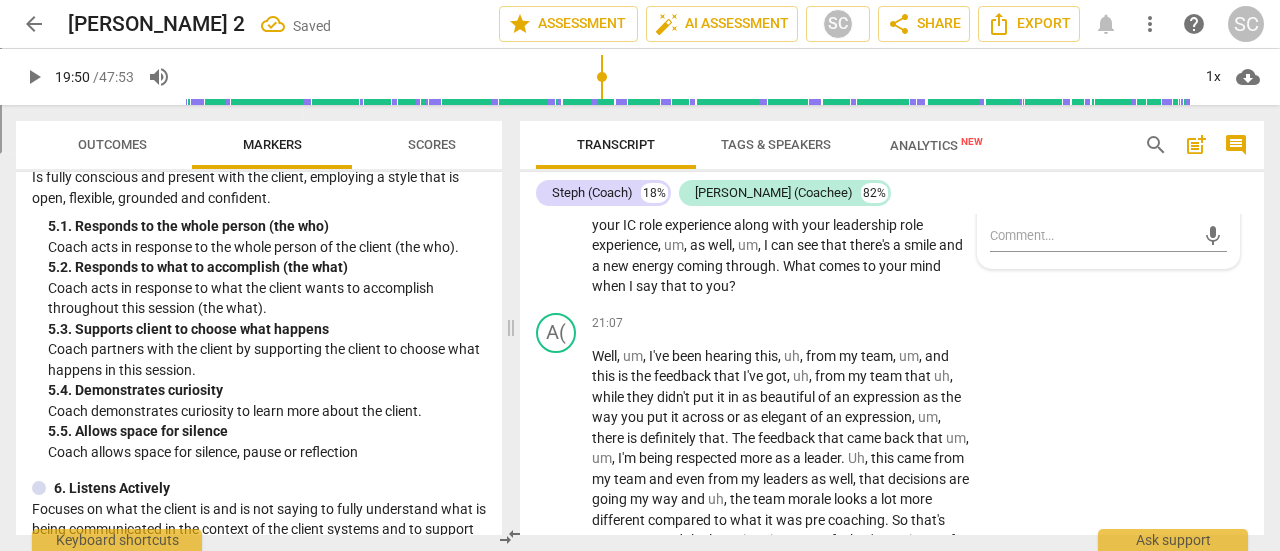 scroll, scrollTop: 7180, scrollLeft: 0, axis: vertical 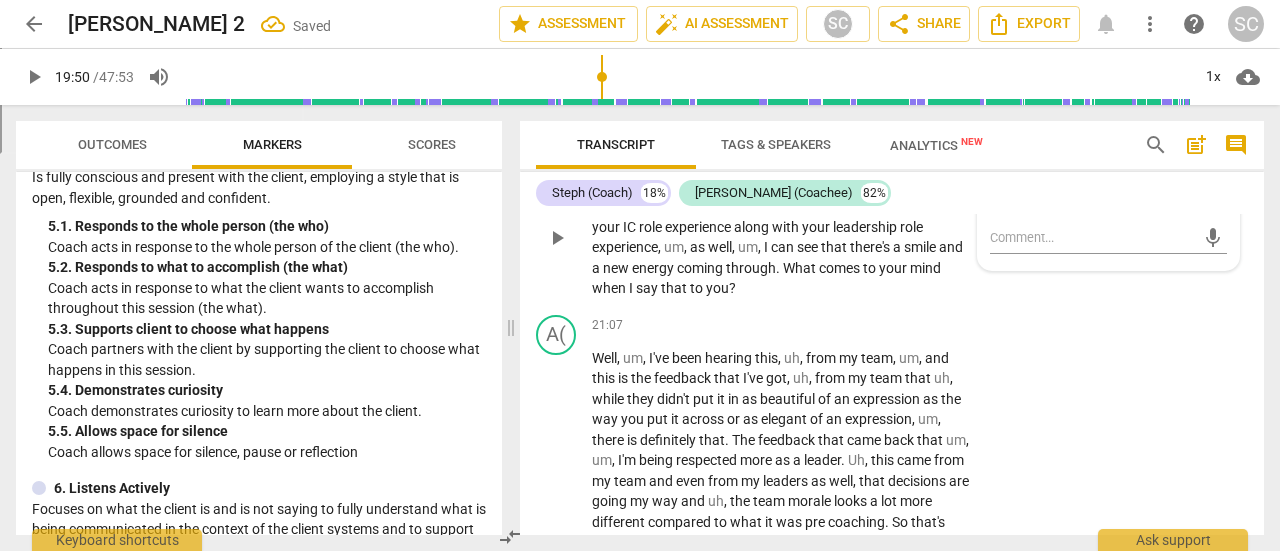 click on "Add competency" at bounding box center [910, 154] 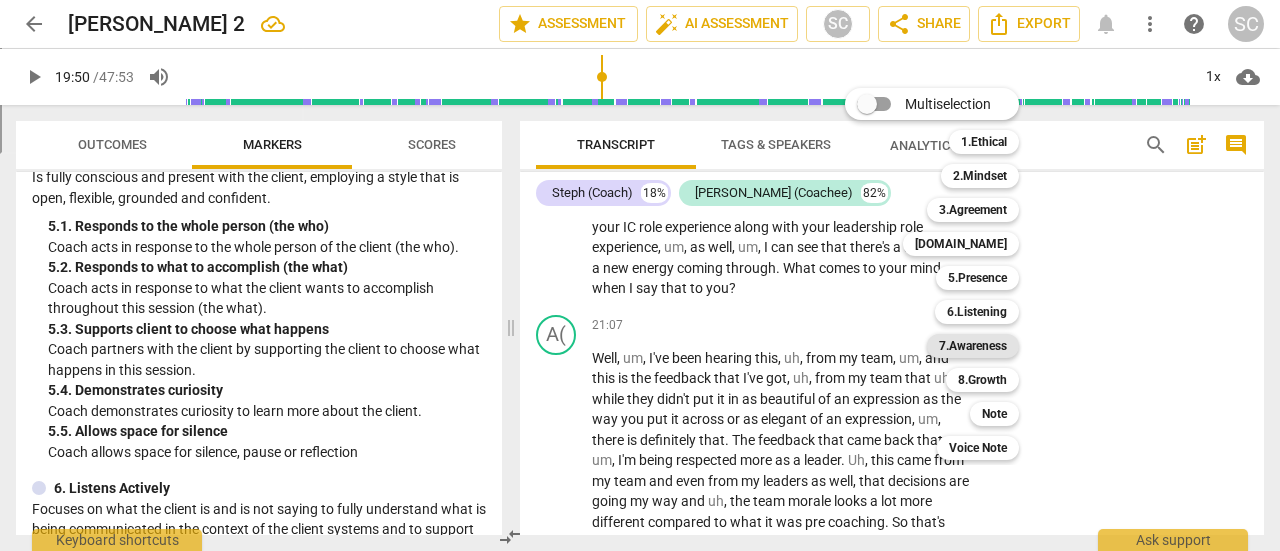 click on "7.Awareness" at bounding box center [973, 346] 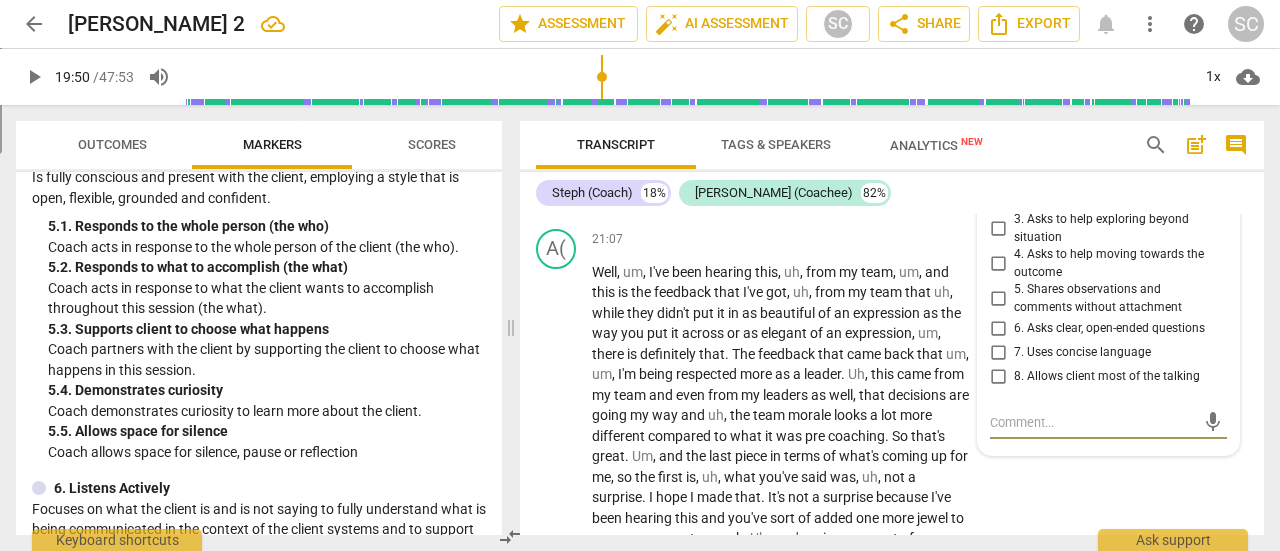 scroll, scrollTop: 7268, scrollLeft: 0, axis: vertical 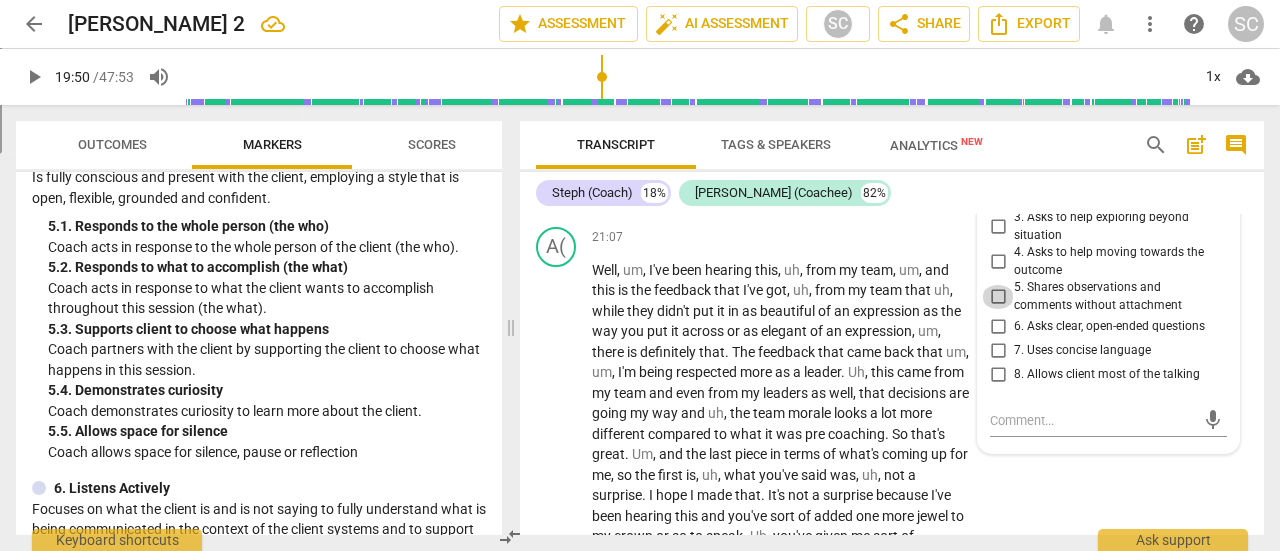 click on "5. Shares observations and comments without attachment" at bounding box center (998, 297) 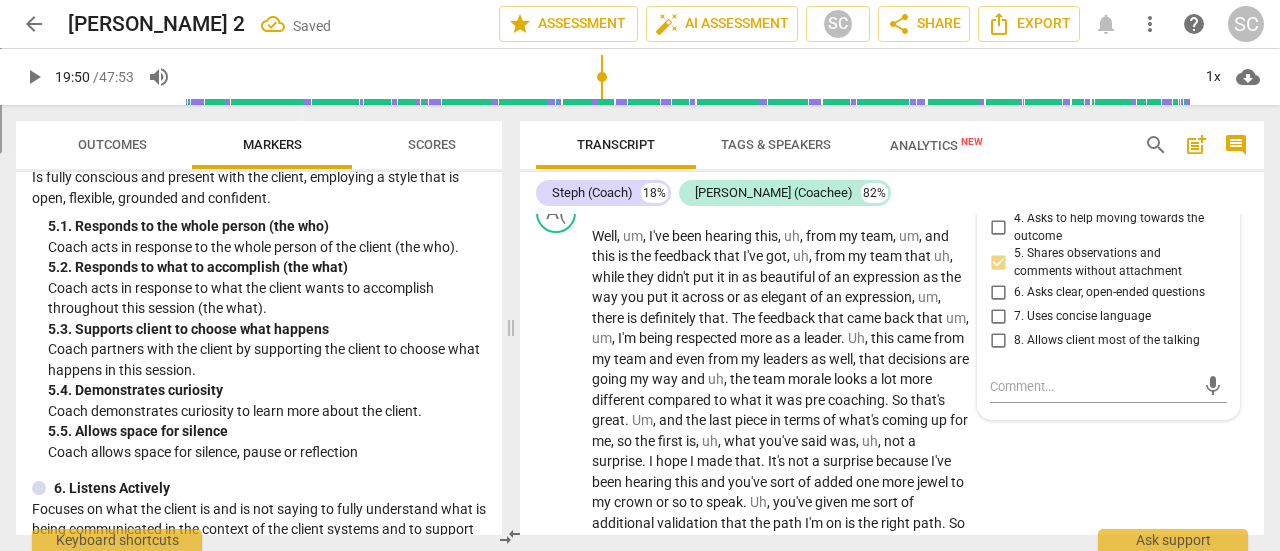 scroll, scrollTop: 7304, scrollLeft: 0, axis: vertical 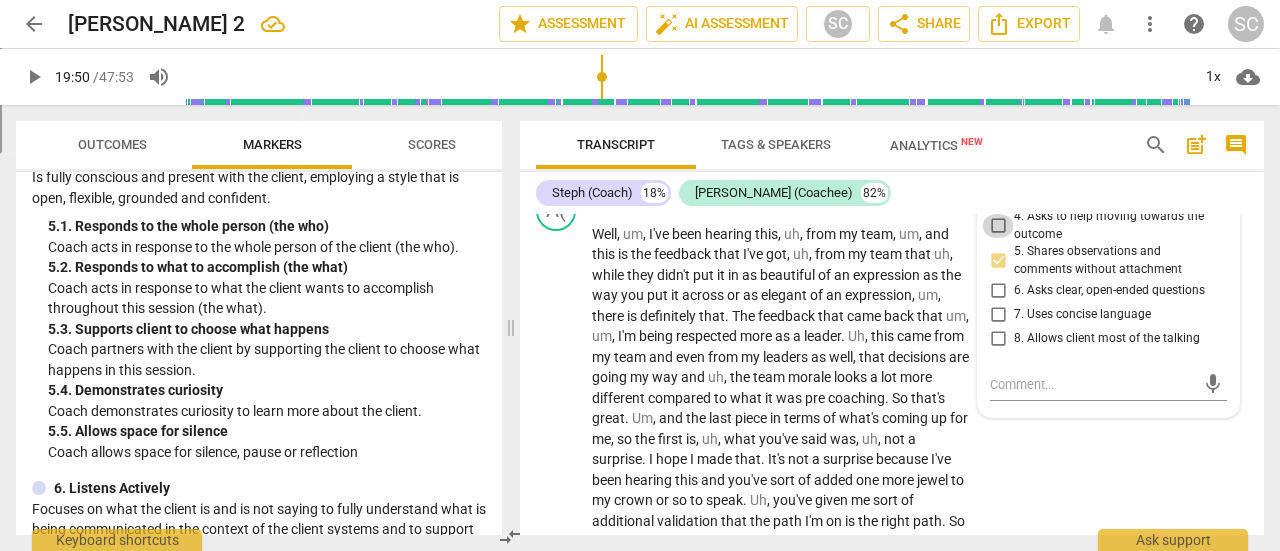click on "4. Asks to help moving towards the outcome" at bounding box center (998, 226) 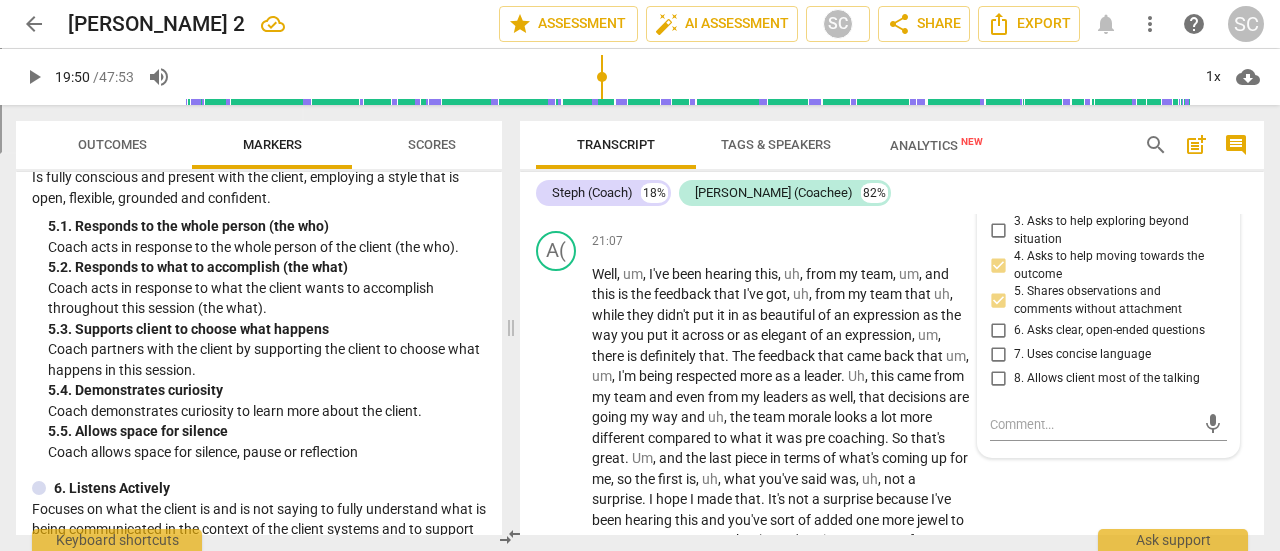 scroll, scrollTop: 7258, scrollLeft: 0, axis: vertical 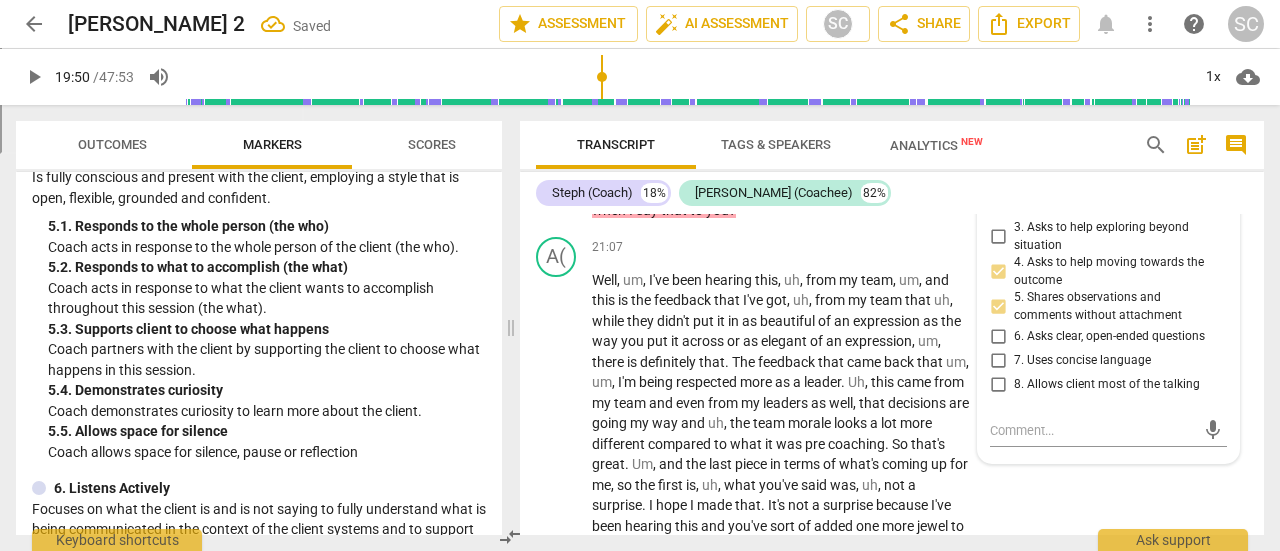 click on "2. Asks to help exploring beyond themself" at bounding box center (998, 202) 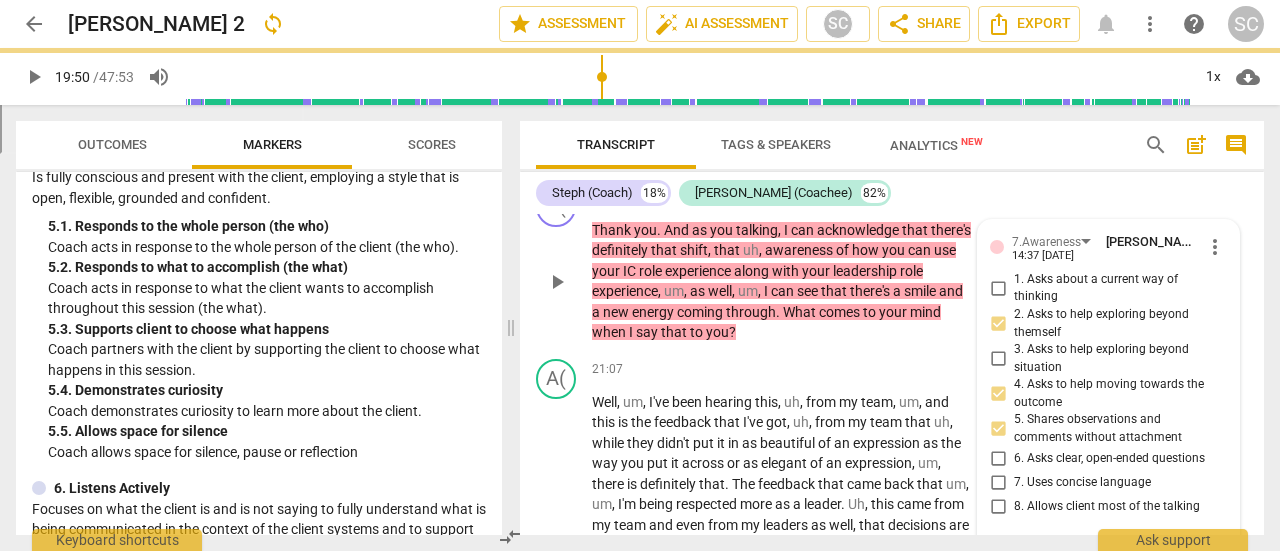 scroll, scrollTop: 7130, scrollLeft: 0, axis: vertical 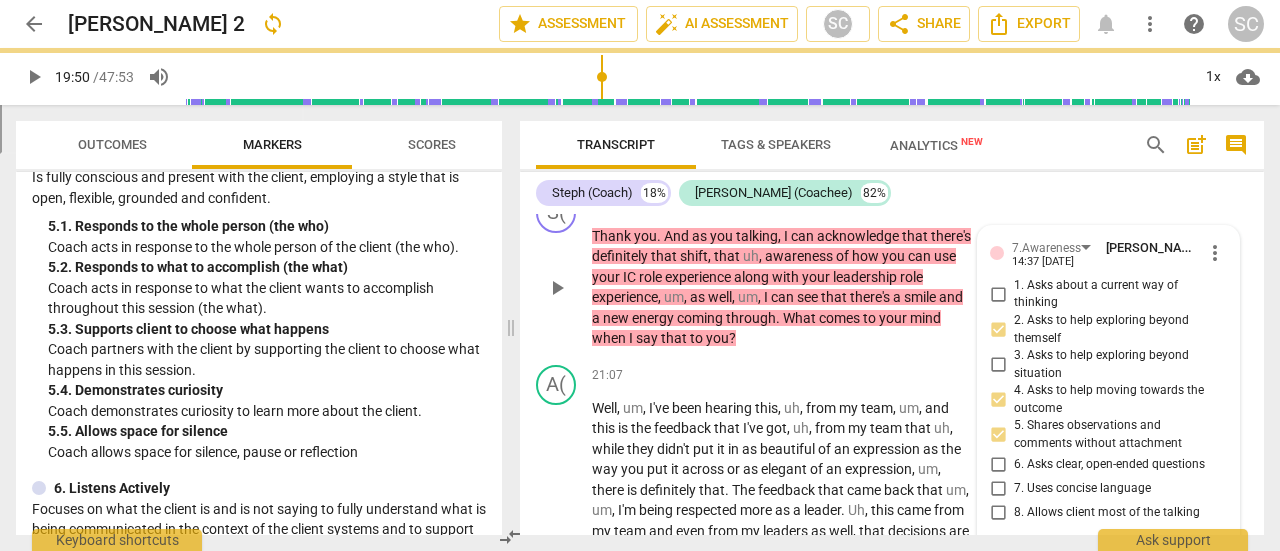 click on "Add competency" at bounding box center (809, 204) 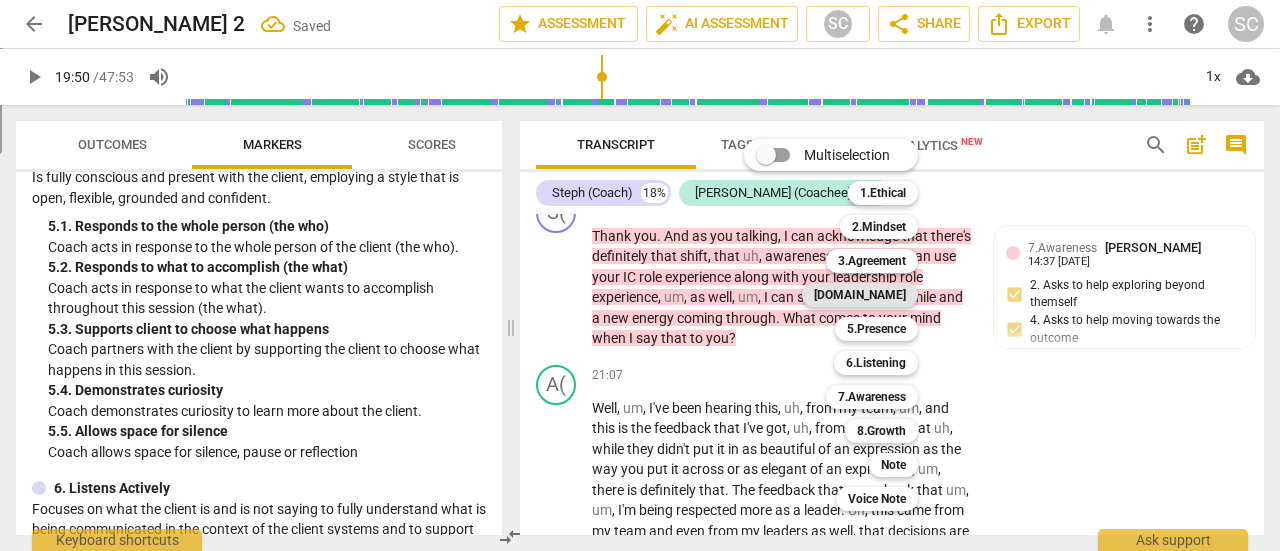 click on "[DOMAIN_NAME]" at bounding box center [860, 295] 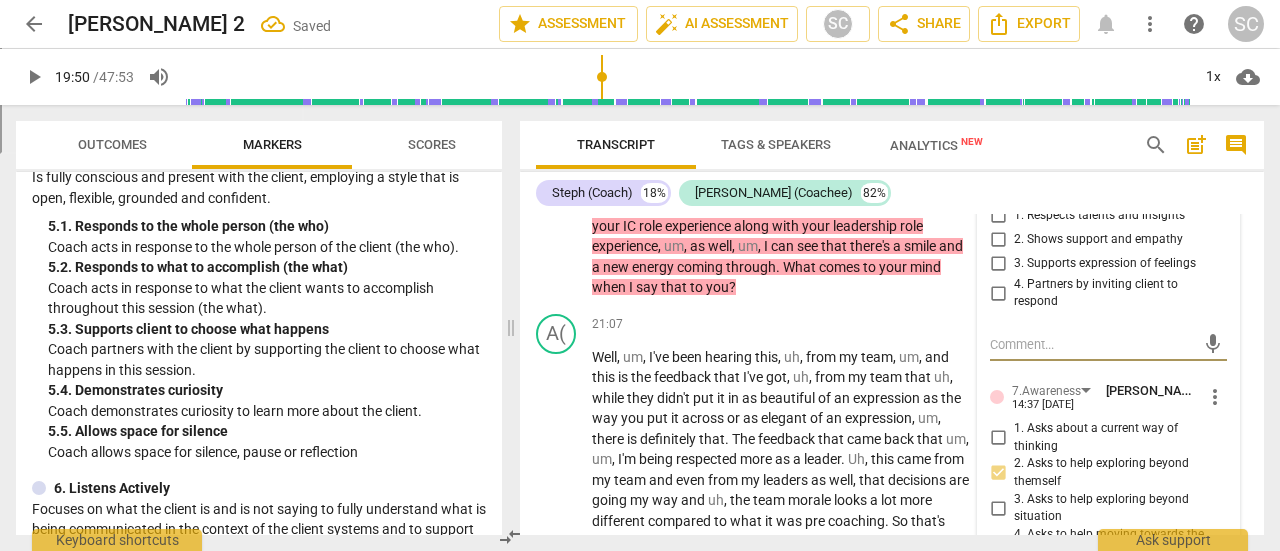 scroll, scrollTop: 7204, scrollLeft: 0, axis: vertical 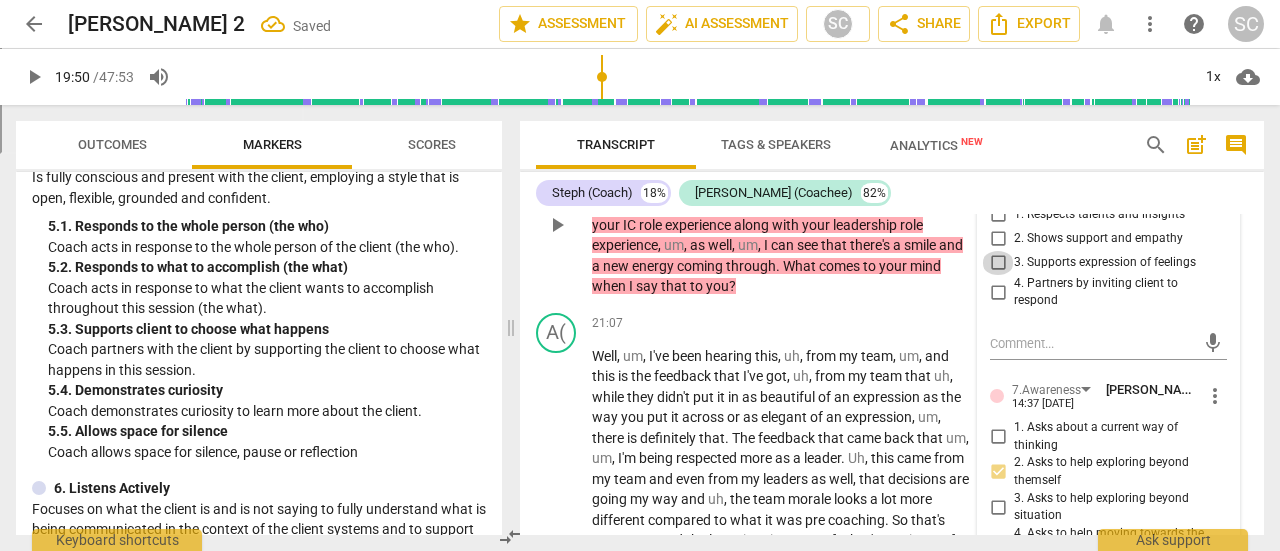 click on "3. Supports expression of feelings" at bounding box center [998, 263] 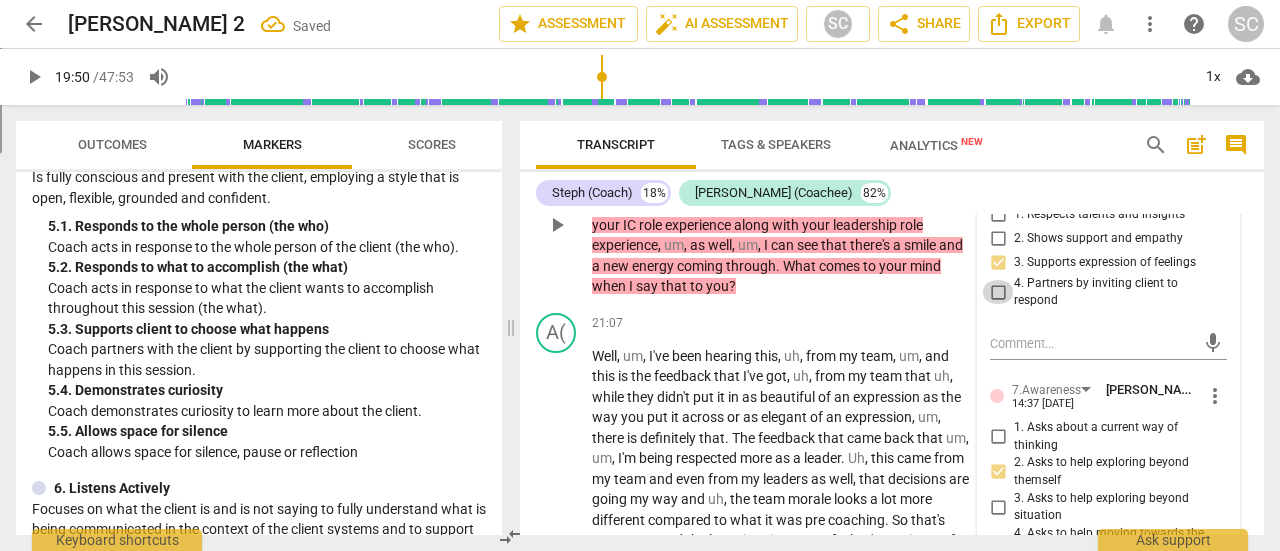 click on "4. Partners by inviting client to respond" at bounding box center (998, 292) 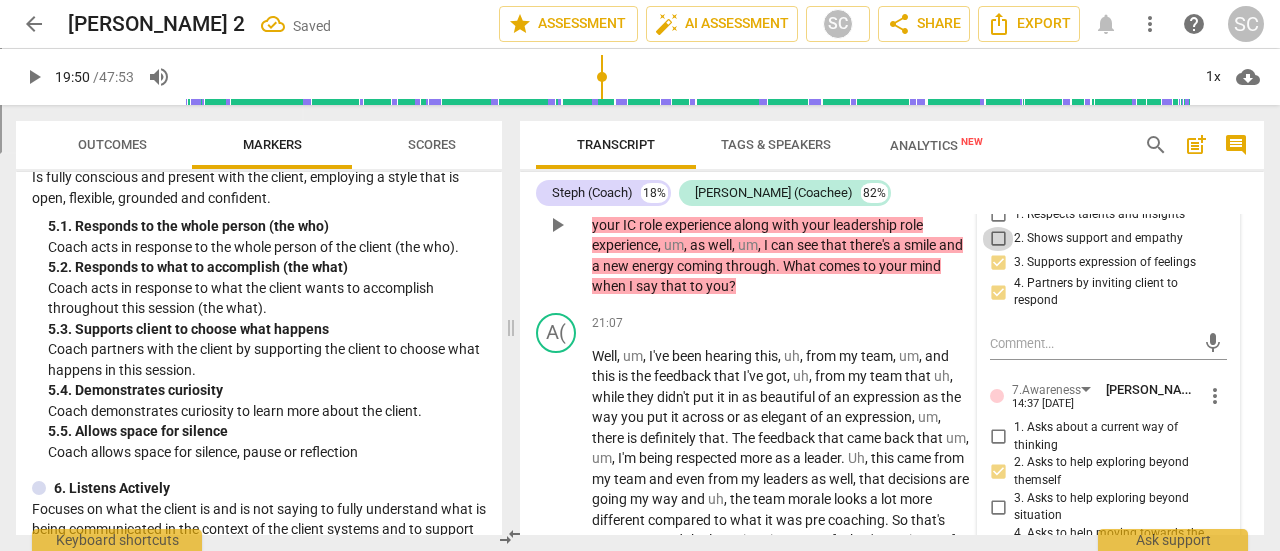 click on "2. Shows support and empathy" at bounding box center [998, 239] 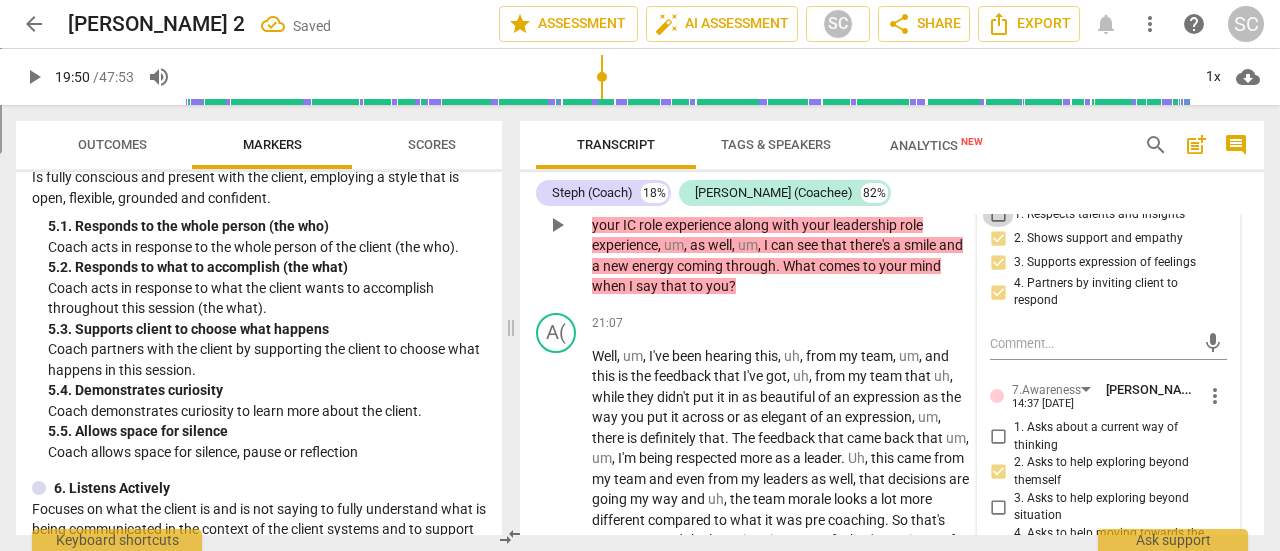 click on "1. Respects talents and insights" at bounding box center (998, 215) 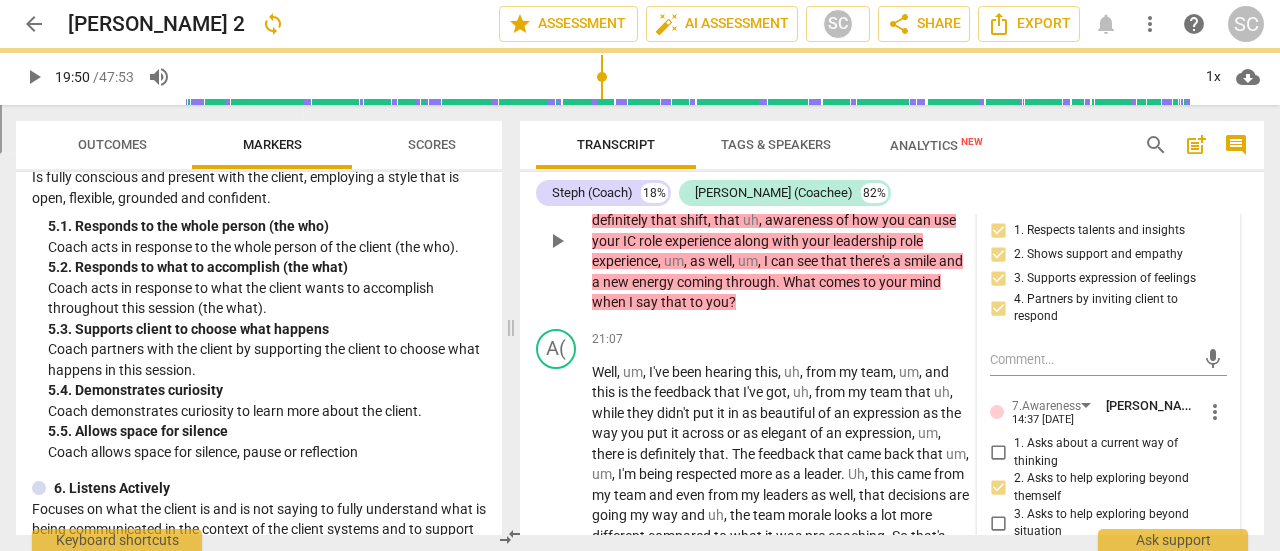 scroll, scrollTop: 7161, scrollLeft: 0, axis: vertical 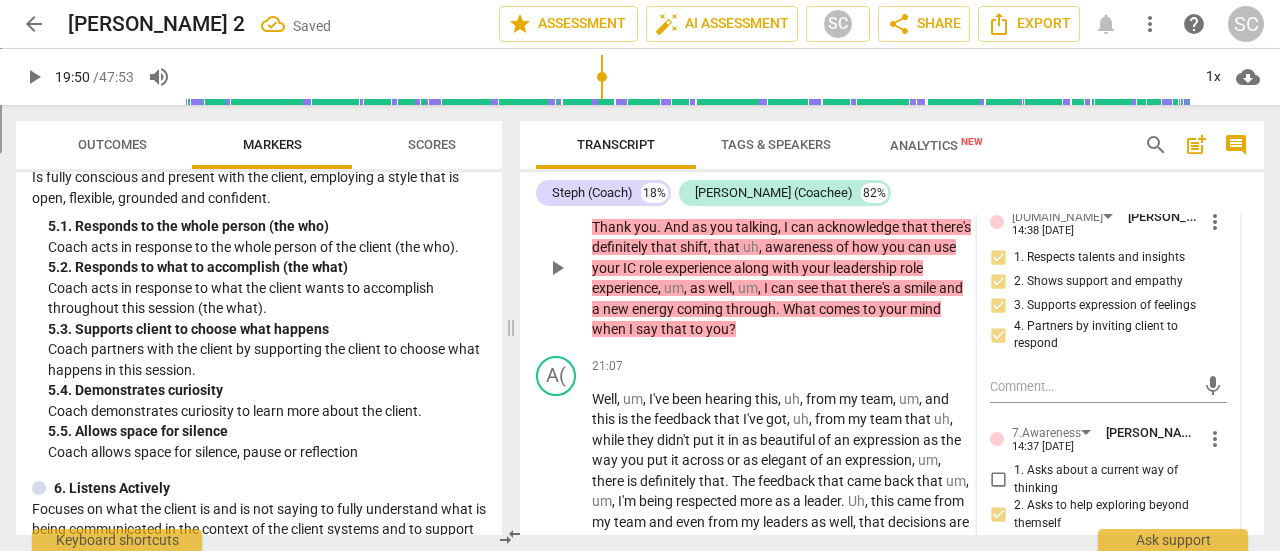 click on "Add competency" at bounding box center [698, 173] 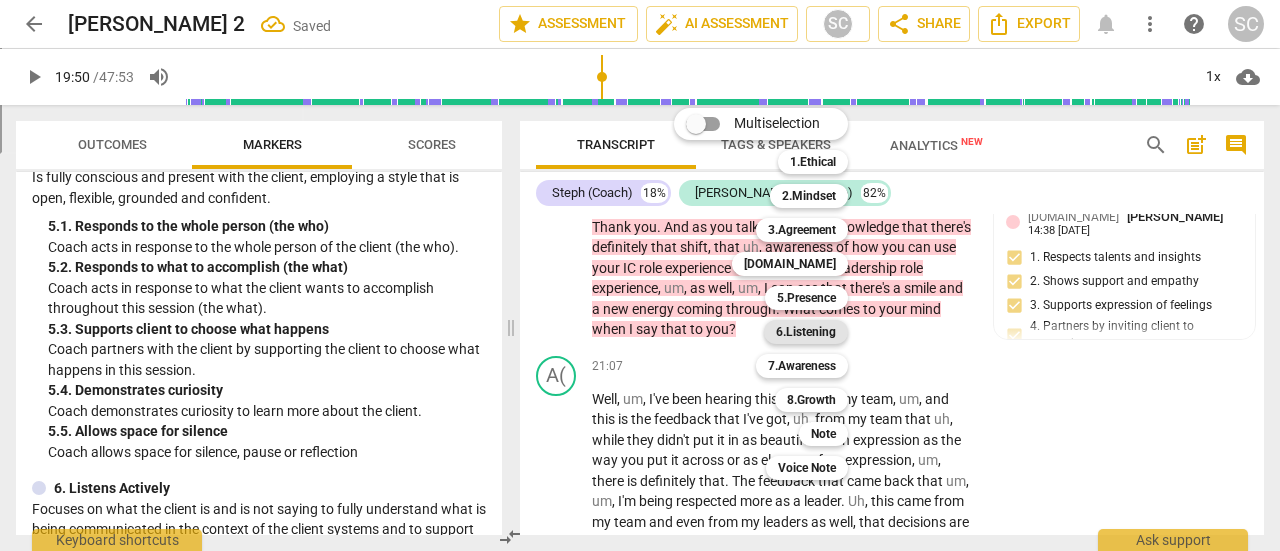 click on "6.Listening" at bounding box center [806, 332] 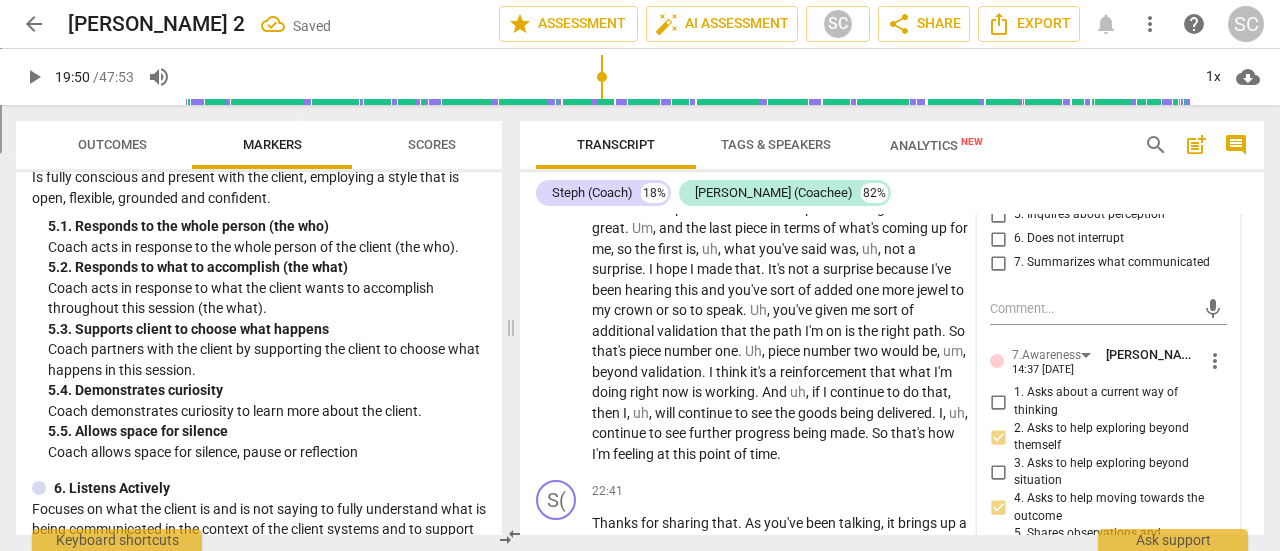 scroll, scrollTop: 7521, scrollLeft: 0, axis: vertical 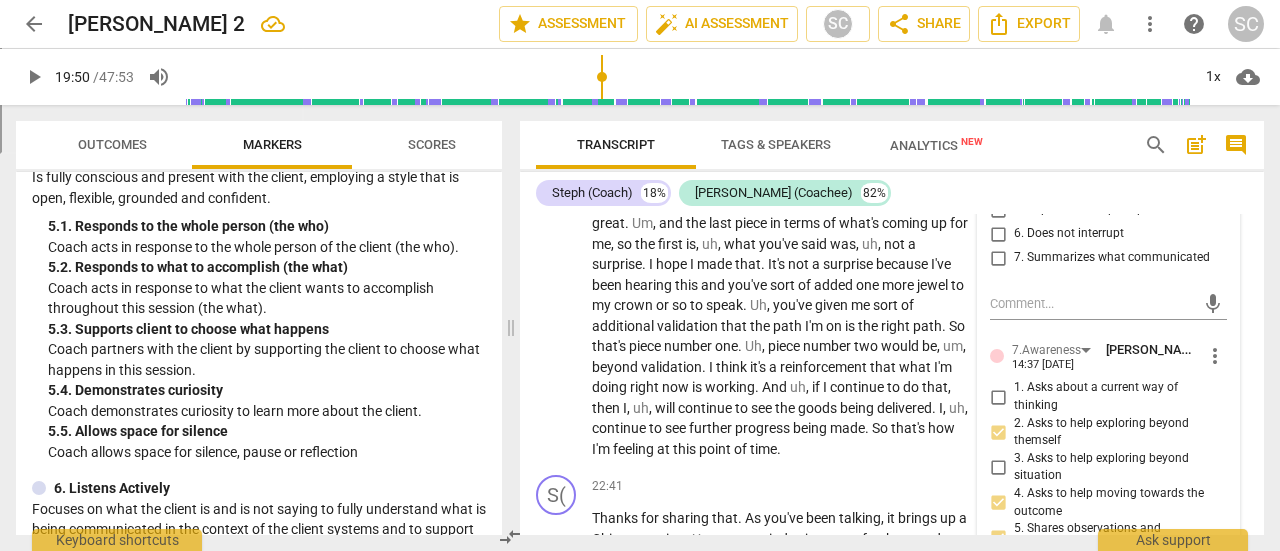 click on "4. Explores energy shifts" at bounding box center [998, 186] 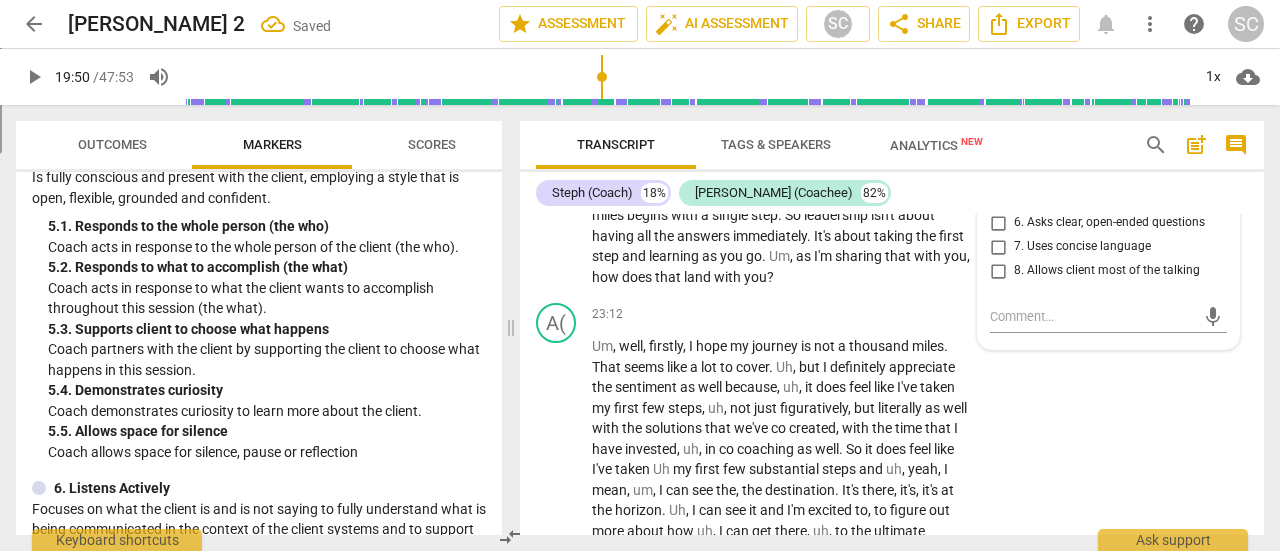 scroll, scrollTop: 7874, scrollLeft: 0, axis: vertical 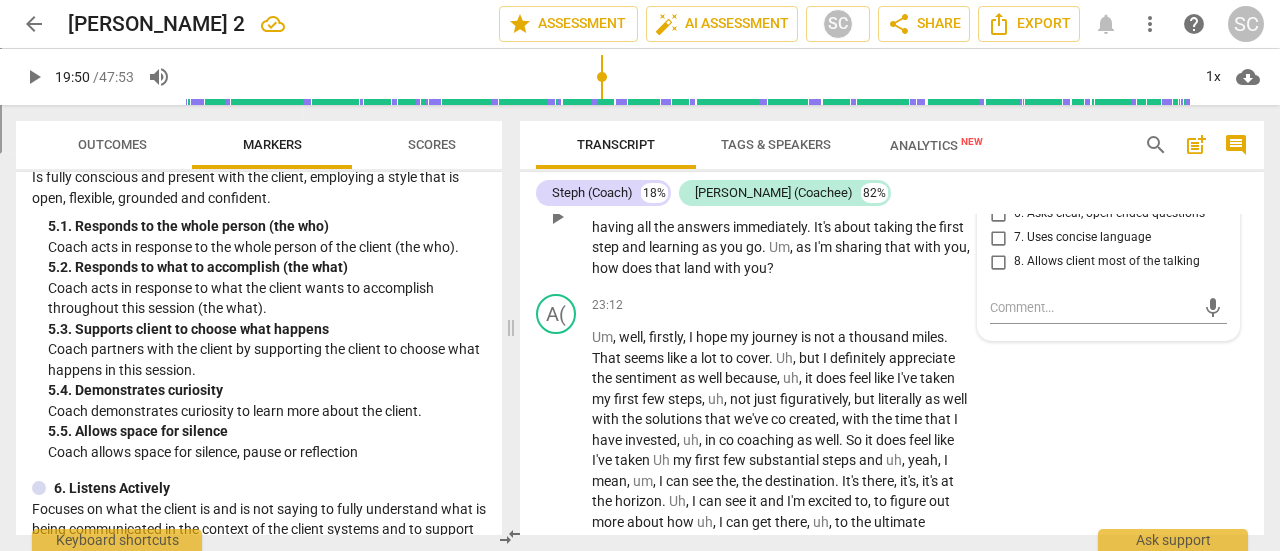 click on "Add competency" at bounding box center [910, 134] 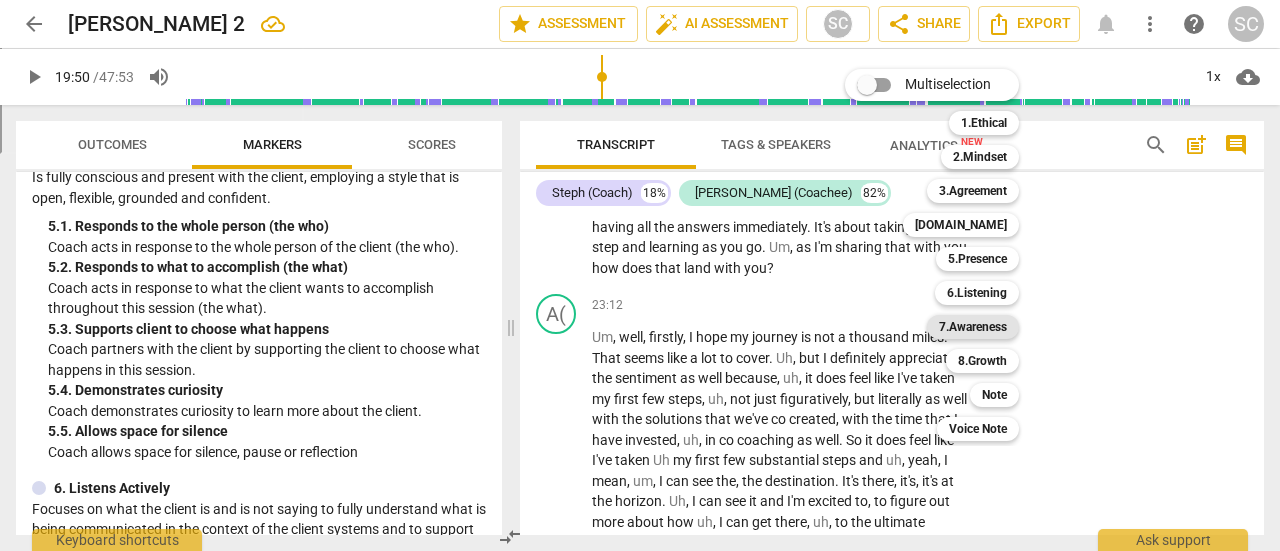 click on "7.Awareness" at bounding box center (973, 327) 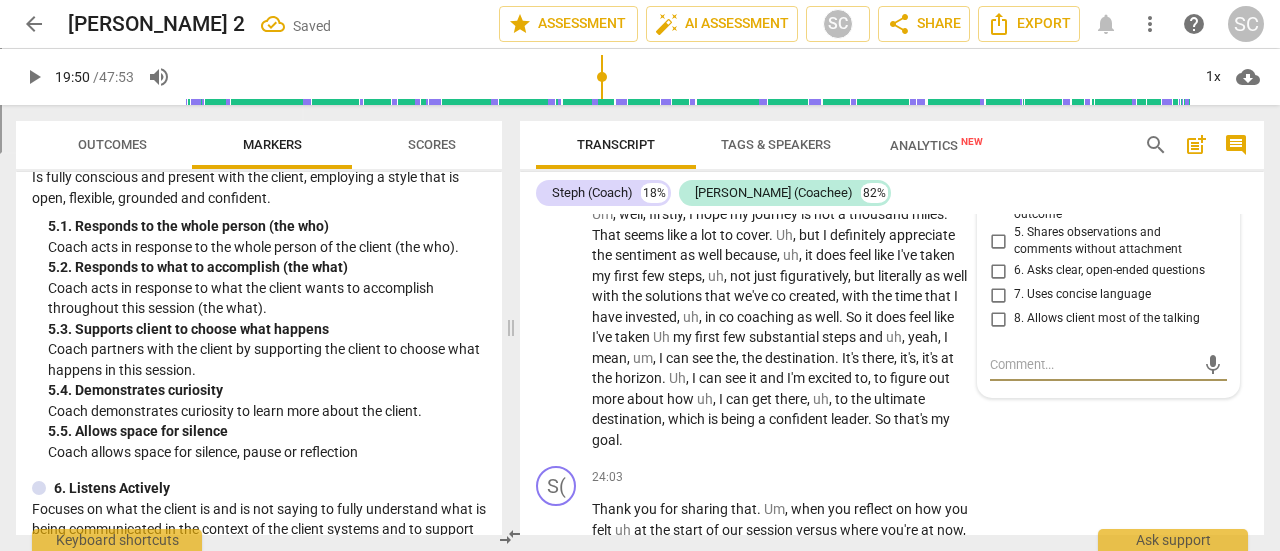 scroll, scrollTop: 7994, scrollLeft: 0, axis: vertical 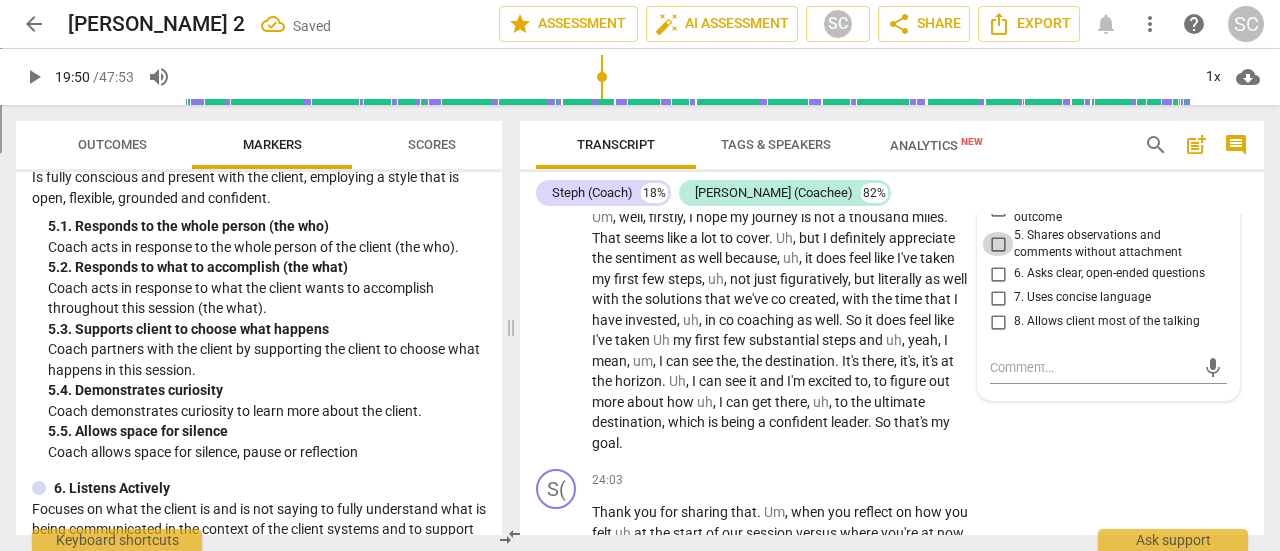 click on "5. Shares observations and comments without attachment" at bounding box center [998, 244] 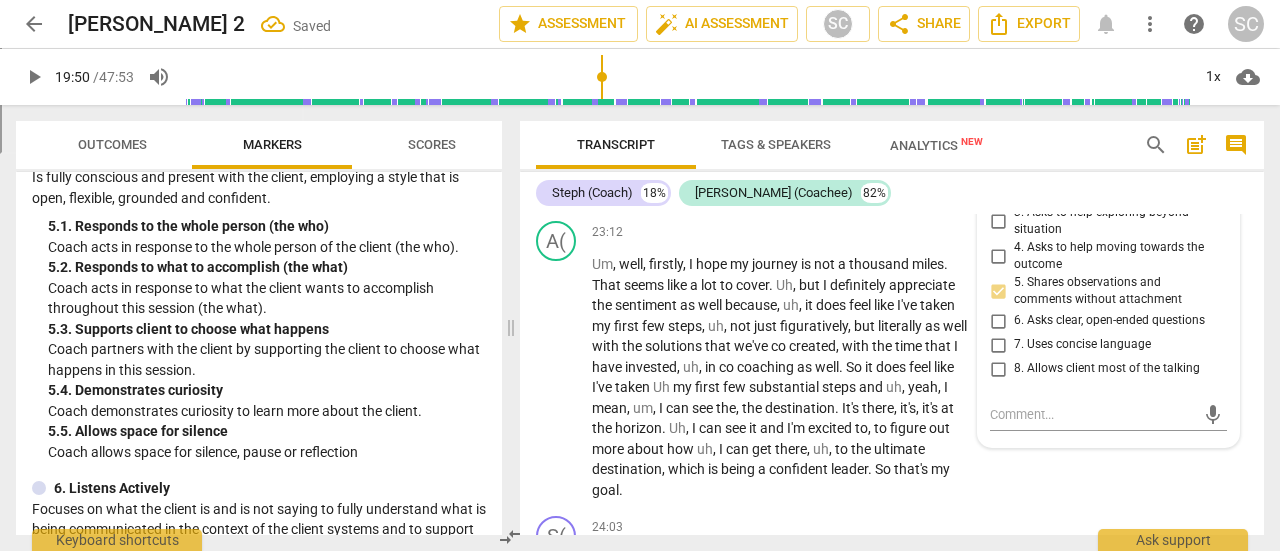 scroll, scrollTop: 7941, scrollLeft: 0, axis: vertical 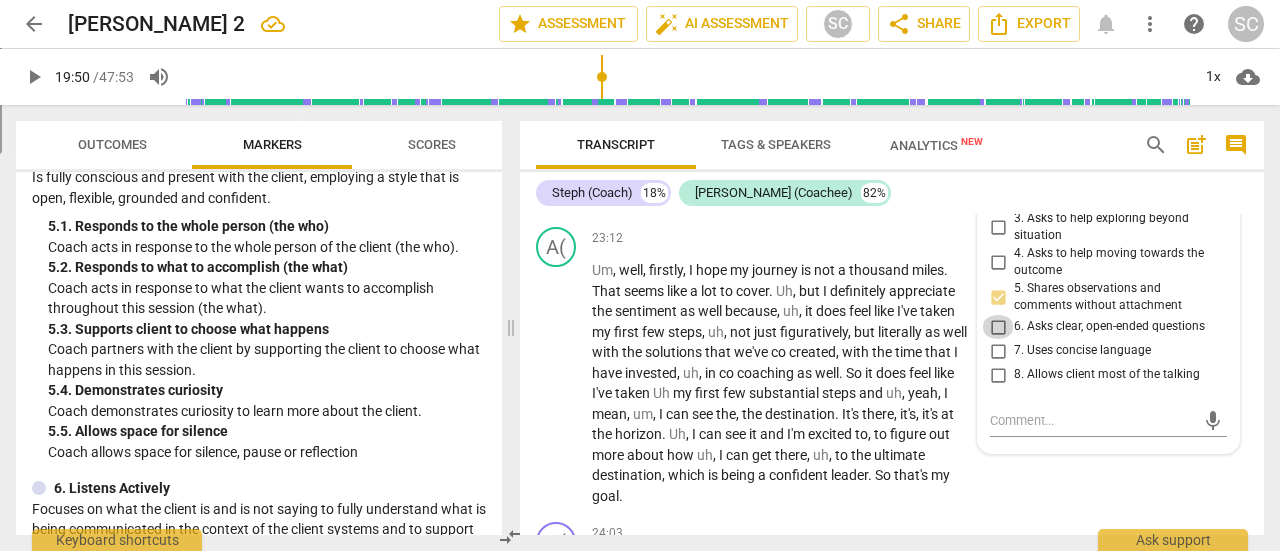 click on "6. Asks clear, open-ended questions" at bounding box center [998, 327] 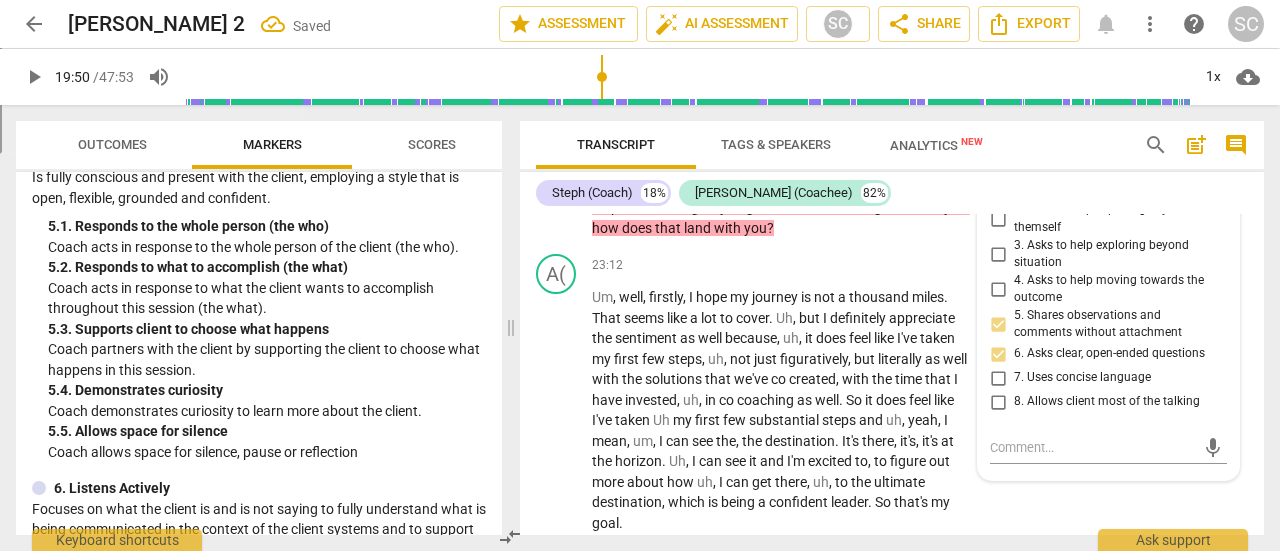 scroll, scrollTop: 7913, scrollLeft: 0, axis: vertical 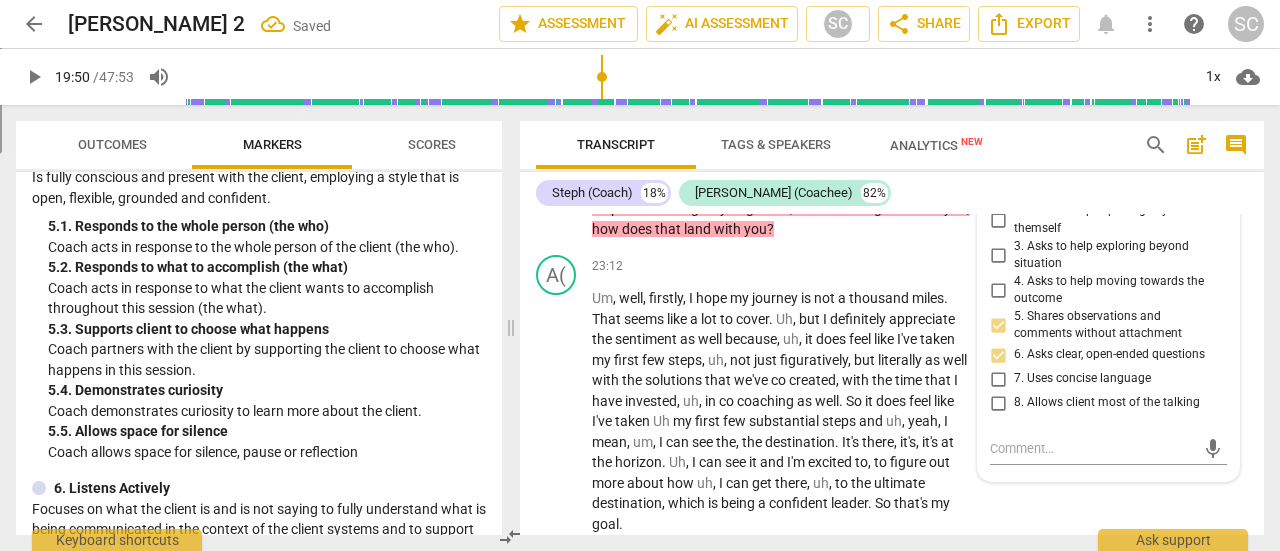 click on "2. Asks to help exploring beyond themself" at bounding box center (998, 220) 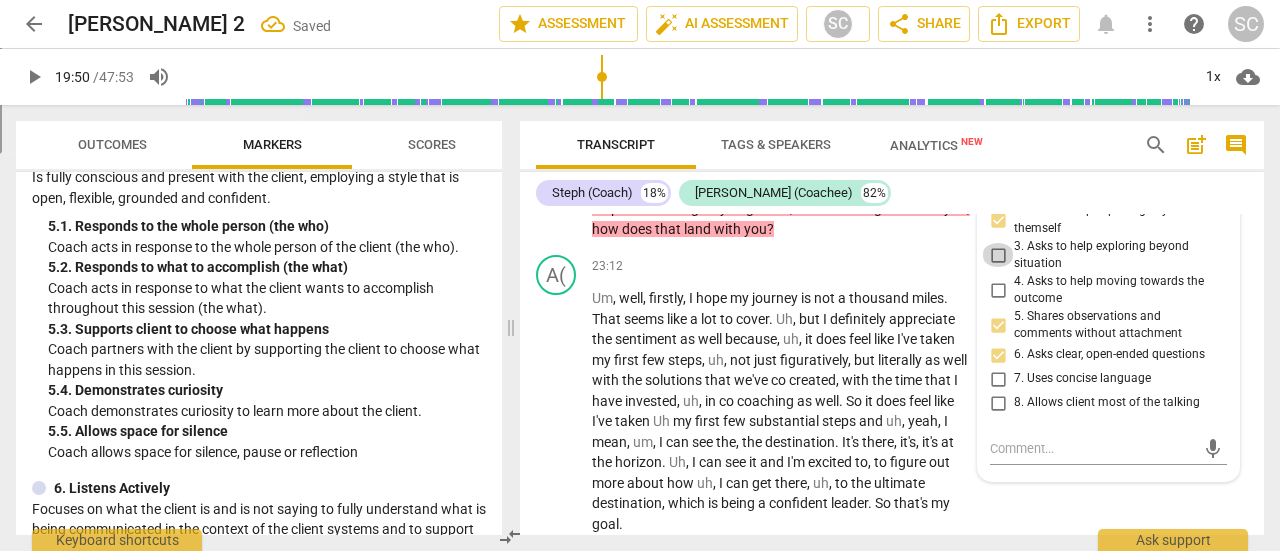 click on "3. Asks to help exploring beyond situation" at bounding box center [998, 255] 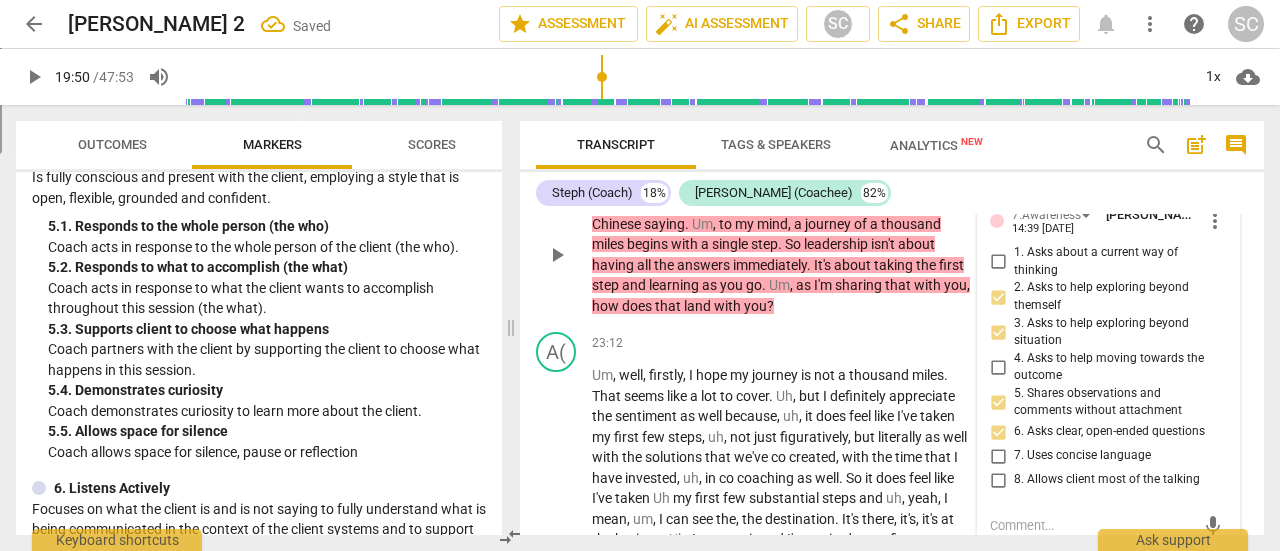 scroll, scrollTop: 7835, scrollLeft: 0, axis: vertical 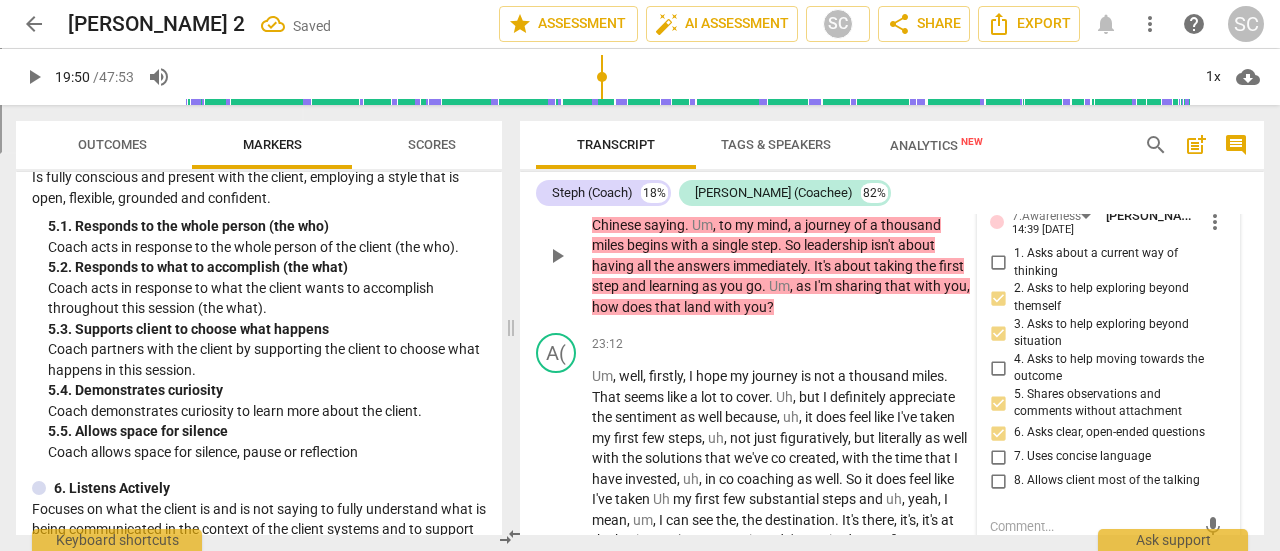 click on "+ Add competency 7.Awareness" at bounding box center [848, 172] 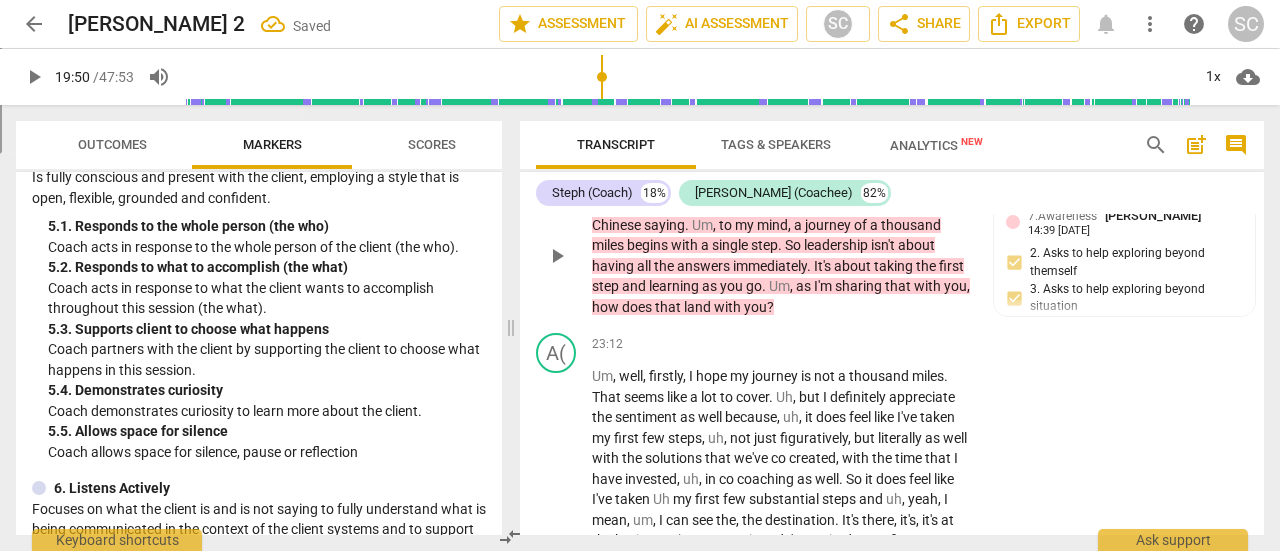 click on "Add competency" at bounding box center [809, 173] 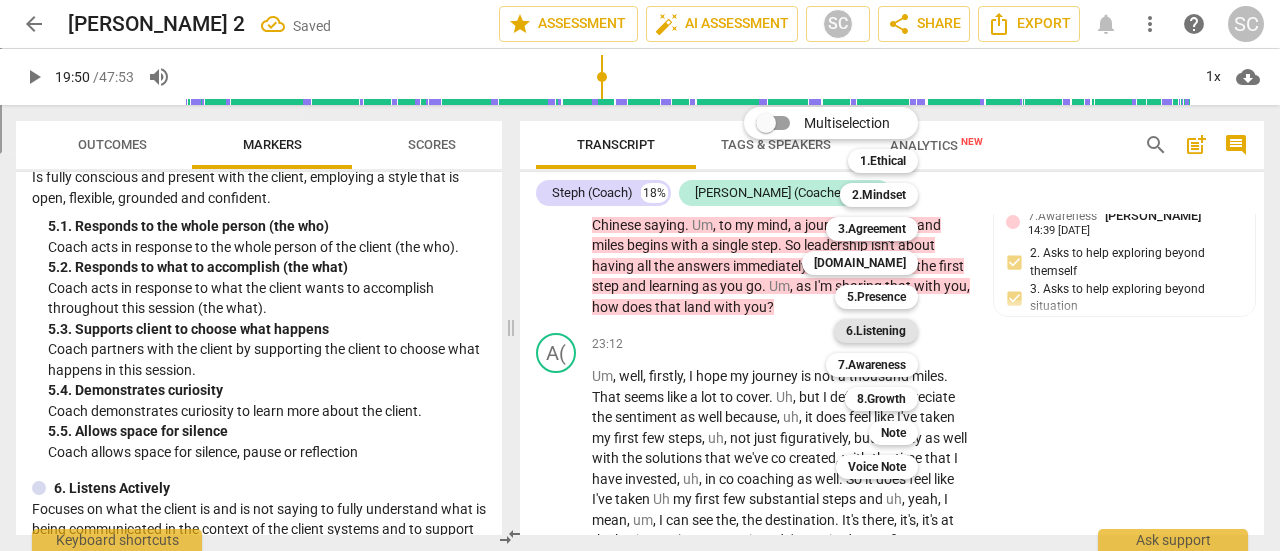 click on "6.Listening" at bounding box center [876, 331] 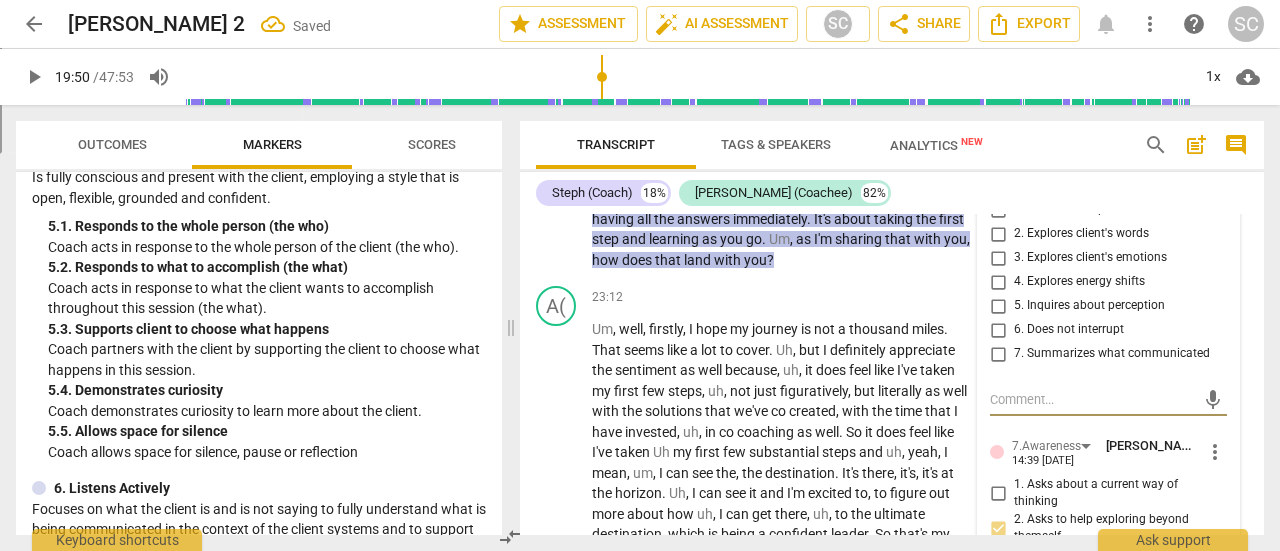 scroll, scrollTop: 7880, scrollLeft: 0, axis: vertical 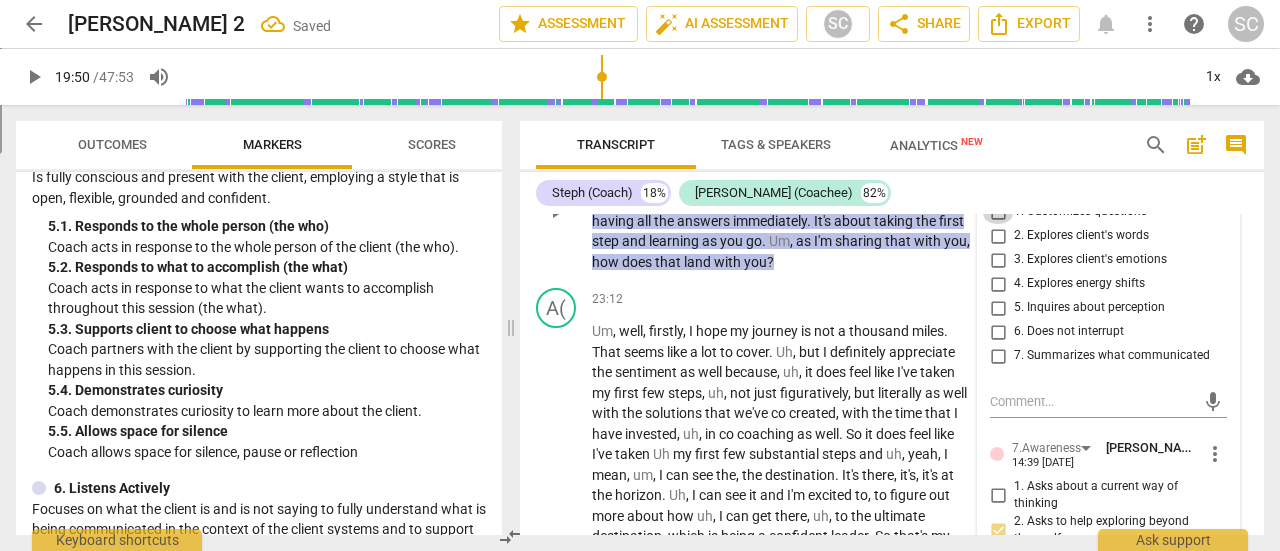 click on "1. Customizes questions" at bounding box center [998, 212] 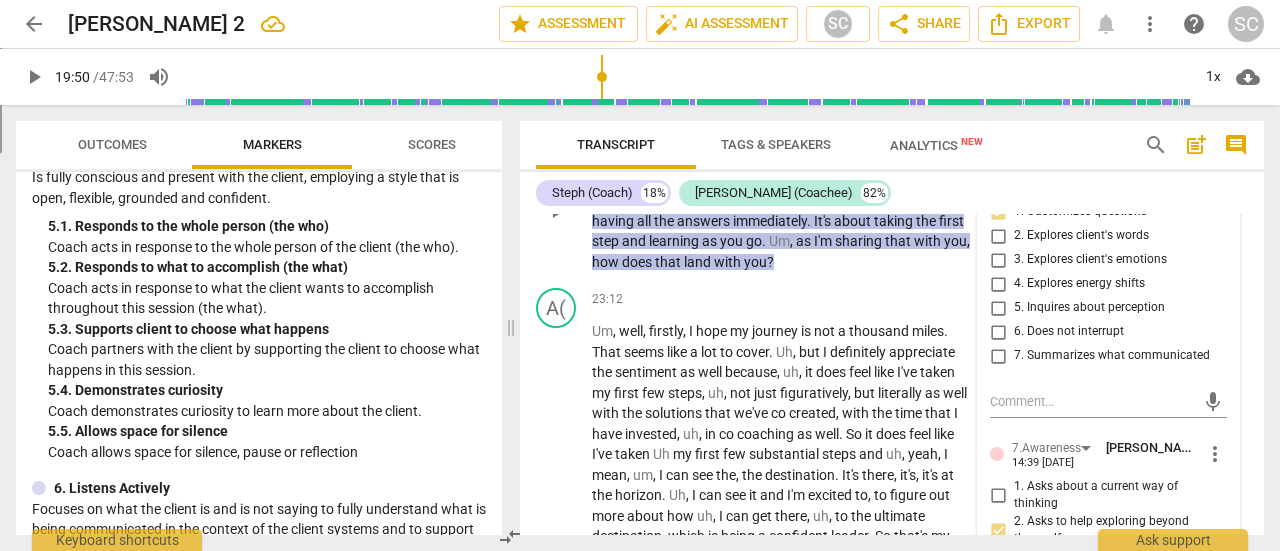click on "5. Inquires about perception" at bounding box center (998, 308) 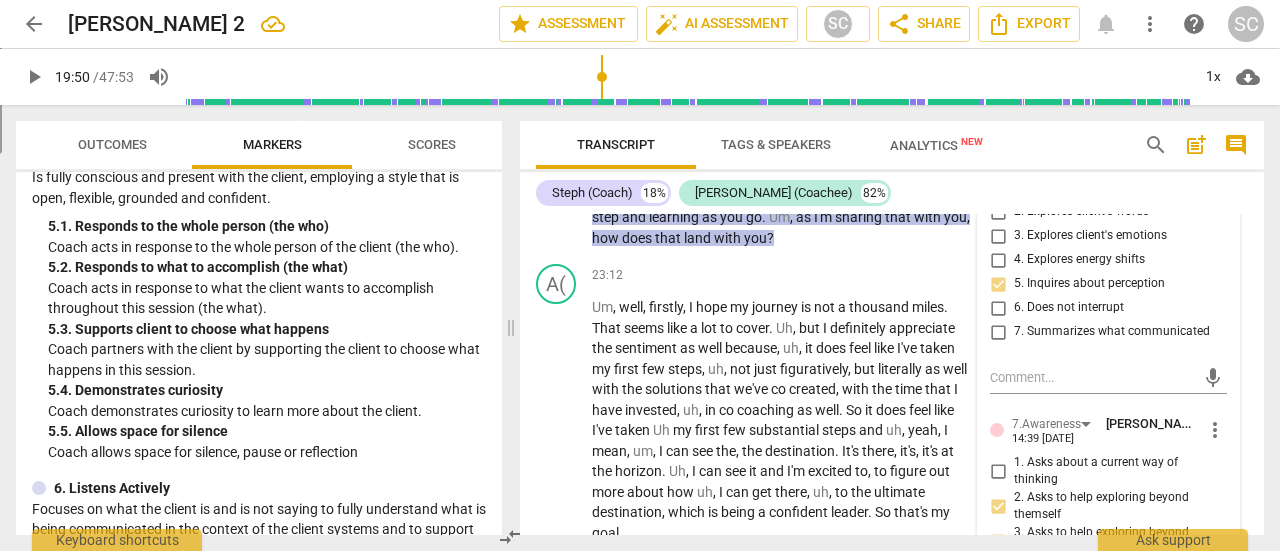 scroll, scrollTop: 7860, scrollLeft: 0, axis: vertical 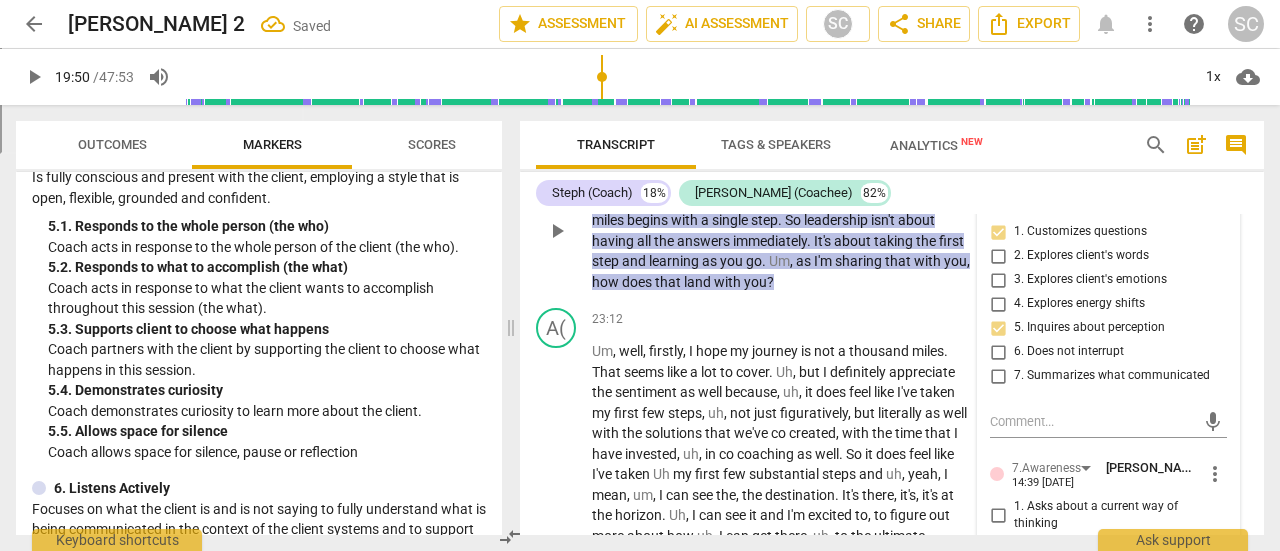 click on "Add competency" at bounding box center [718, 148] 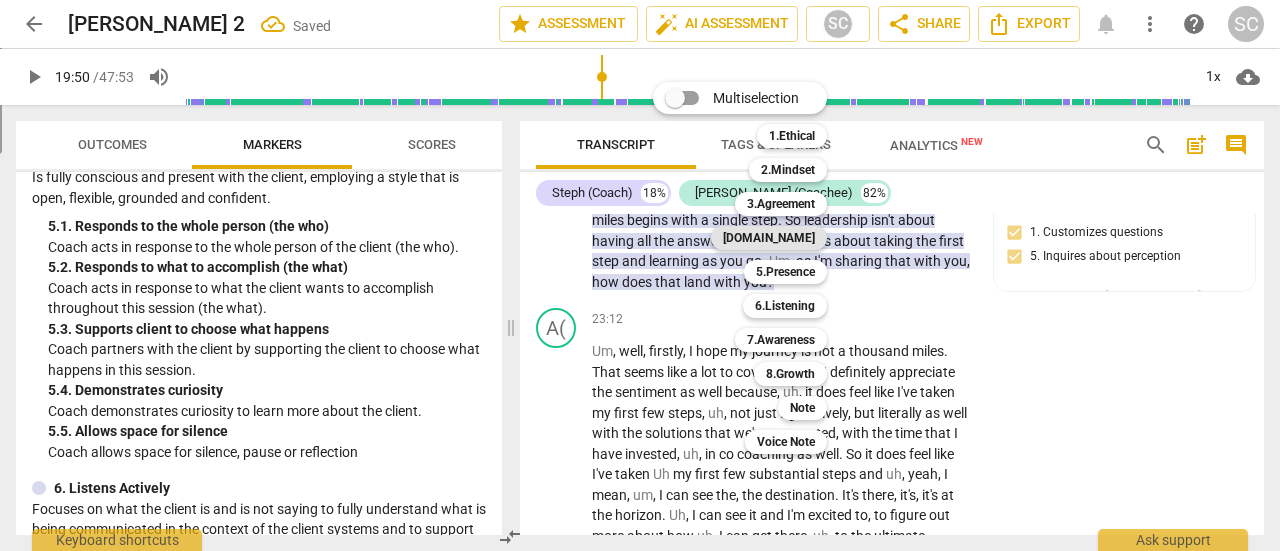 click on "[DOMAIN_NAME]" at bounding box center (769, 238) 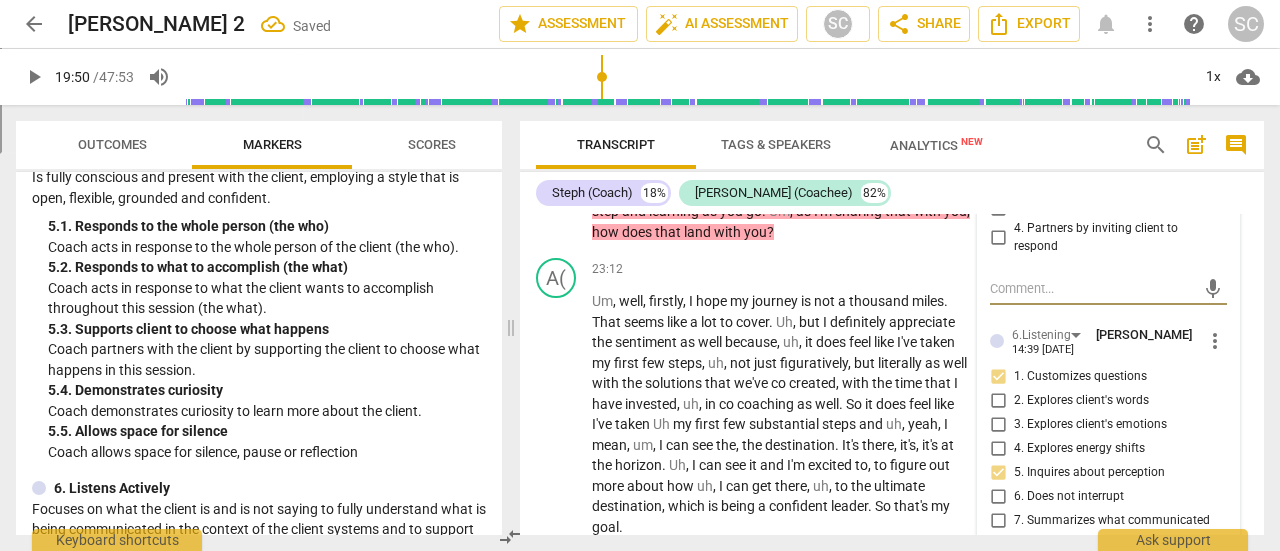 scroll, scrollTop: 7932, scrollLeft: 0, axis: vertical 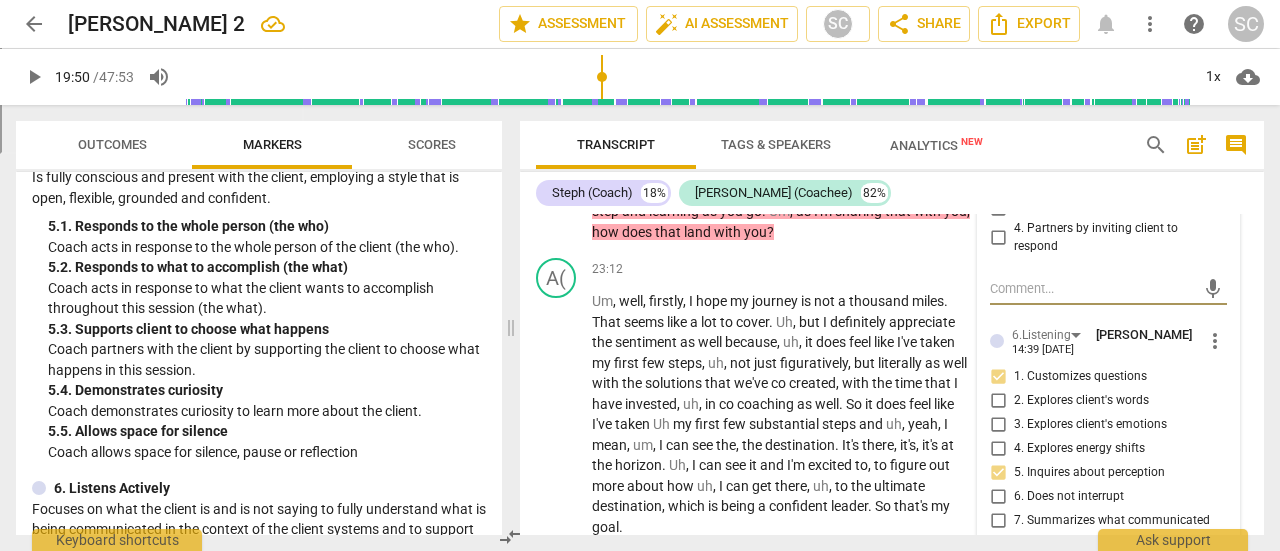 click on "4. Partners by inviting client to respond" at bounding box center [998, 238] 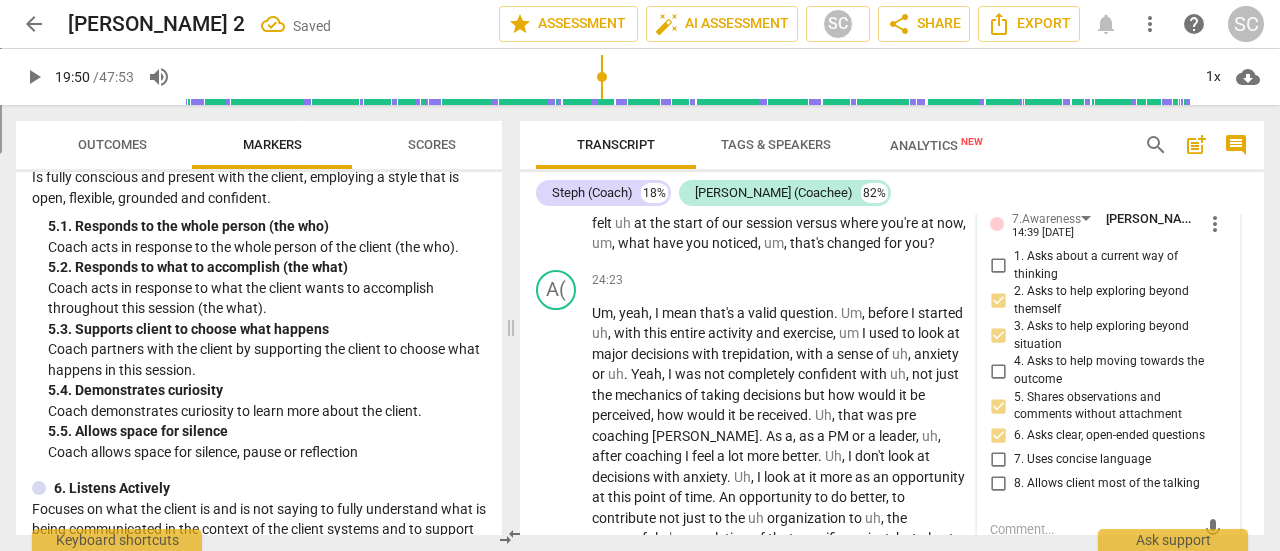 scroll, scrollTop: 8358, scrollLeft: 0, axis: vertical 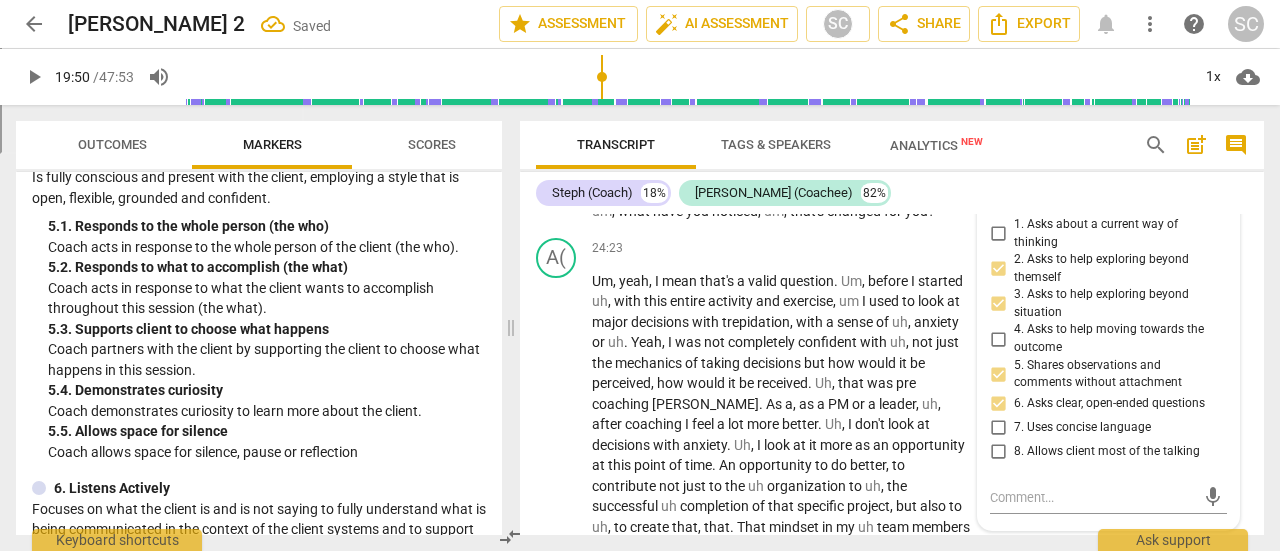 click on "Add competency" at bounding box center (910, 139) 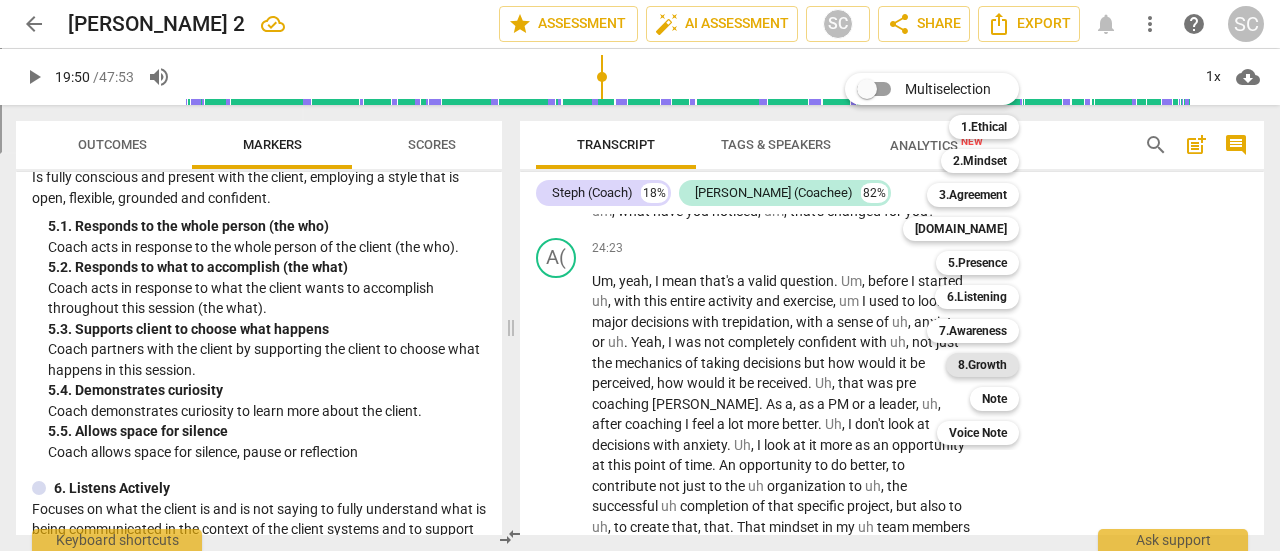 click on "8.Growth" at bounding box center (982, 365) 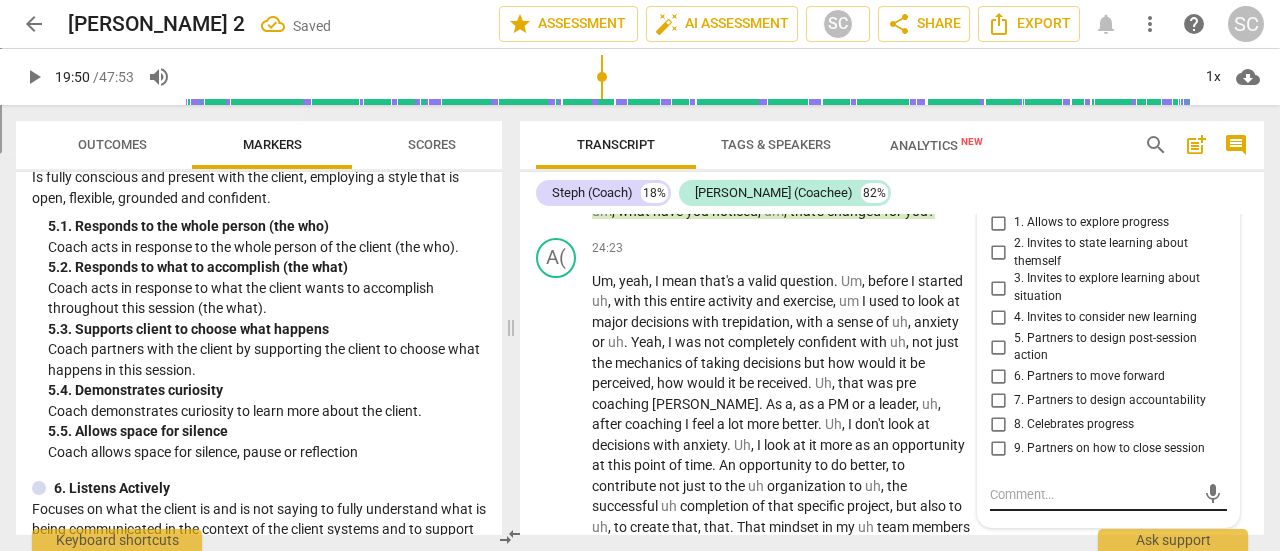 scroll, scrollTop: 8598, scrollLeft: 0, axis: vertical 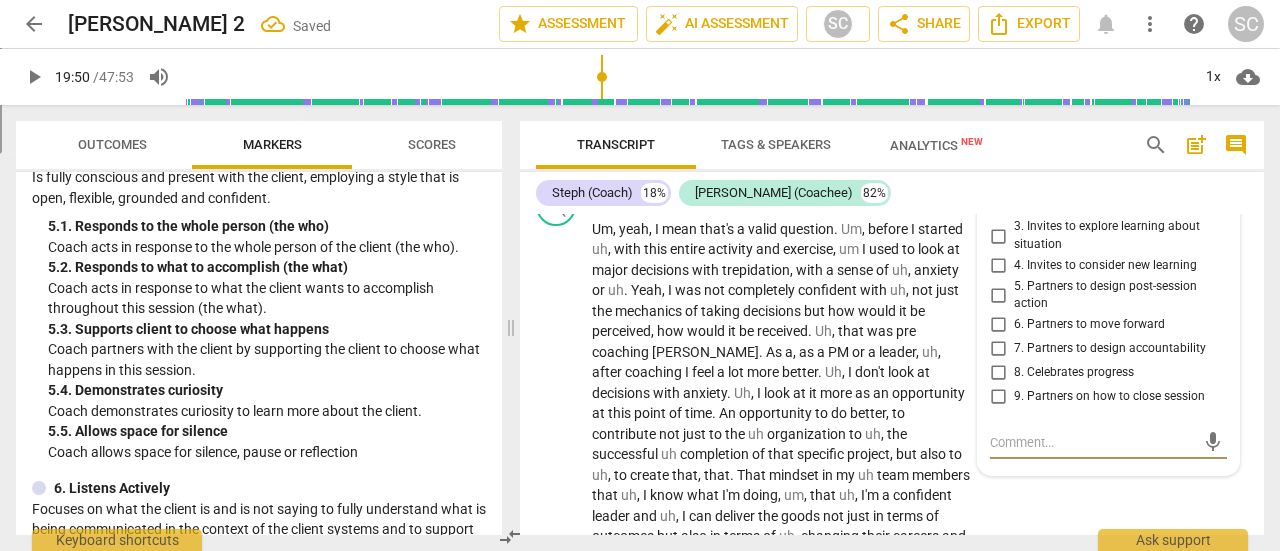 click on "1. Allows to explore progress" at bounding box center [998, 171] 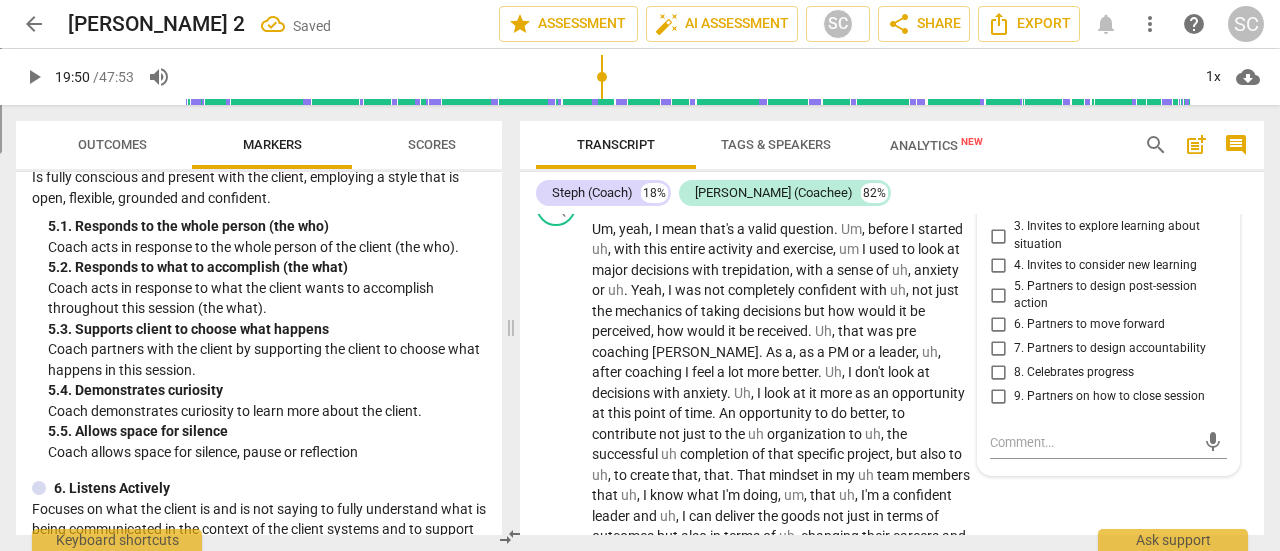 click on "2. Invites to state learning about themself" at bounding box center [998, 201] 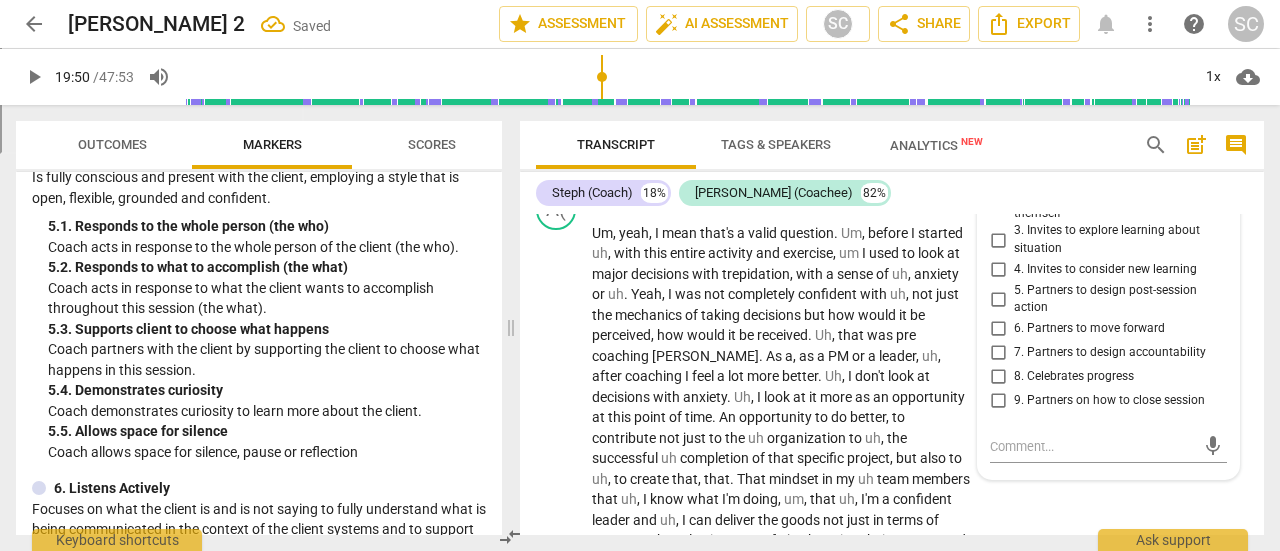 scroll, scrollTop: 8406, scrollLeft: 0, axis: vertical 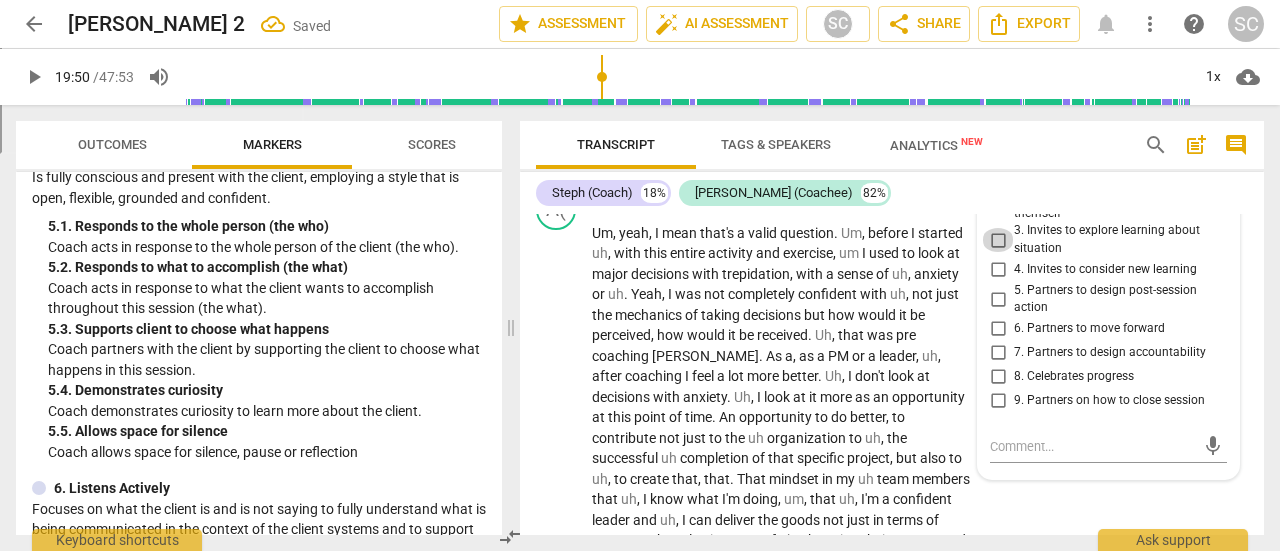 click on "3. Invites to explore learning about situation" at bounding box center (998, 240) 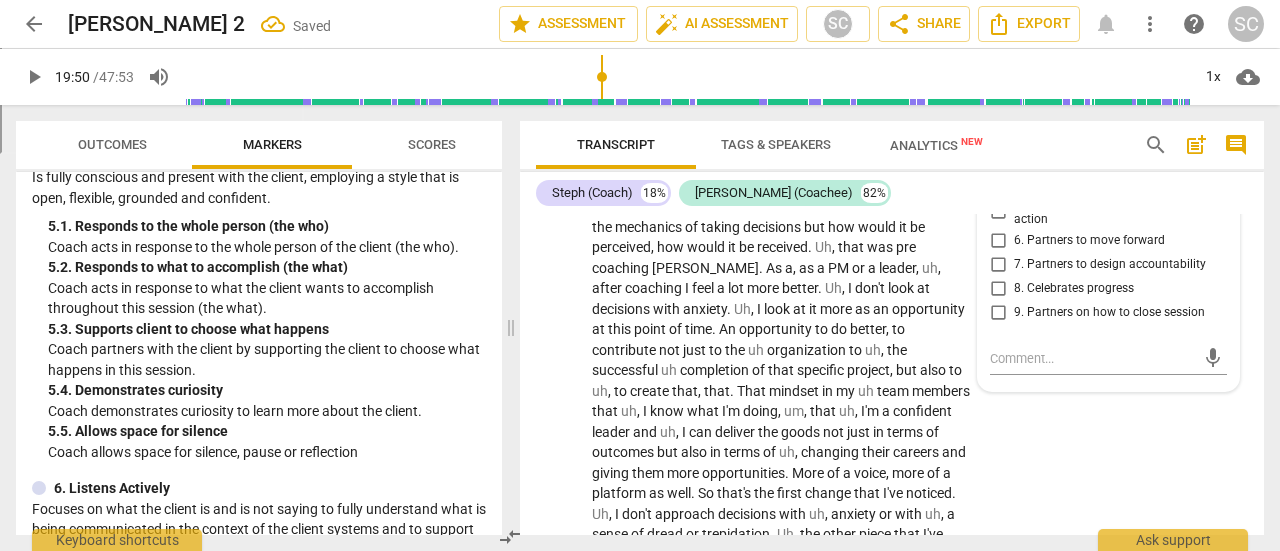 scroll, scrollTop: 8496, scrollLeft: 0, axis: vertical 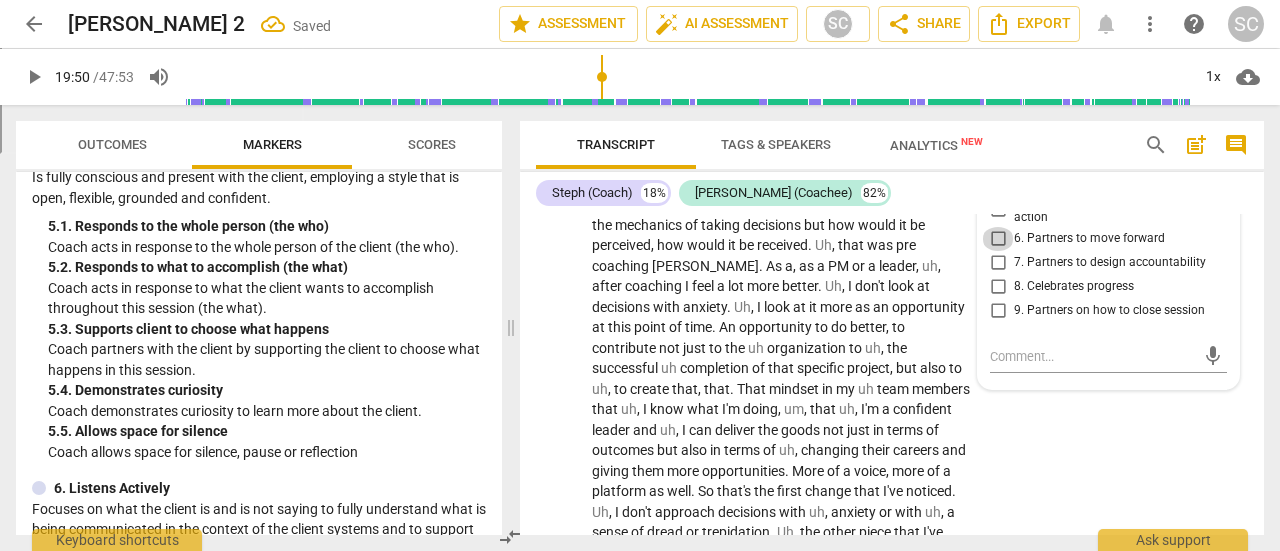 click on "6. Partners to move forward" at bounding box center [998, 239] 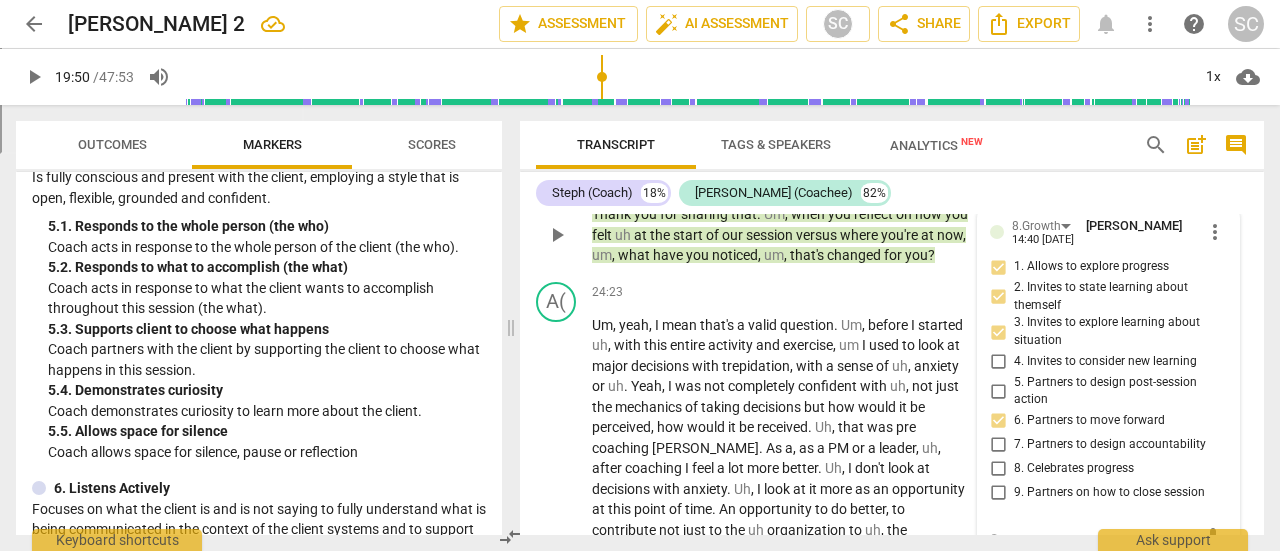 scroll, scrollTop: 8300, scrollLeft: 0, axis: vertical 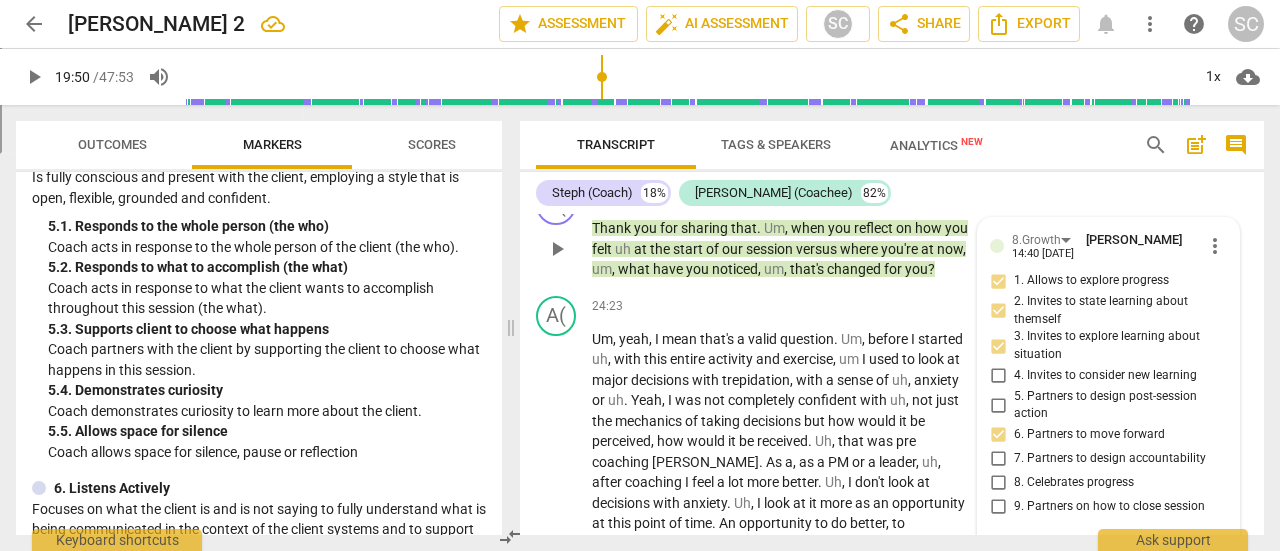 click on "+ Add competency 8.Growth" at bounding box center [858, 196] 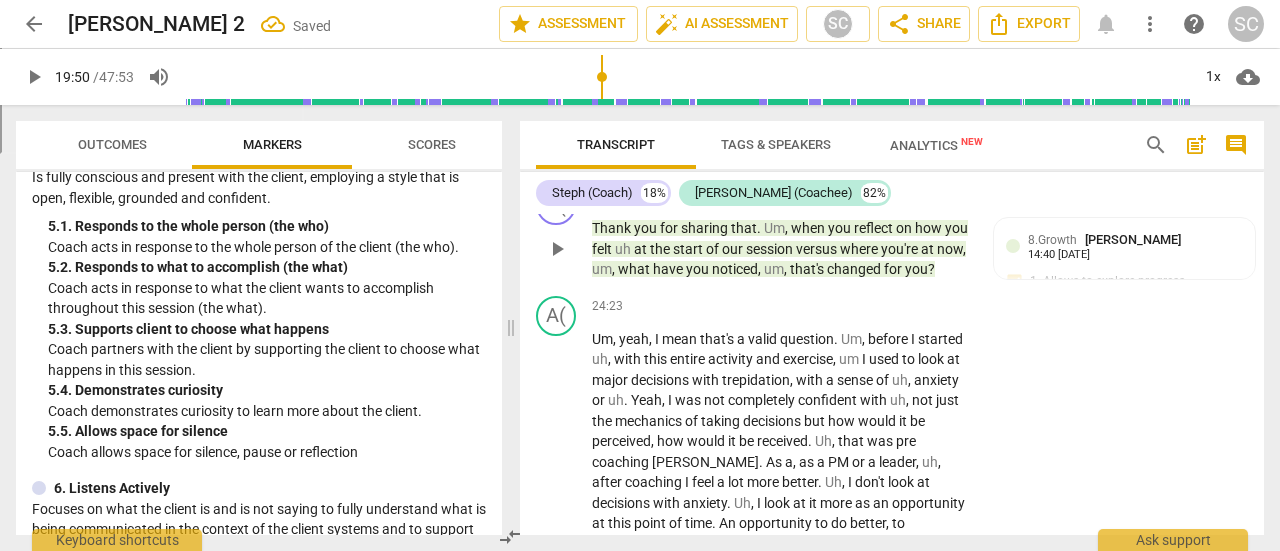 click on "Add competency" at bounding box center (829, 197) 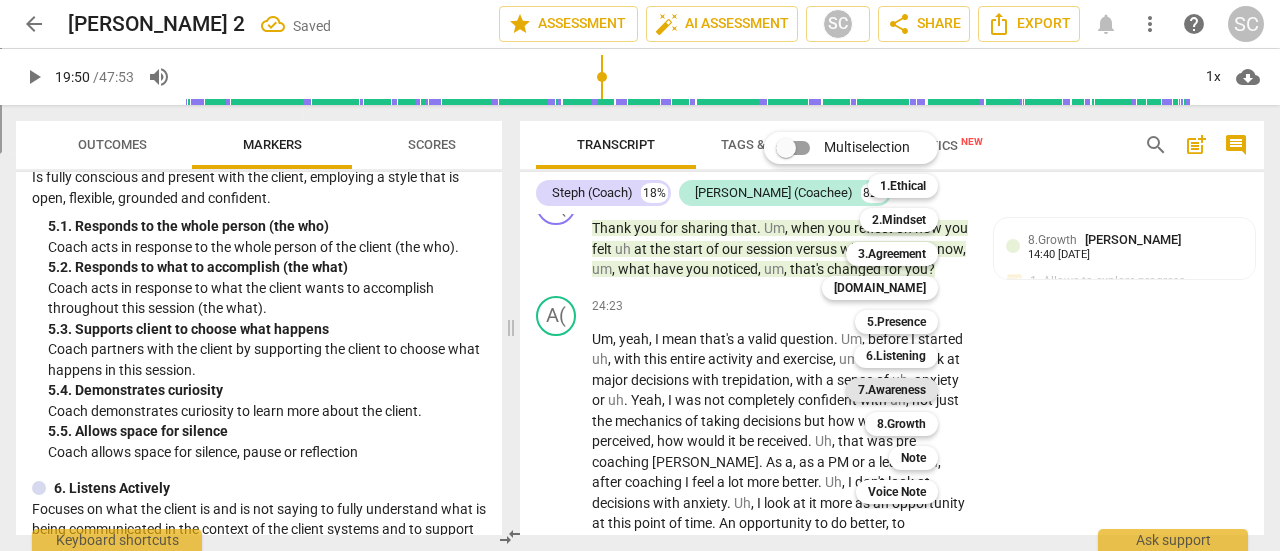 click on "7.Awareness" at bounding box center [892, 390] 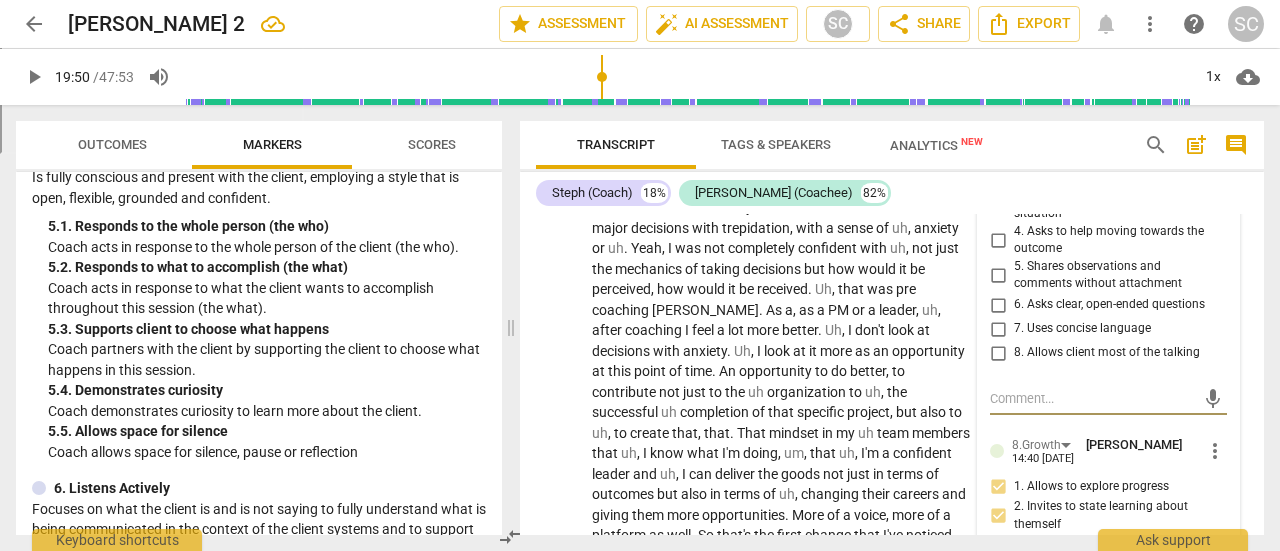 scroll, scrollTop: 8453, scrollLeft: 0, axis: vertical 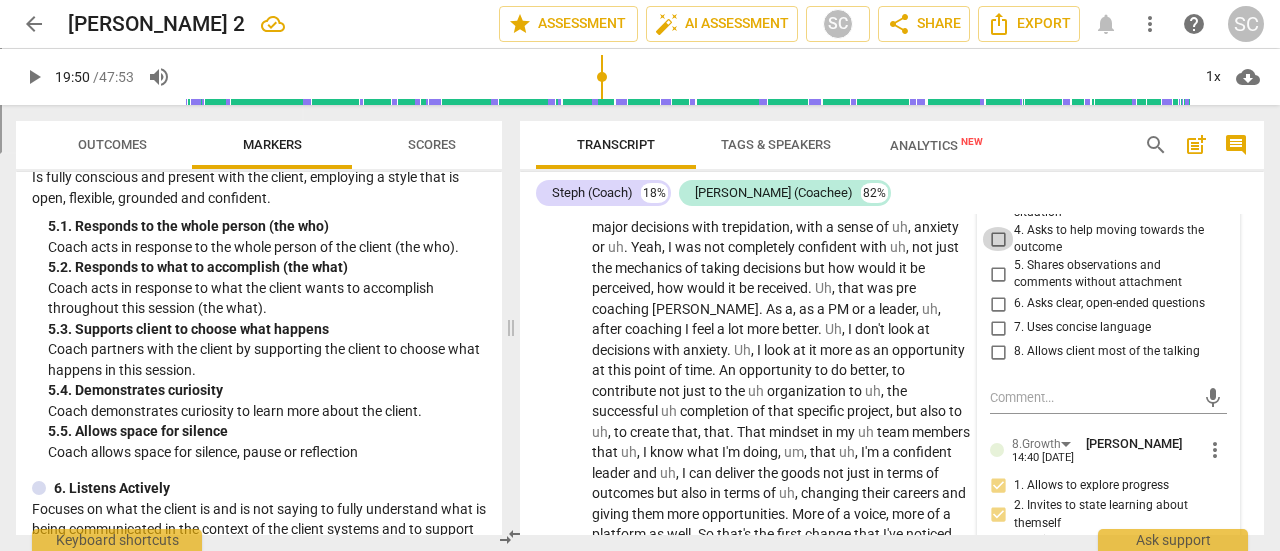 click on "4. Asks to help moving towards the outcome" at bounding box center (998, 239) 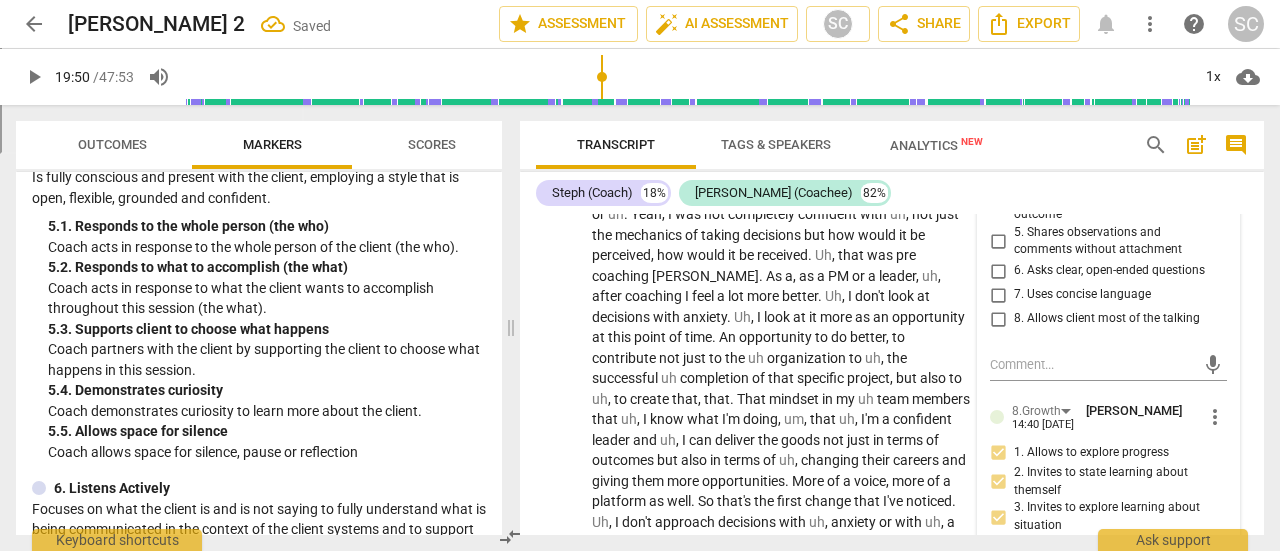 scroll, scrollTop: 8487, scrollLeft: 0, axis: vertical 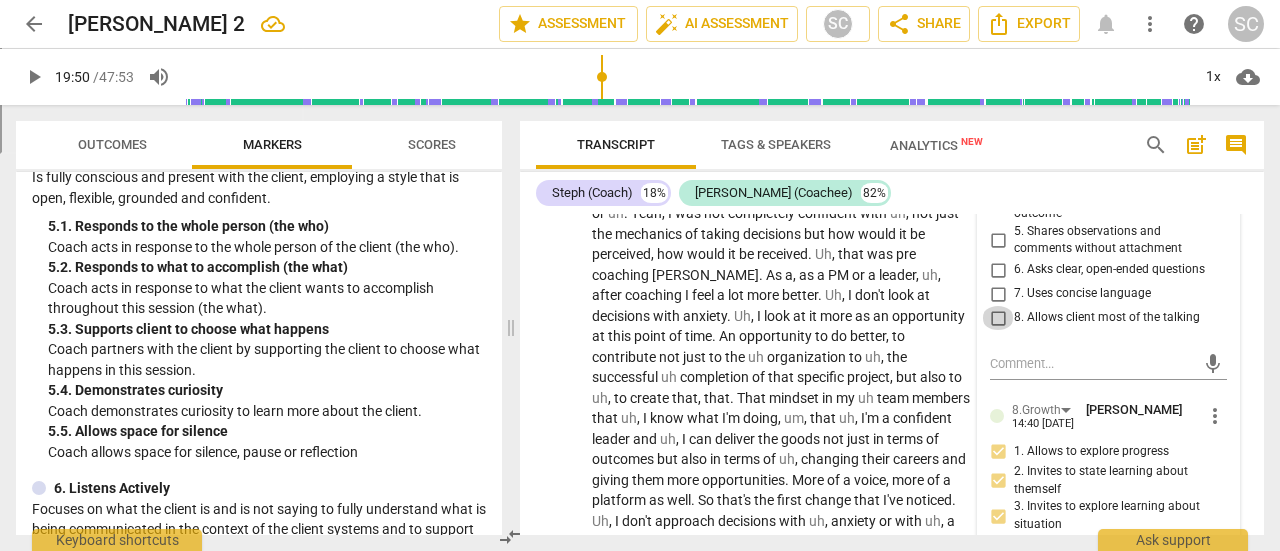 click on "8. Allows client most of the talking" at bounding box center (998, 318) 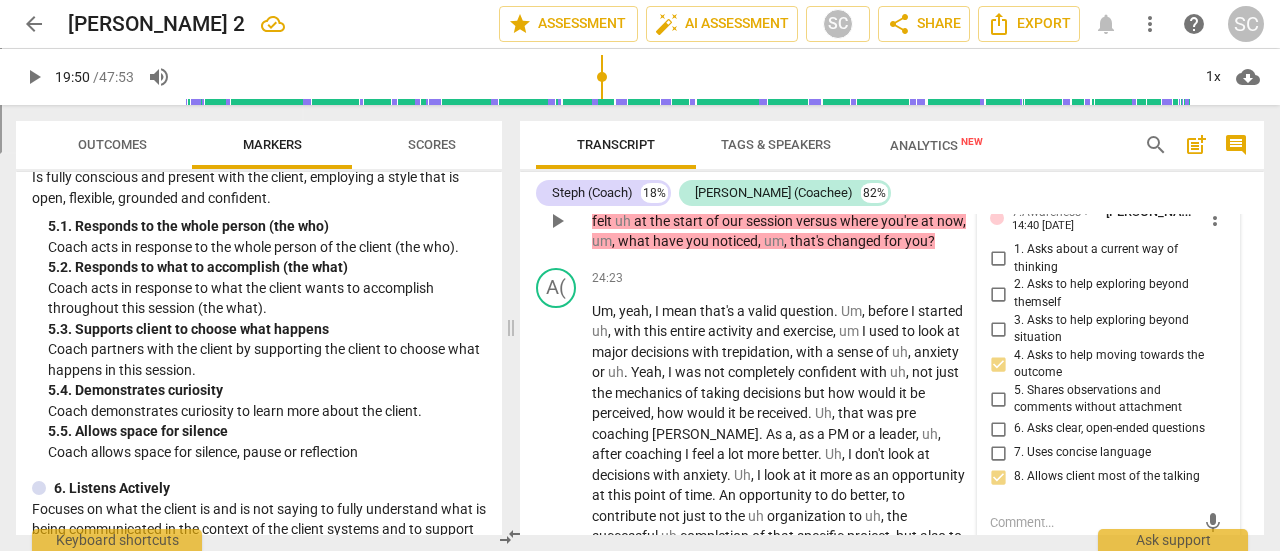 scroll, scrollTop: 8317, scrollLeft: 0, axis: vertical 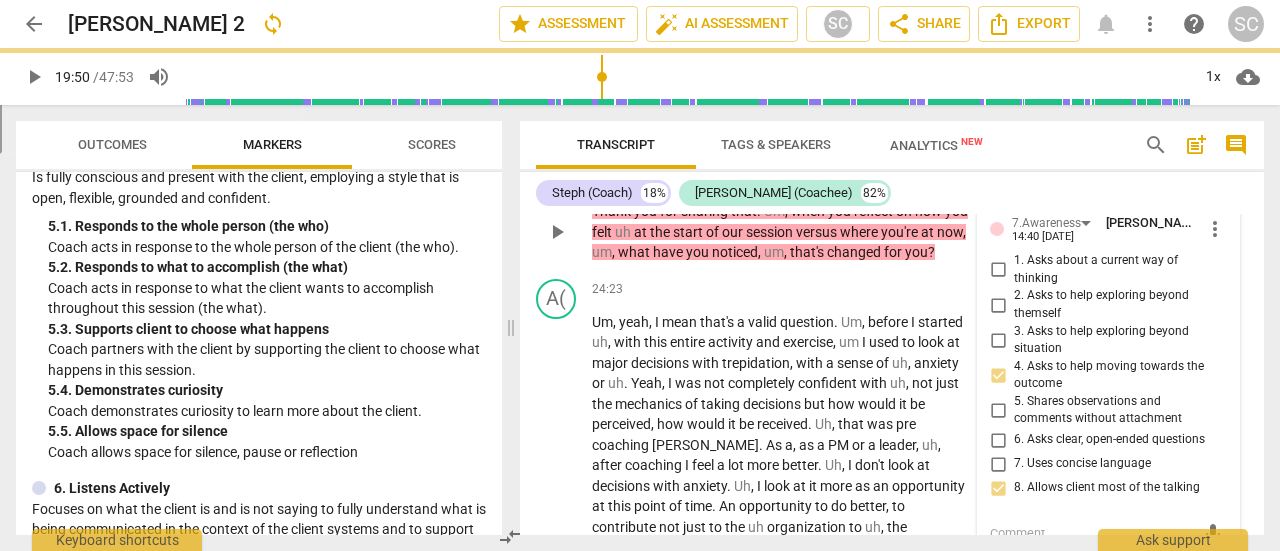 click on "Add competency" at bounding box center [728, 180] 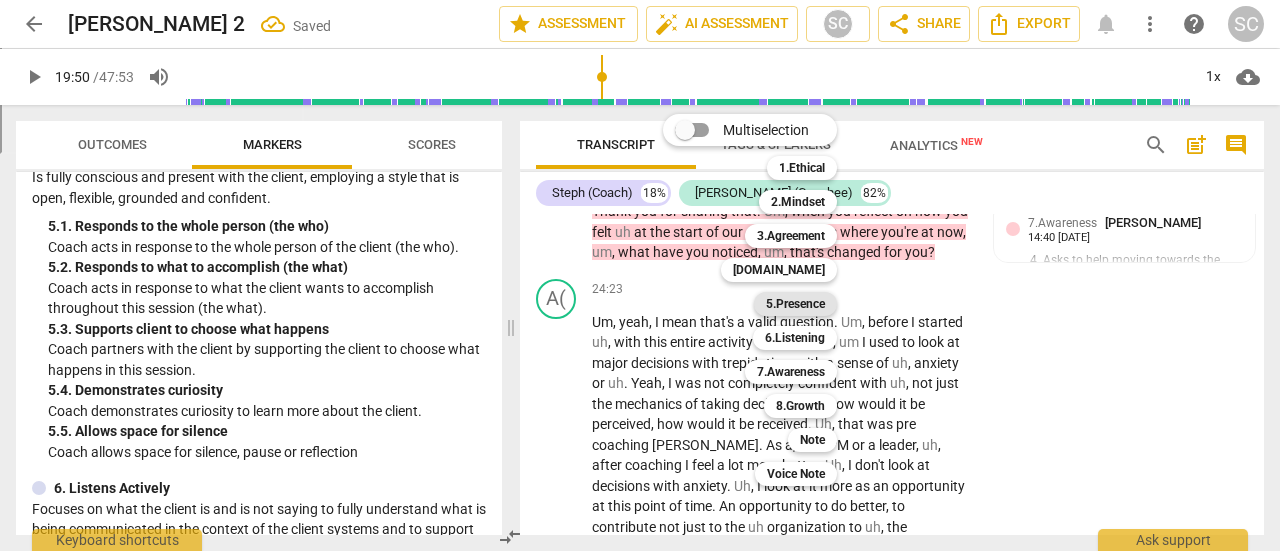 click on "5.Presence" at bounding box center [795, 304] 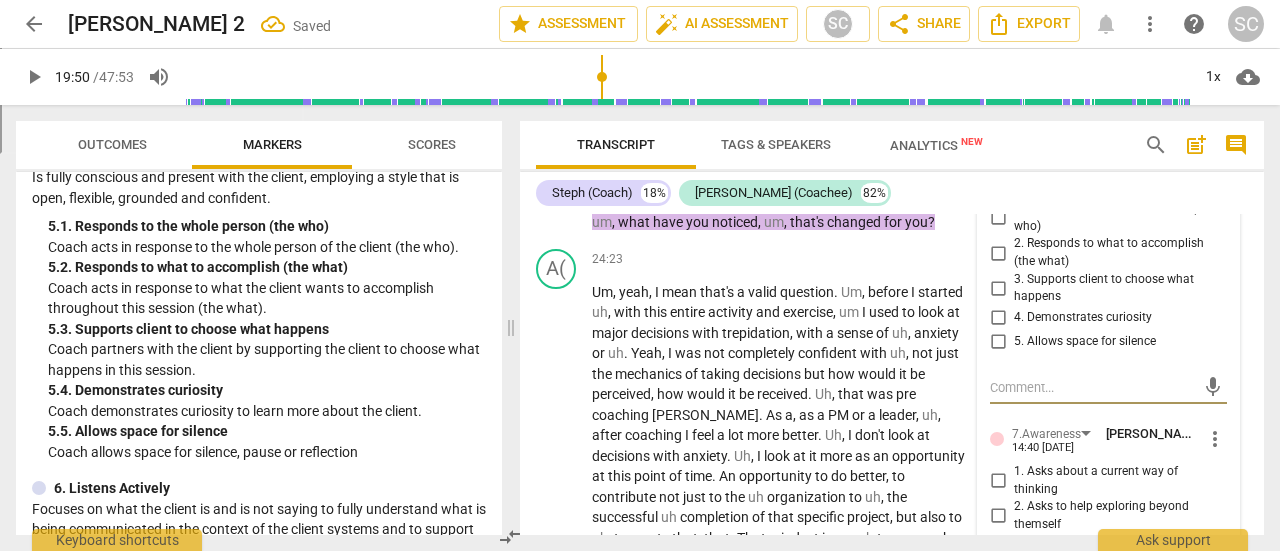 scroll, scrollTop: 8364, scrollLeft: 0, axis: vertical 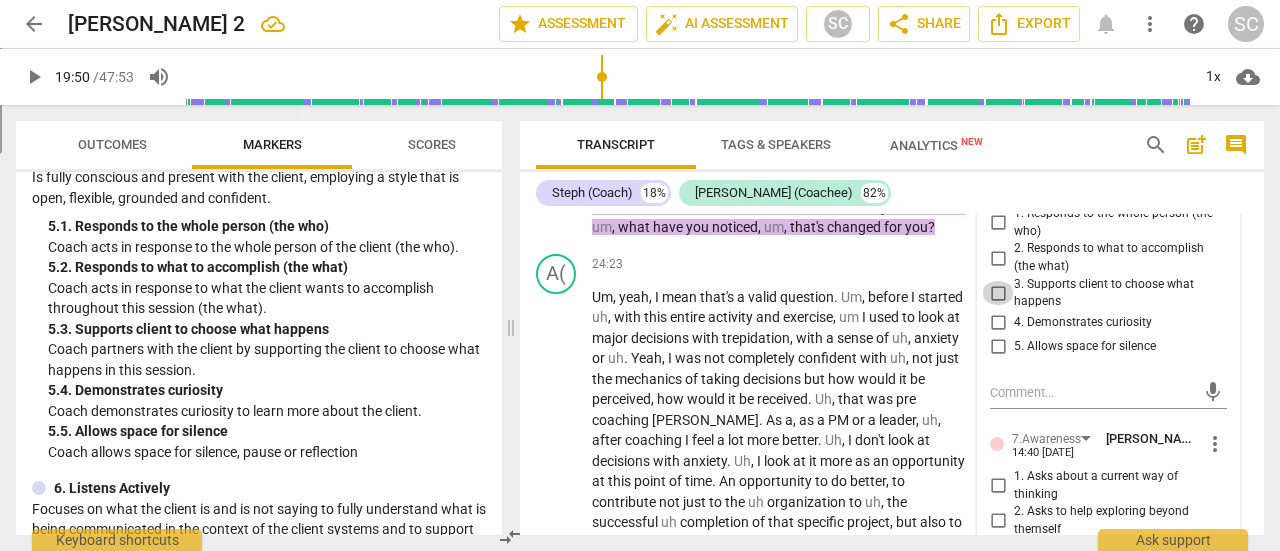 click on "3. Supports client to choose what happens" at bounding box center [998, 293] 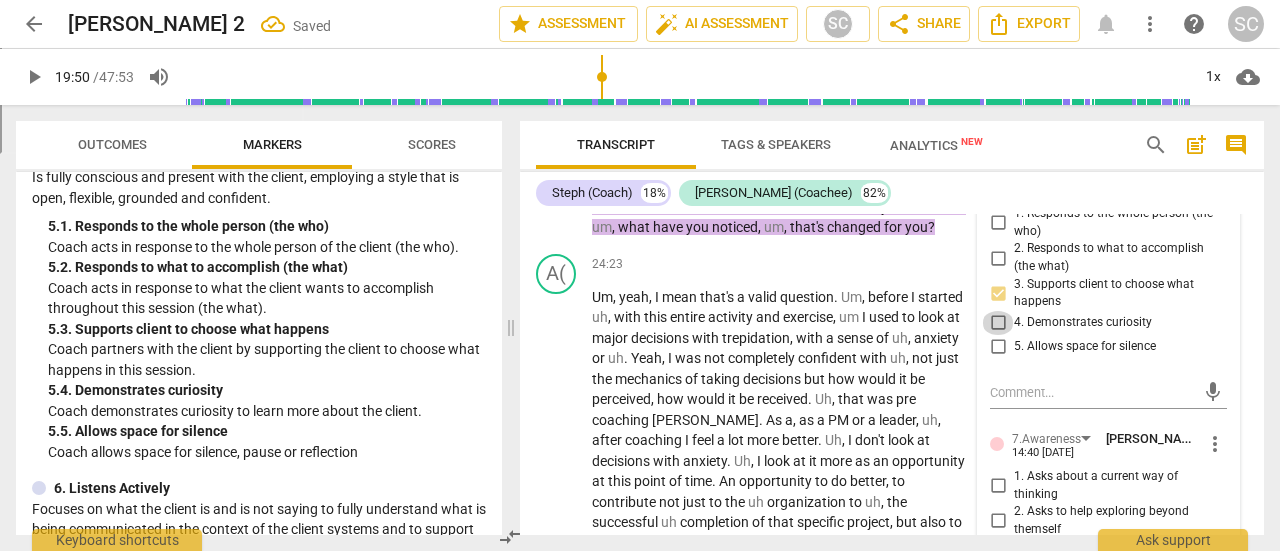 click on "4. Demonstrates curiosity" at bounding box center (998, 323) 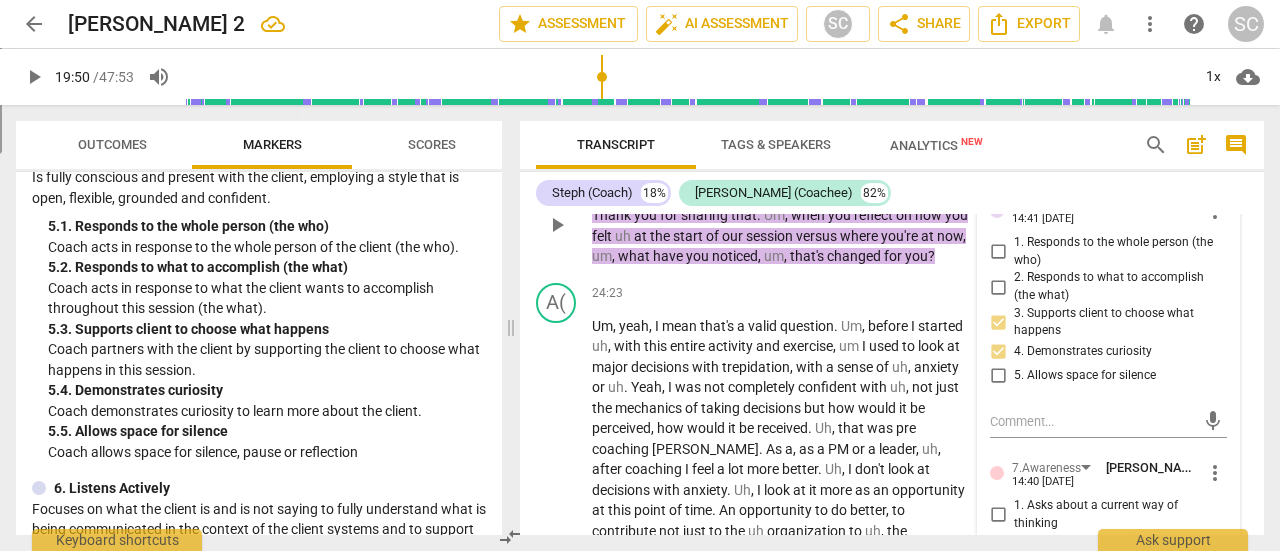 scroll, scrollTop: 8334, scrollLeft: 0, axis: vertical 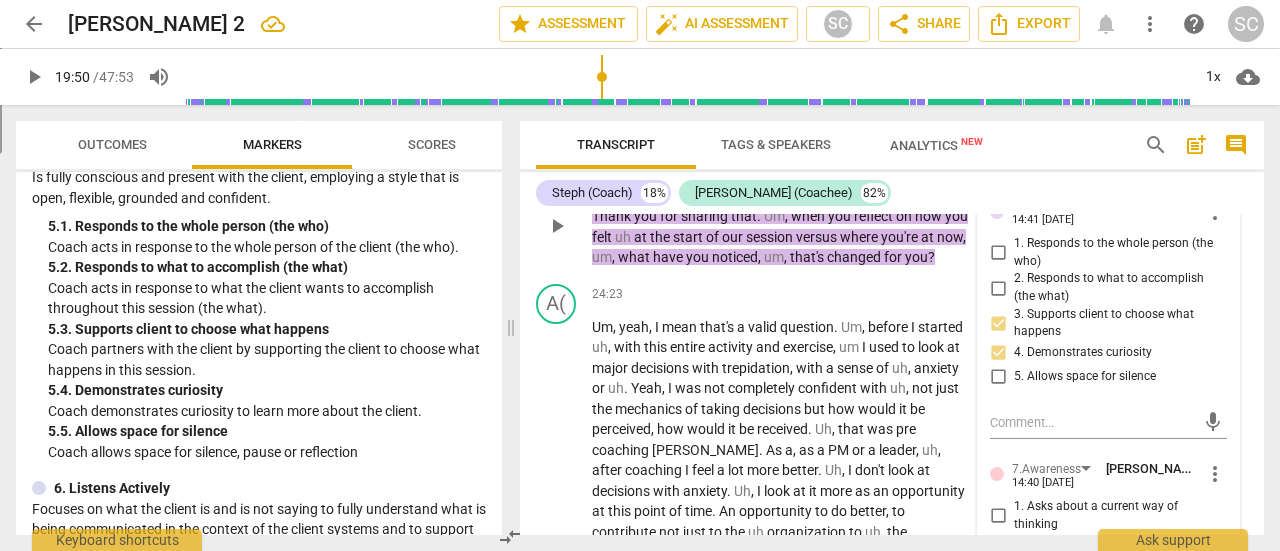 click on "Add competency" at bounding box center (698, 163) 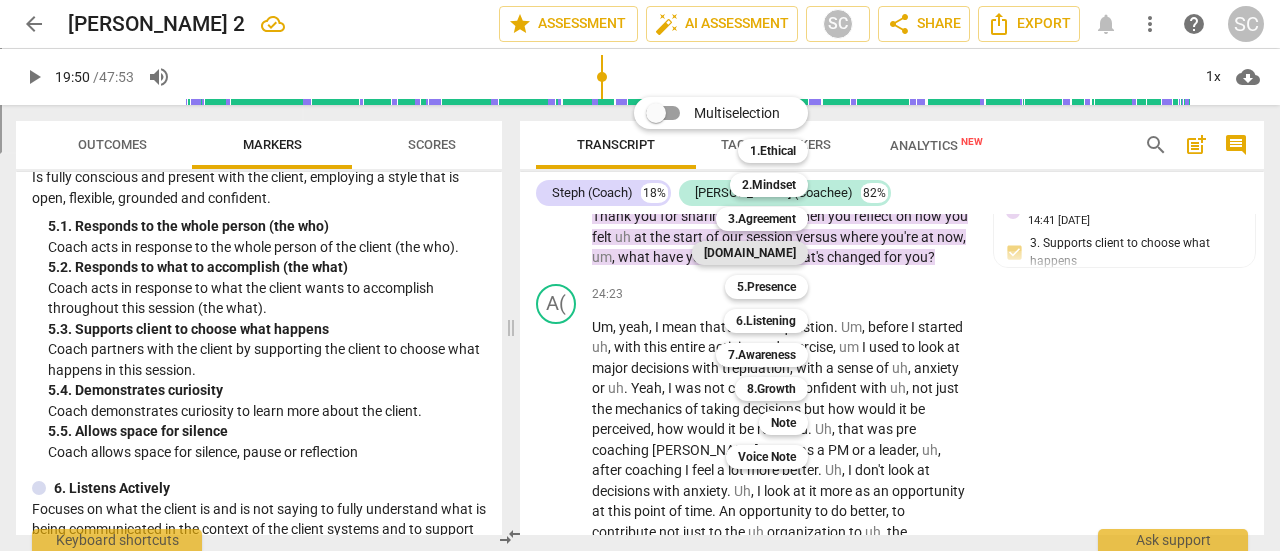 click on "[DOMAIN_NAME]" at bounding box center (750, 253) 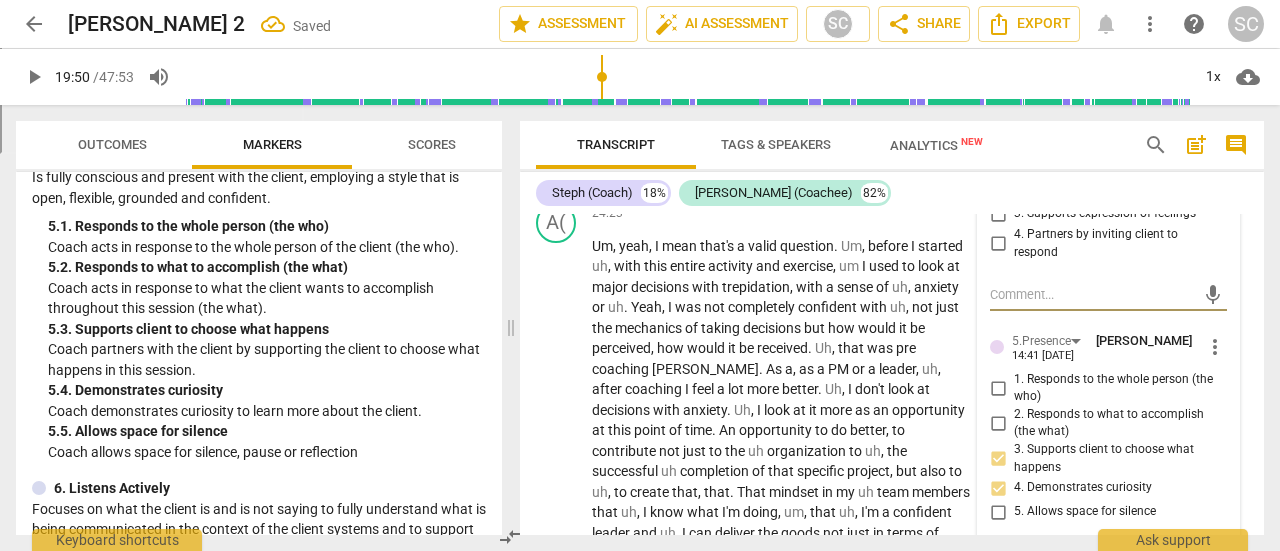 scroll, scrollTop: 8414, scrollLeft: 0, axis: vertical 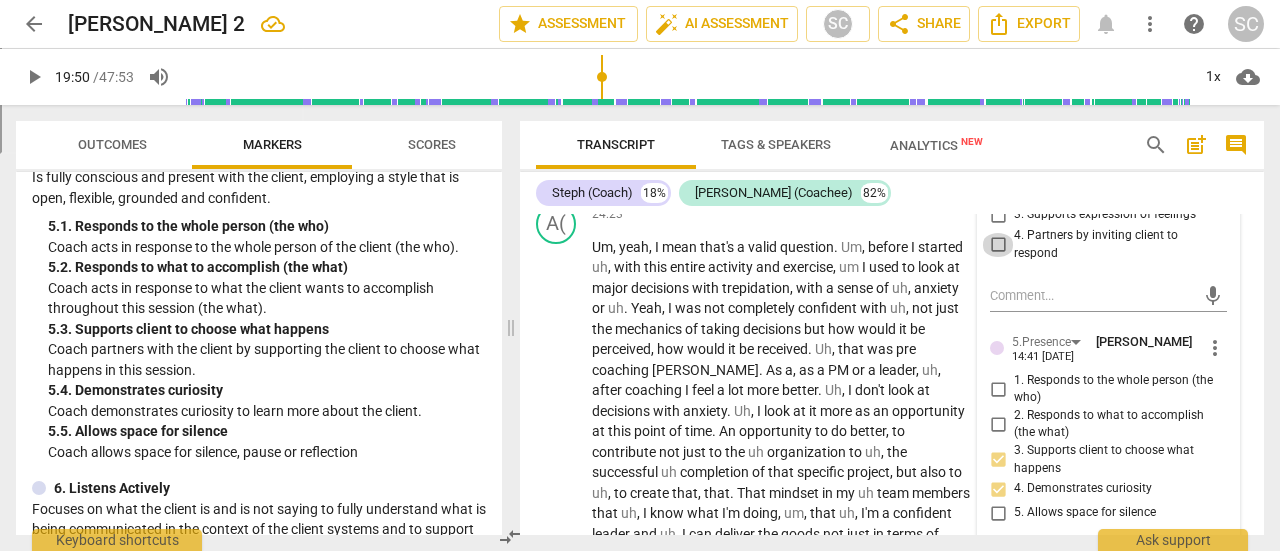click on "4. Partners by inviting client to respond" at bounding box center (998, 245) 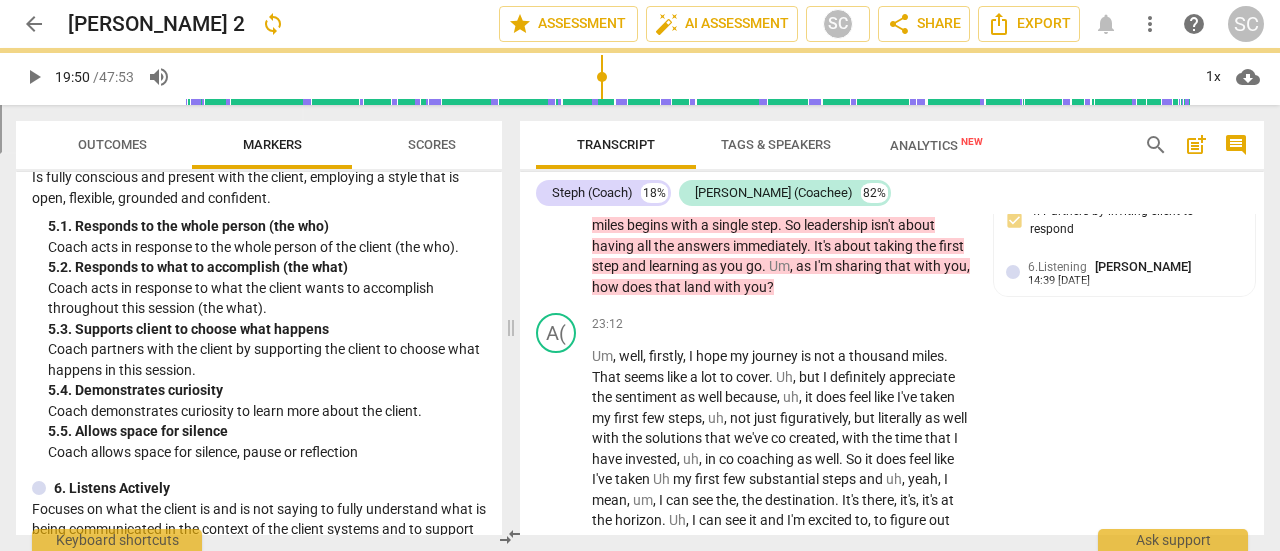 scroll, scrollTop: 7862, scrollLeft: 0, axis: vertical 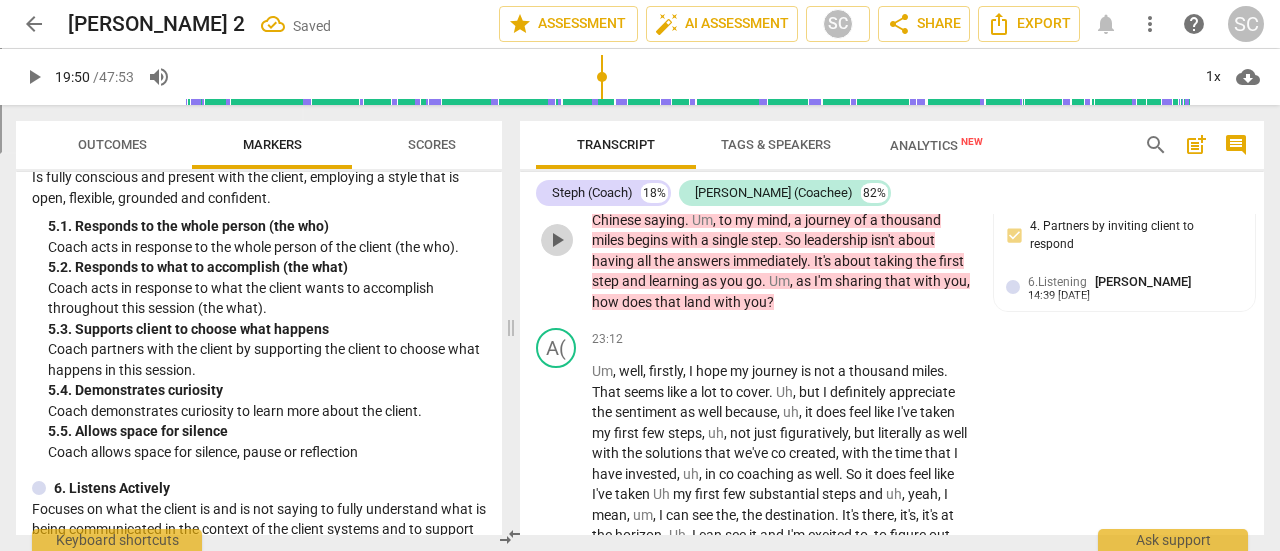 click on "play_arrow" at bounding box center (557, 240) 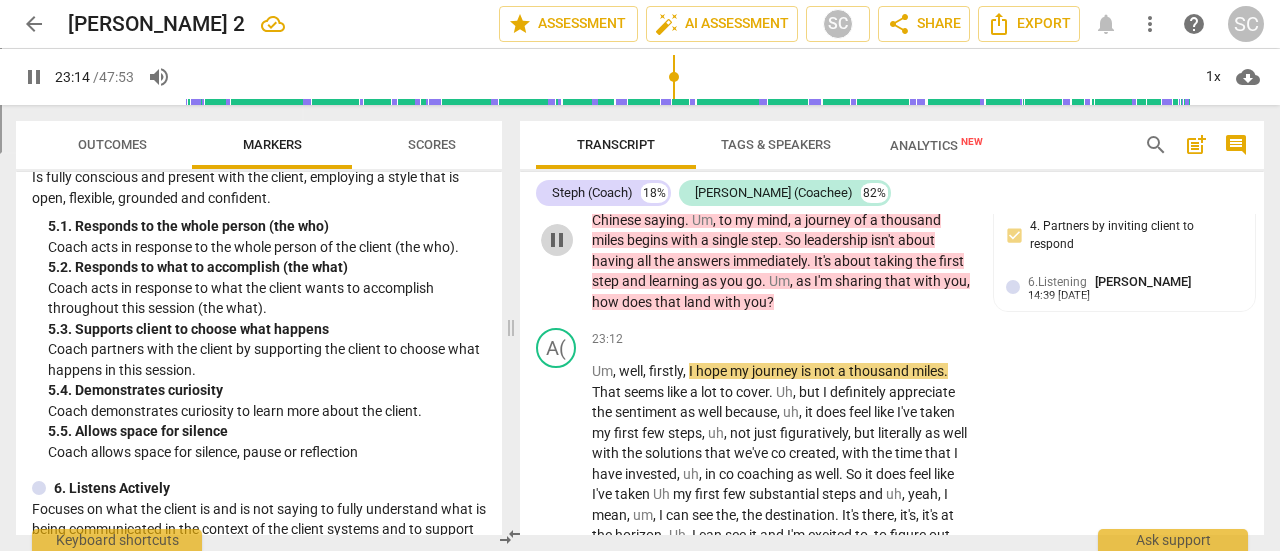 click on "pause" at bounding box center [557, 240] 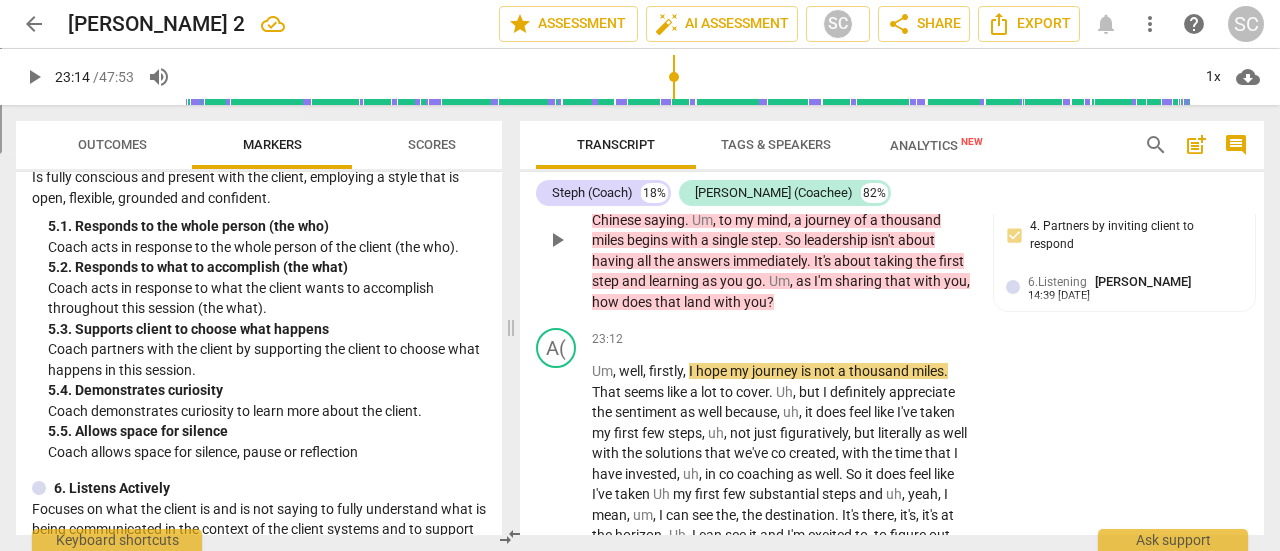 click on "+ Add competency" at bounding box center (686, 145) 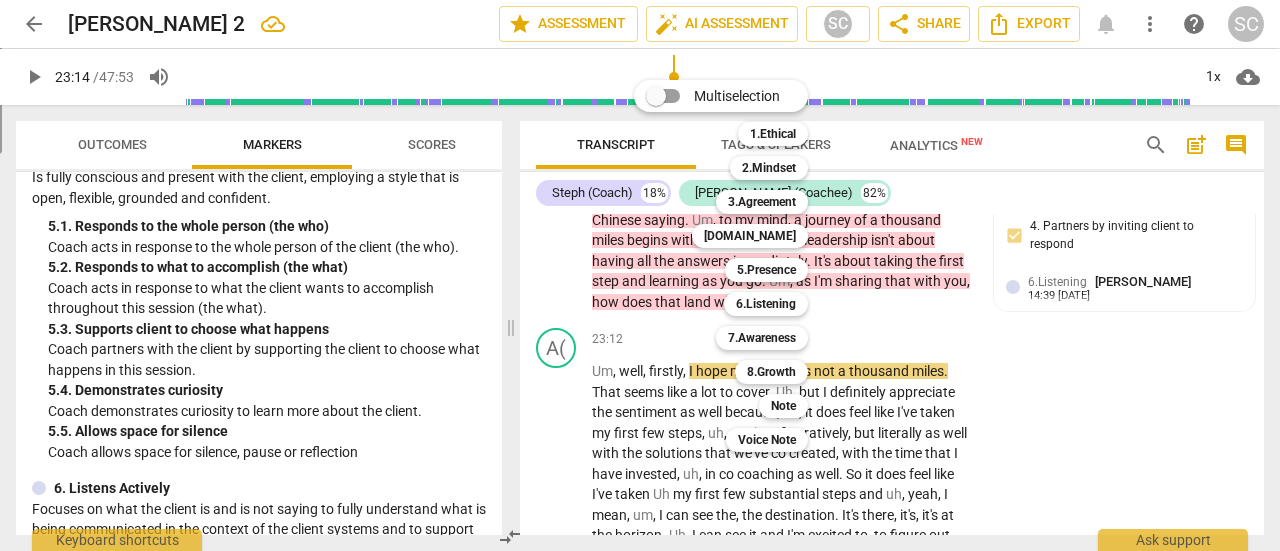 click at bounding box center [640, 275] 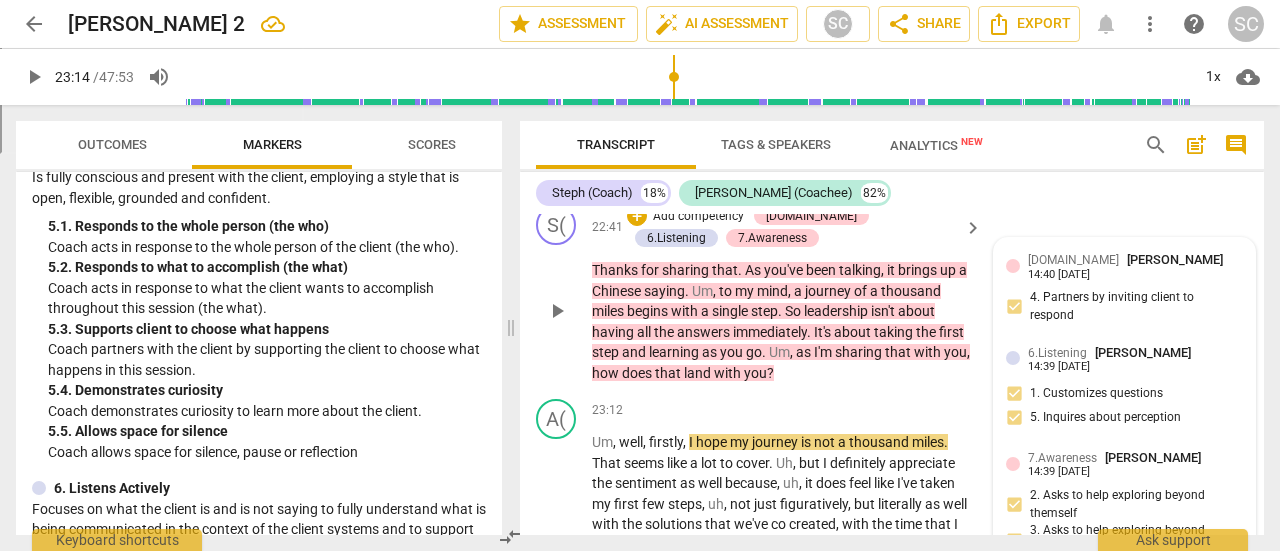 scroll, scrollTop: 7790, scrollLeft: 0, axis: vertical 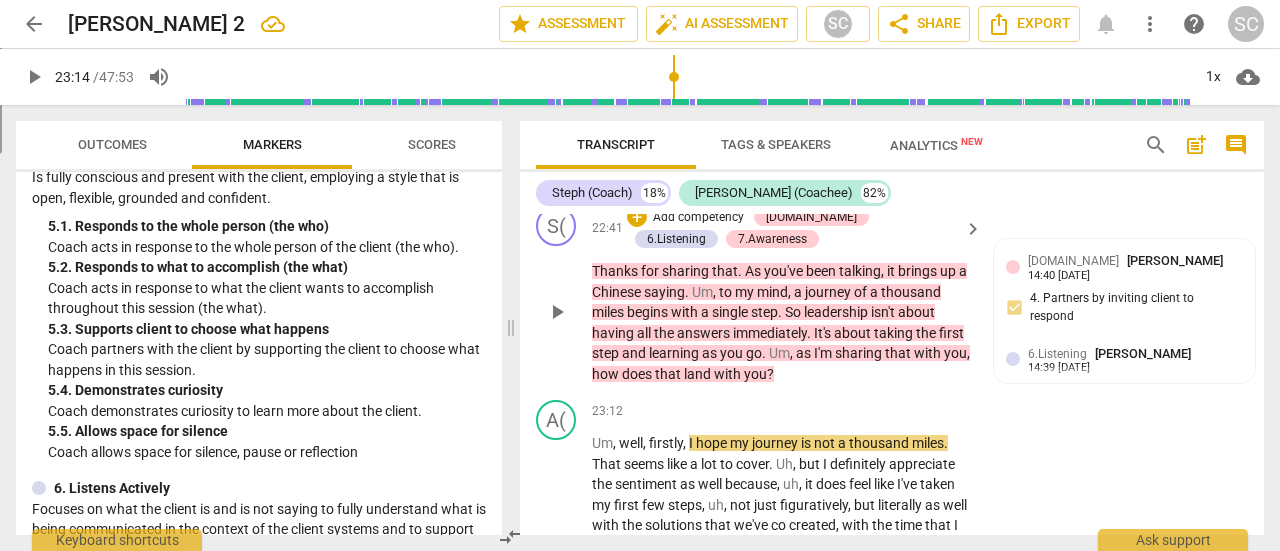 click on "Add competency" at bounding box center [698, 218] 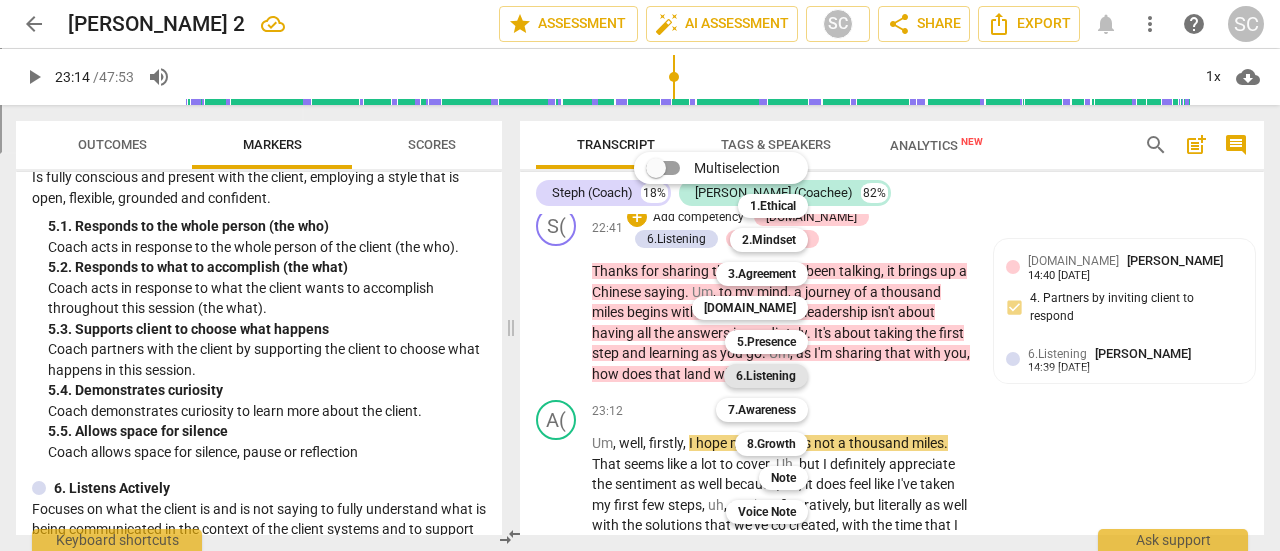 click on "6.Listening" at bounding box center (766, 376) 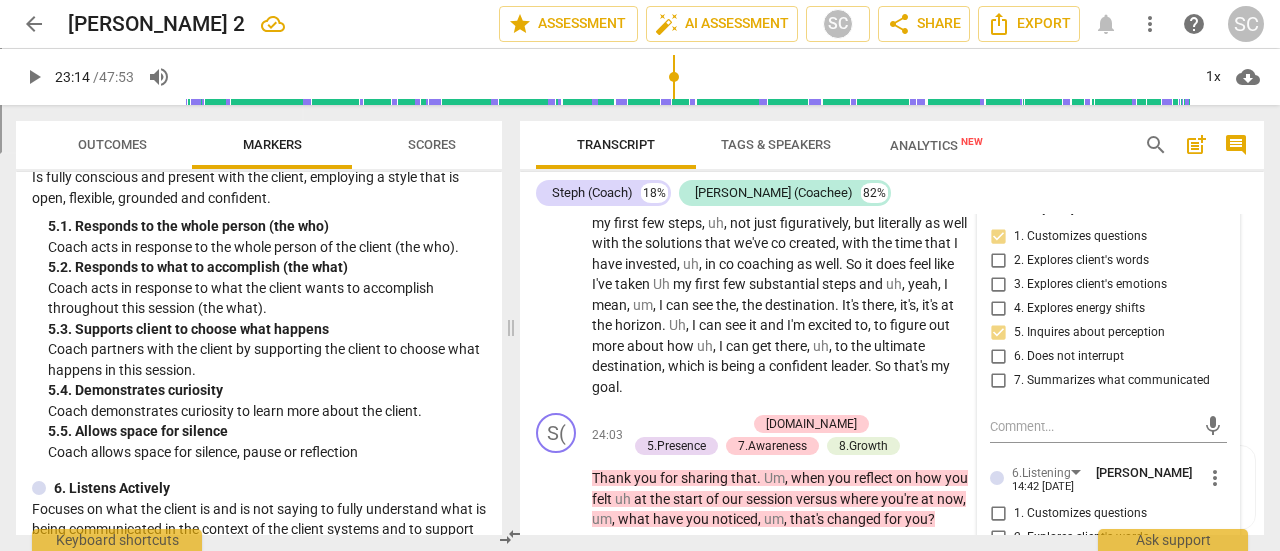 scroll, scrollTop: 7980, scrollLeft: 0, axis: vertical 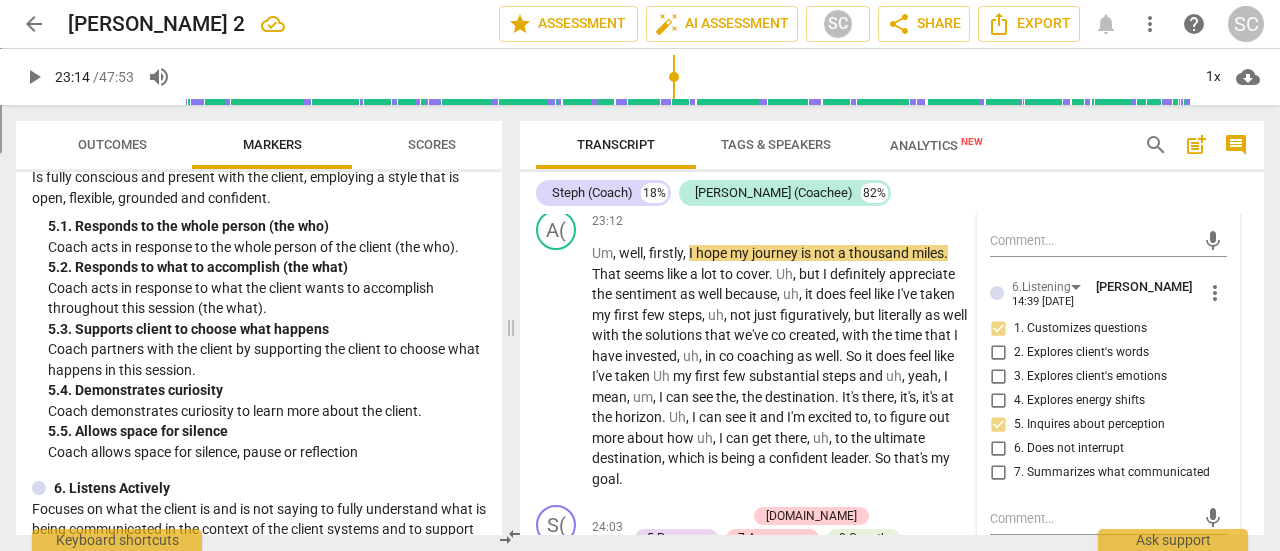click on "2. Explores client's words" at bounding box center (1081, 353) 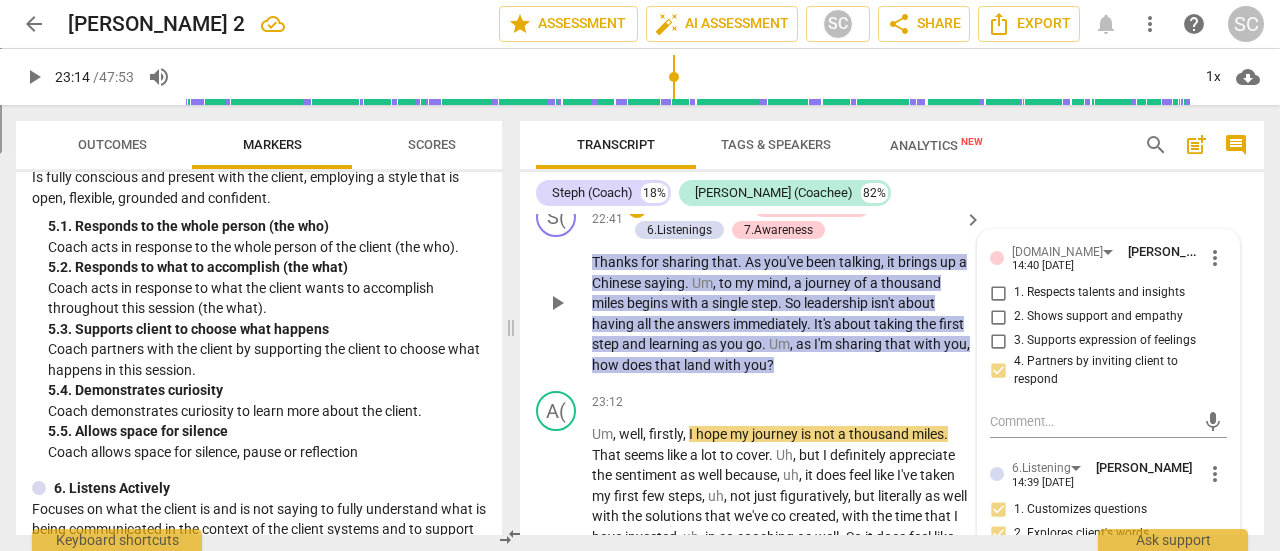 scroll, scrollTop: 7798, scrollLeft: 0, axis: vertical 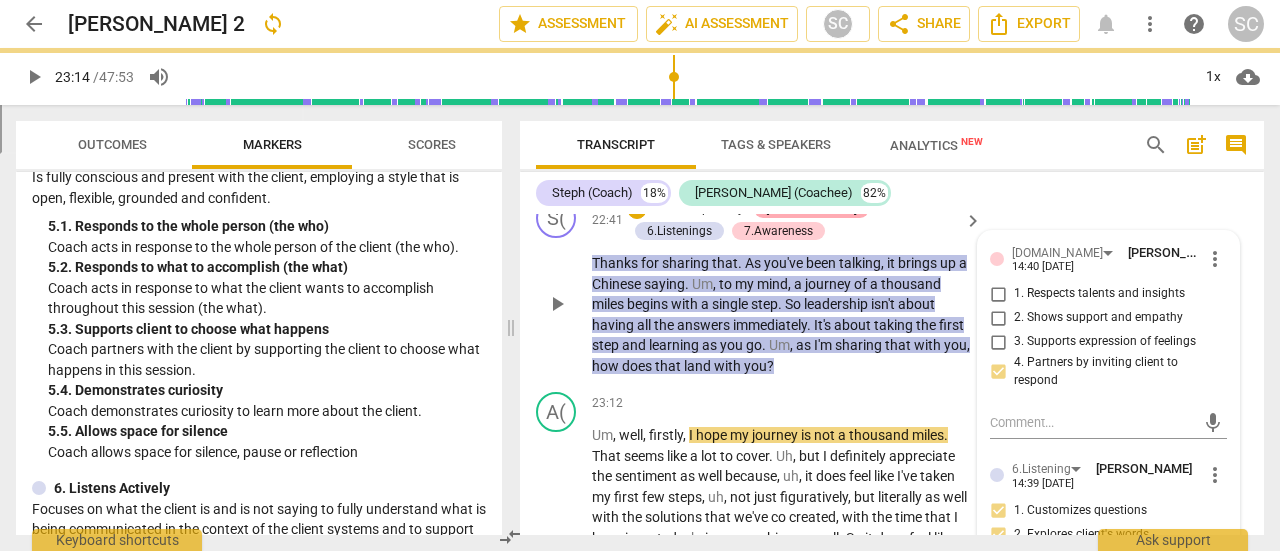 click on "[DOMAIN_NAME]" at bounding box center [811, 209] 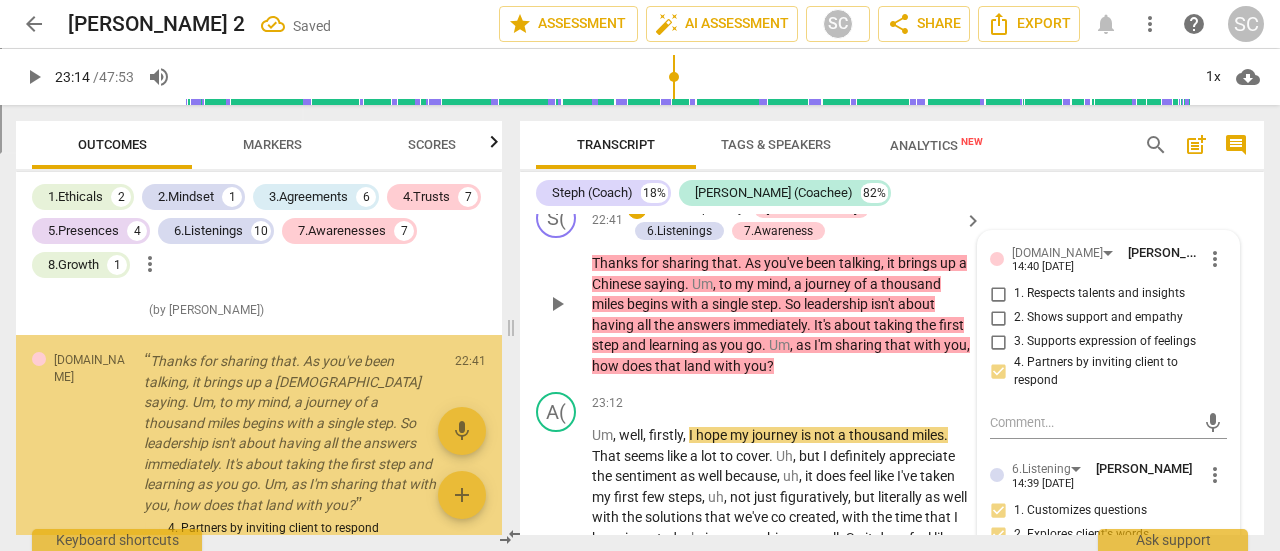 scroll, scrollTop: 8184, scrollLeft: 0, axis: vertical 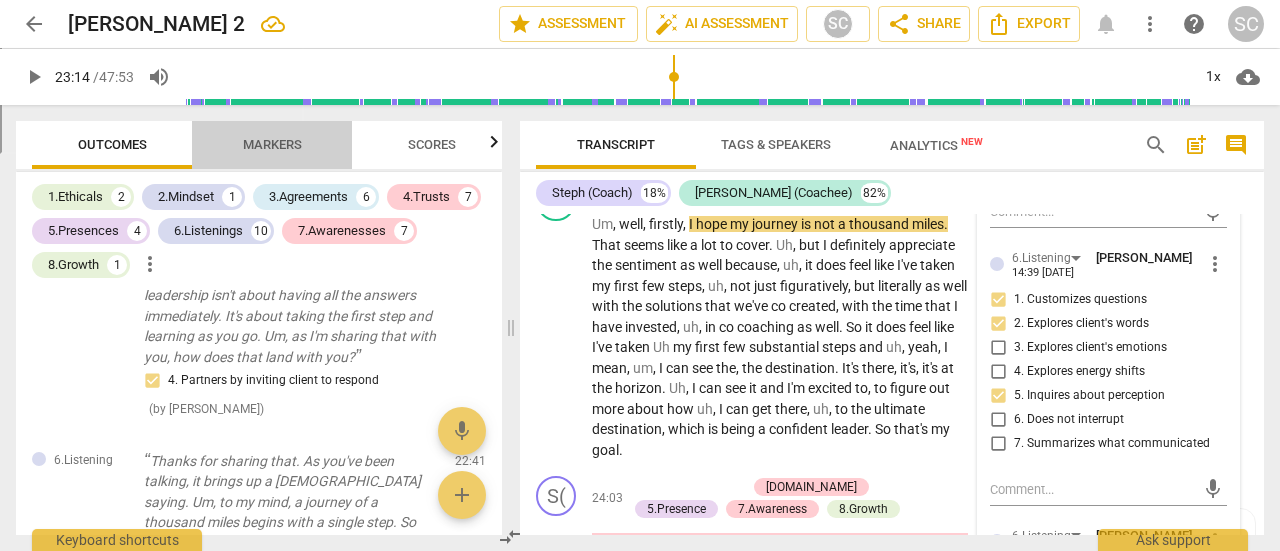click on "Markers" at bounding box center (272, 145) 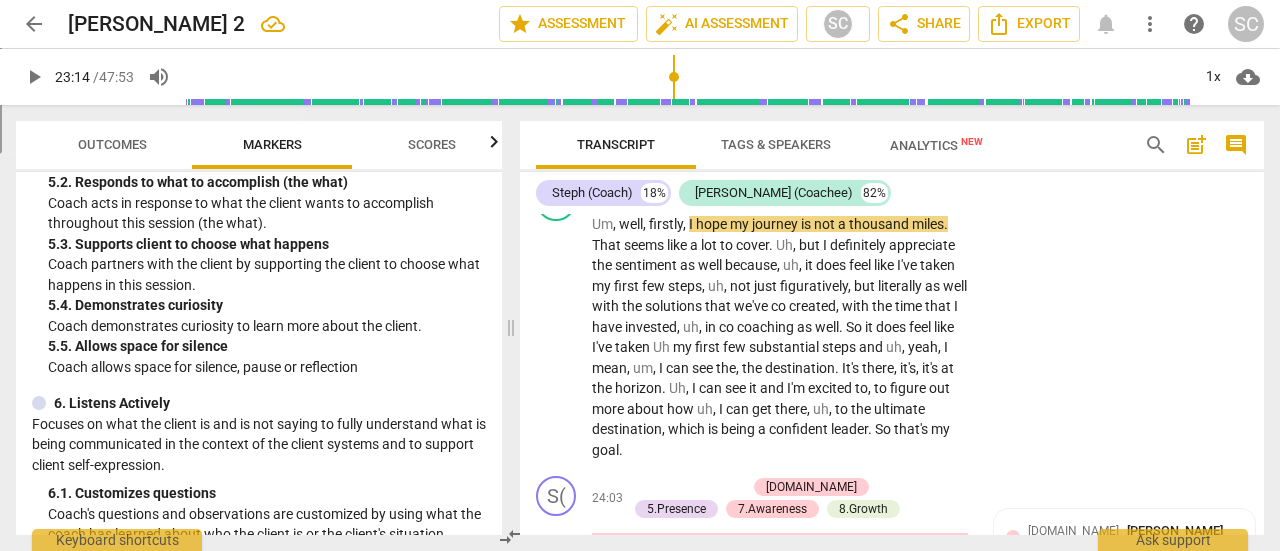 scroll, scrollTop: 1085, scrollLeft: 0, axis: vertical 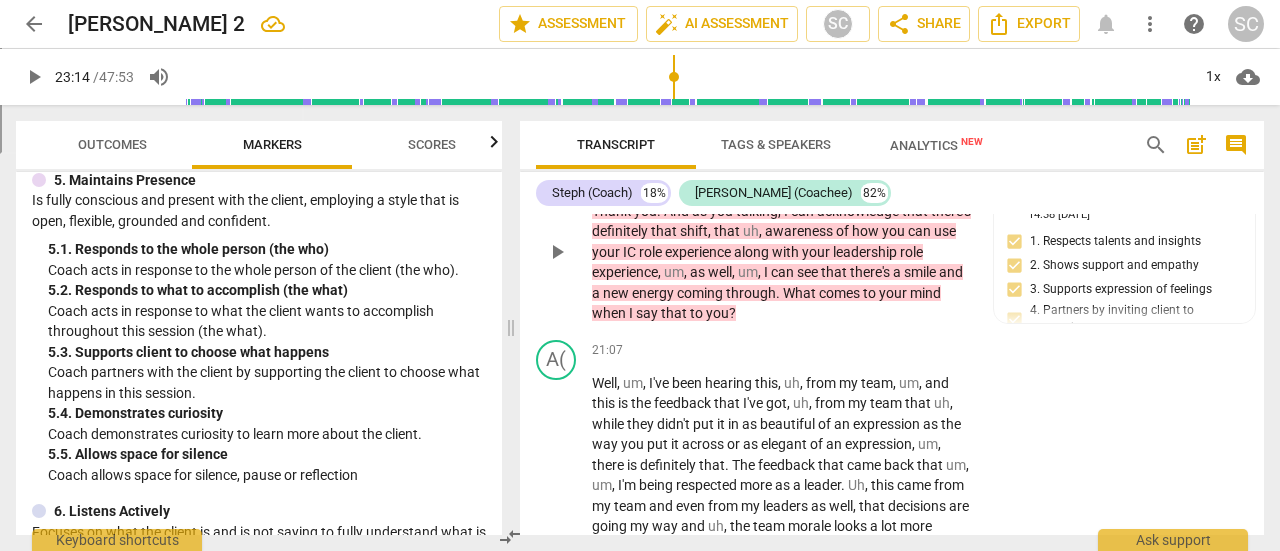click on "Add competency" at bounding box center [698, 157] 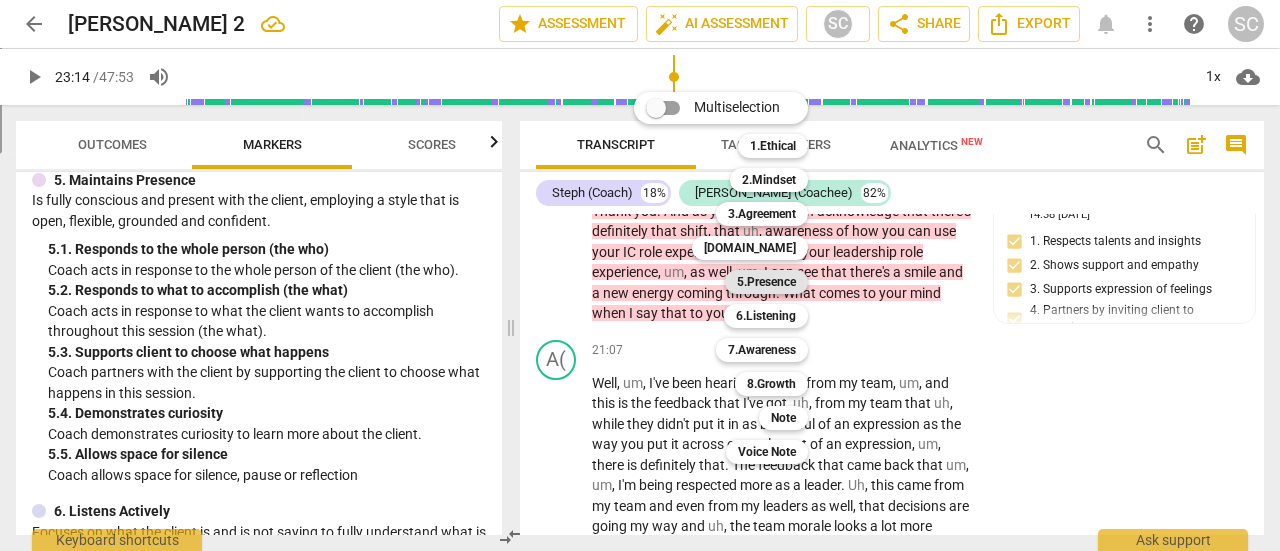 click on "5.Presence" at bounding box center [766, 282] 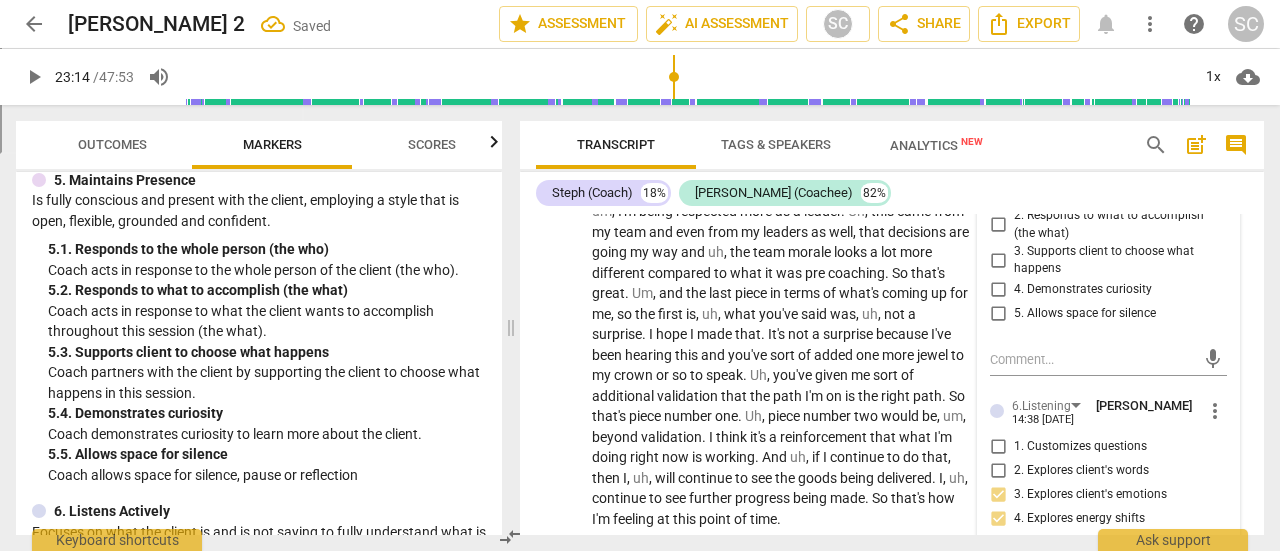 scroll, scrollTop: 7461, scrollLeft: 0, axis: vertical 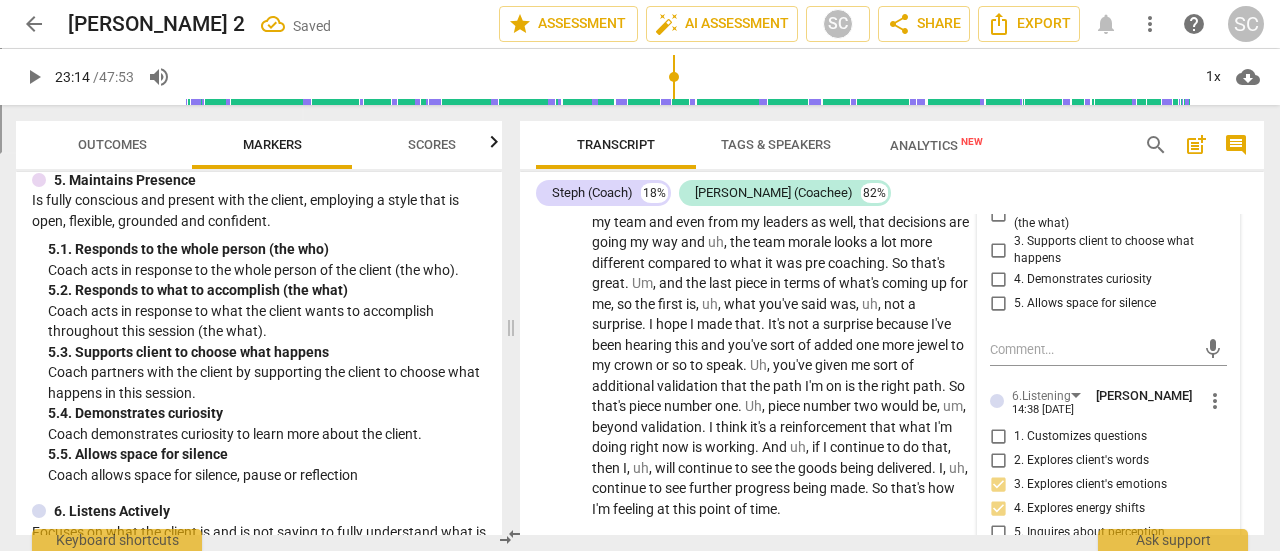 click on "5. Allows space for silence" at bounding box center (1085, 304) 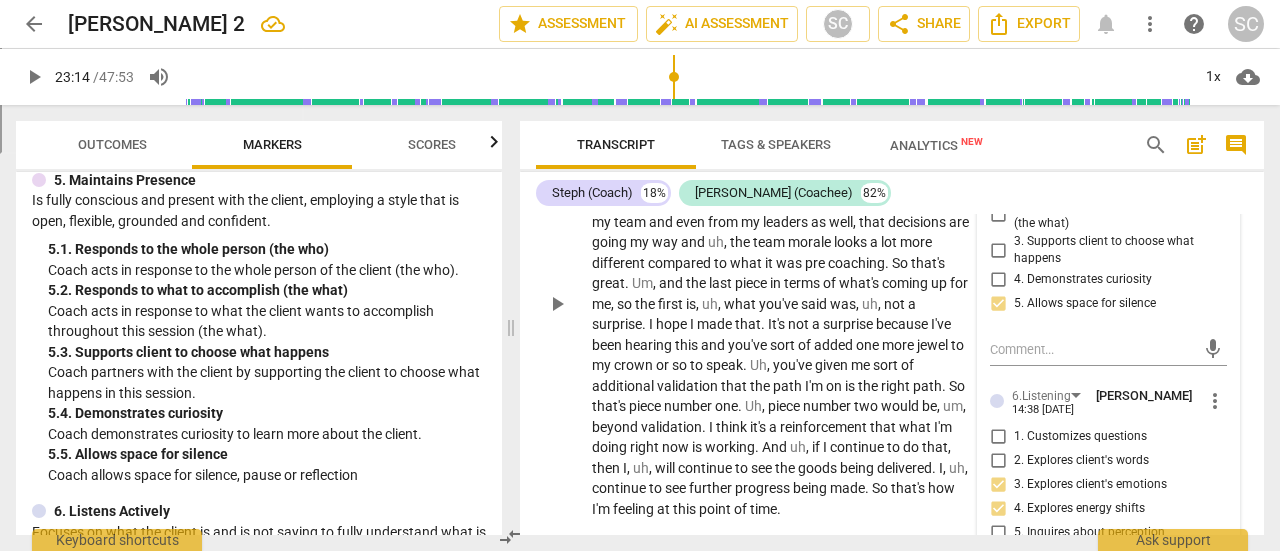 click on "coaching" at bounding box center [856, 263] 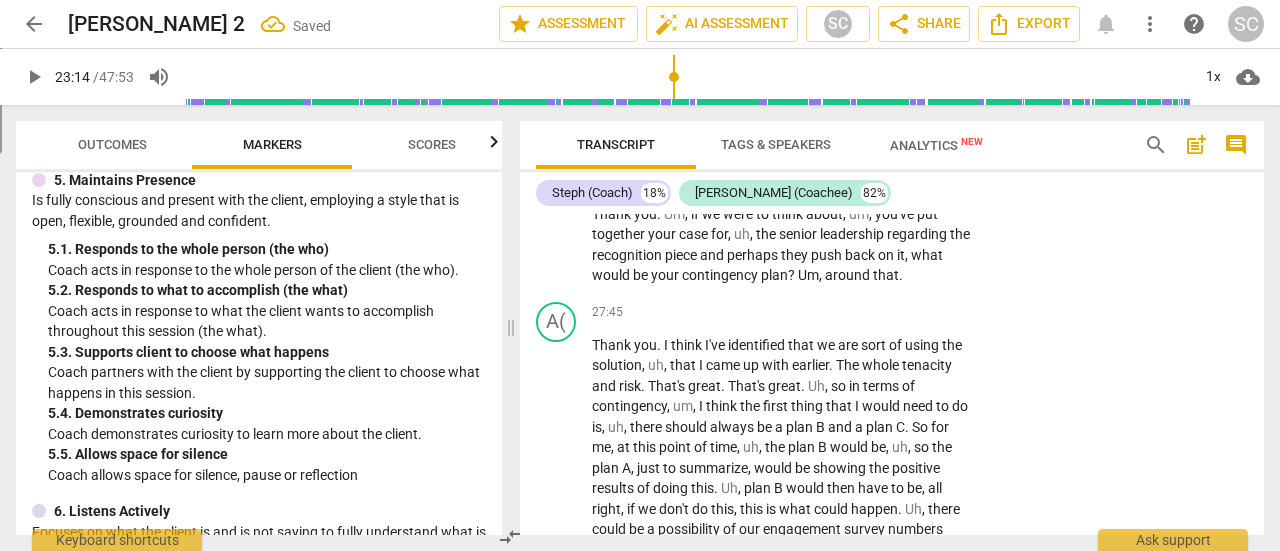 scroll, scrollTop: 9315, scrollLeft: 0, axis: vertical 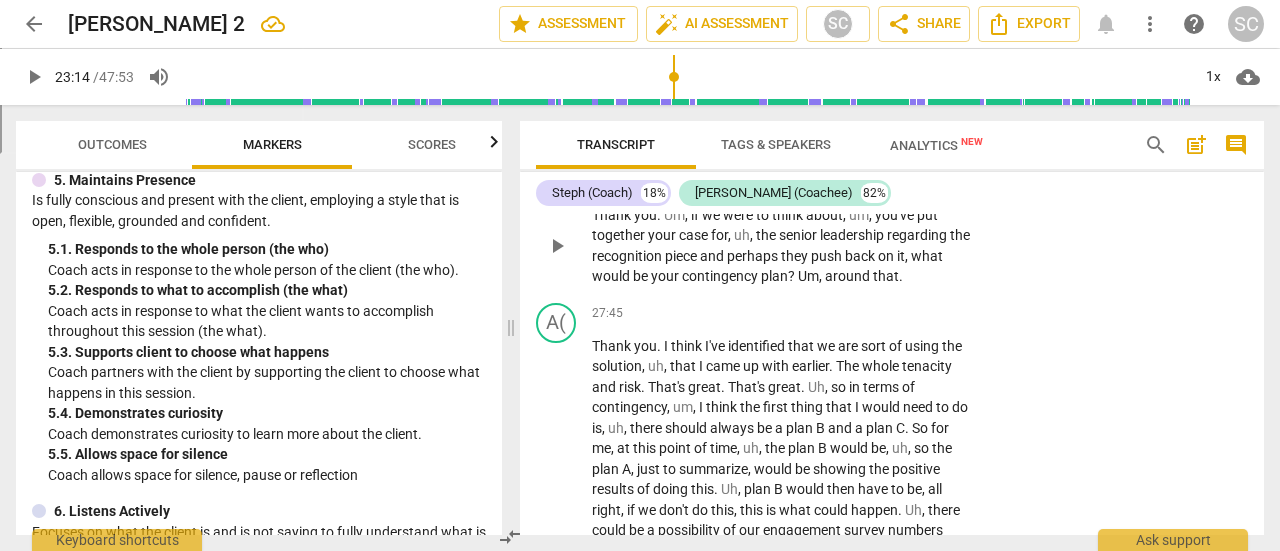 click on "+ Add competency keyboard_arrow_right" at bounding box center (909, 183) 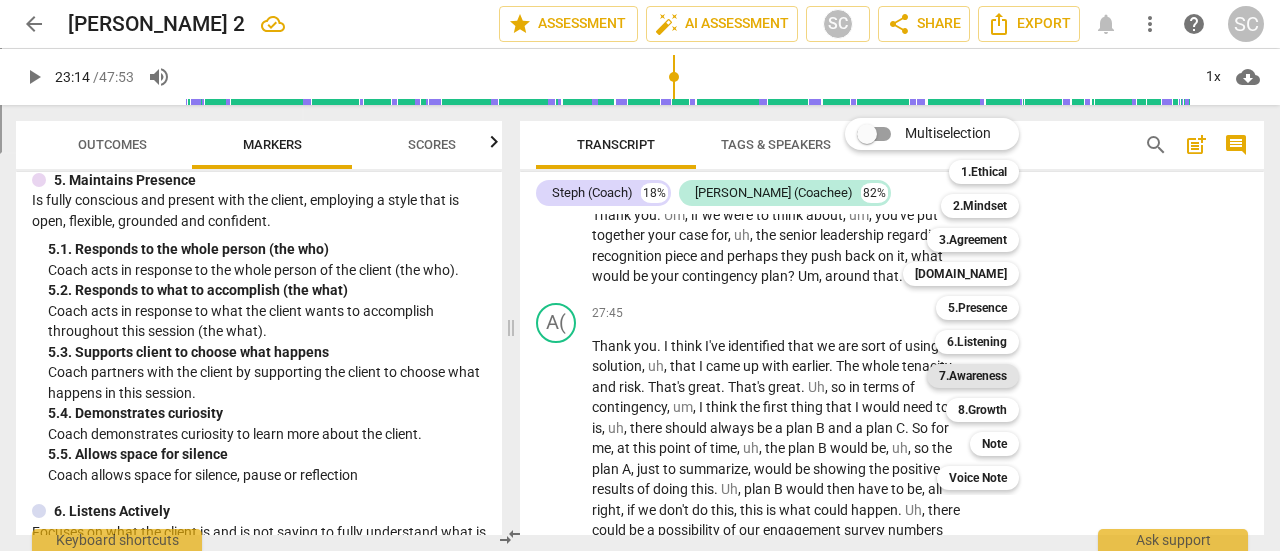 click on "7.Awareness" at bounding box center [973, 376] 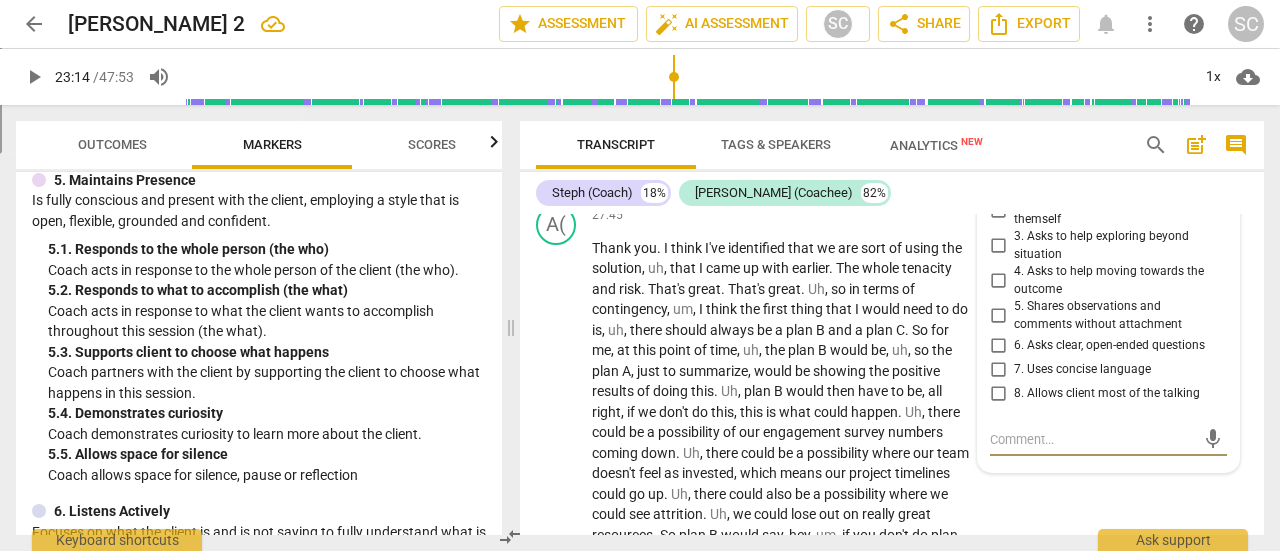 scroll, scrollTop: 9411, scrollLeft: 0, axis: vertical 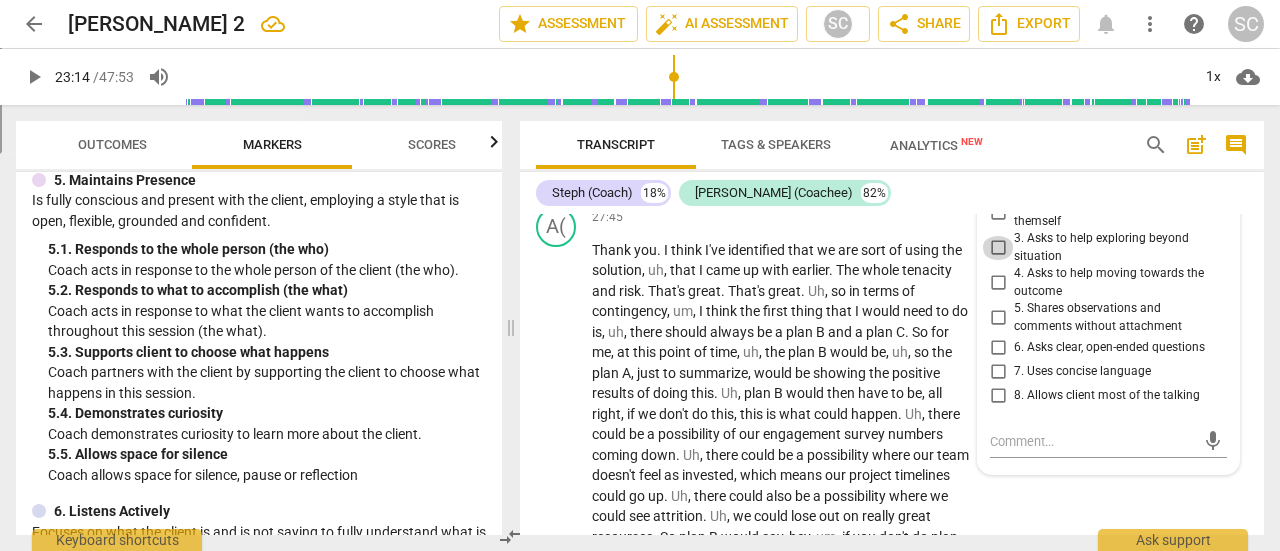click on "3. Asks to help exploring beyond situation" at bounding box center (998, 248) 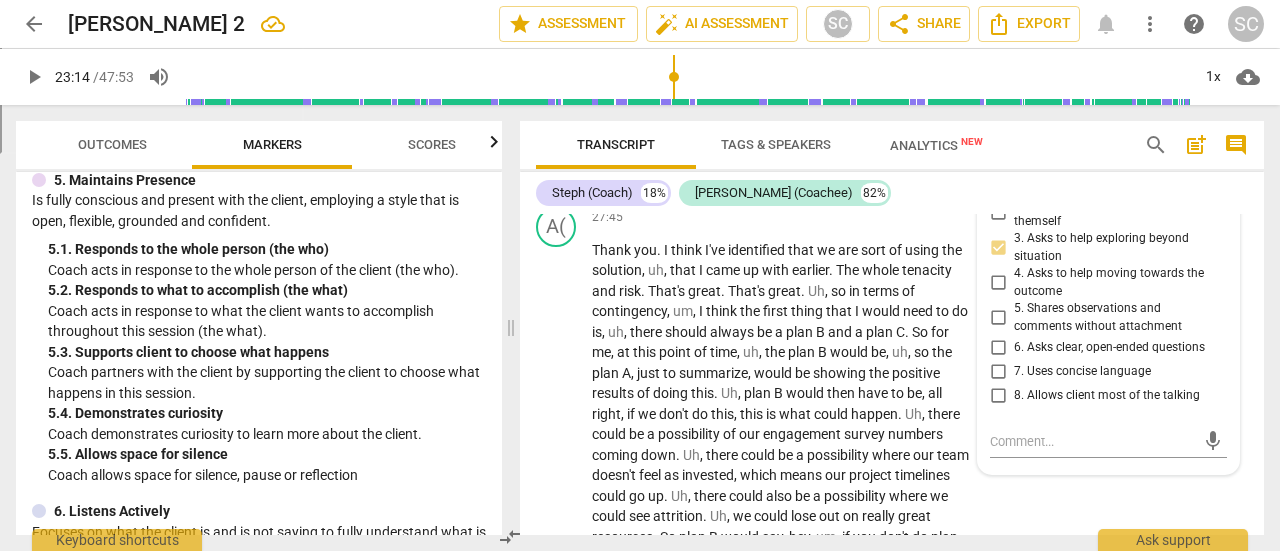 click on "4. Asks to help moving towards the outcome" at bounding box center [998, 283] 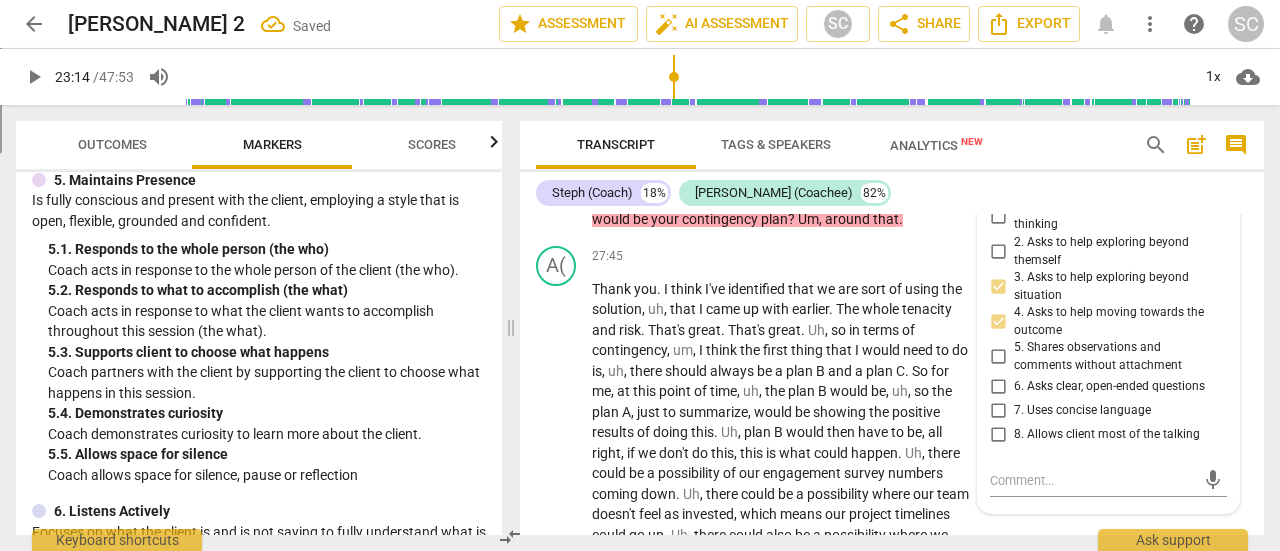 scroll, scrollTop: 9369, scrollLeft: 0, axis: vertical 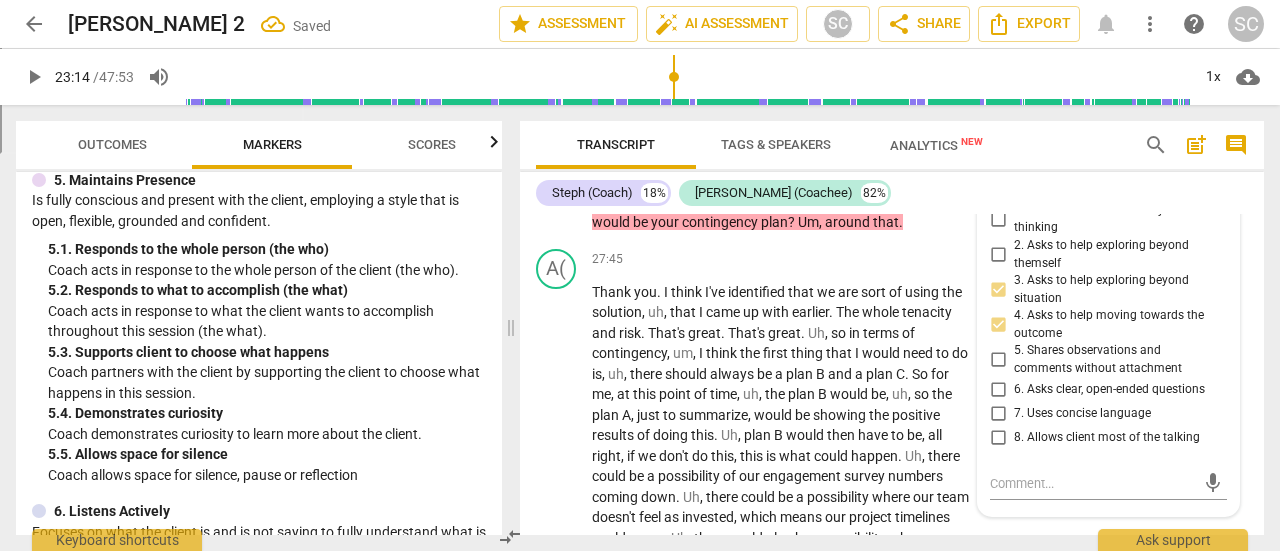 click on "Add competency" at bounding box center (809, 129) 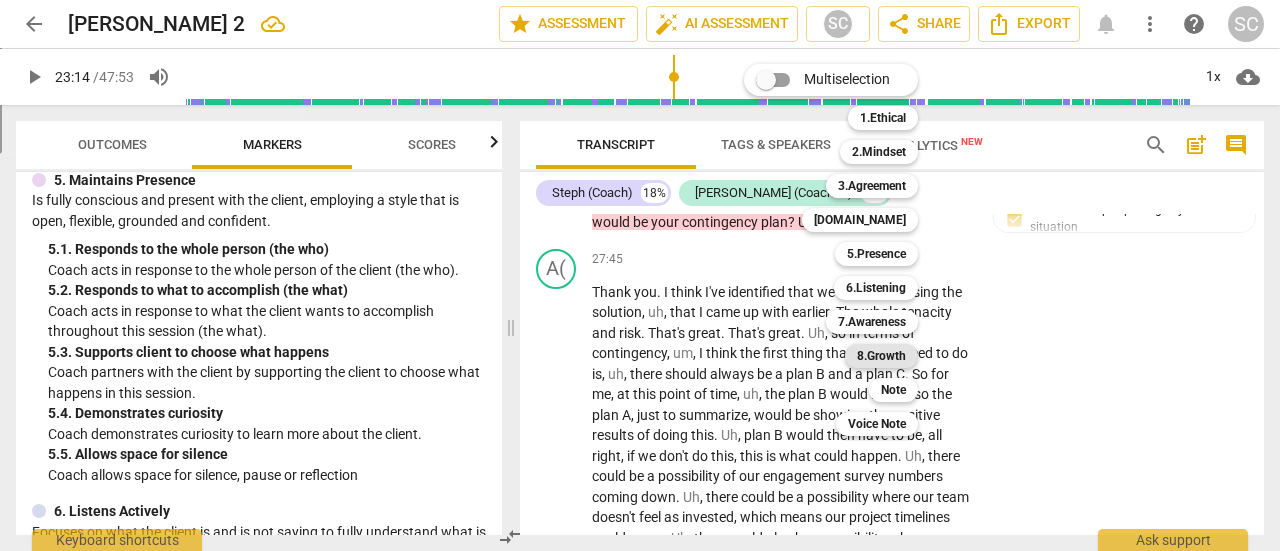click on "8.Growth" at bounding box center [881, 356] 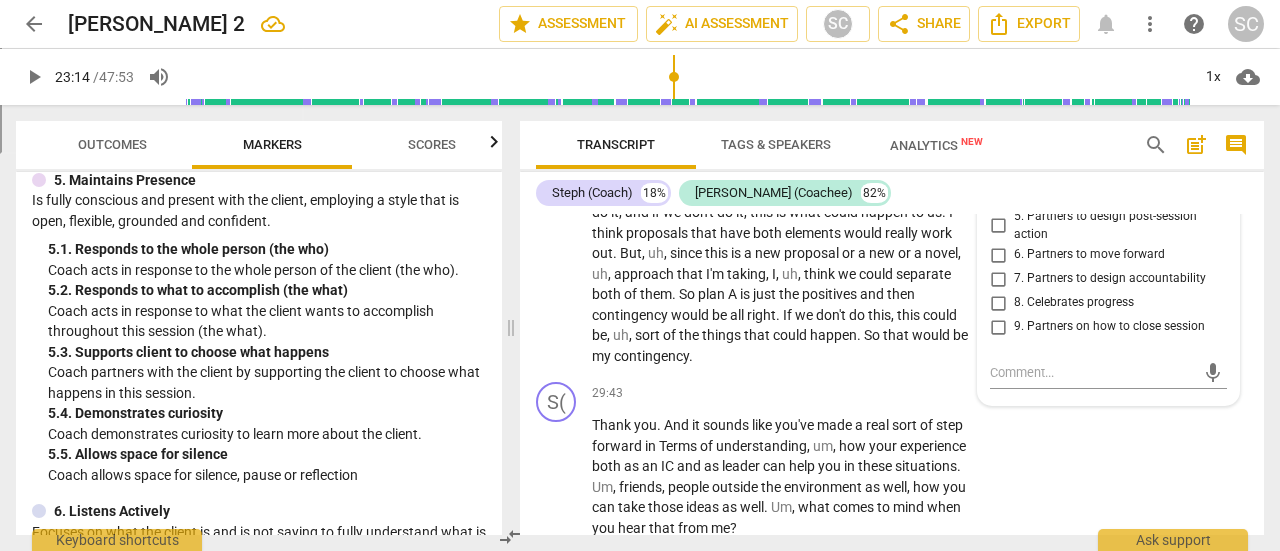 scroll, scrollTop: 9852, scrollLeft: 0, axis: vertical 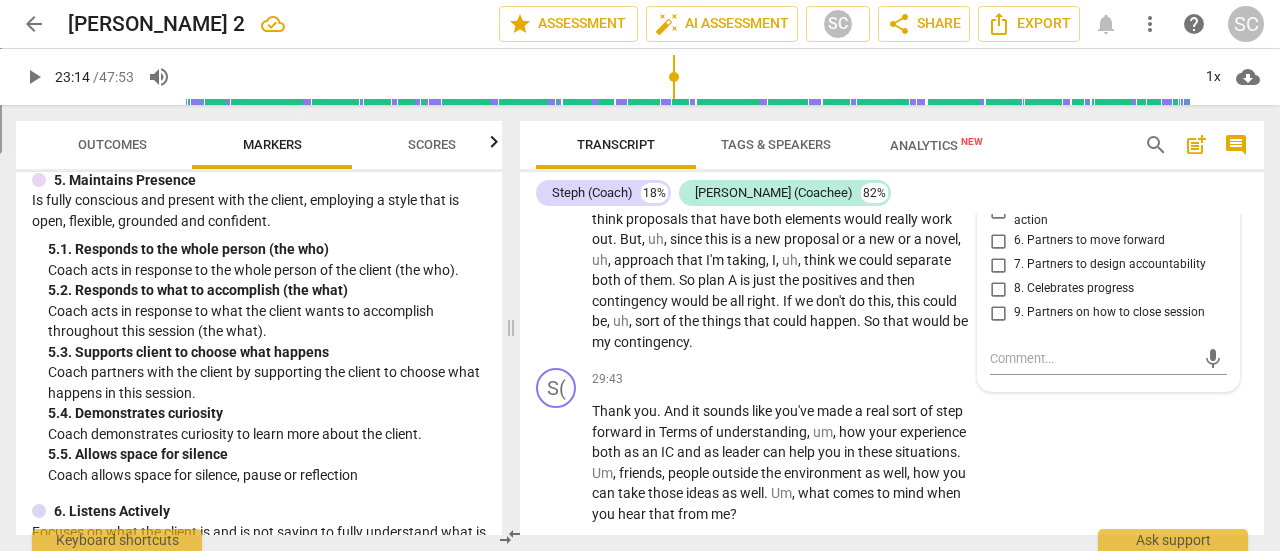 click on "4. Invites to consider new learning" at bounding box center [998, 182] 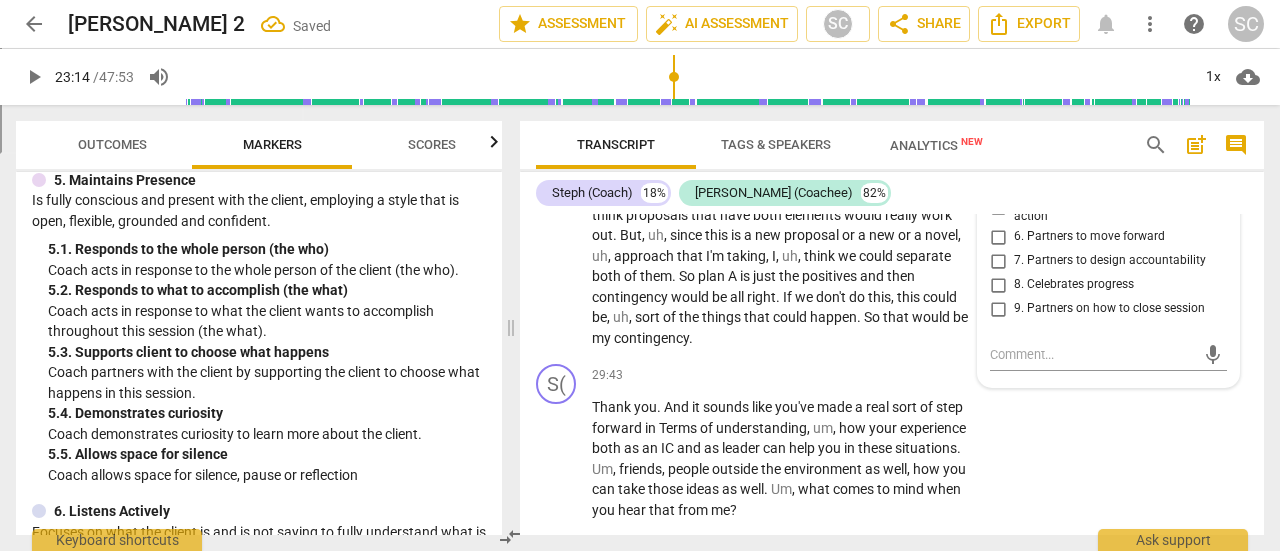 scroll, scrollTop: 9862, scrollLeft: 0, axis: vertical 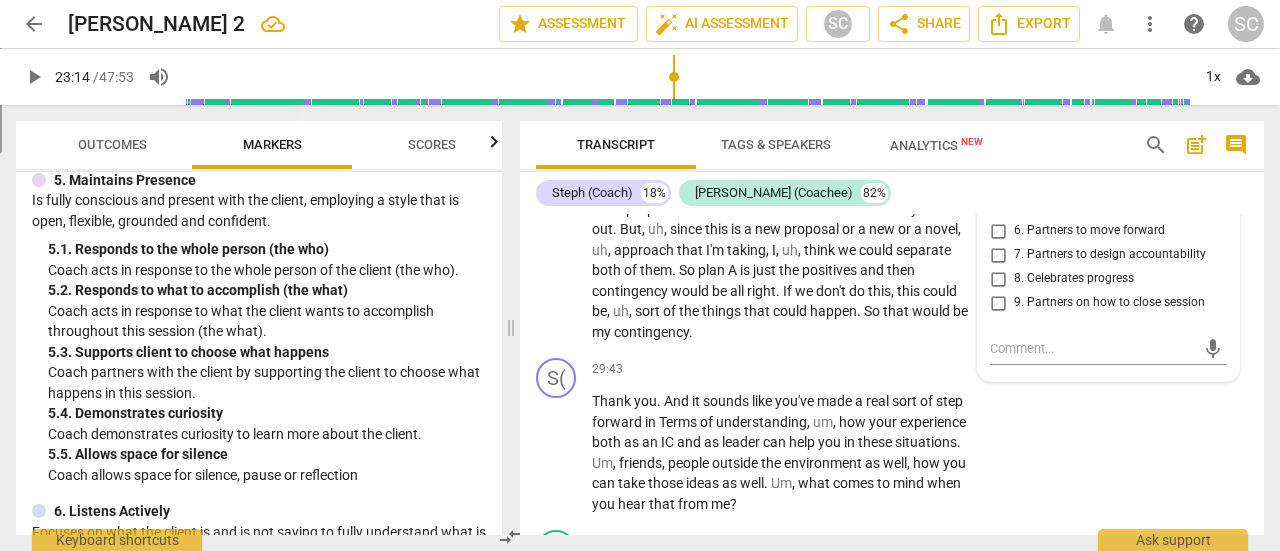 click on "7. Partners to design accountability" at bounding box center (998, 255) 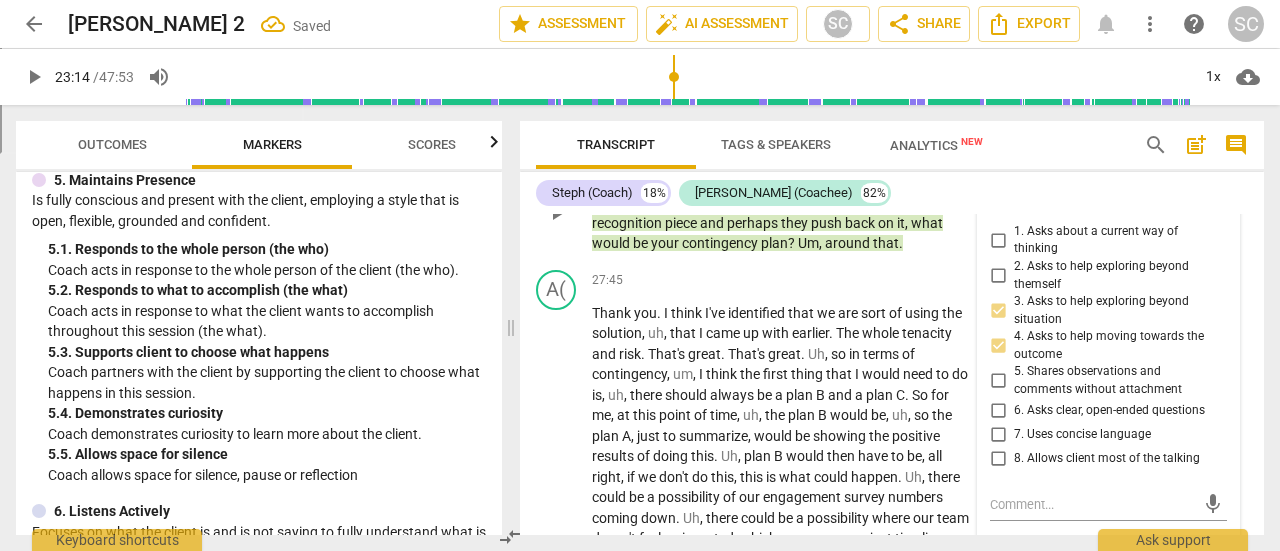 scroll, scrollTop: 9296, scrollLeft: 0, axis: vertical 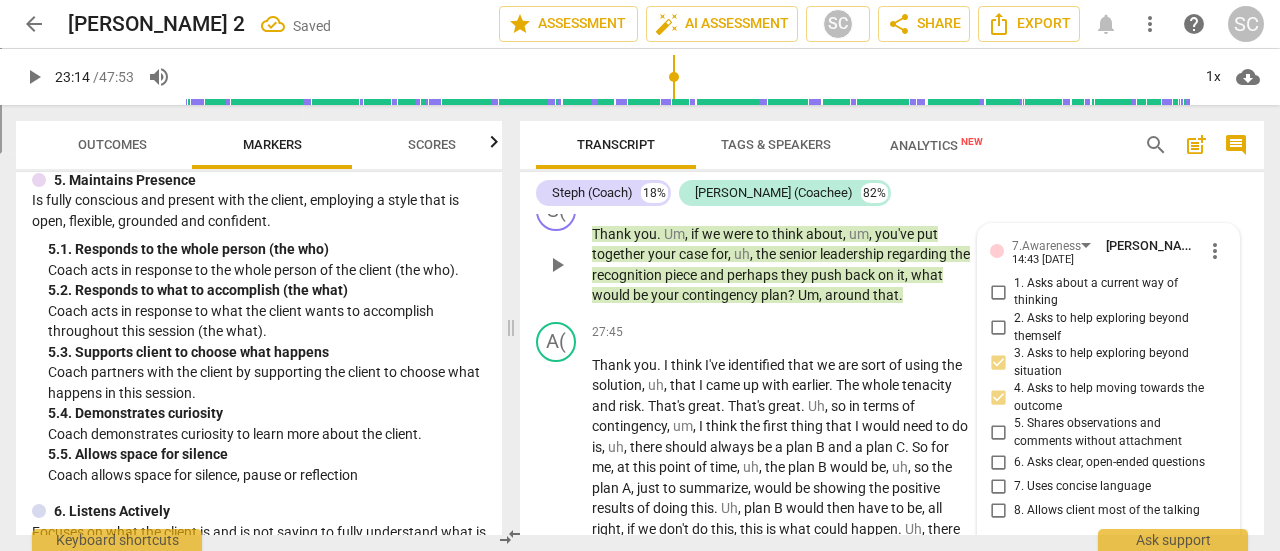 click on "Add competency" at bounding box center (728, 202) 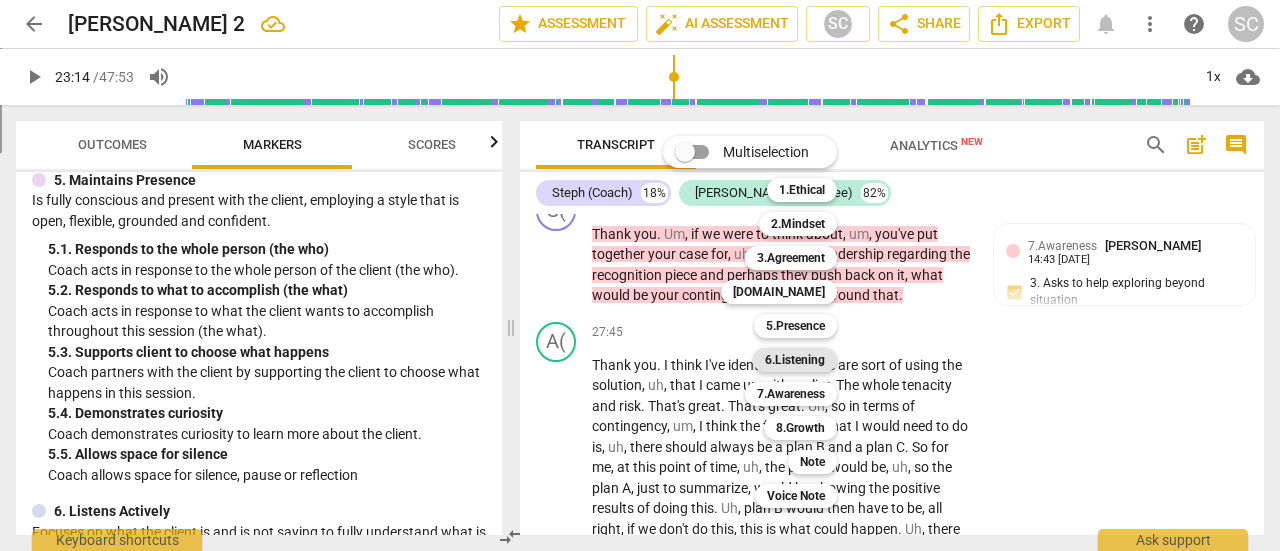 click on "6.Listening" at bounding box center [795, 360] 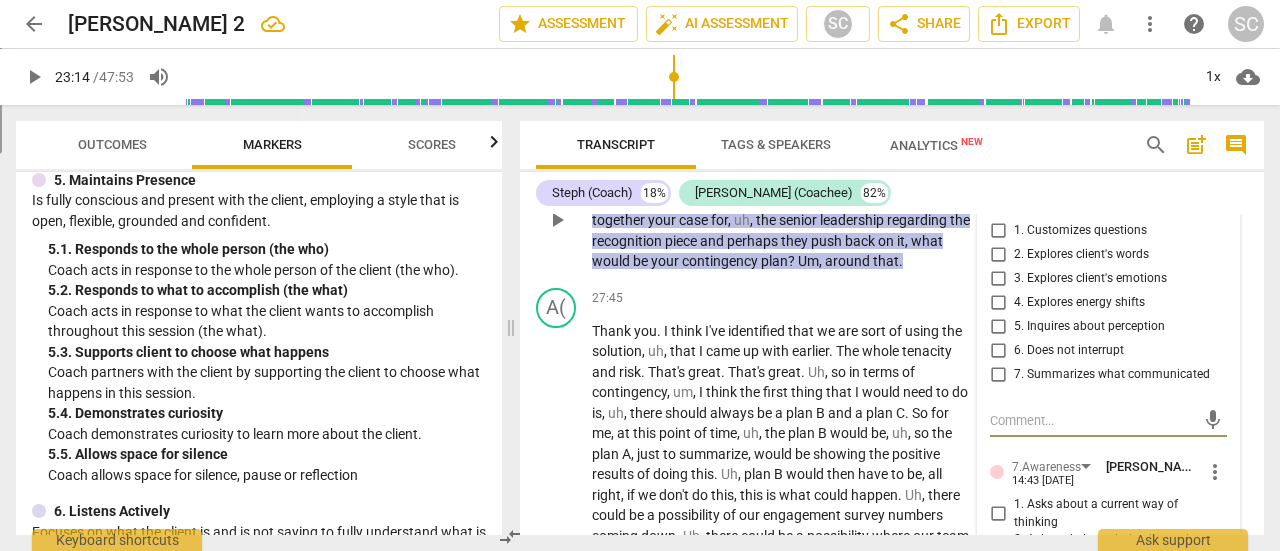 scroll, scrollTop: 9352, scrollLeft: 0, axis: vertical 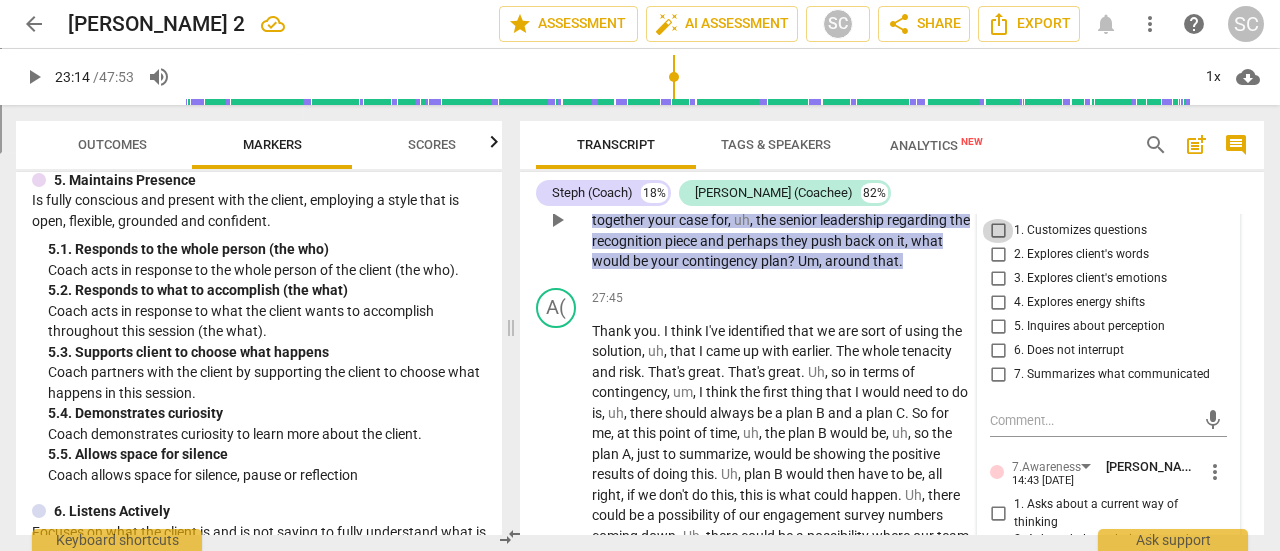 click on "1. Customizes questions" at bounding box center (998, 231) 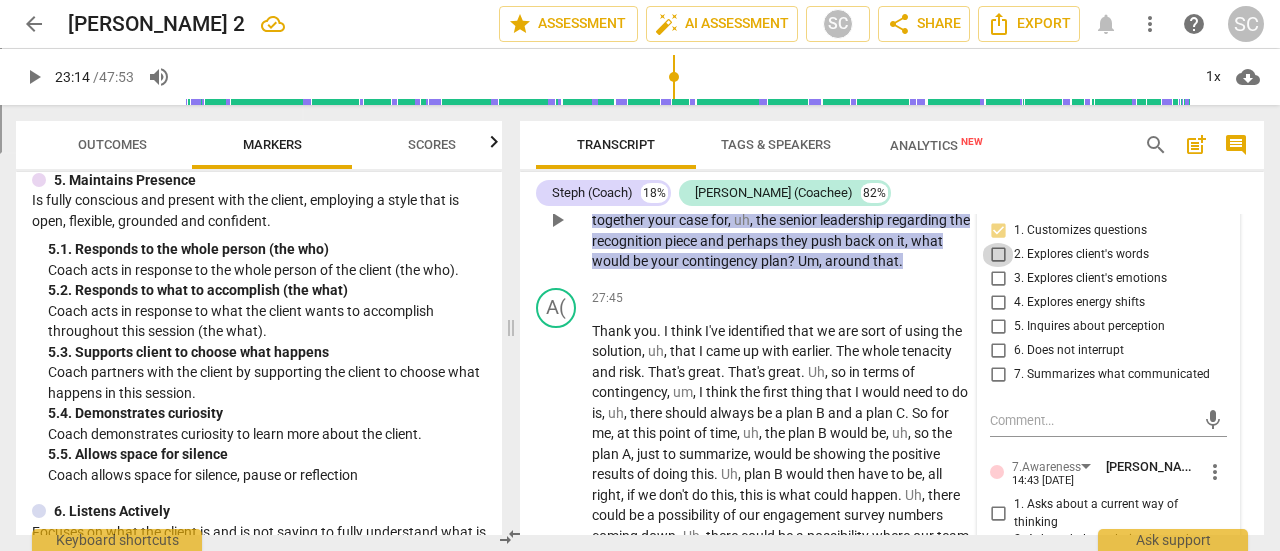 click on "2. Explores client's words" at bounding box center [998, 255] 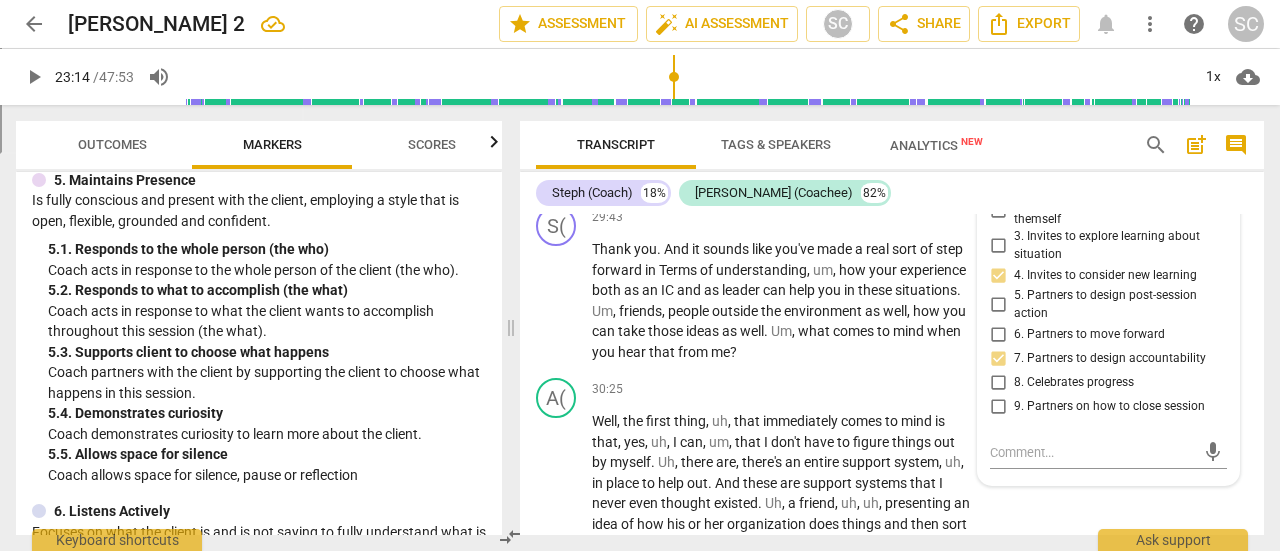 scroll, scrollTop: 10038, scrollLeft: 0, axis: vertical 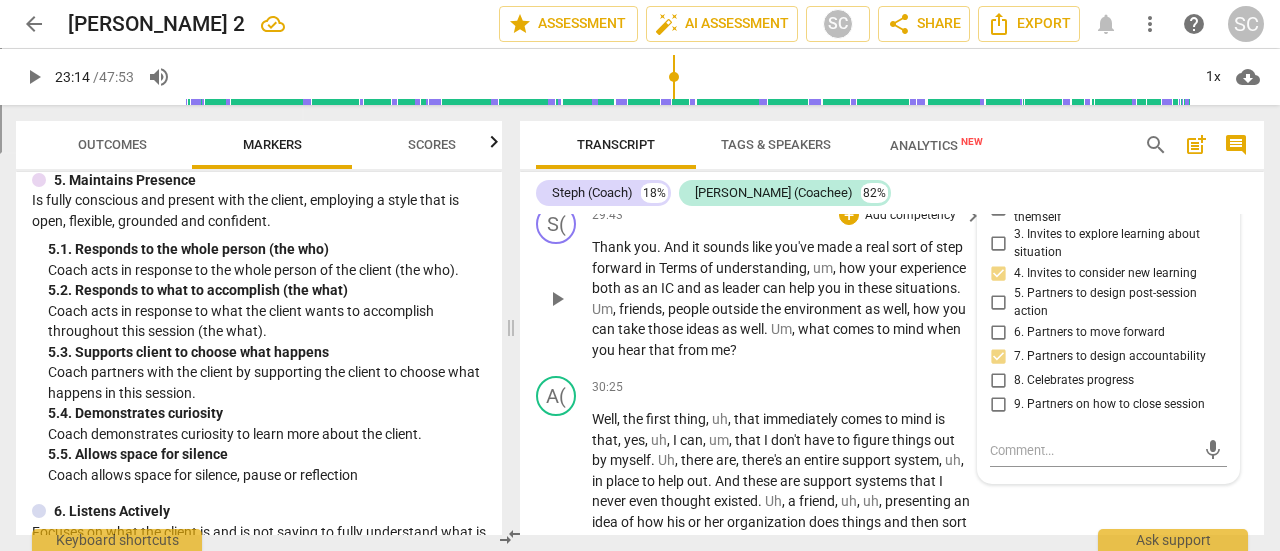 click on "Add competency" at bounding box center [910, 216] 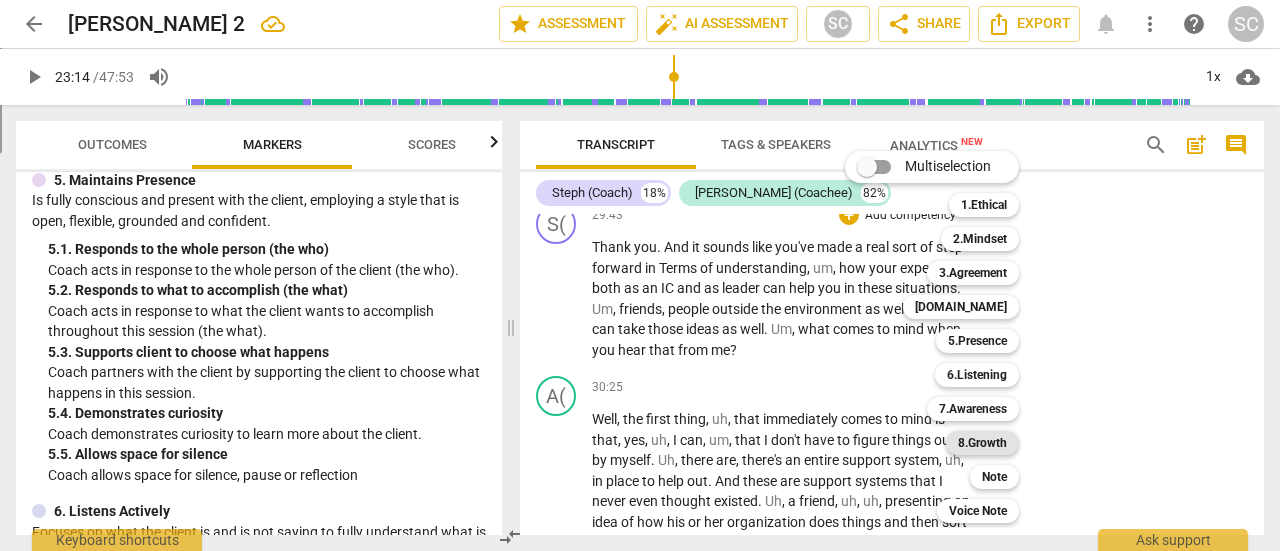 click on "8.Growth" at bounding box center [982, 443] 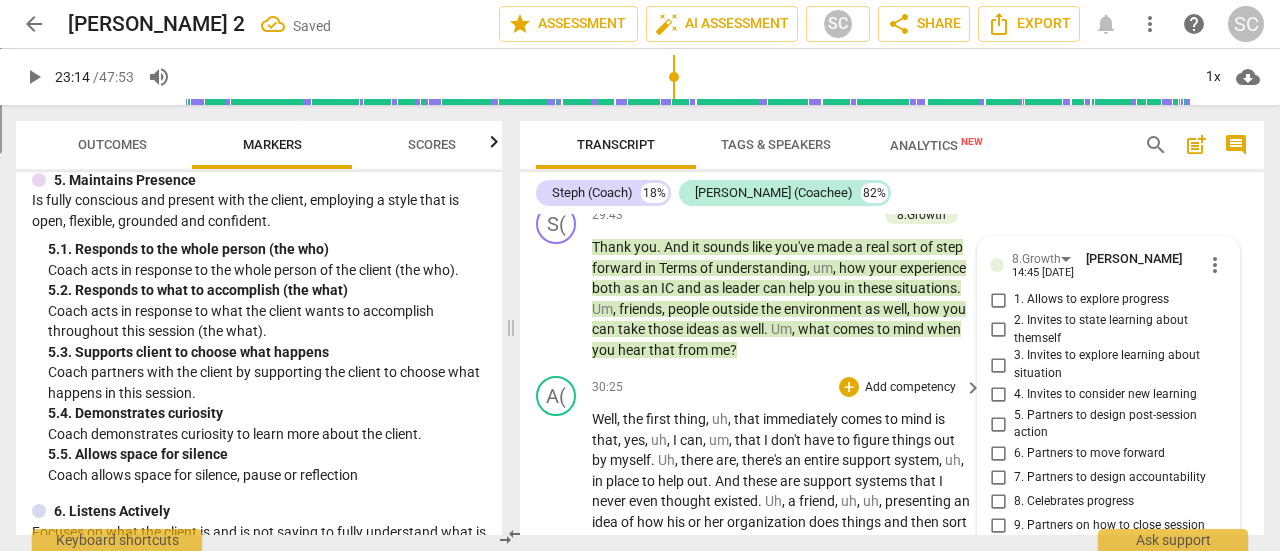 scroll, scrollTop: 10356, scrollLeft: 0, axis: vertical 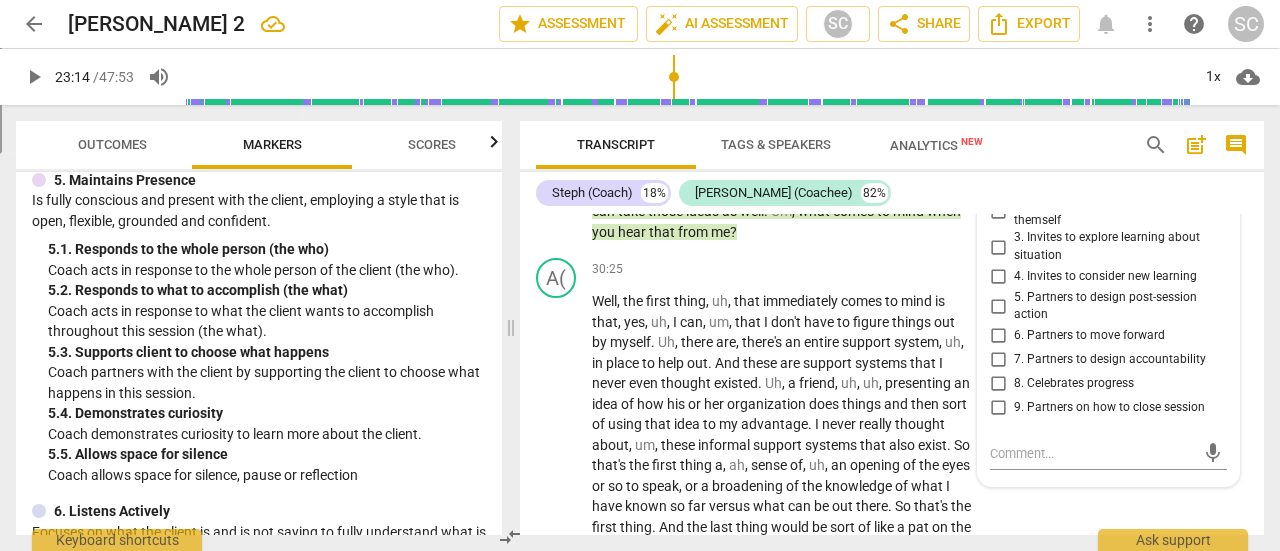 click on "1. Allows to explore progress" at bounding box center (998, 182) 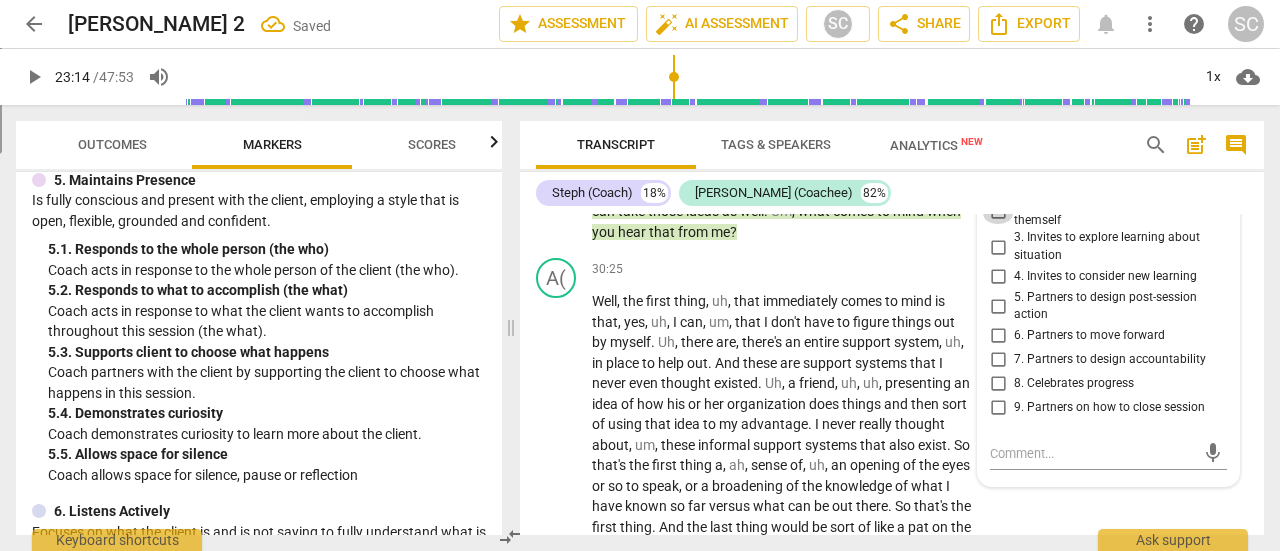 click on "2. Invites to state learning about themself" at bounding box center [998, 212] 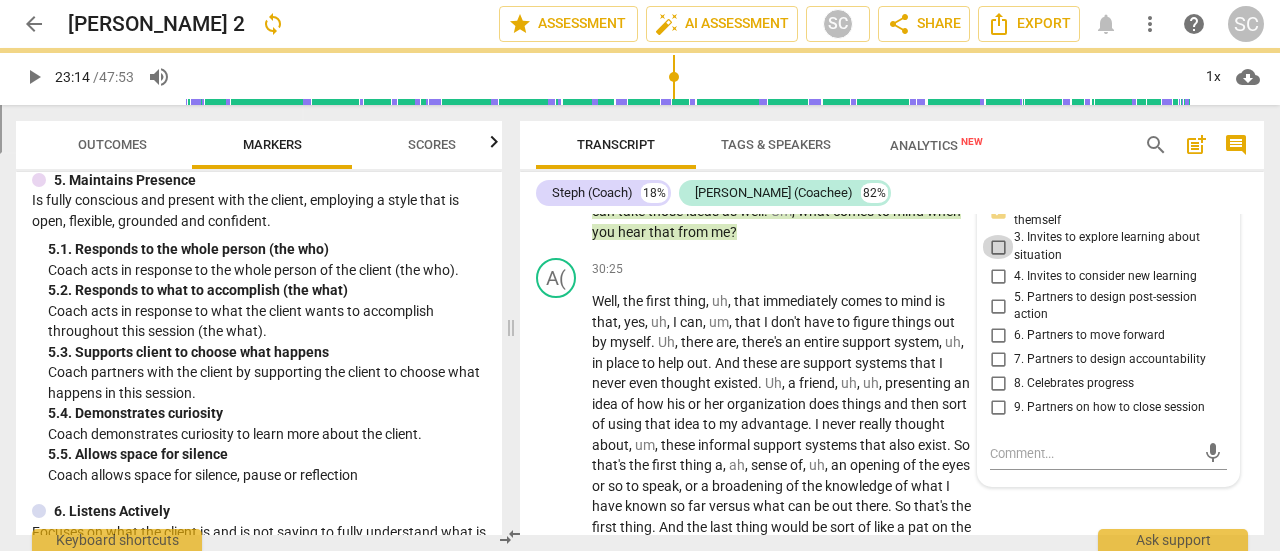 click on "3. Invites to explore learning about situation" at bounding box center [998, 247] 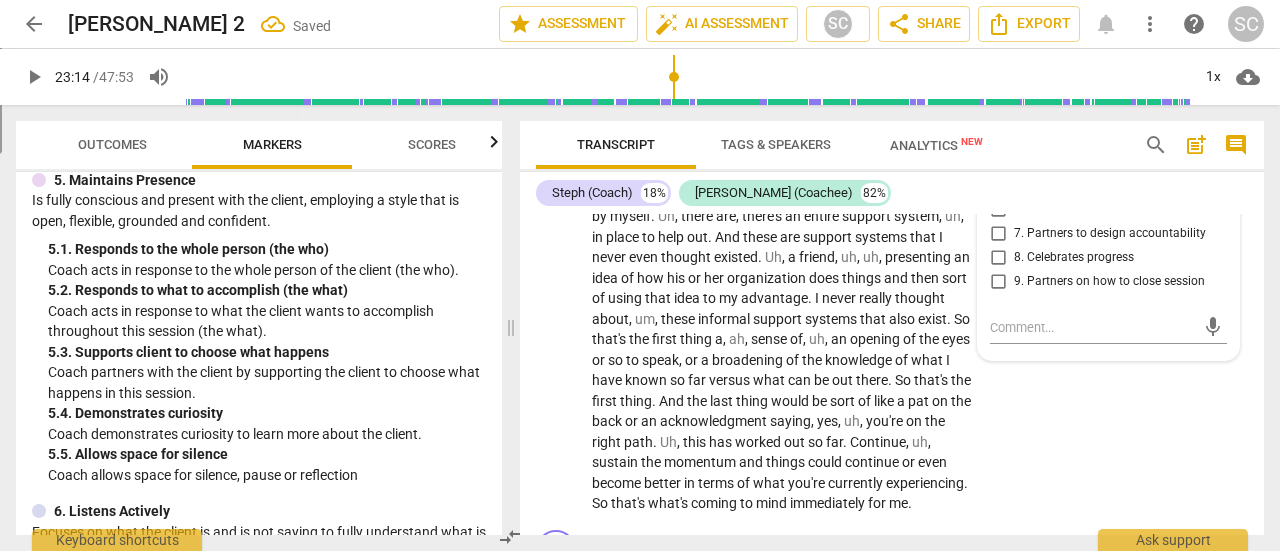 scroll, scrollTop: 10282, scrollLeft: 0, axis: vertical 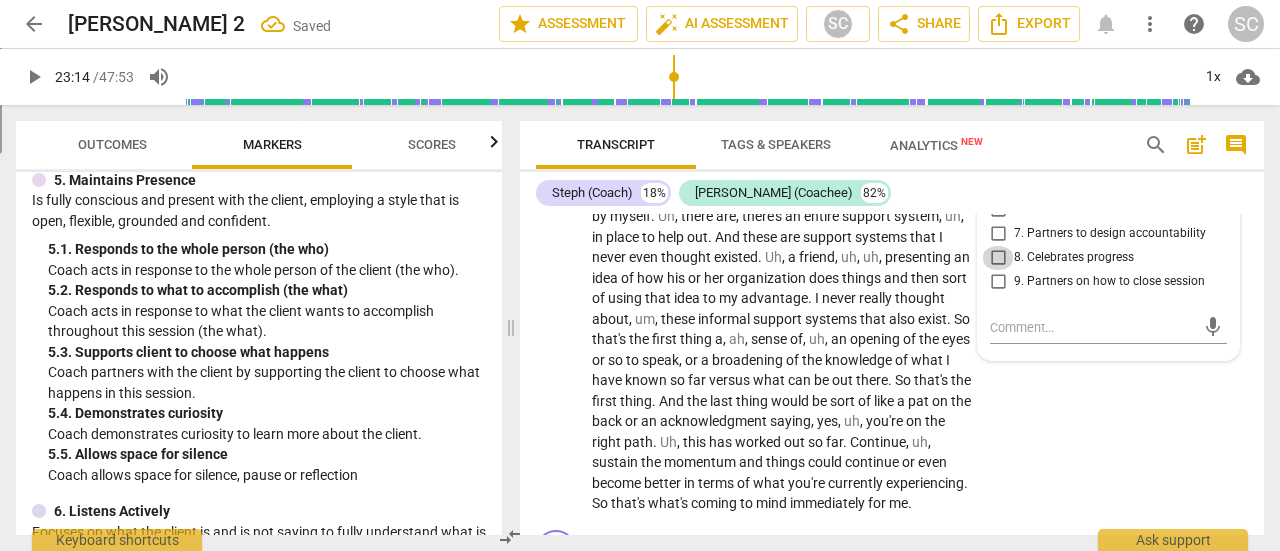 click on "8. Celebrates progress" at bounding box center [998, 258] 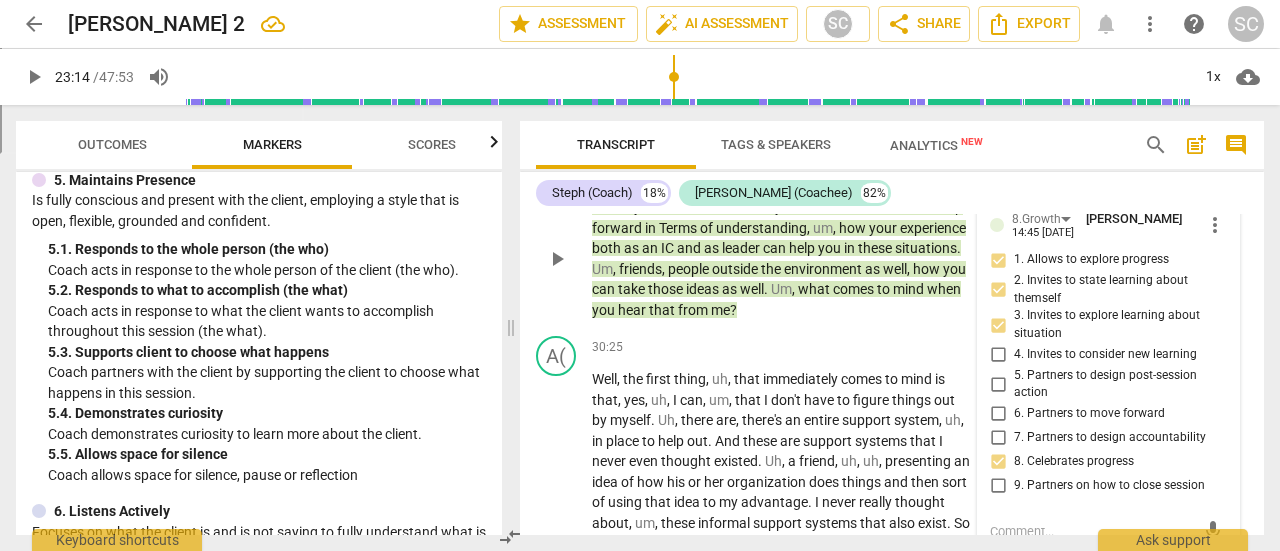 scroll, scrollTop: 10062, scrollLeft: 0, axis: vertical 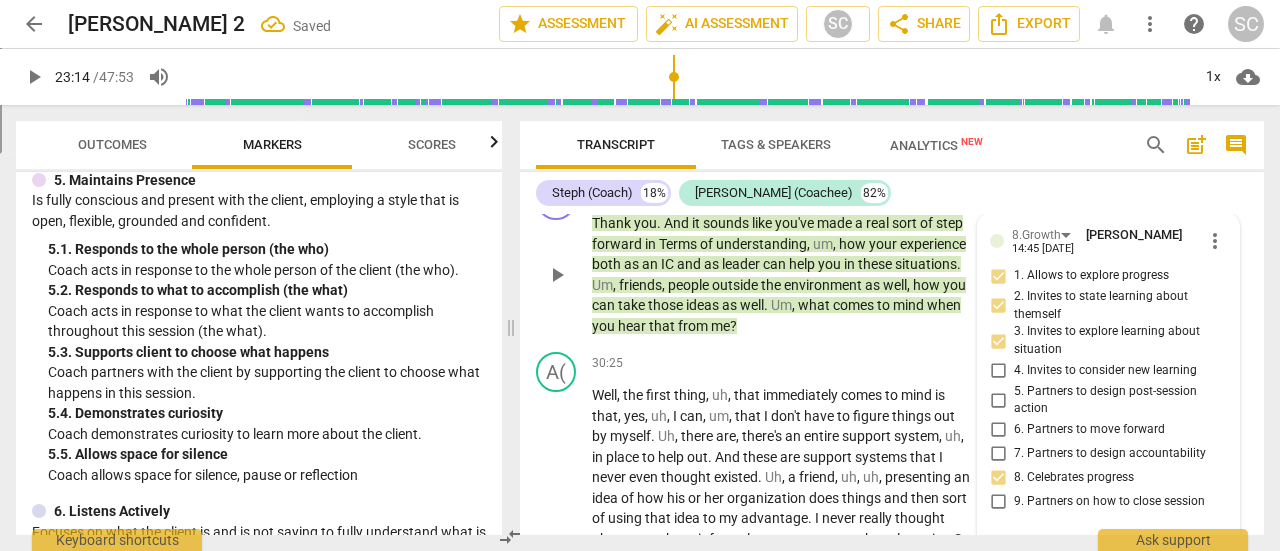 click on "Add competency" at bounding box center [829, 192] 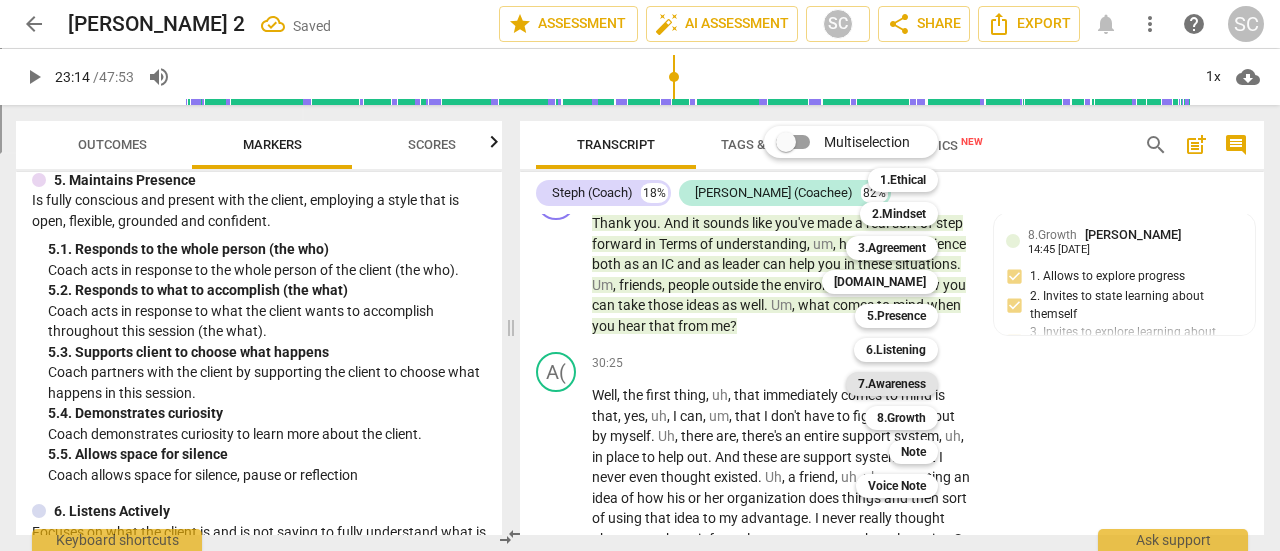 click on "7.Awareness" at bounding box center [892, 384] 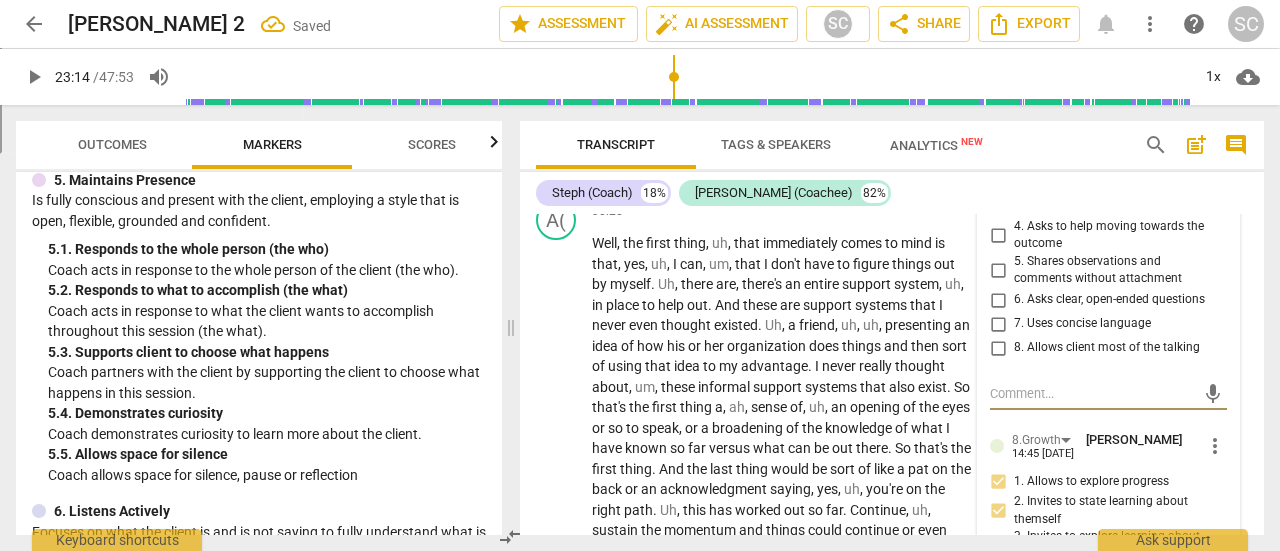 scroll, scrollTop: 10192, scrollLeft: 0, axis: vertical 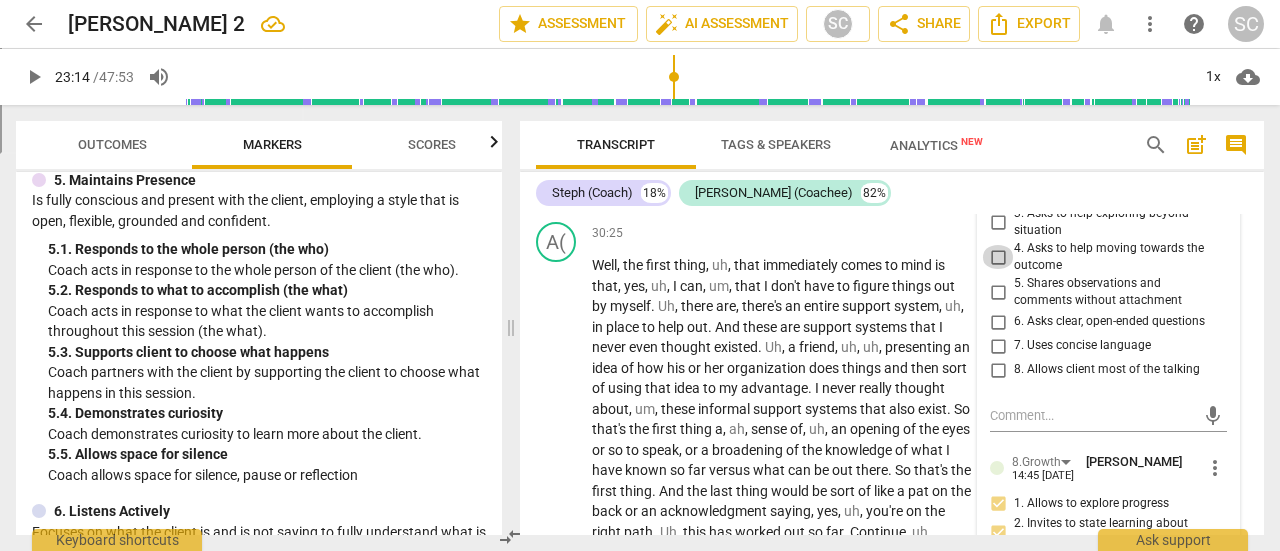 click on "4. Asks to help moving towards the outcome" at bounding box center (998, 257) 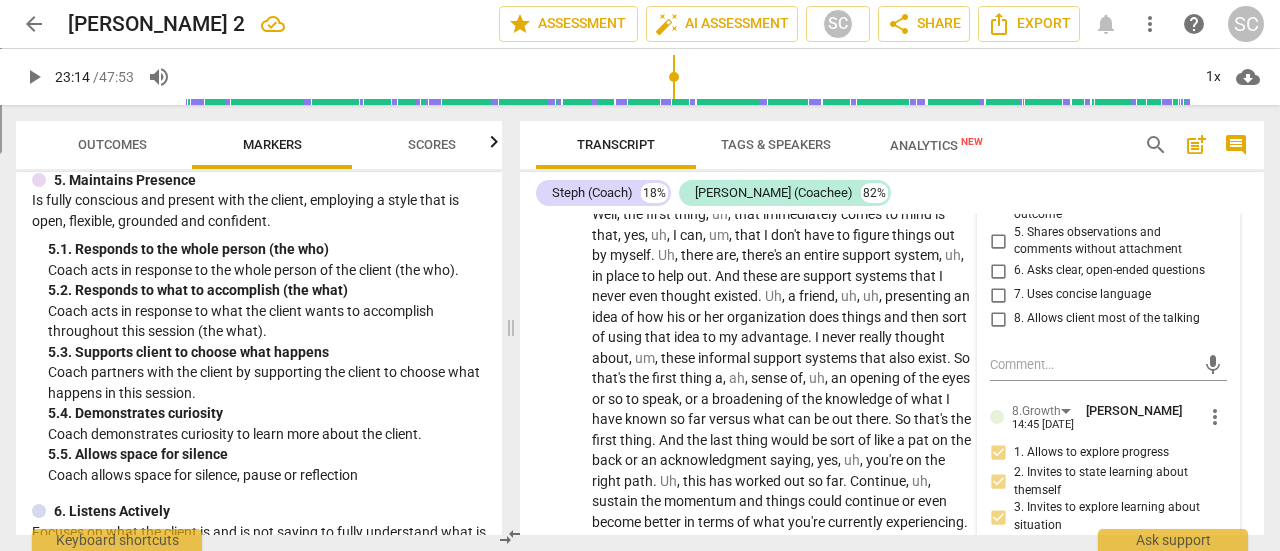 scroll, scrollTop: 10247, scrollLeft: 0, axis: vertical 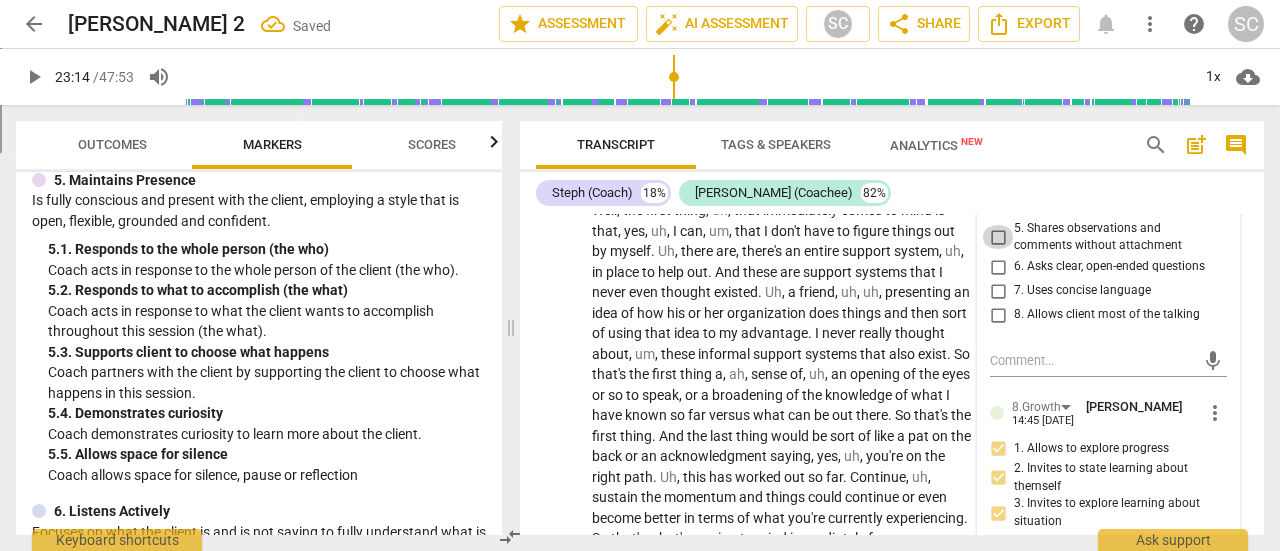 click on "5. Shares observations and comments without attachment" at bounding box center [998, 237] 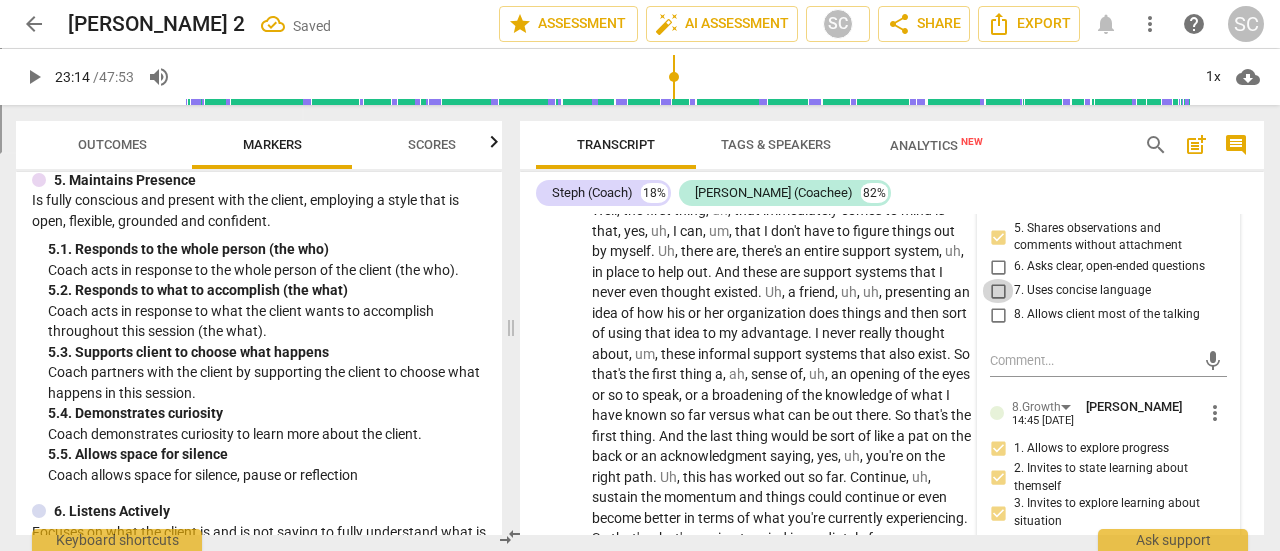 click on "7. Uses concise language" at bounding box center (998, 291) 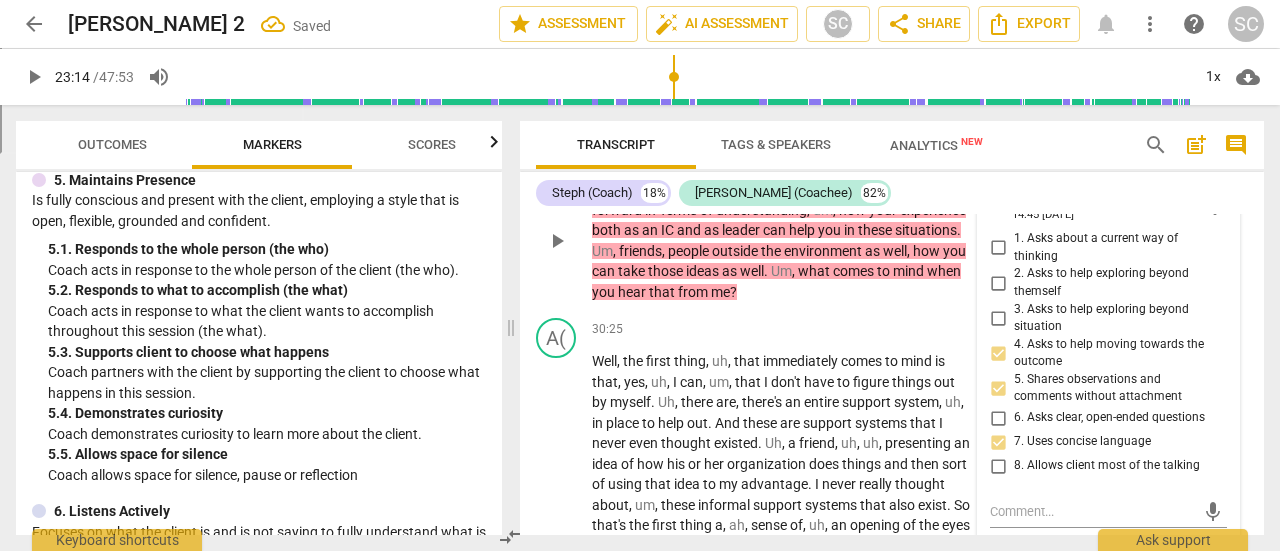 scroll, scrollTop: 10093, scrollLeft: 0, axis: vertical 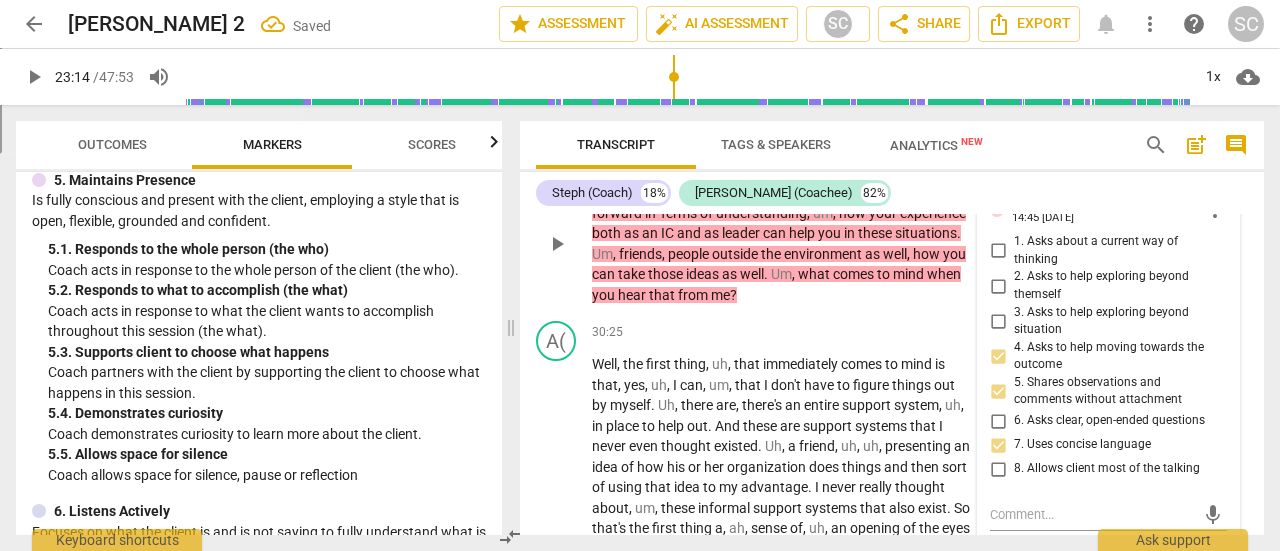 click on "Add competency" at bounding box center [728, 161] 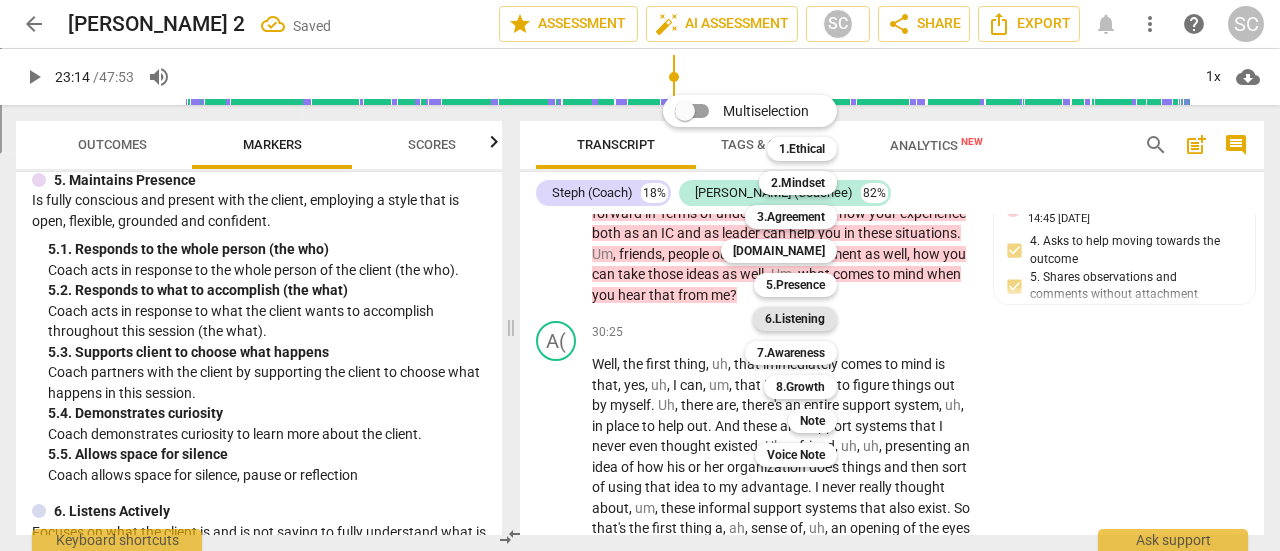 click on "6.Listening" at bounding box center [795, 319] 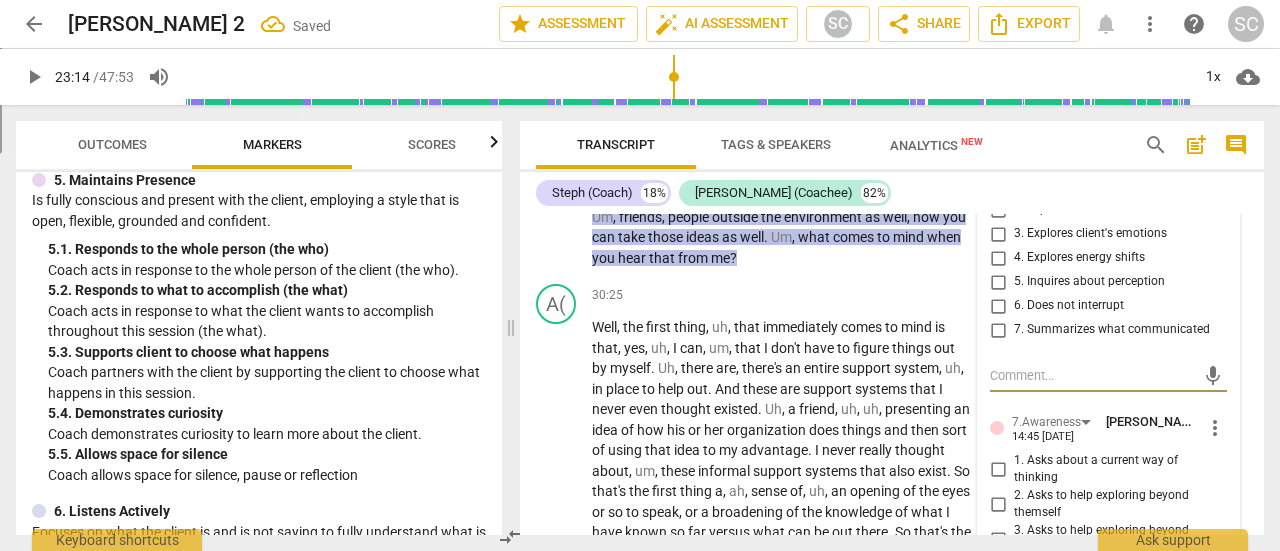 scroll, scrollTop: 10148, scrollLeft: 0, axis: vertical 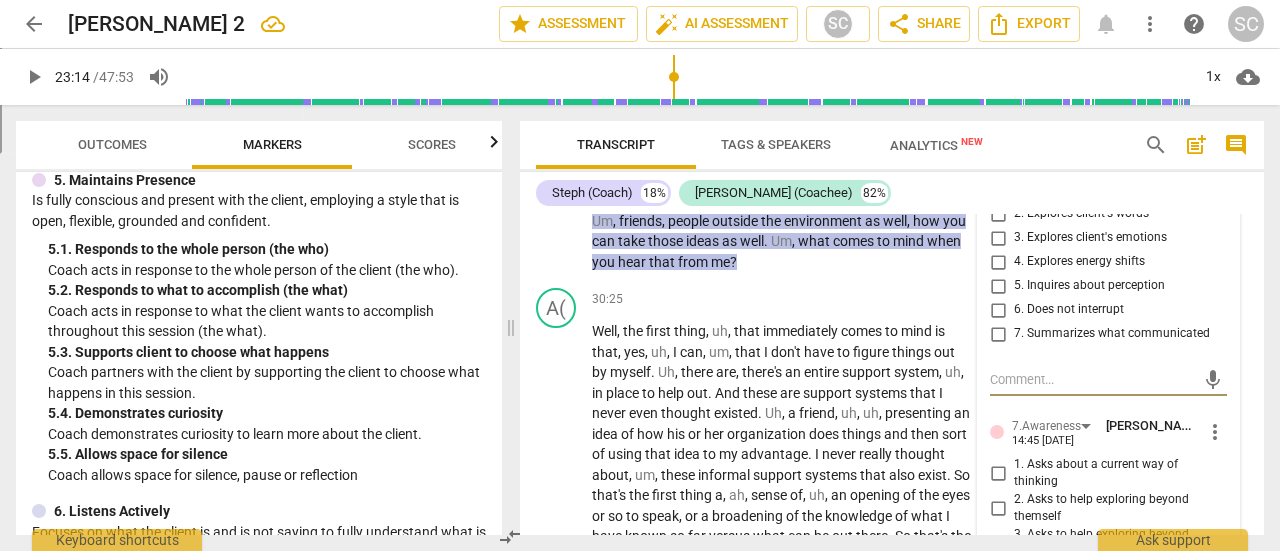 click on "5. Inquires about perception" at bounding box center (998, 286) 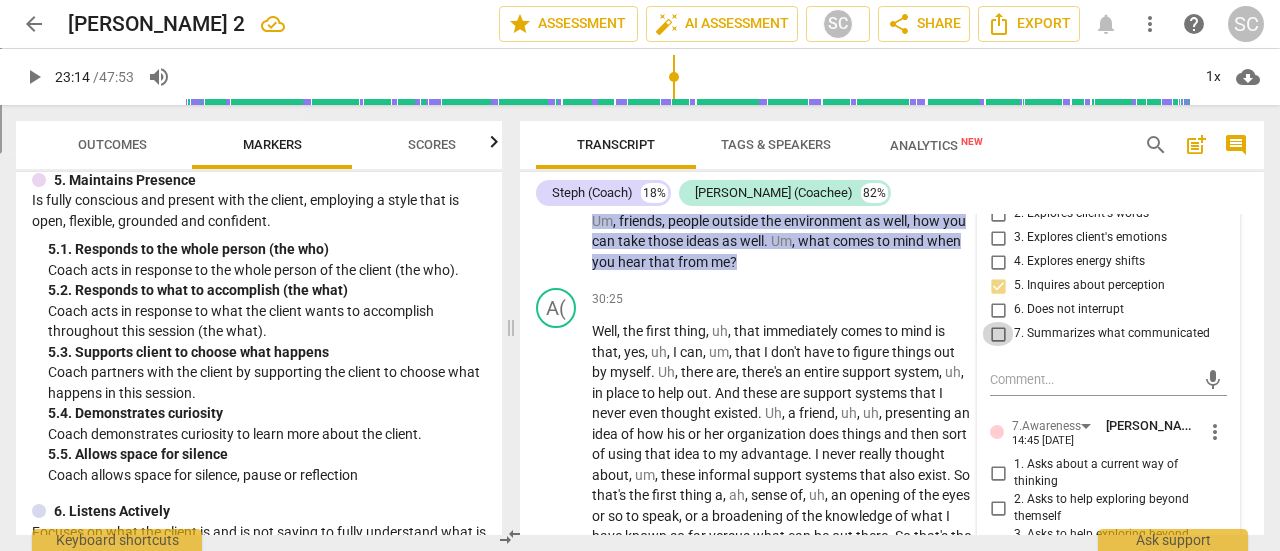click on "7. Summarizes what communicated" at bounding box center [998, 334] 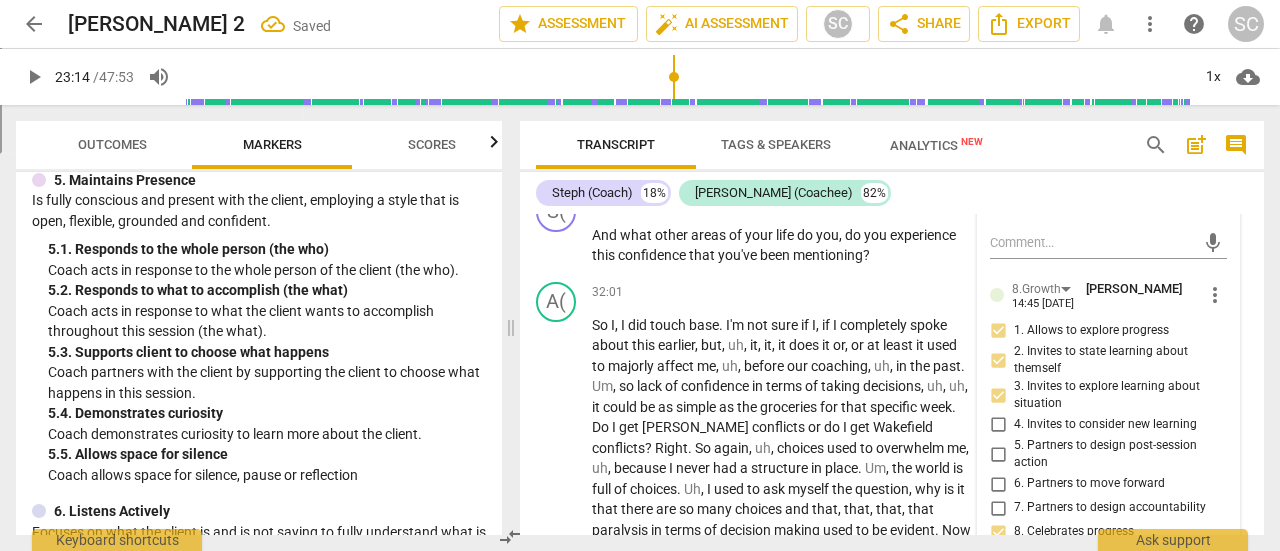 scroll, scrollTop: 10644, scrollLeft: 0, axis: vertical 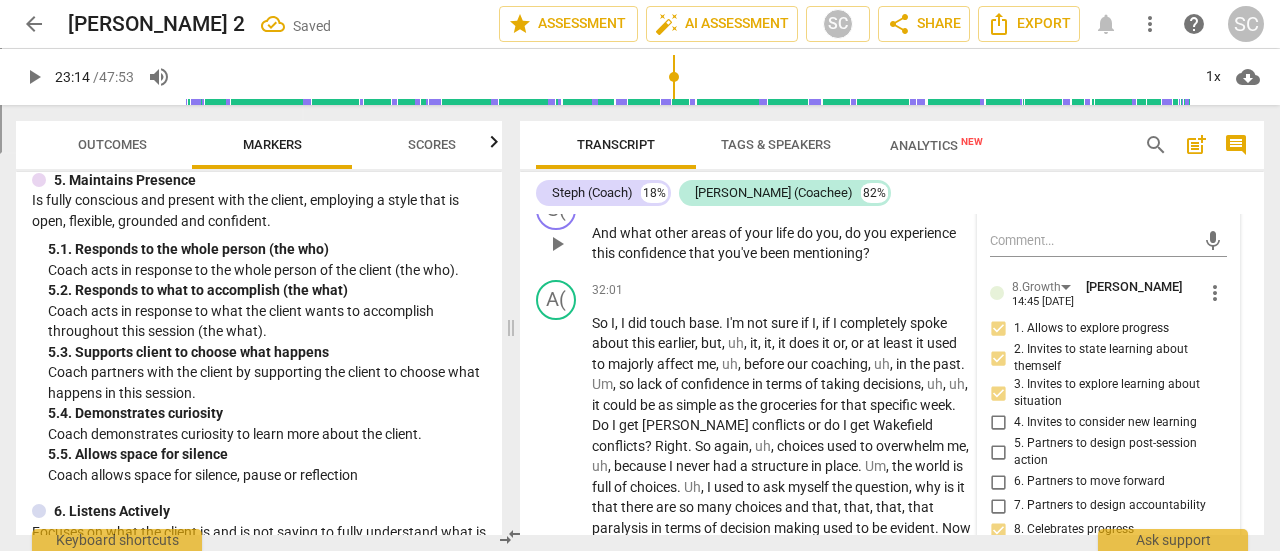 click on "Add competency" at bounding box center (910, 201) 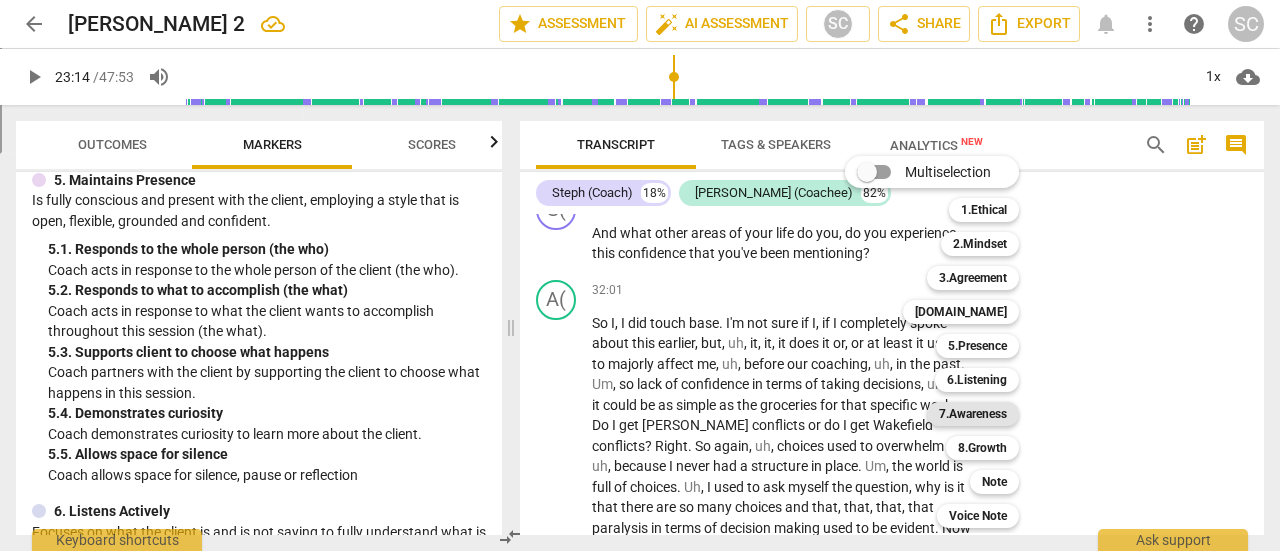click on "7.Awareness" at bounding box center (973, 414) 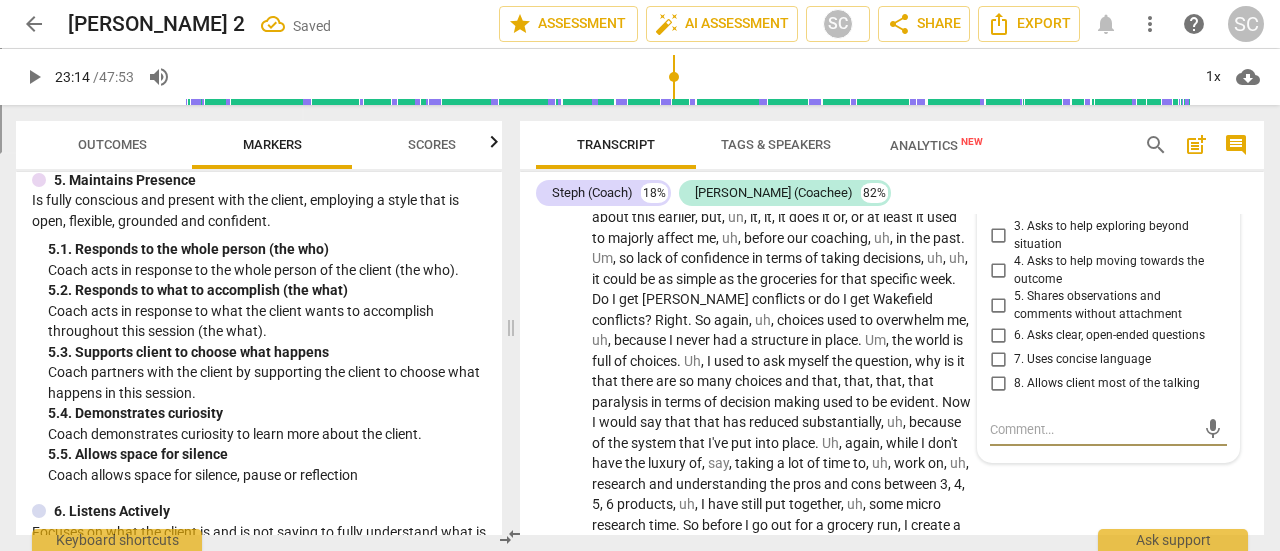 scroll, scrollTop: 10761, scrollLeft: 0, axis: vertical 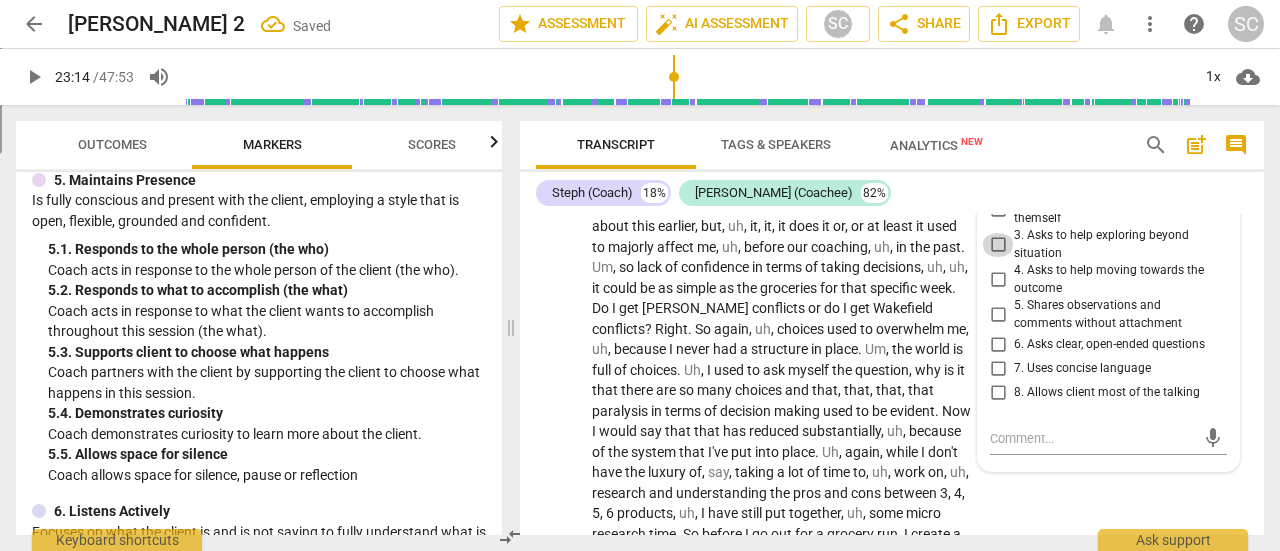 click on "3. Asks to help exploring beyond situation" at bounding box center [998, 245] 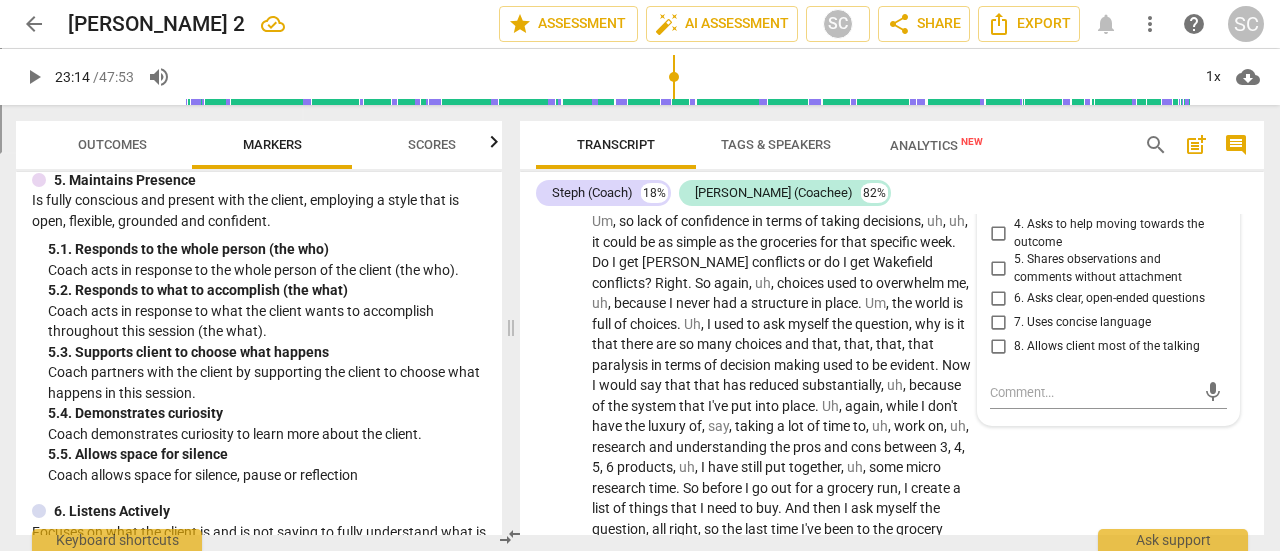 scroll, scrollTop: 10802, scrollLeft: 0, axis: vertical 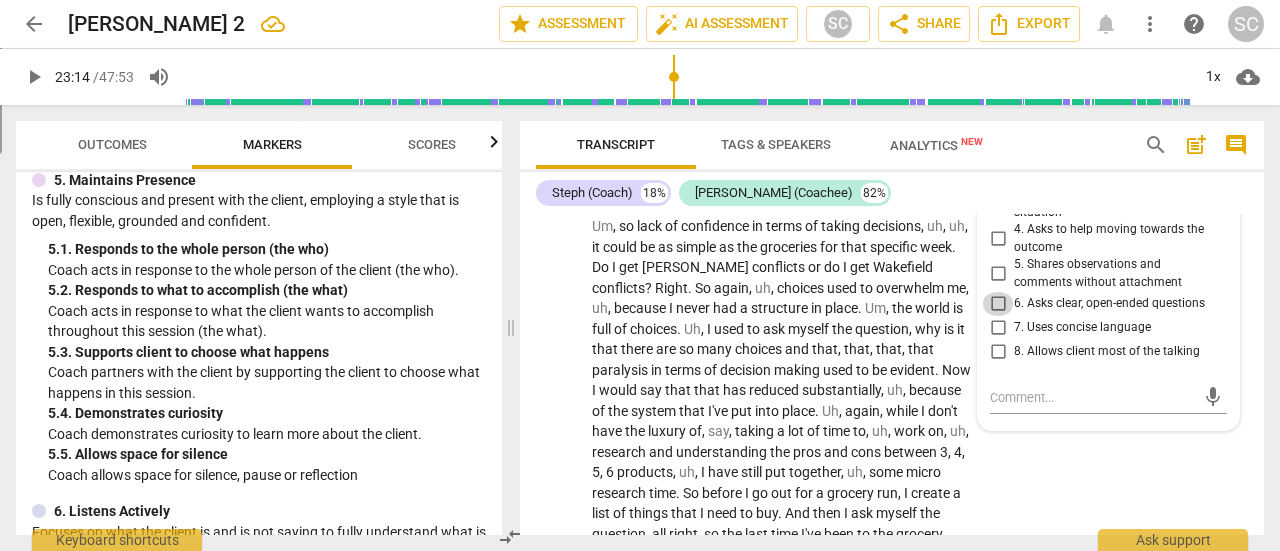 click on "6. Asks clear, open-ended questions" at bounding box center (998, 304) 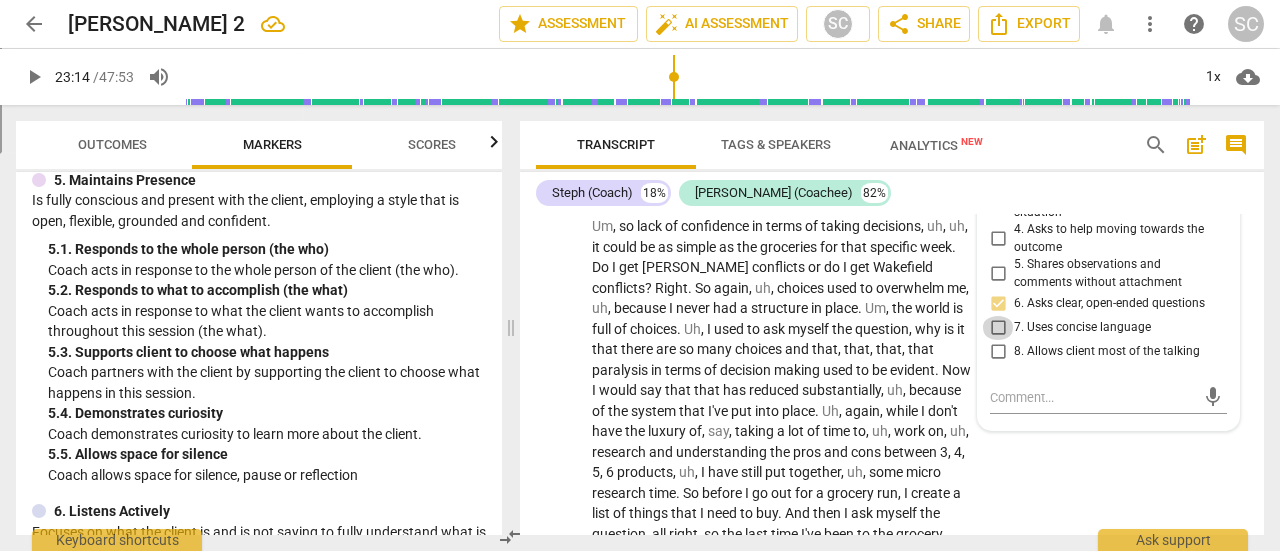 click on "7. Uses concise language" at bounding box center [998, 328] 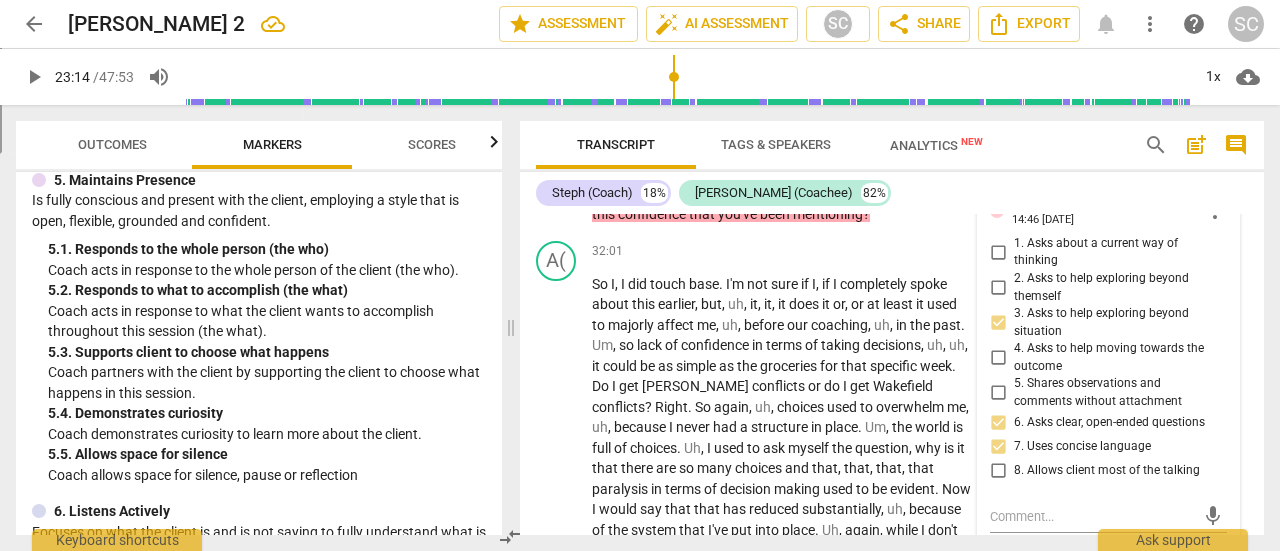 scroll, scrollTop: 10682, scrollLeft: 0, axis: vertical 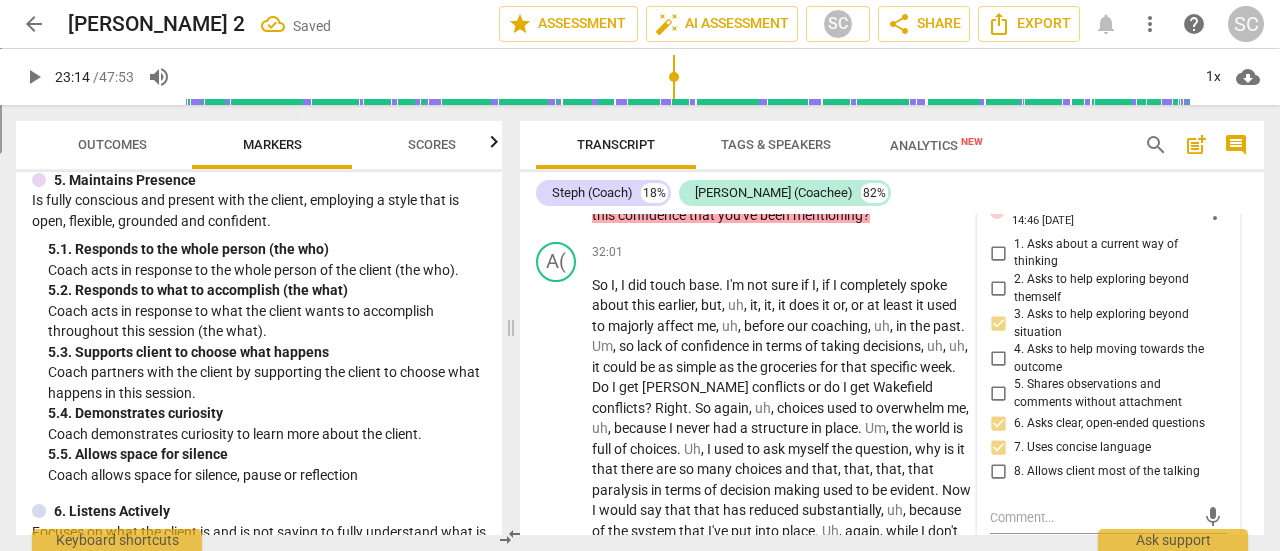 click on "Add competency" at bounding box center [809, 163] 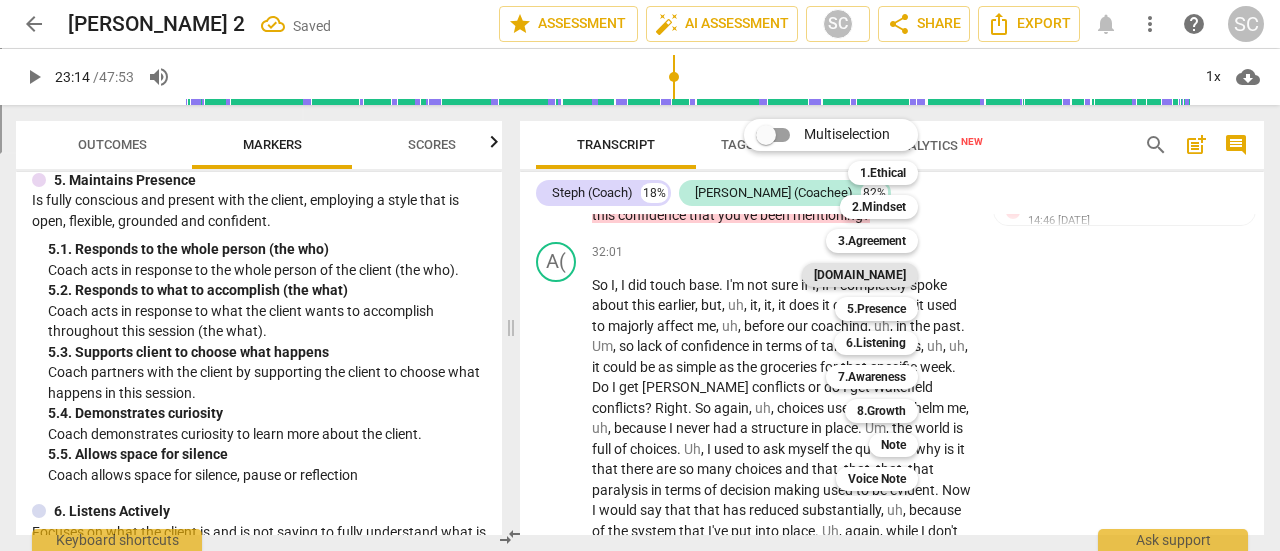 click on "[DOMAIN_NAME]" at bounding box center [860, 275] 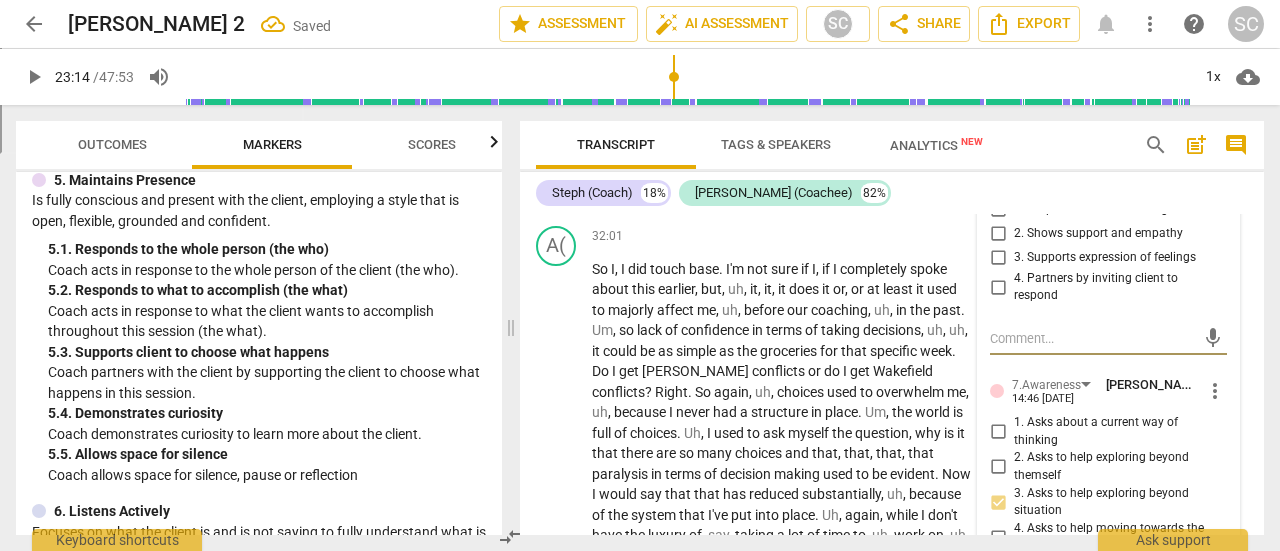 scroll, scrollTop: 10722, scrollLeft: 0, axis: vertical 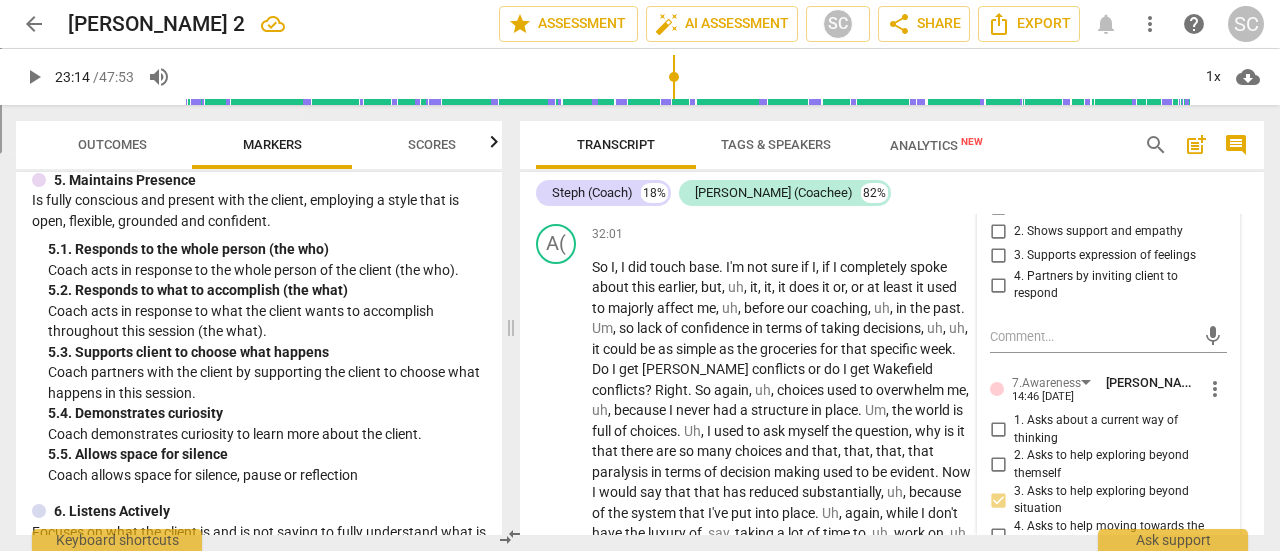 click on "more_vert" at bounding box center (1215, 172) 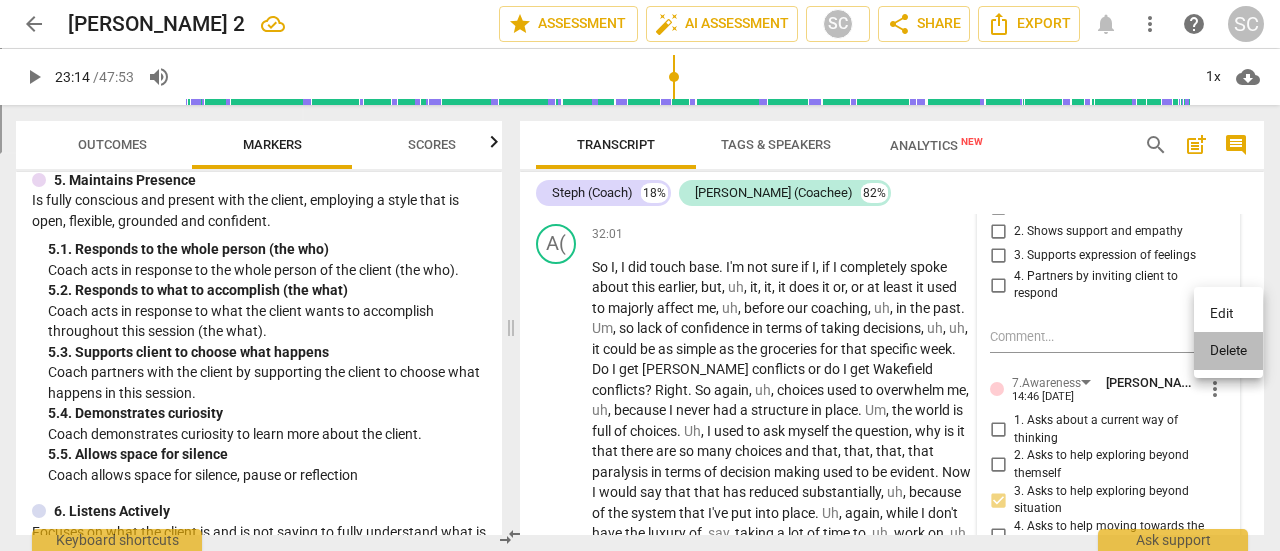 click on "Delete" at bounding box center [1228, 351] 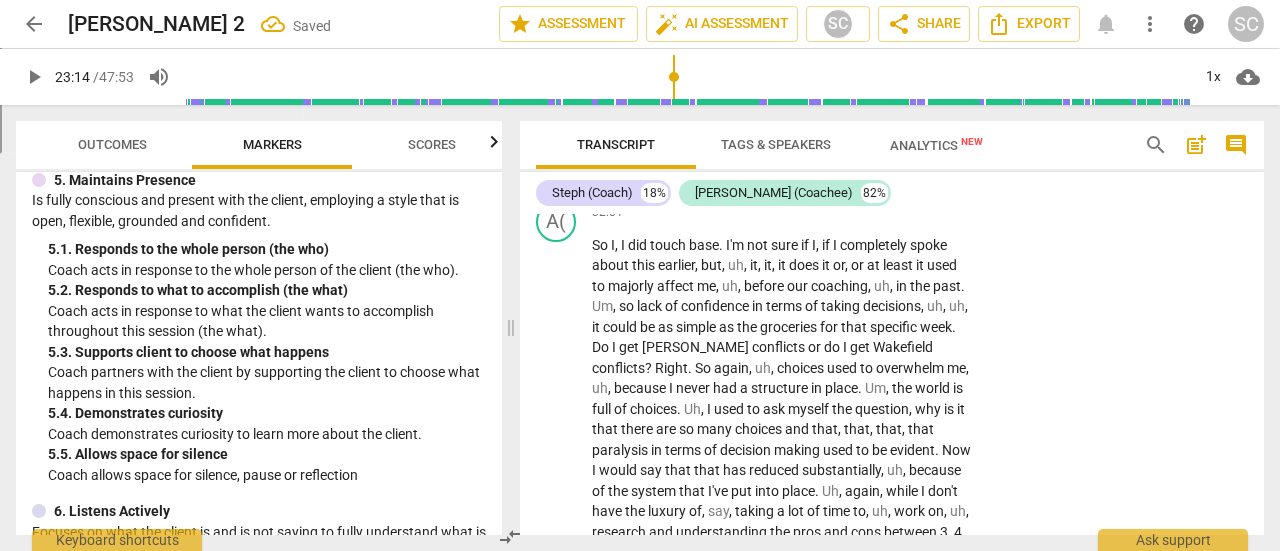 click on "Add competency" at bounding box center (809, 123) 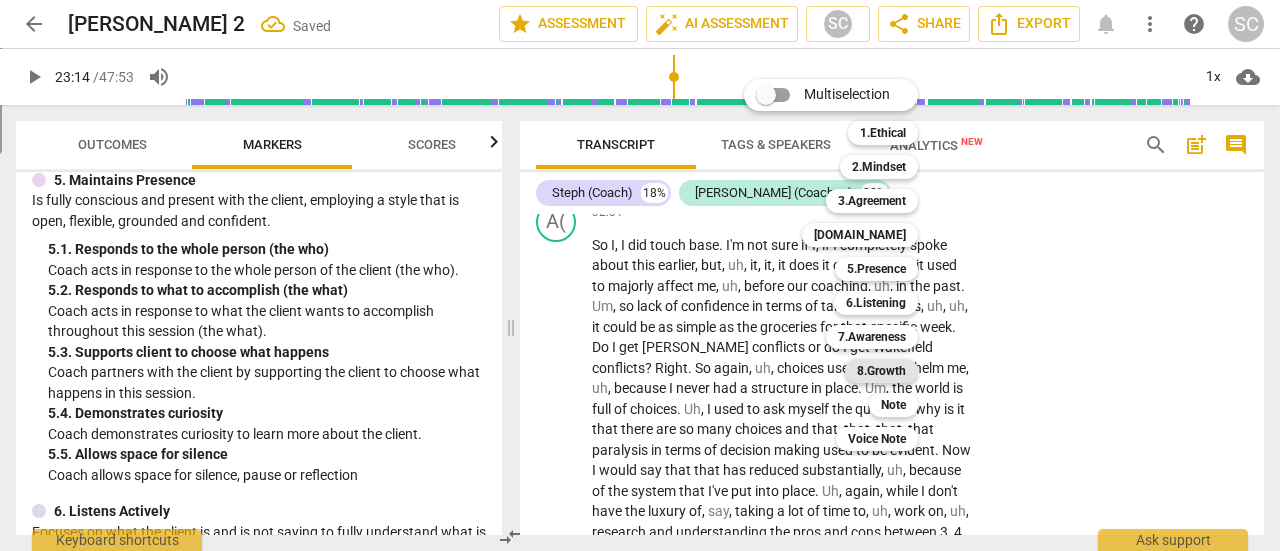 click on "8.Growth" at bounding box center [881, 371] 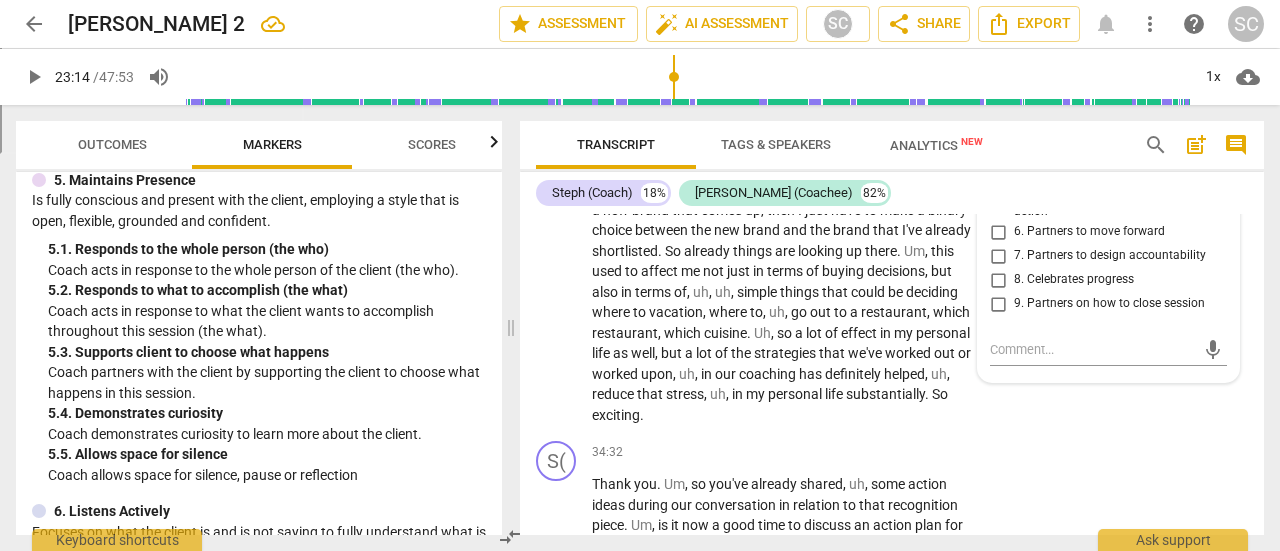 scroll, scrollTop: 11212, scrollLeft: 0, axis: vertical 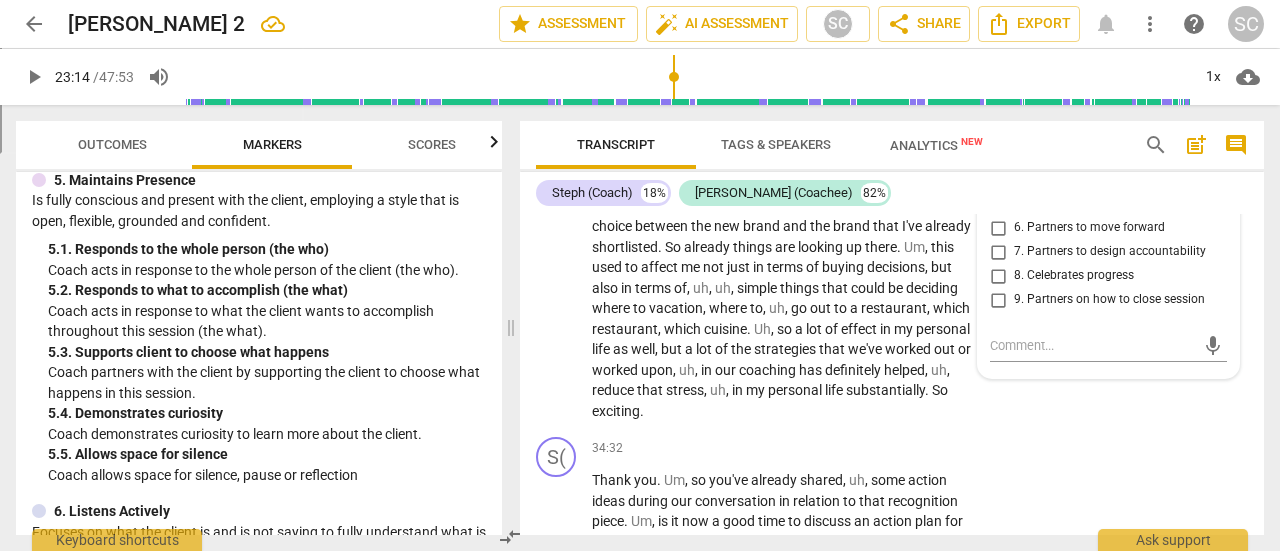 click on "4. Invites to consider new learning" at bounding box center (998, 169) 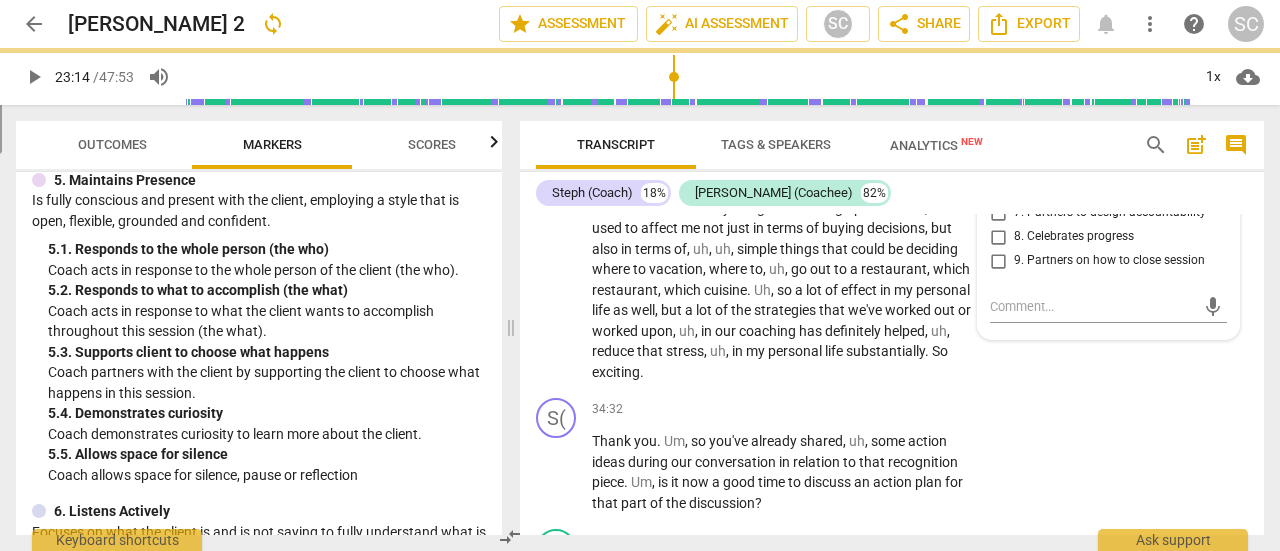 scroll, scrollTop: 11252, scrollLeft: 0, axis: vertical 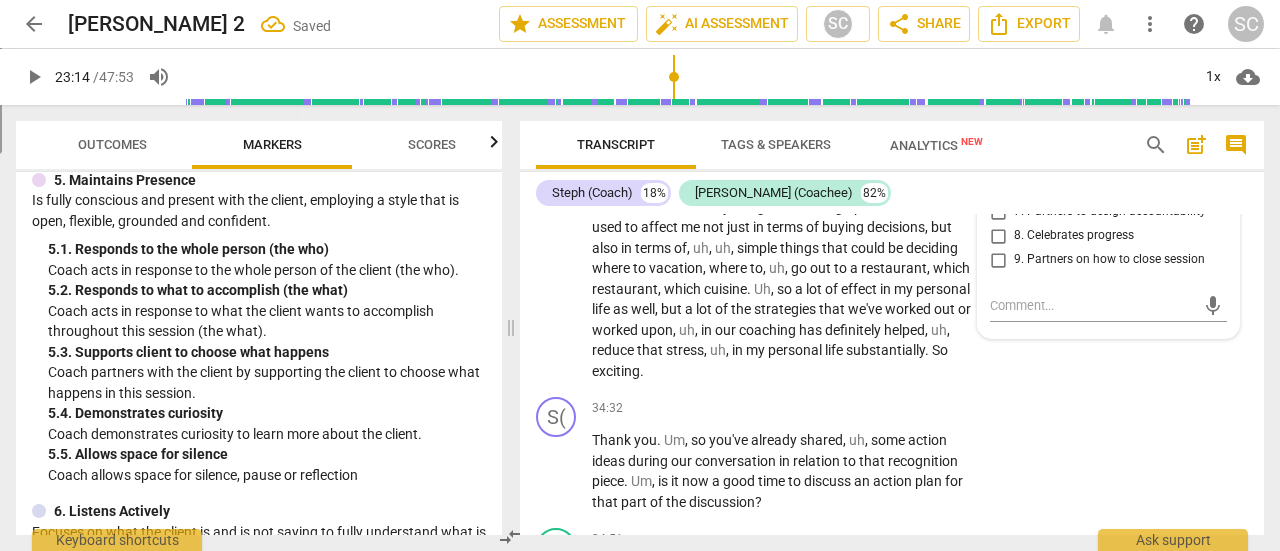 click on "6. Partners to move forward" at bounding box center (998, 188) 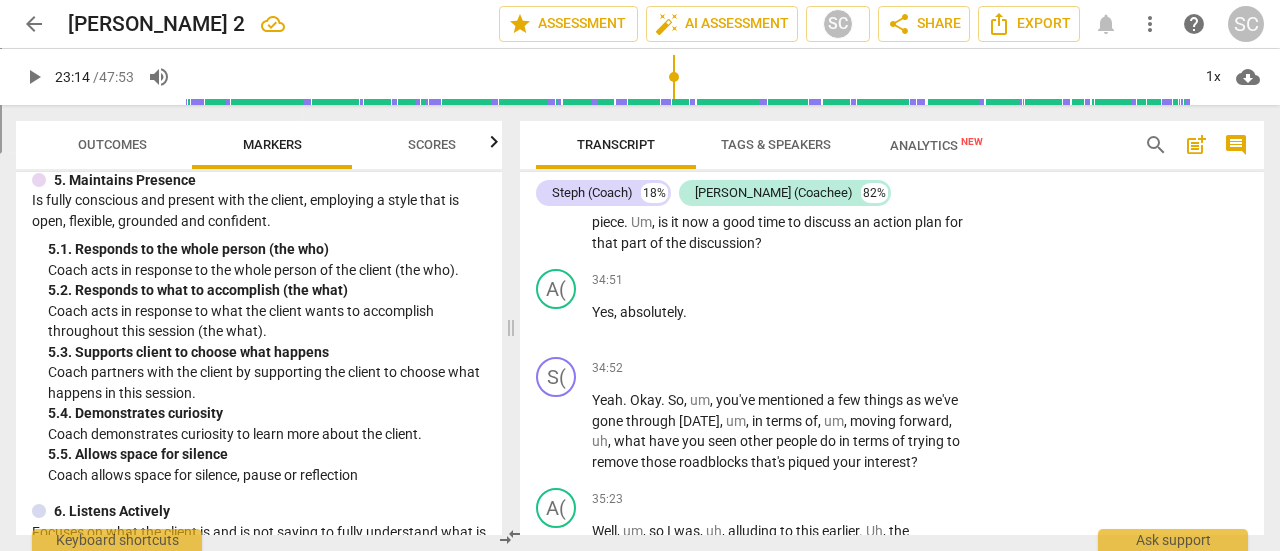 scroll, scrollTop: 11523, scrollLeft: 0, axis: vertical 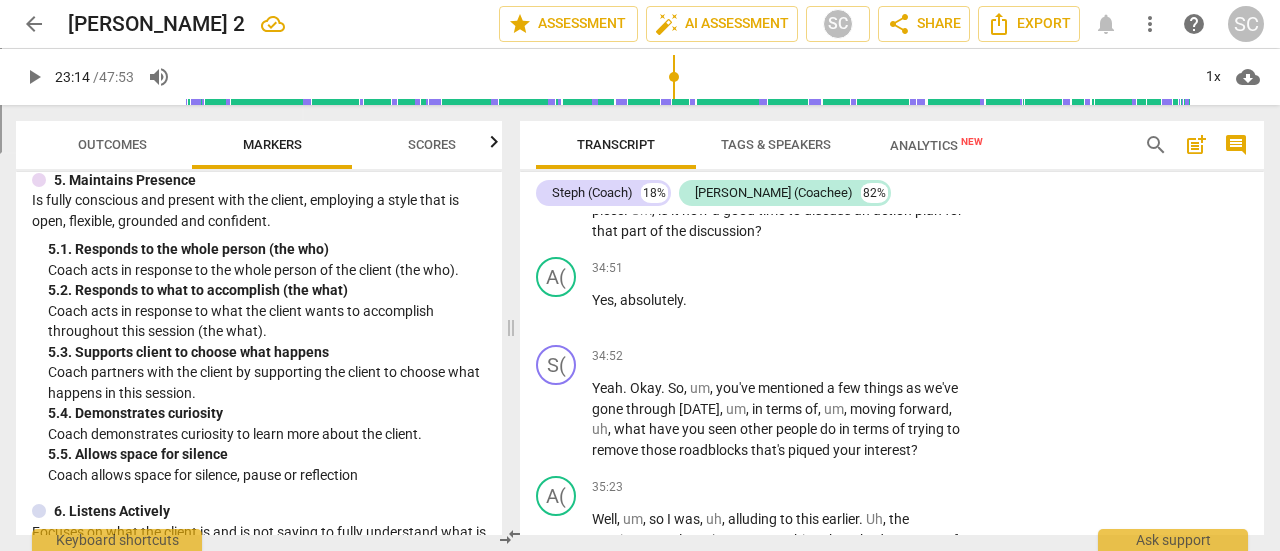 click on "Add competency" at bounding box center [910, 138] 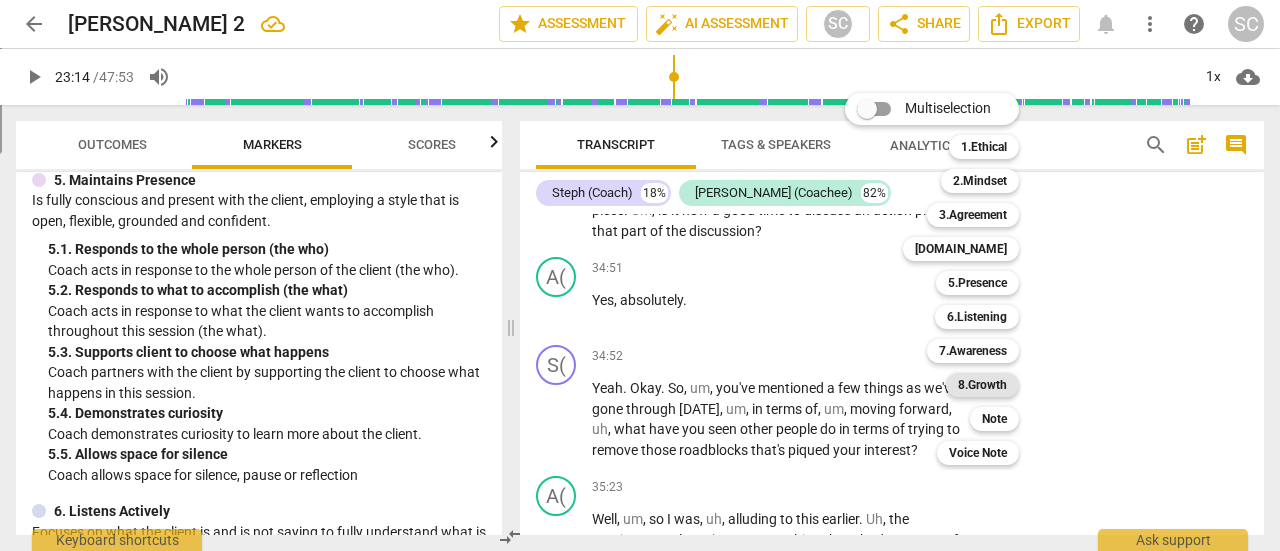 click on "8.Growth" at bounding box center (982, 385) 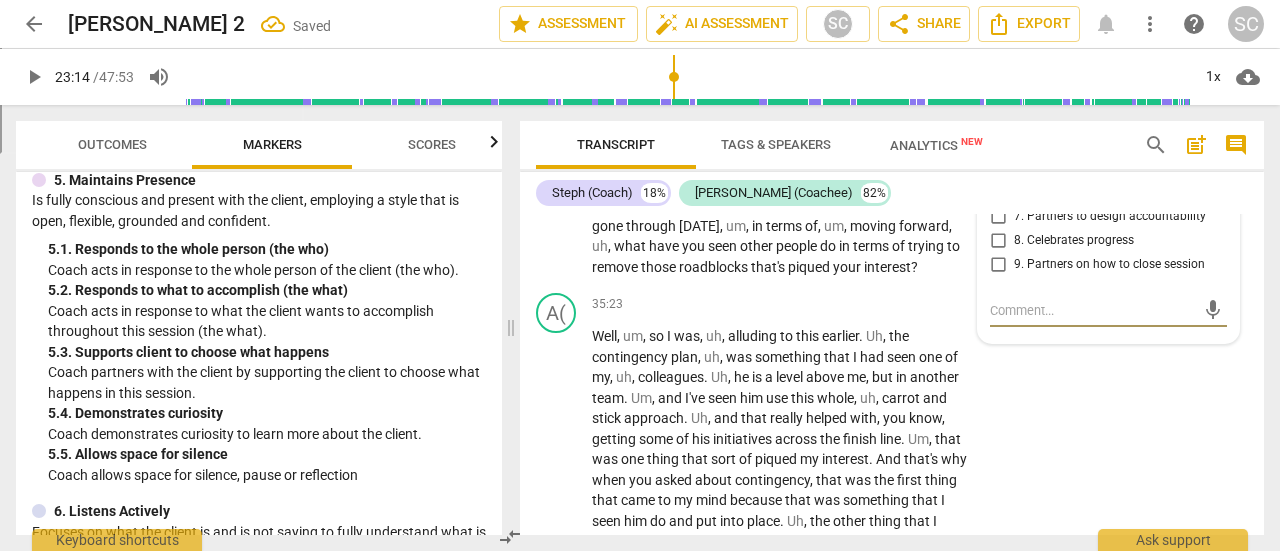 scroll, scrollTop: 11705, scrollLeft: 0, axis: vertical 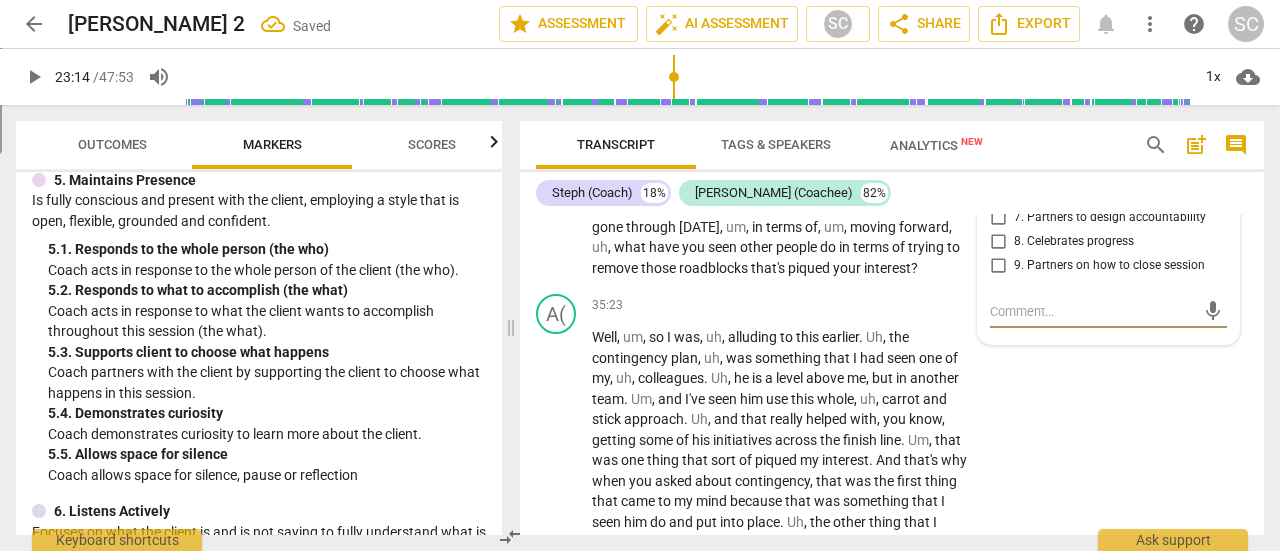 click on "6. Partners to move forward" at bounding box center (998, 194) 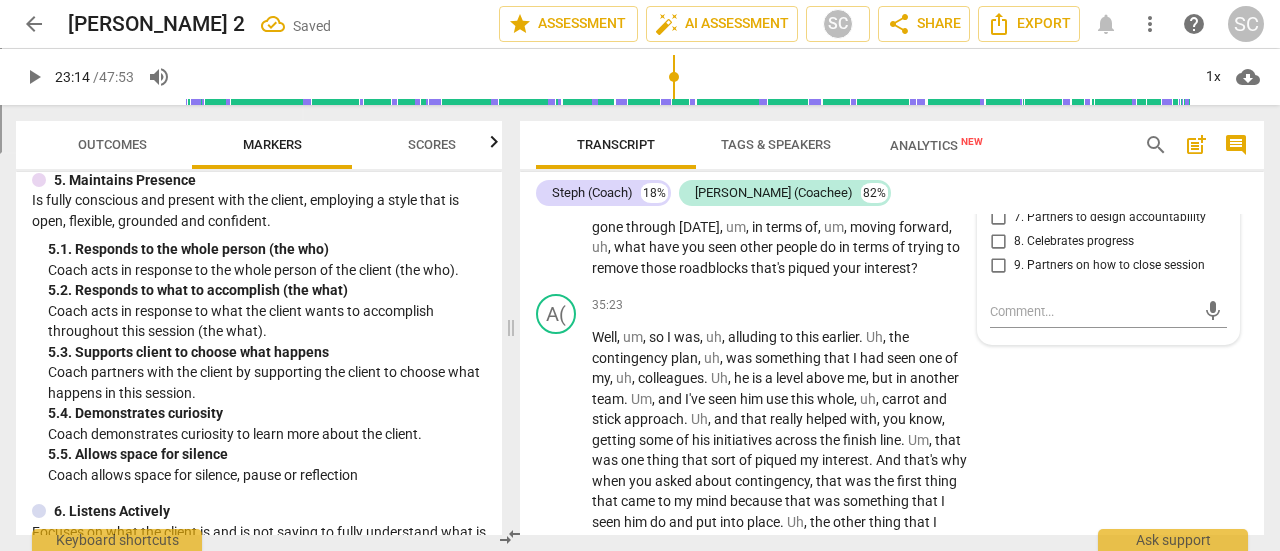 scroll, scrollTop: 11638, scrollLeft: 0, axis: vertical 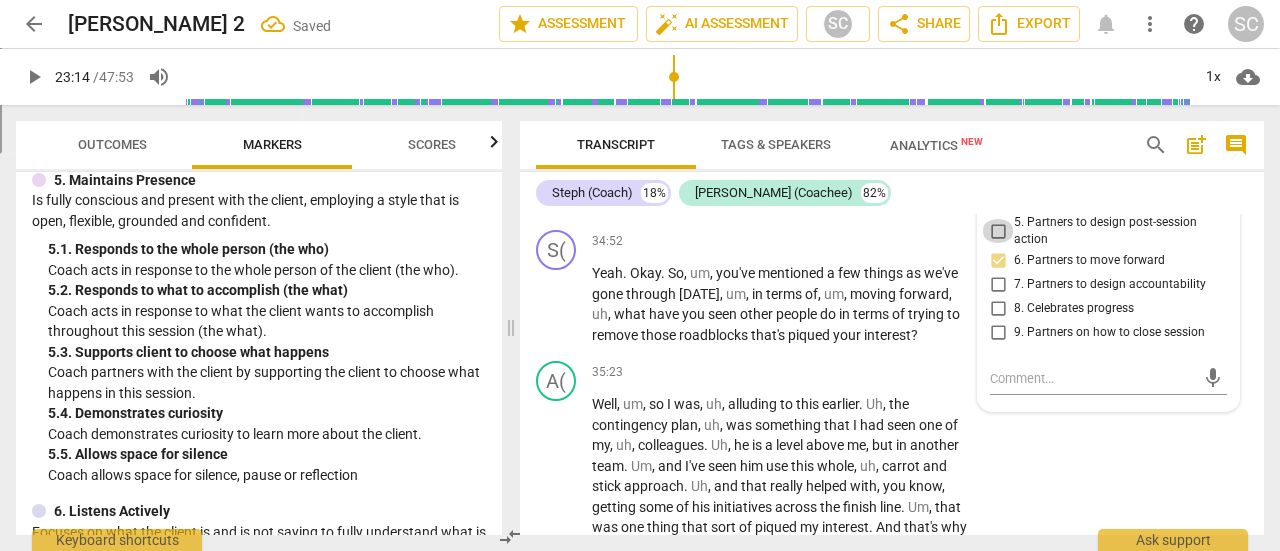 click on "5. Partners to design post-session action" at bounding box center (998, 231) 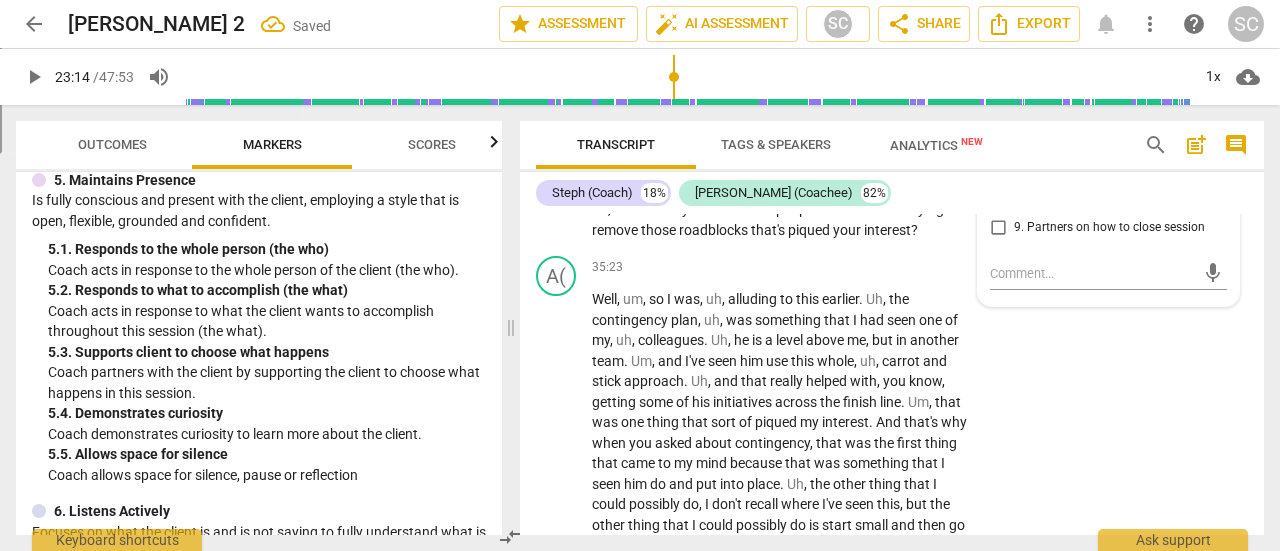 scroll, scrollTop: 11744, scrollLeft: 0, axis: vertical 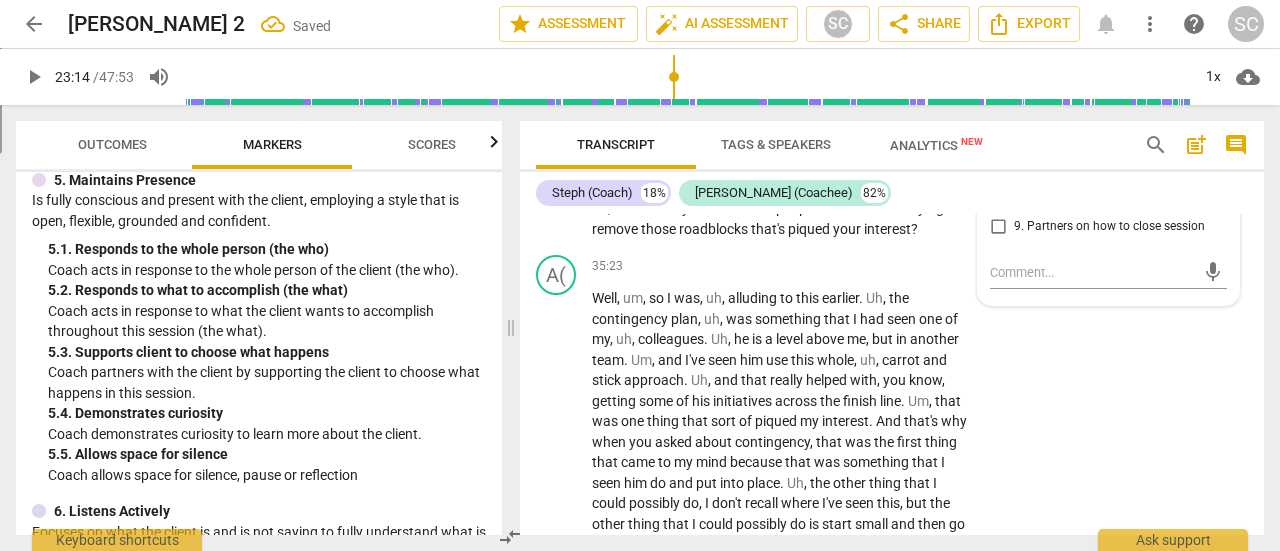 click on "Add competency" at bounding box center [910, 136] 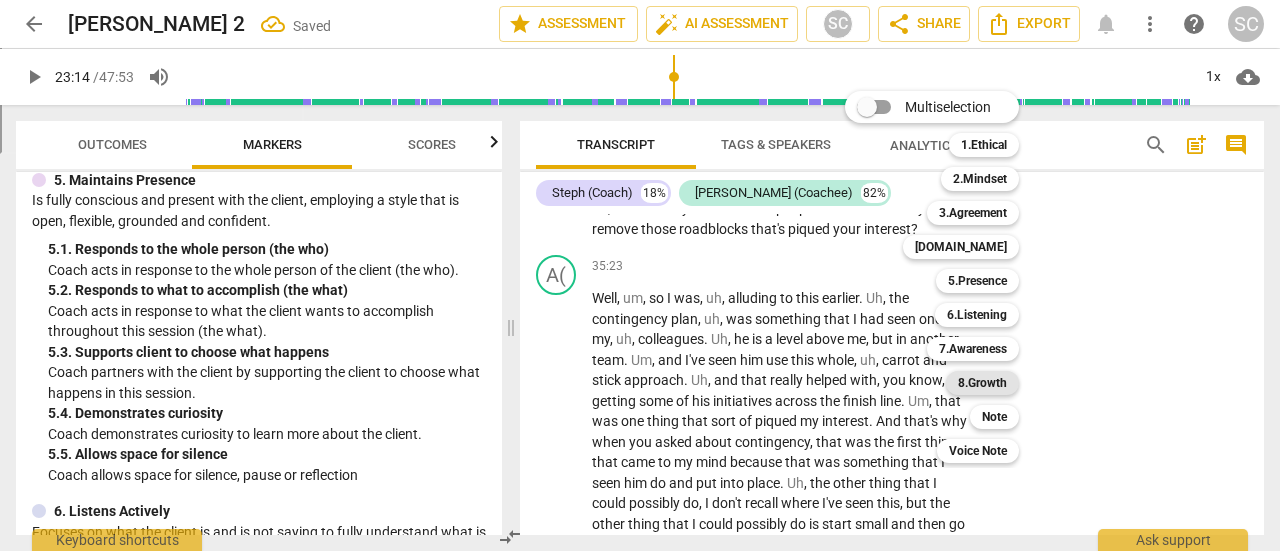 click on "8.Growth" at bounding box center (982, 383) 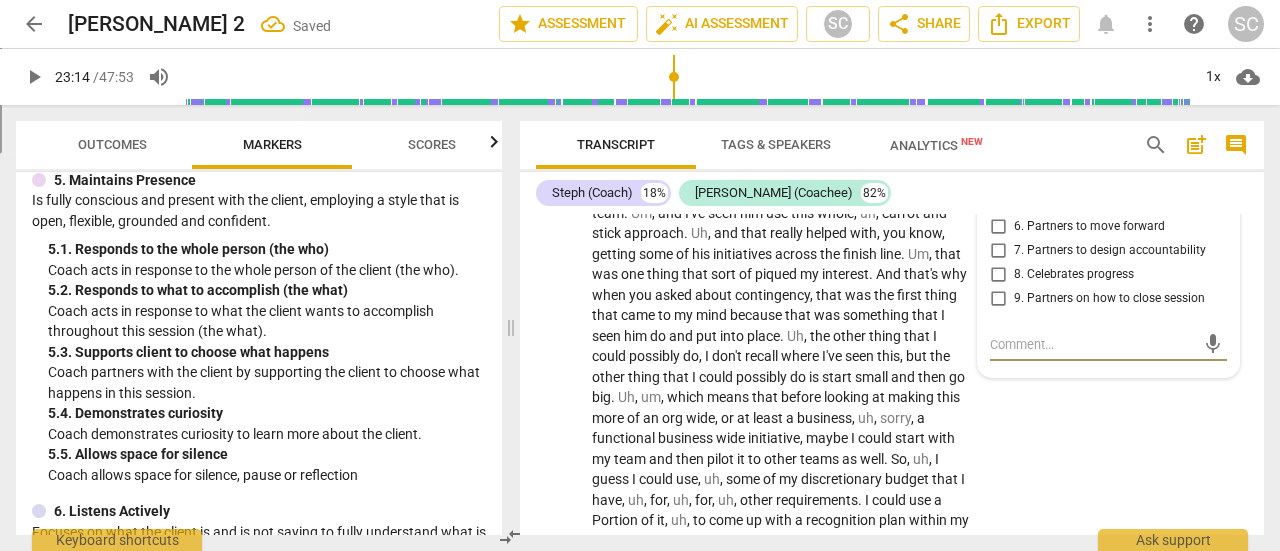 scroll, scrollTop: 11883, scrollLeft: 0, axis: vertical 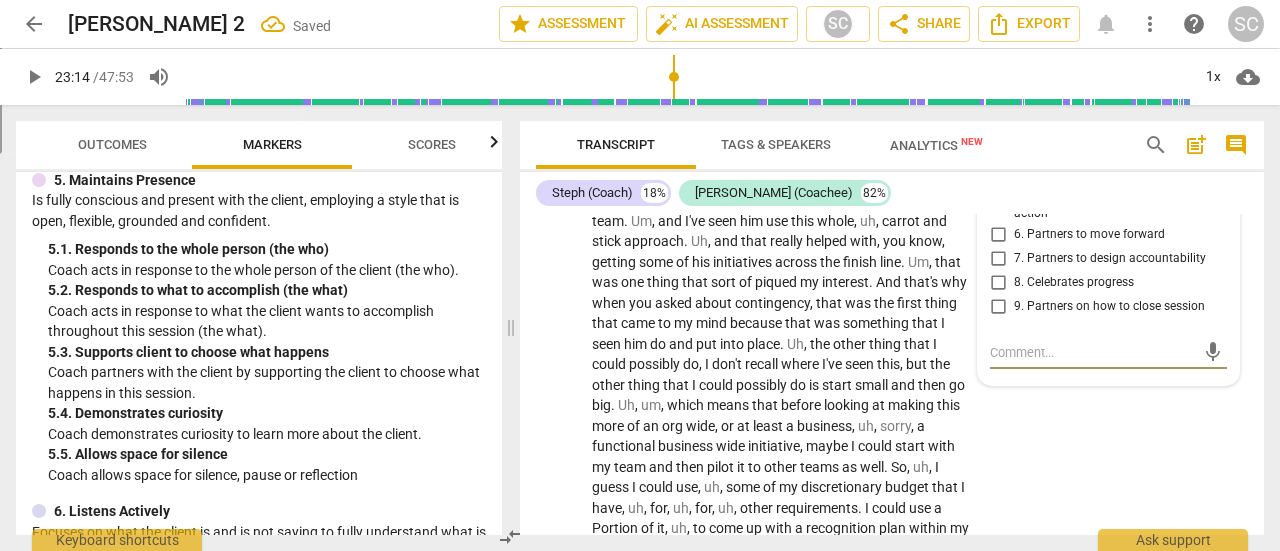 click on "6. Partners to move forward" at bounding box center (1089, 235) 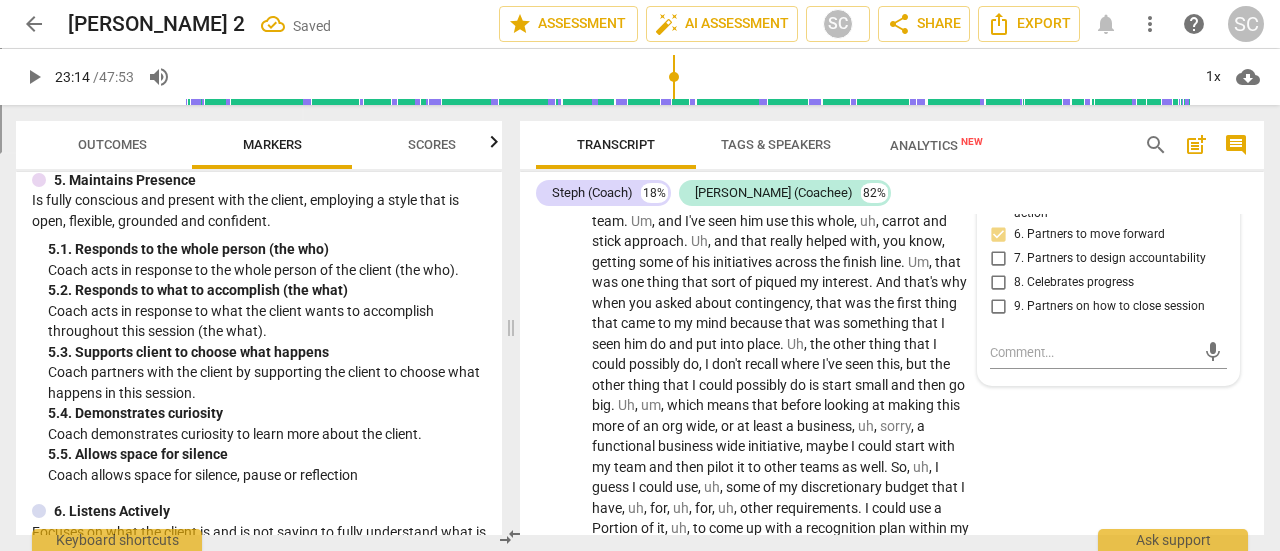 click on "5. Partners to design post-session action" at bounding box center (1116, 205) 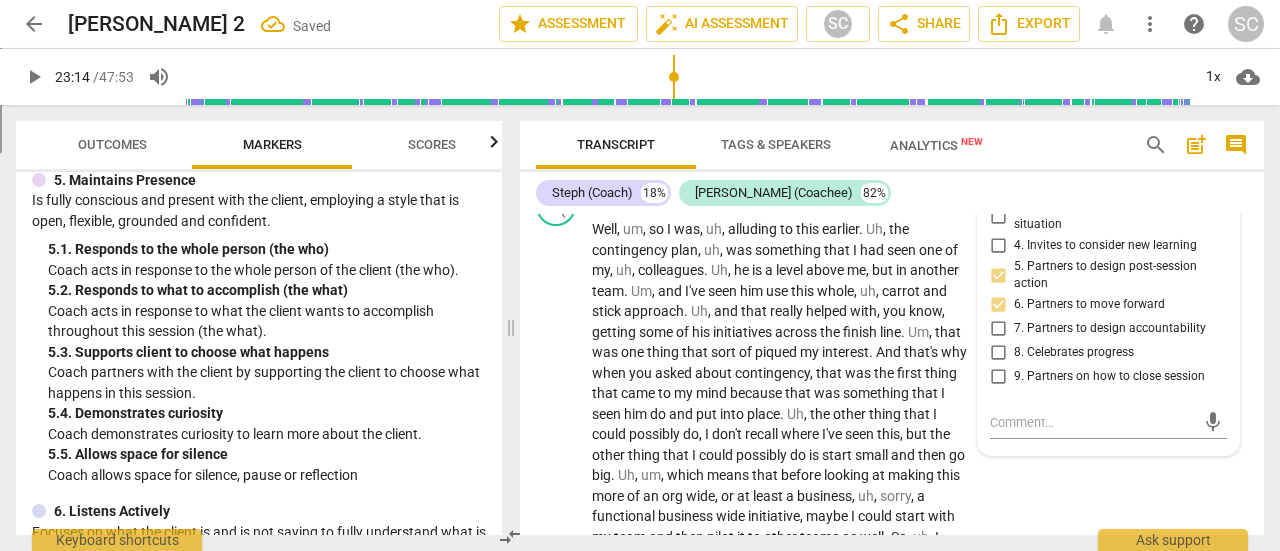 scroll, scrollTop: 11811, scrollLeft: 0, axis: vertical 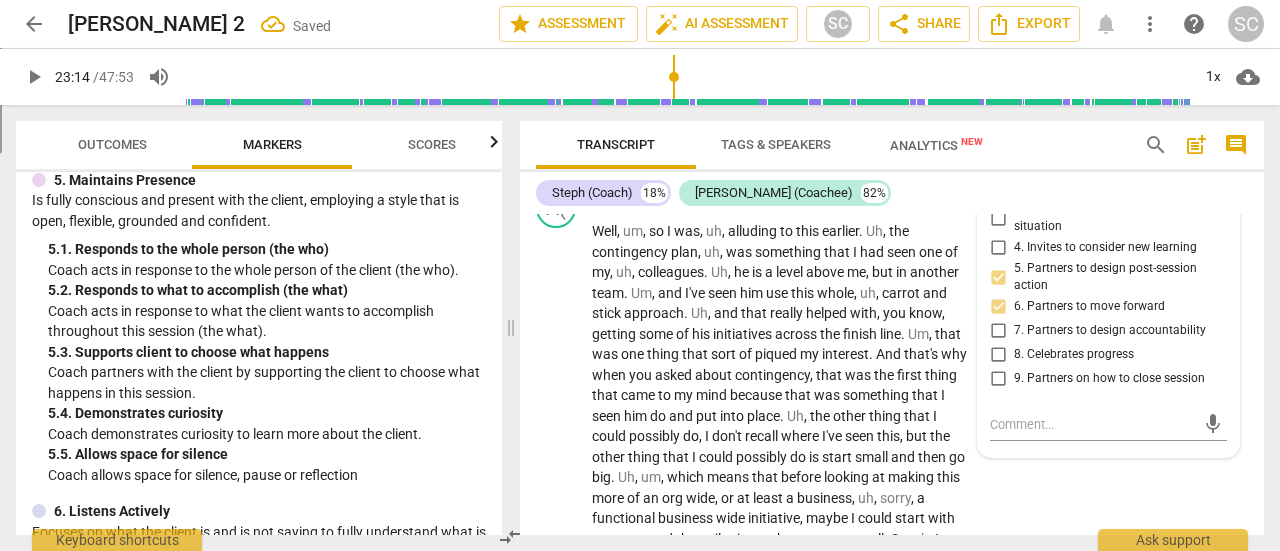 click on "4. Invites to consider new learning" at bounding box center (1105, 248) 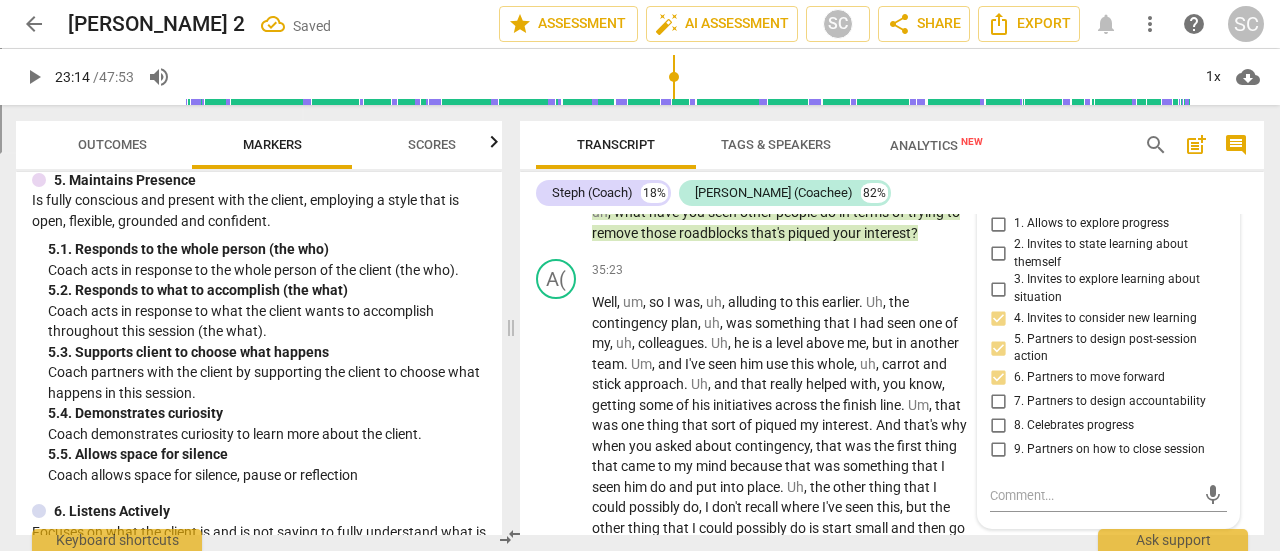 scroll, scrollTop: 11739, scrollLeft: 0, axis: vertical 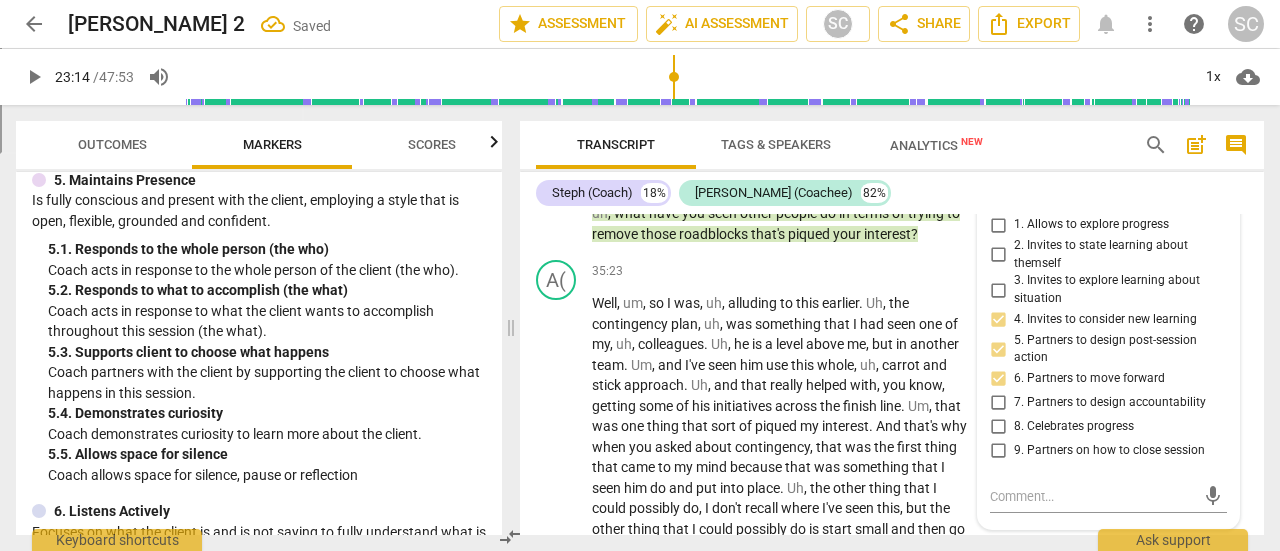 click on "Add competency" at bounding box center [829, 141] 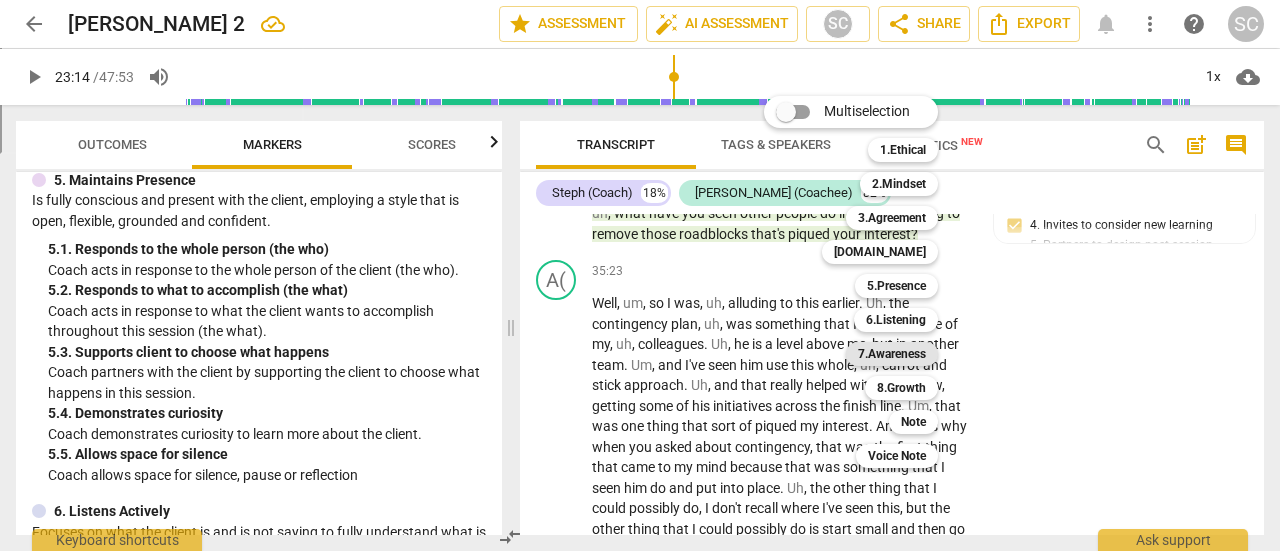 click on "7.Awareness" at bounding box center (892, 354) 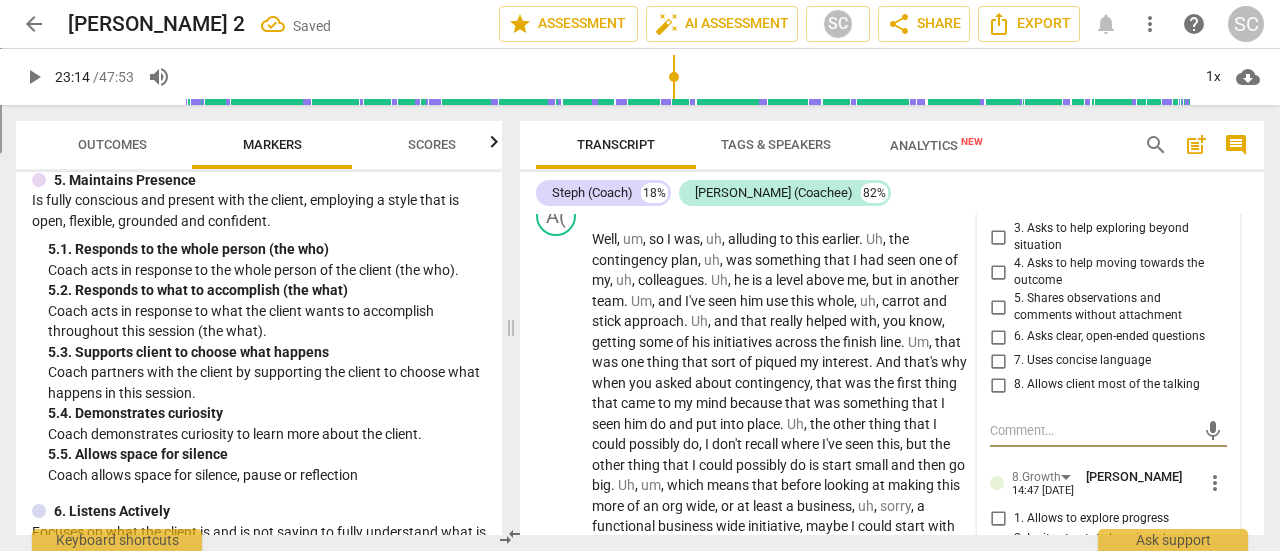 scroll, scrollTop: 11798, scrollLeft: 0, axis: vertical 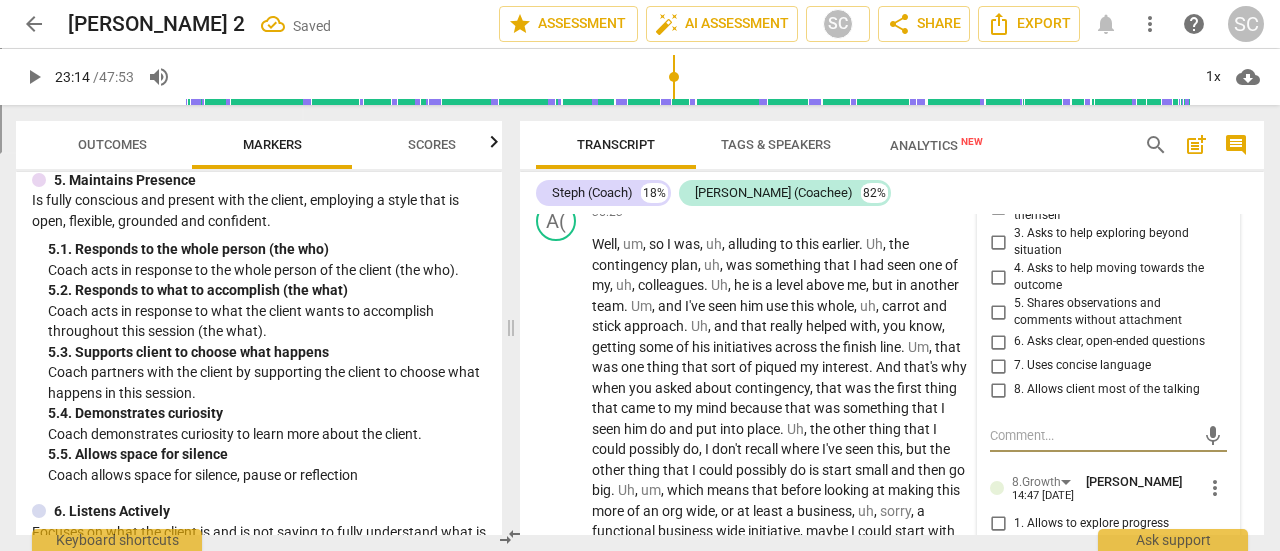 click on "3. Asks to help exploring beyond situation" at bounding box center (998, 242) 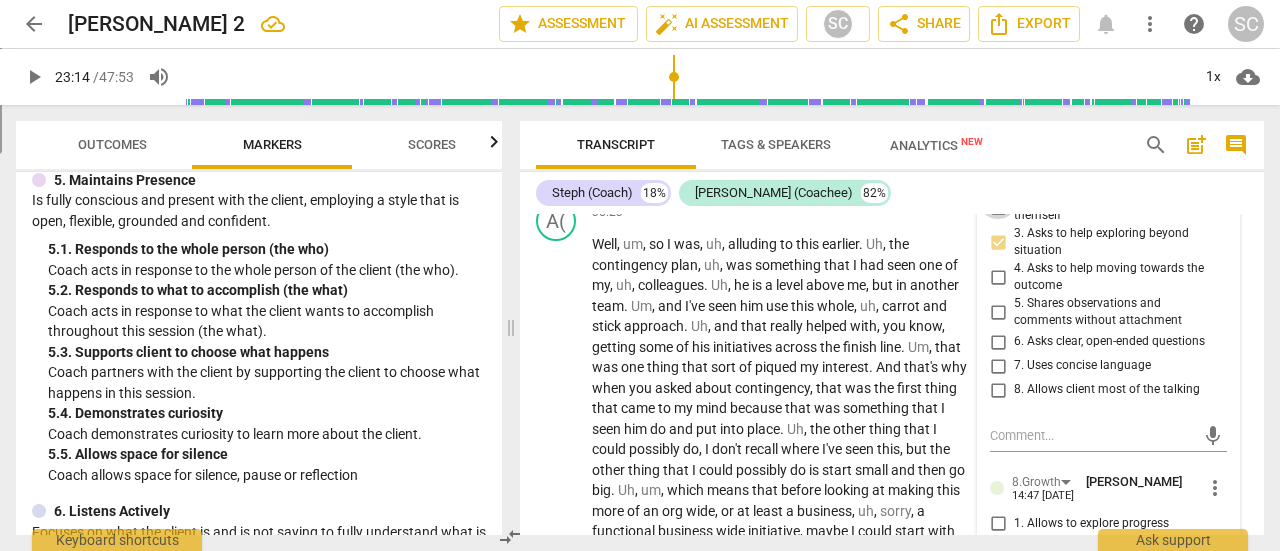click on "2. Asks to help exploring beyond themself" at bounding box center (998, 207) 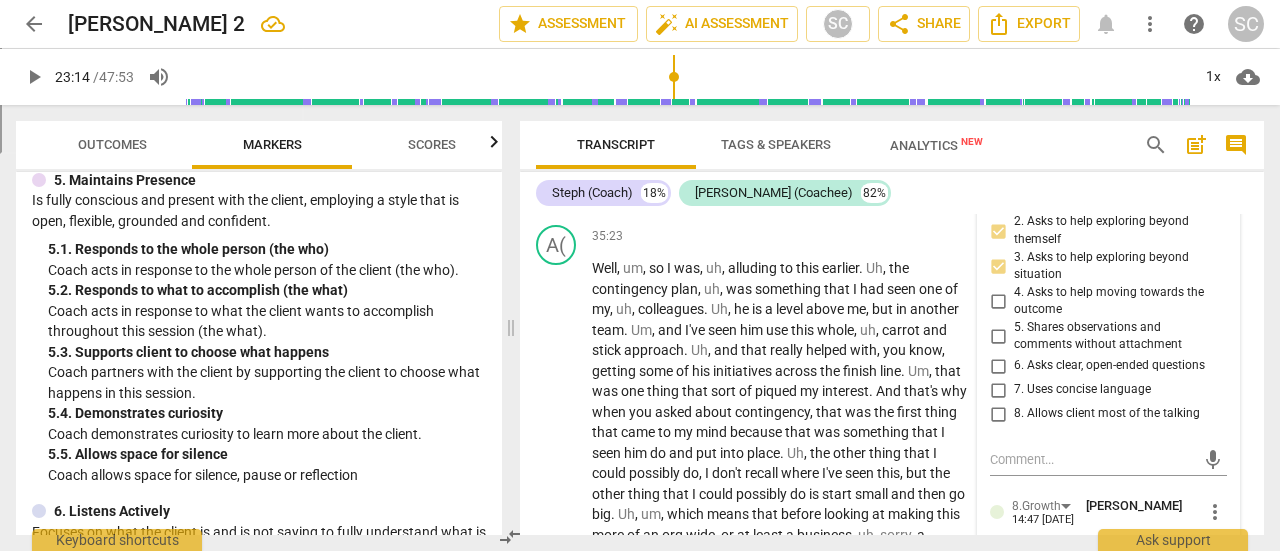 scroll, scrollTop: 11774, scrollLeft: 0, axis: vertical 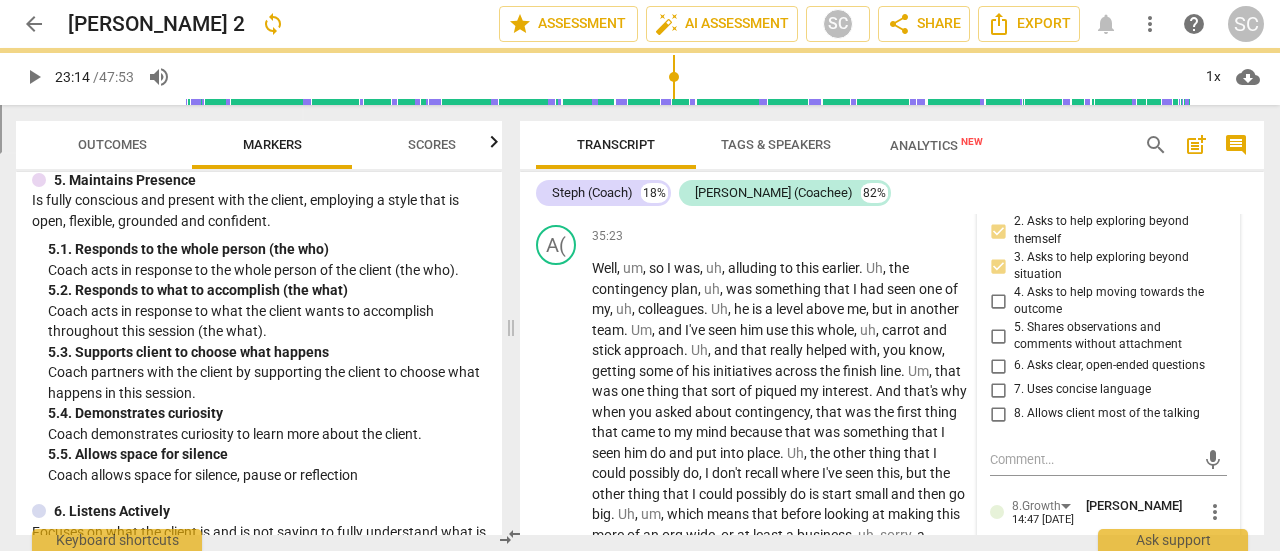 click on "1. Asks about a current way of thinking" at bounding box center [998, 196] 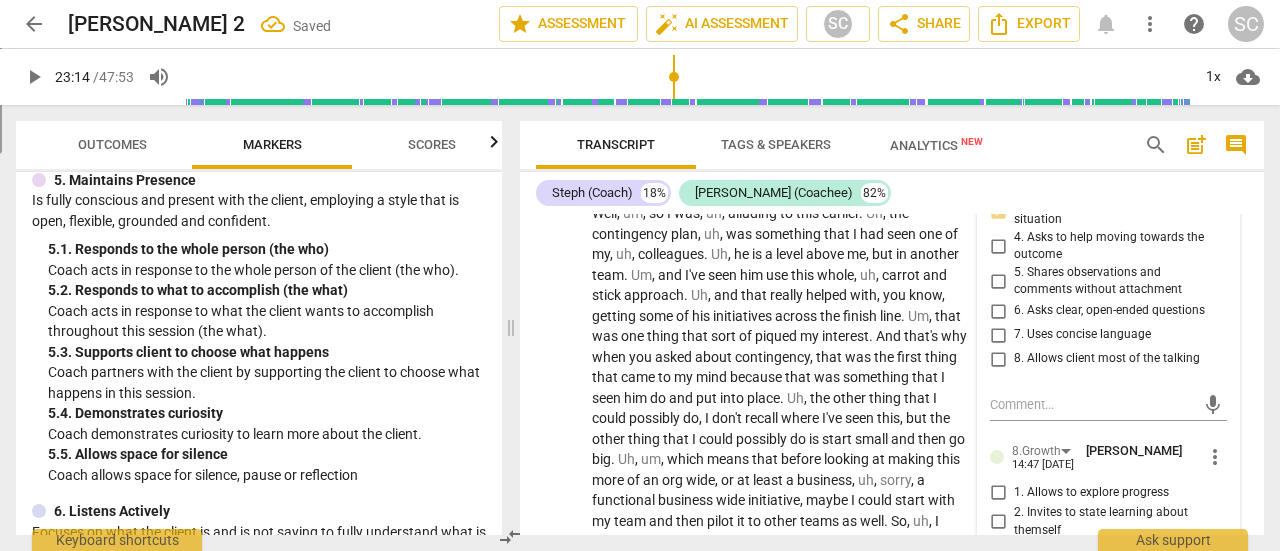 scroll, scrollTop: 11831, scrollLeft: 0, axis: vertical 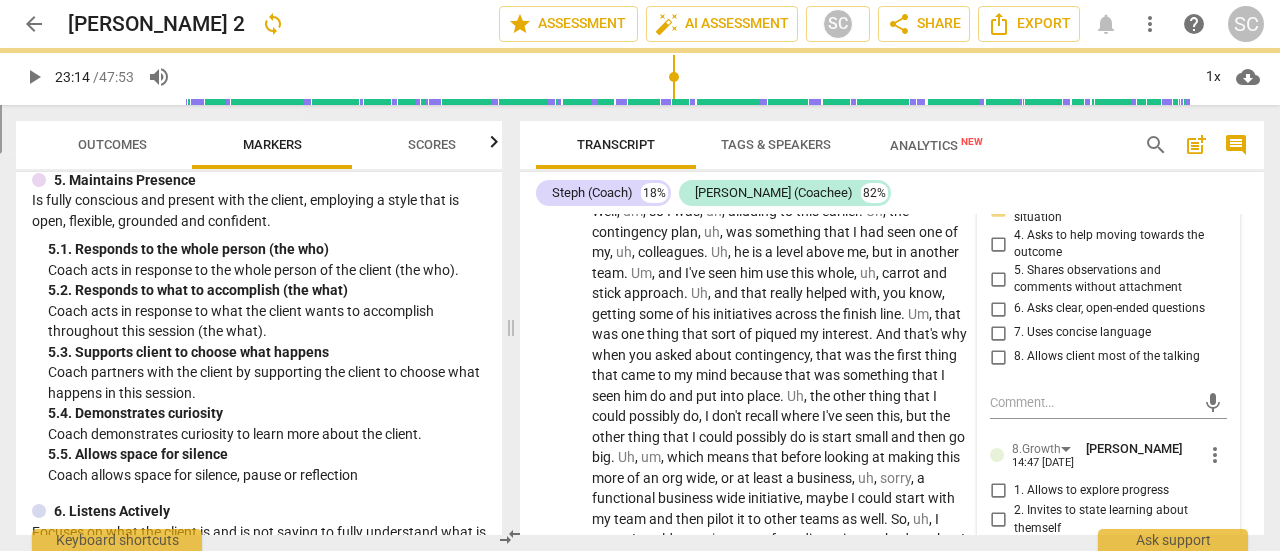 click on "4. Asks to help moving towards the outcome" at bounding box center [998, 244] 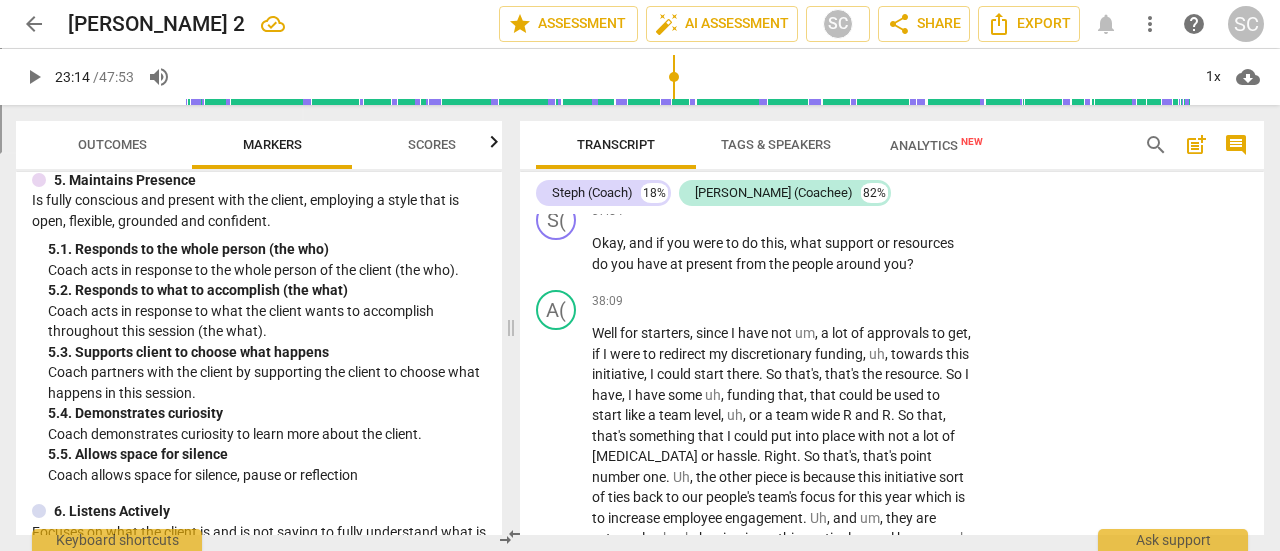 scroll, scrollTop: 12546, scrollLeft: 0, axis: vertical 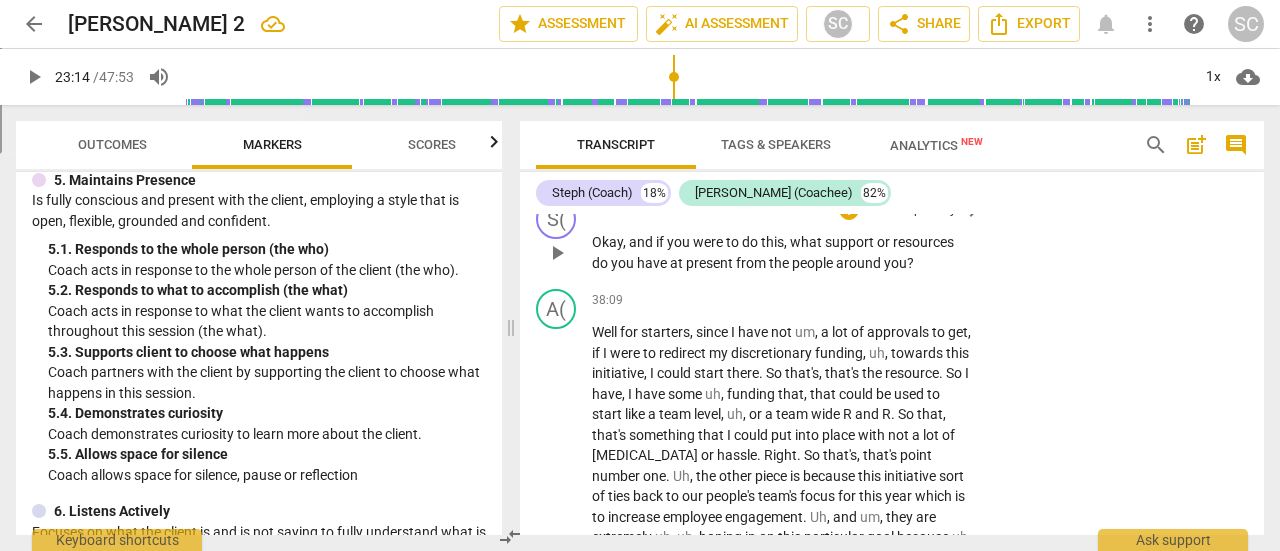 click on "+ Add competency" at bounding box center (898, 210) 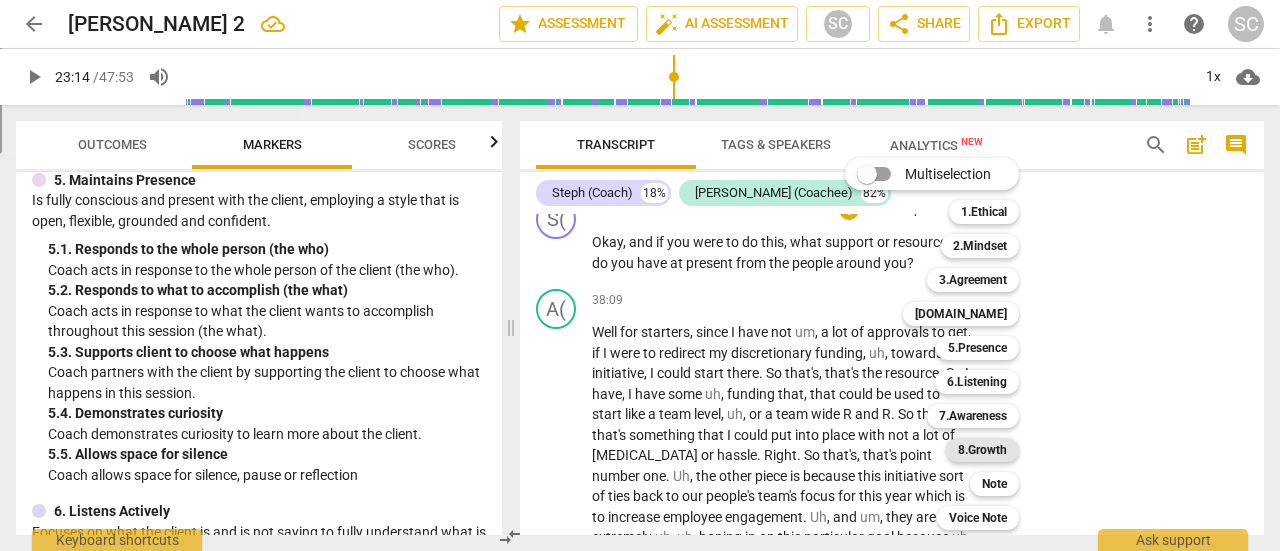 click on "8.Growth" at bounding box center [982, 450] 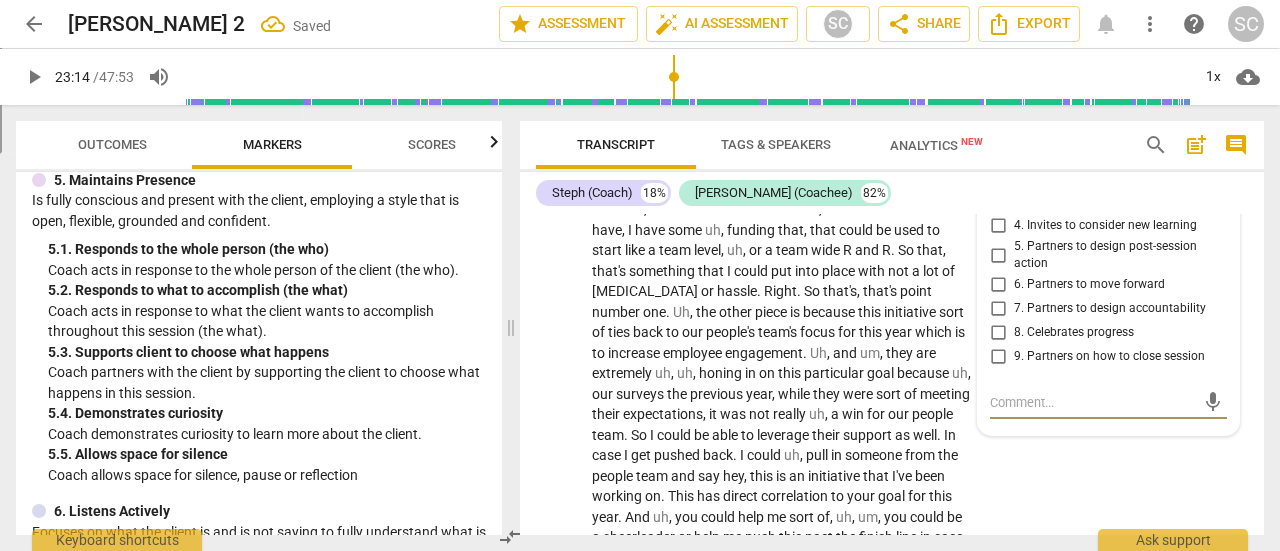 scroll, scrollTop: 12704, scrollLeft: 0, axis: vertical 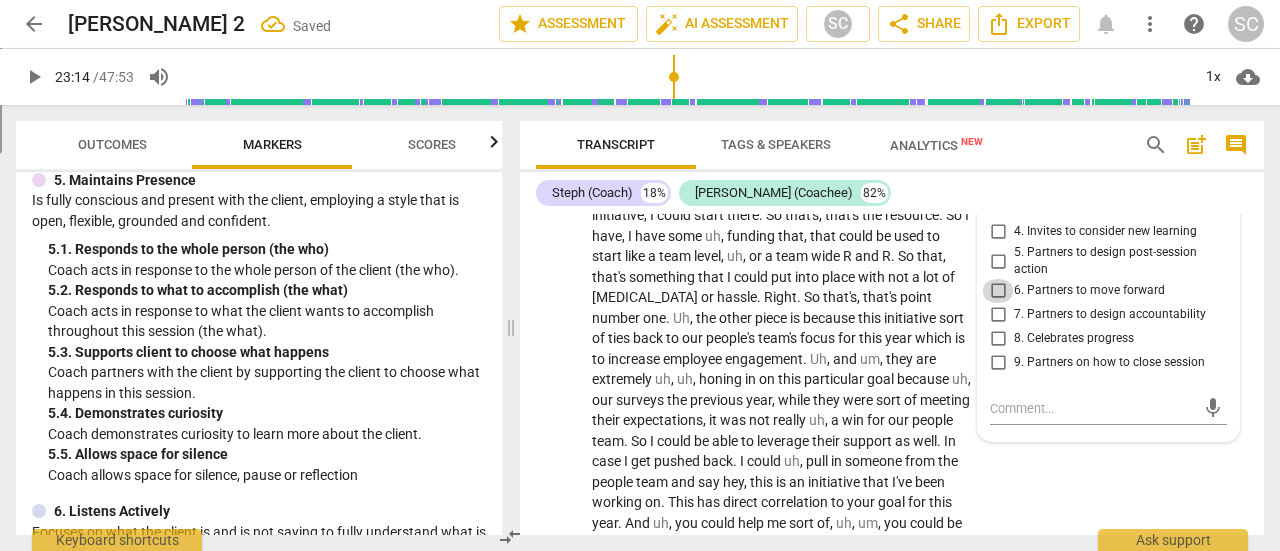 click on "6. Partners to move forward" at bounding box center (998, 291) 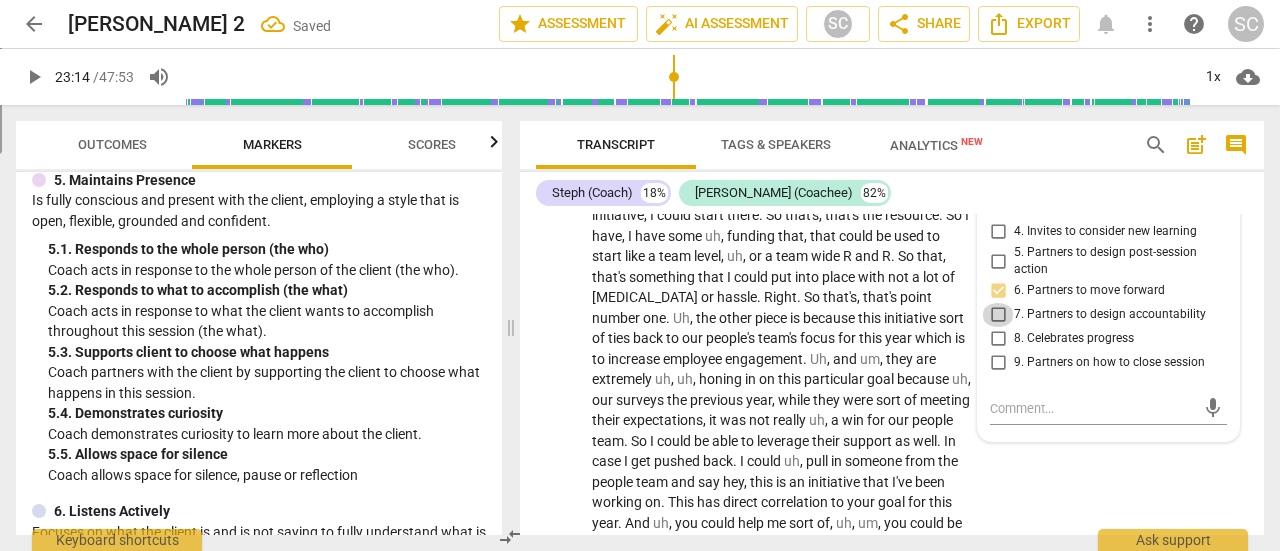 click on "7. Partners to design accountability" at bounding box center [998, 315] 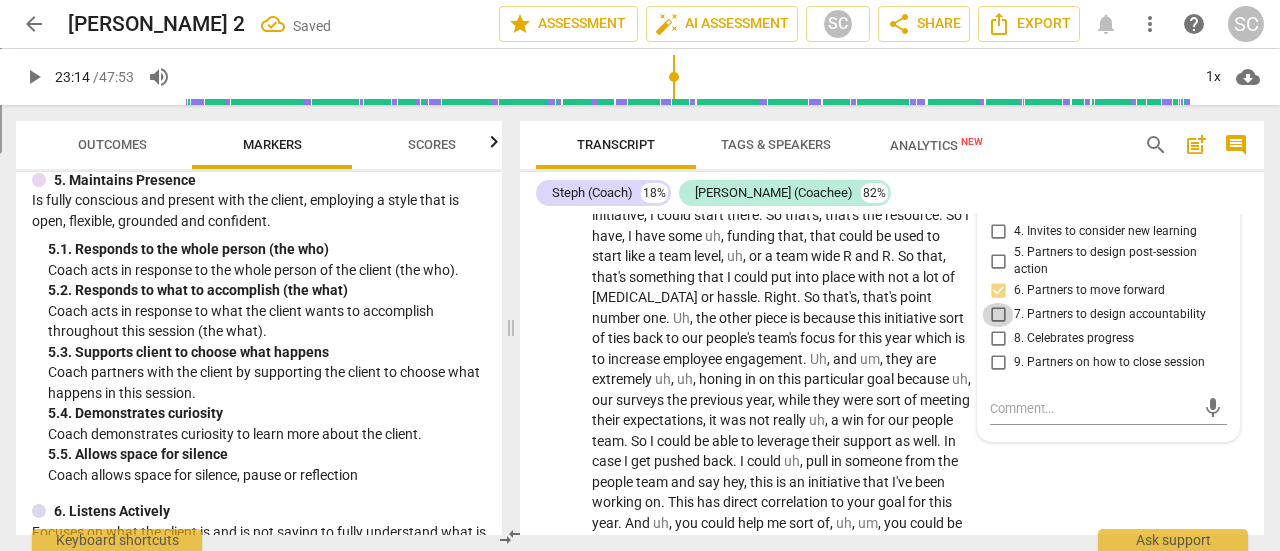 checkbox on "true" 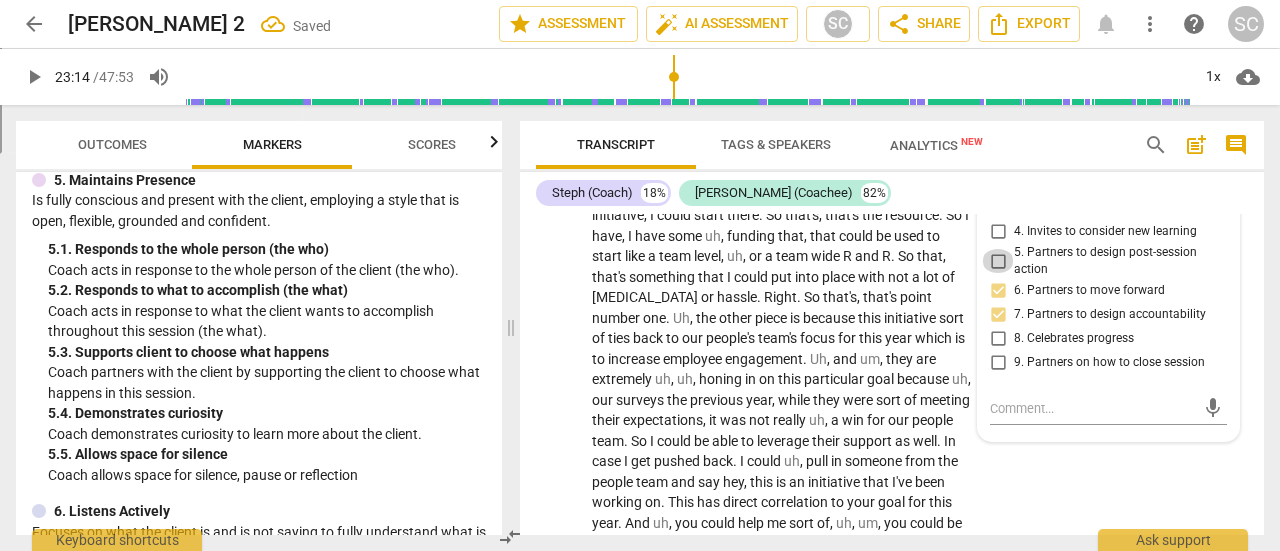 click on "5. Partners to design post-session action" at bounding box center [998, 261] 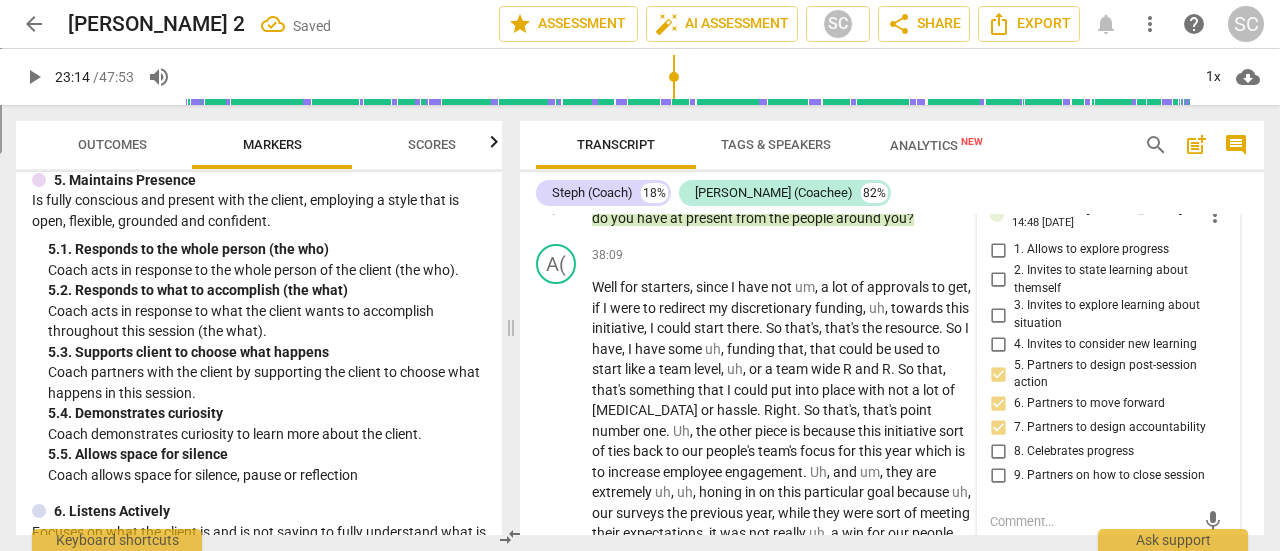 scroll, scrollTop: 12584, scrollLeft: 0, axis: vertical 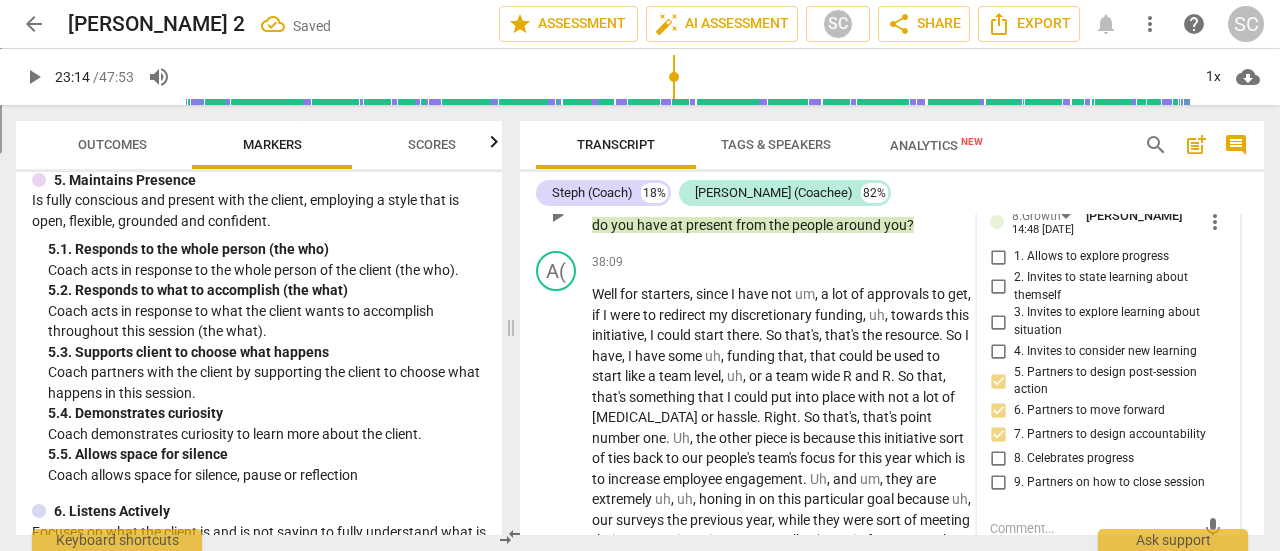click on "Add competency" at bounding box center [829, 173] 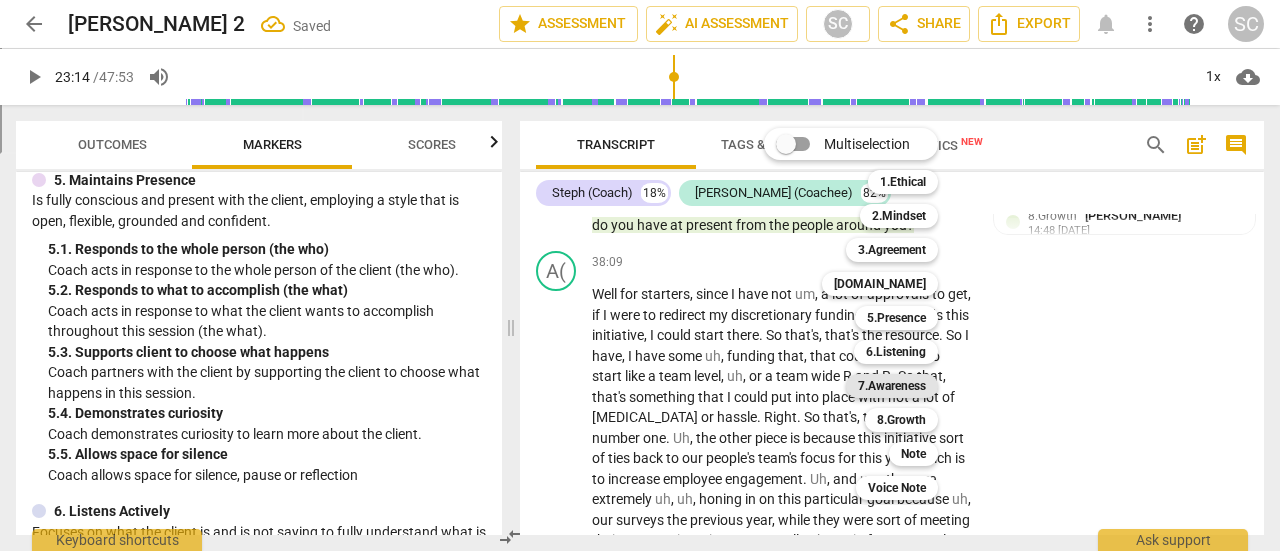 click on "7.Awareness" at bounding box center [892, 386] 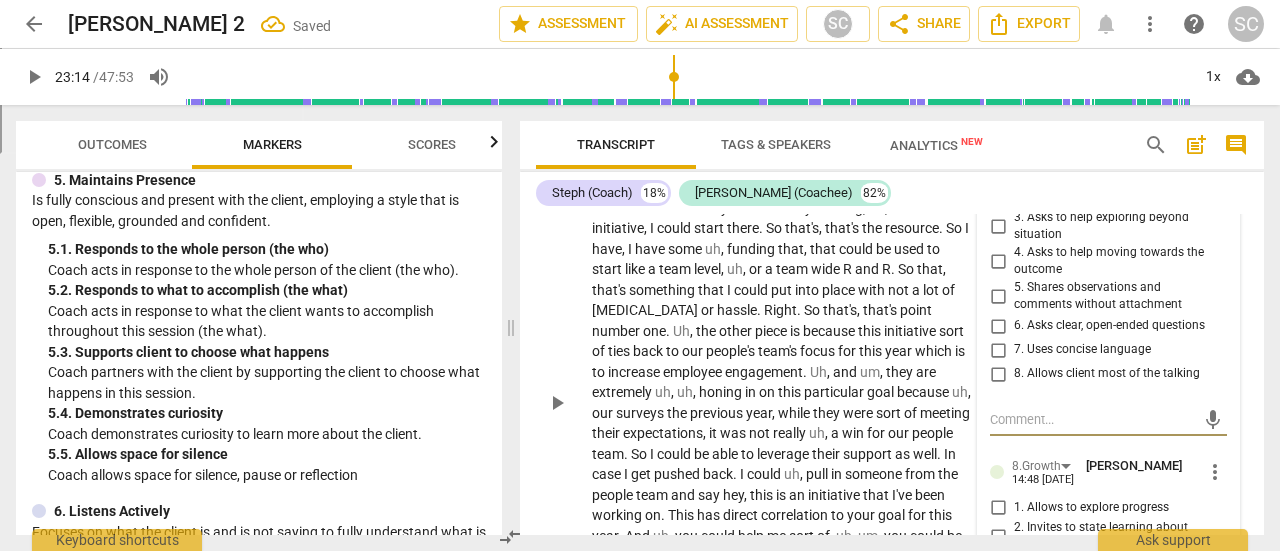scroll, scrollTop: 12692, scrollLeft: 0, axis: vertical 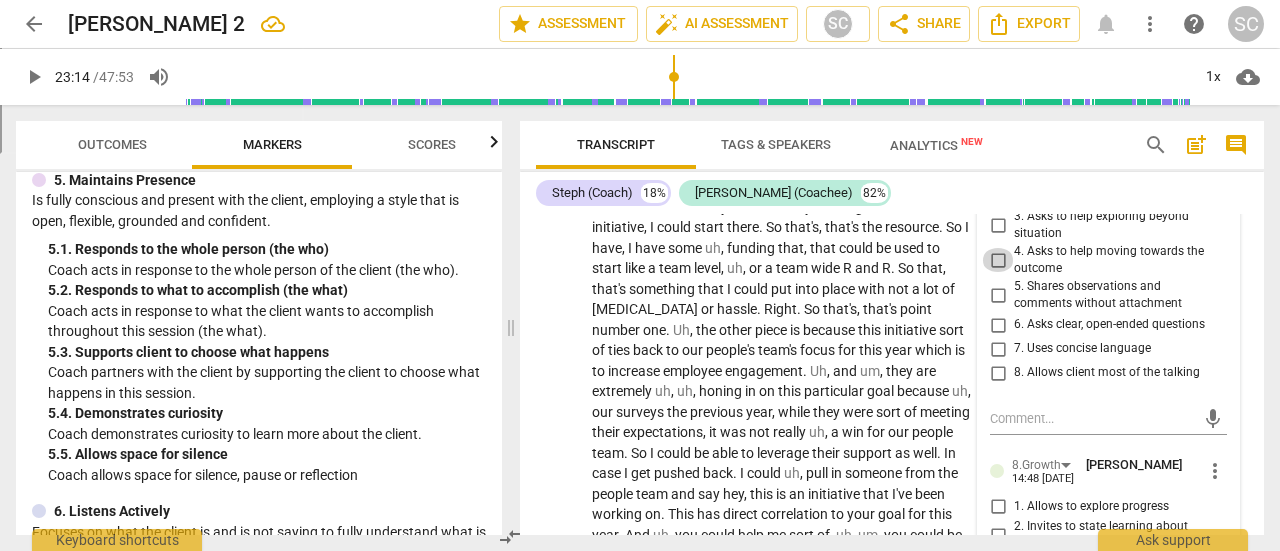 click on "4. Asks to help moving towards the outcome" at bounding box center [998, 260] 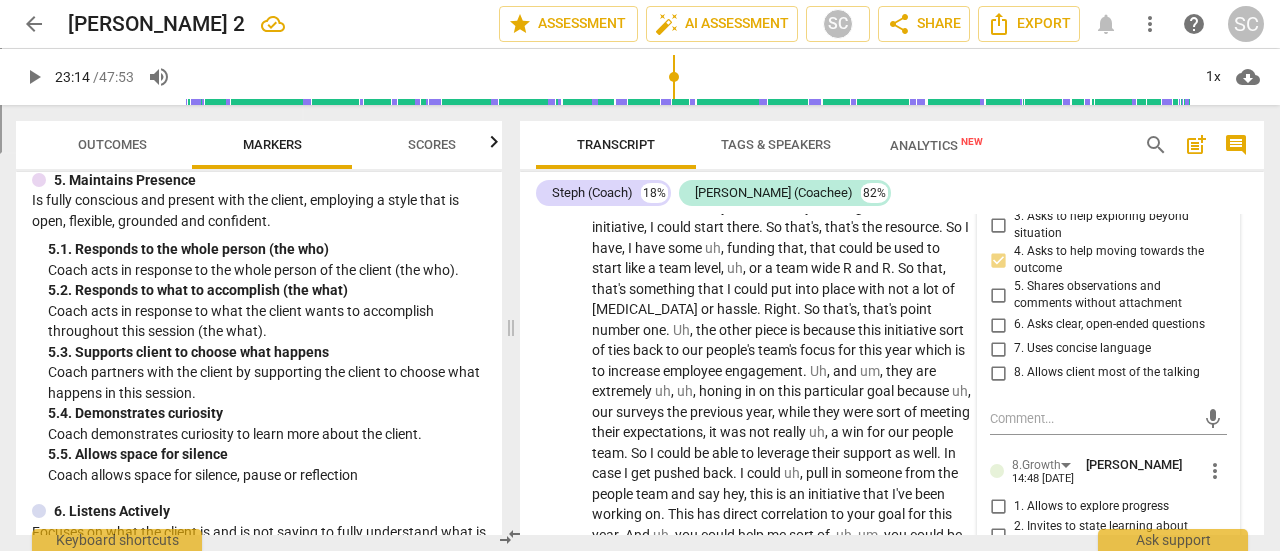 scroll, scrollTop: 12718, scrollLeft: 0, axis: vertical 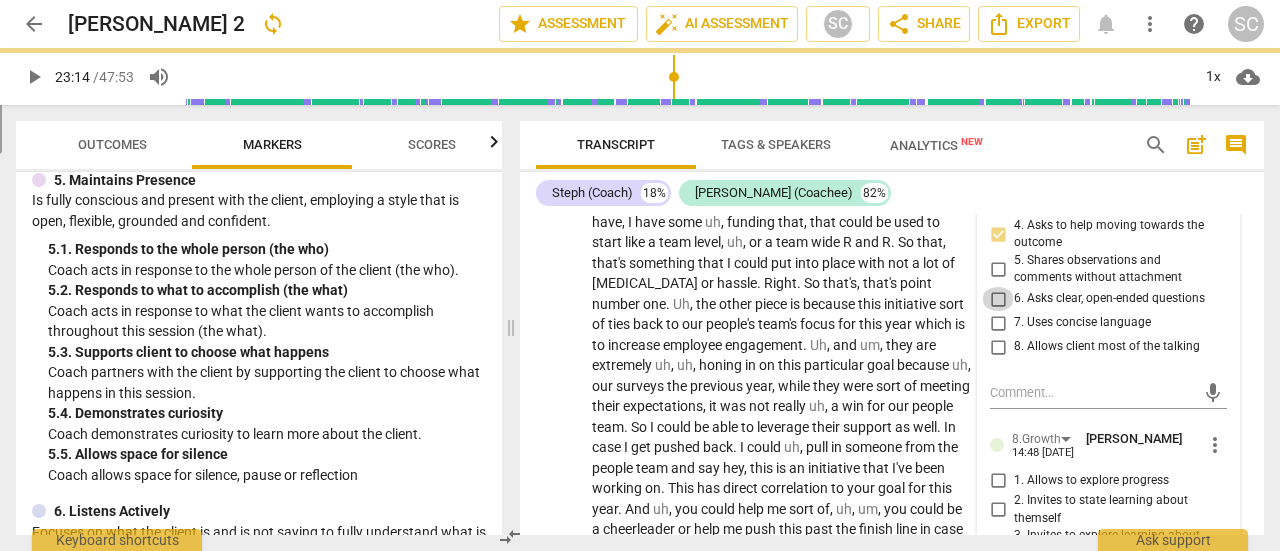 click on "6. Asks clear, open-ended questions" at bounding box center [998, 299] 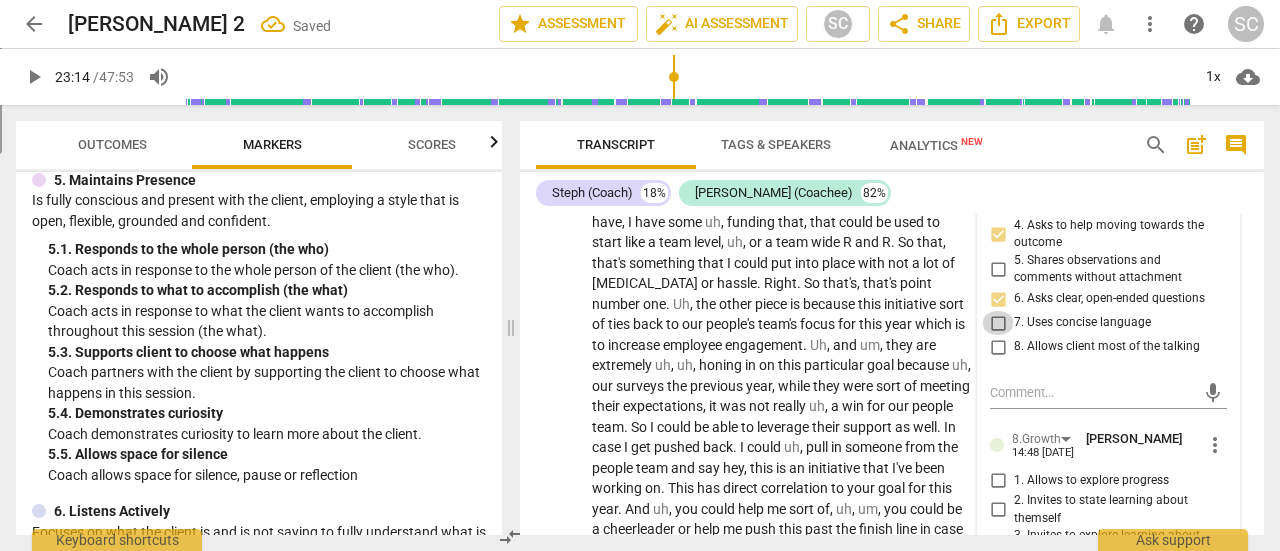 click on "7. Uses concise language" at bounding box center [998, 323] 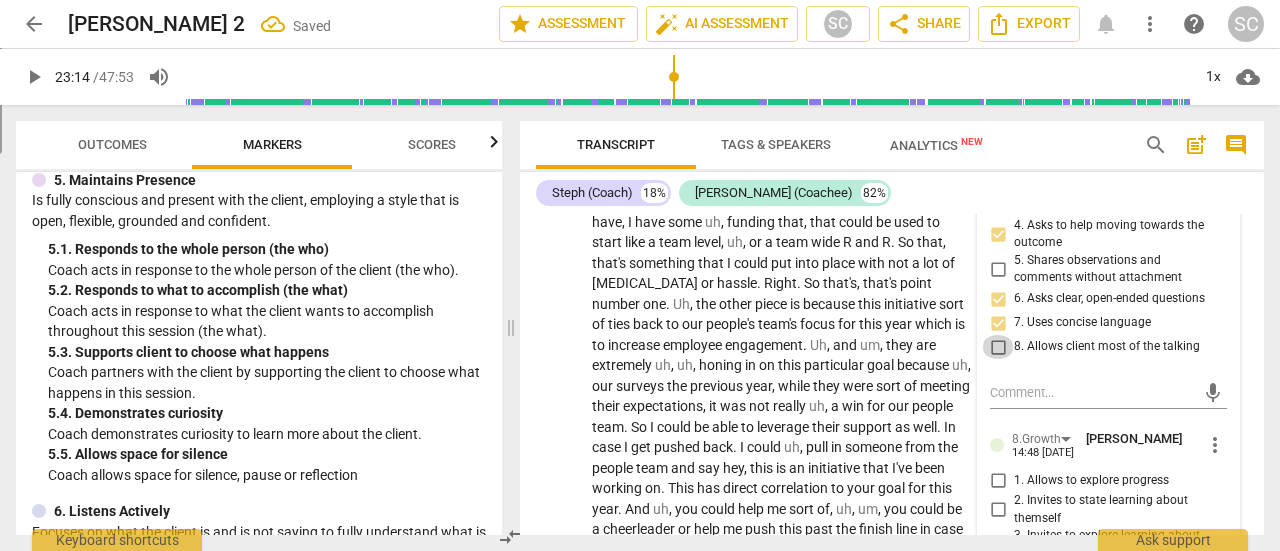 click on "8. Allows client most of the talking" at bounding box center (998, 347) 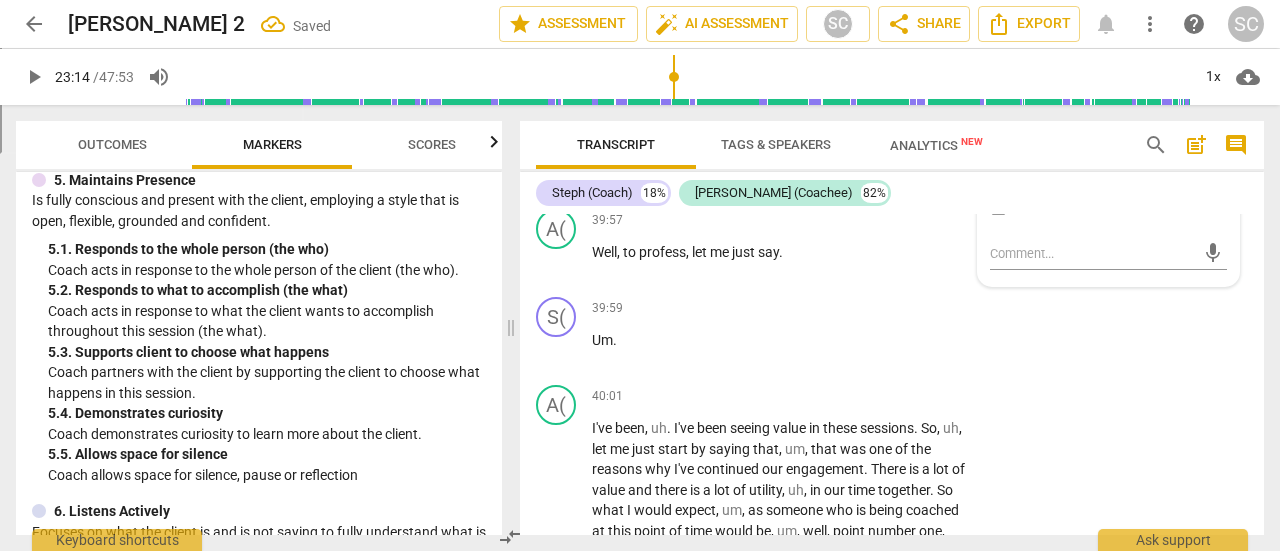 scroll, scrollTop: 13217, scrollLeft: 0, axis: vertical 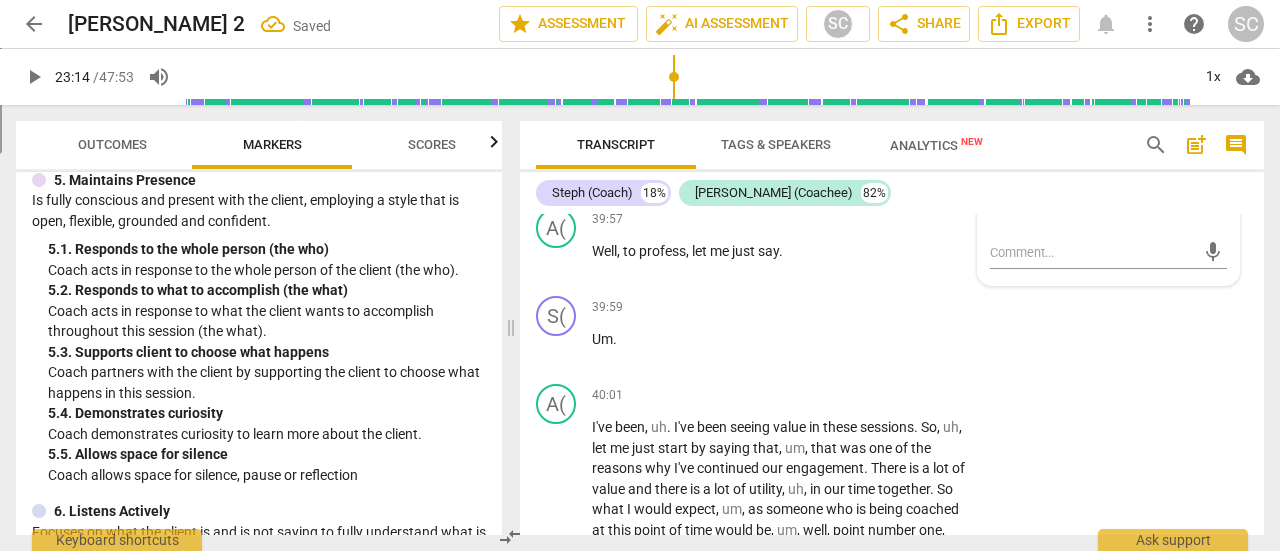 click on "Add competency" at bounding box center [910, 130] 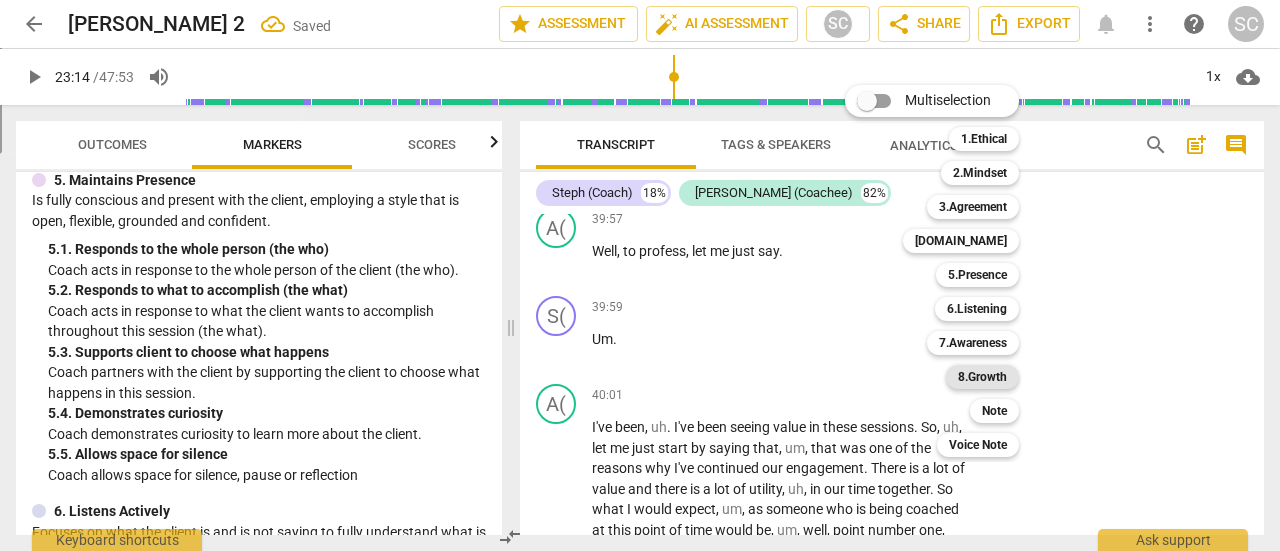 click on "8.Growth" at bounding box center [982, 377] 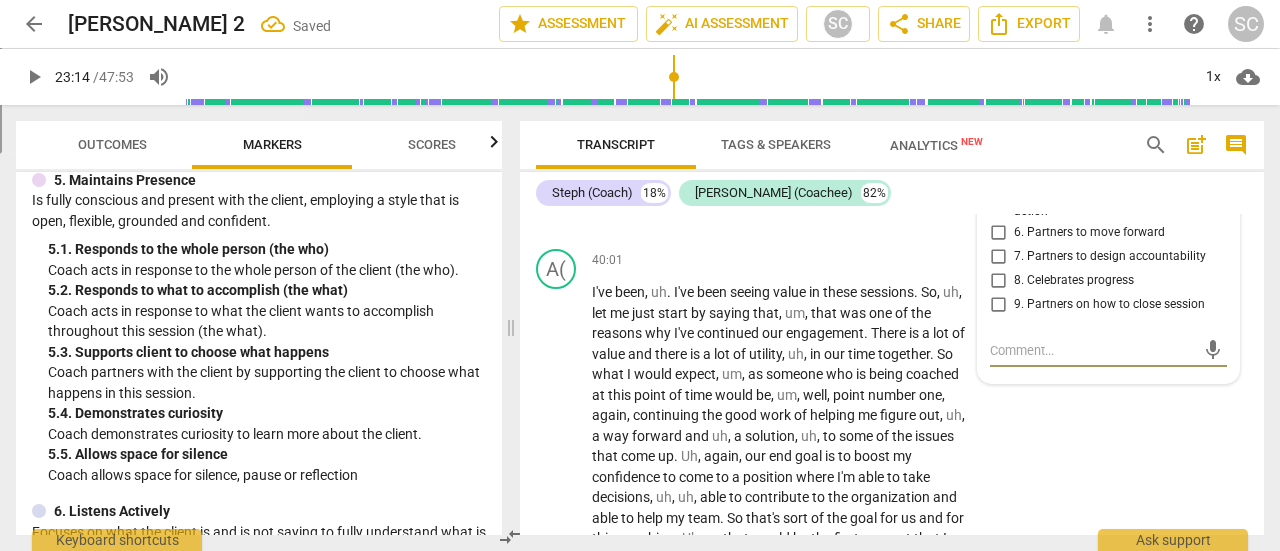 scroll, scrollTop: 13333, scrollLeft: 0, axis: vertical 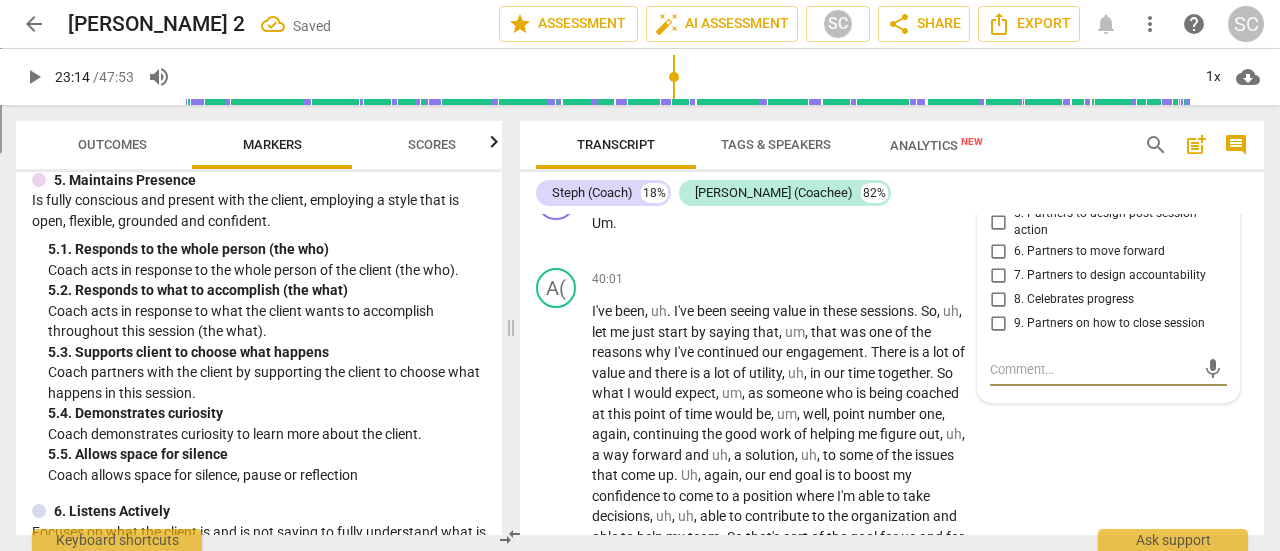 click on "7. Partners to design accountability" at bounding box center (998, 276) 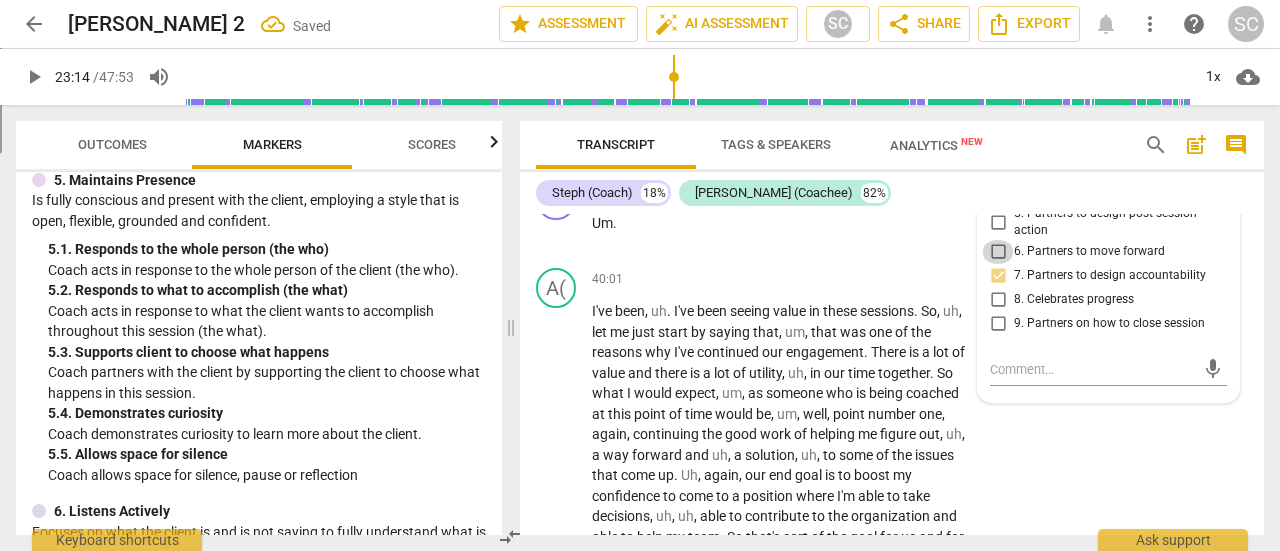 click on "6. Partners to move forward" at bounding box center (998, 252) 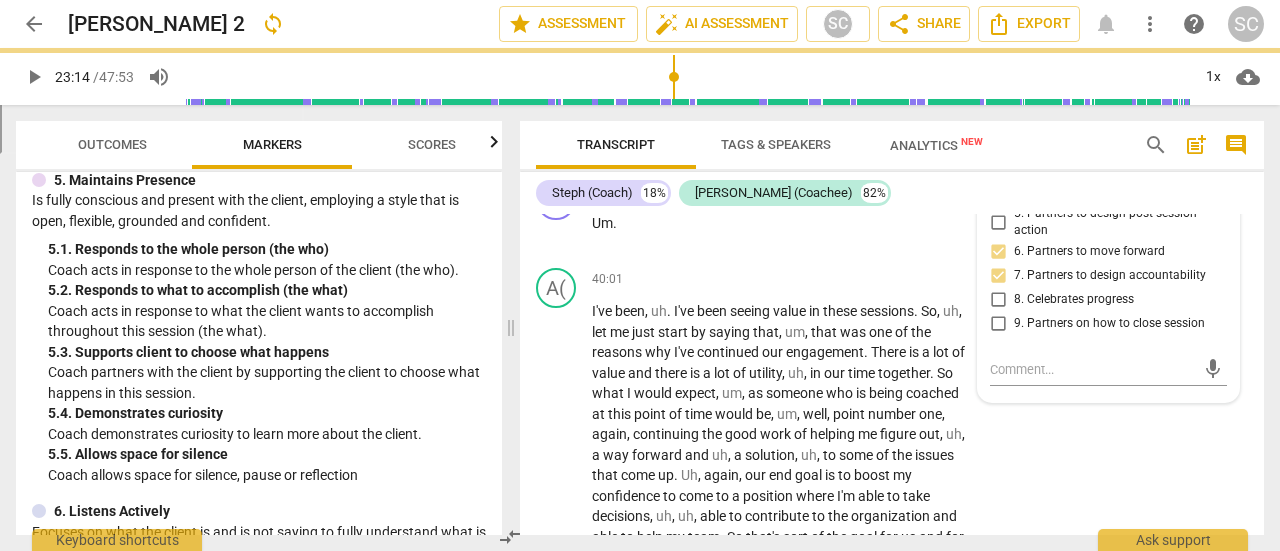 click on "5. Partners to design post-session action" at bounding box center (998, 222) 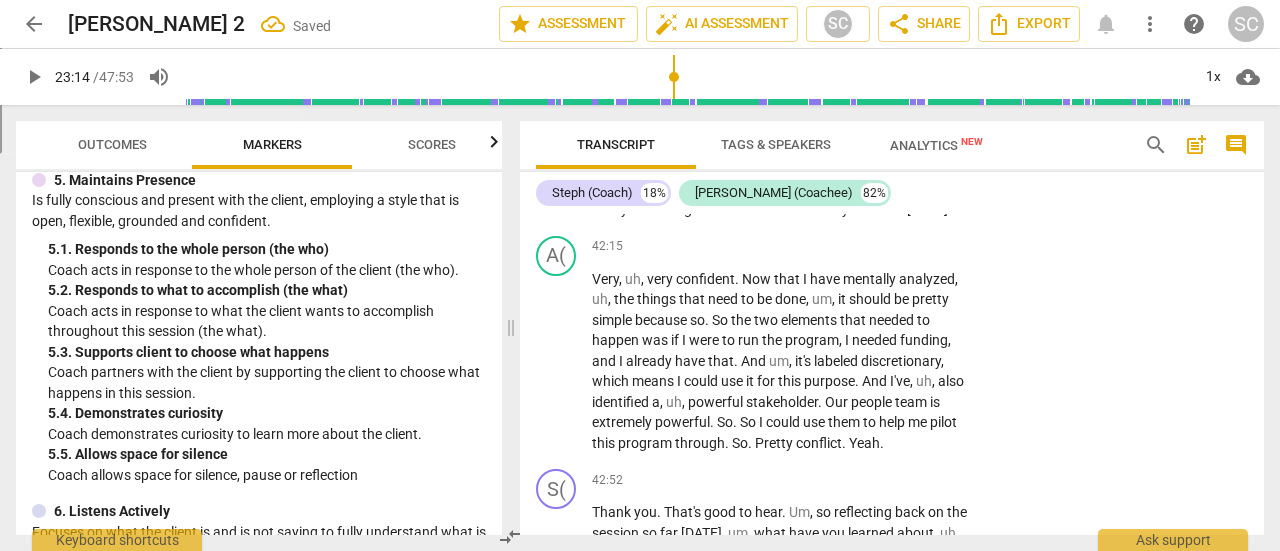 scroll, scrollTop: 14018, scrollLeft: 0, axis: vertical 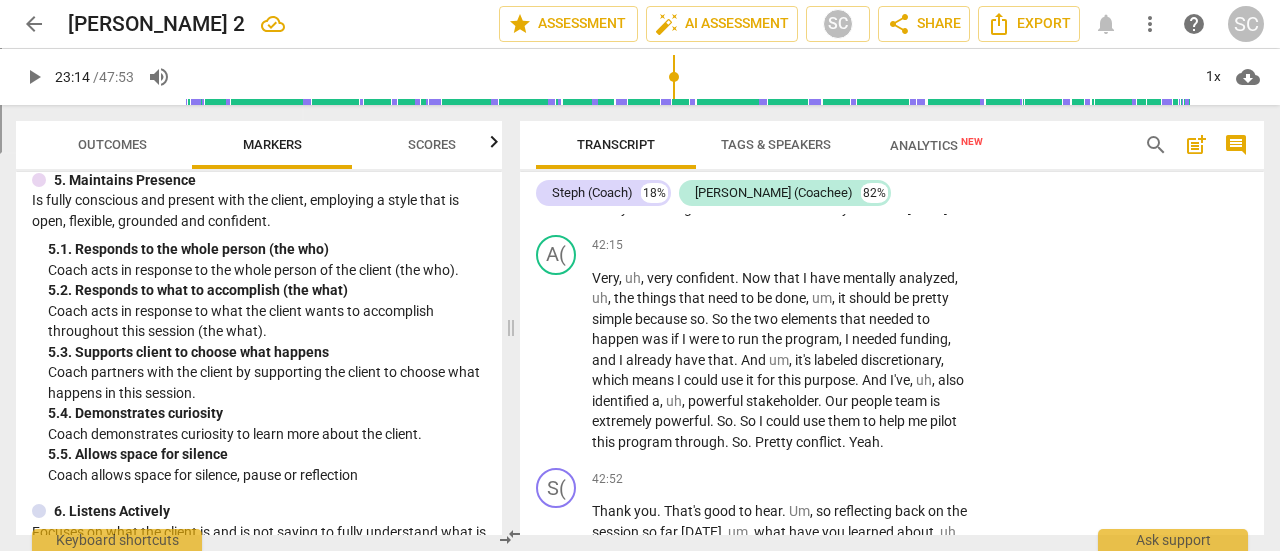 click on "Add competency" at bounding box center [910, 115] 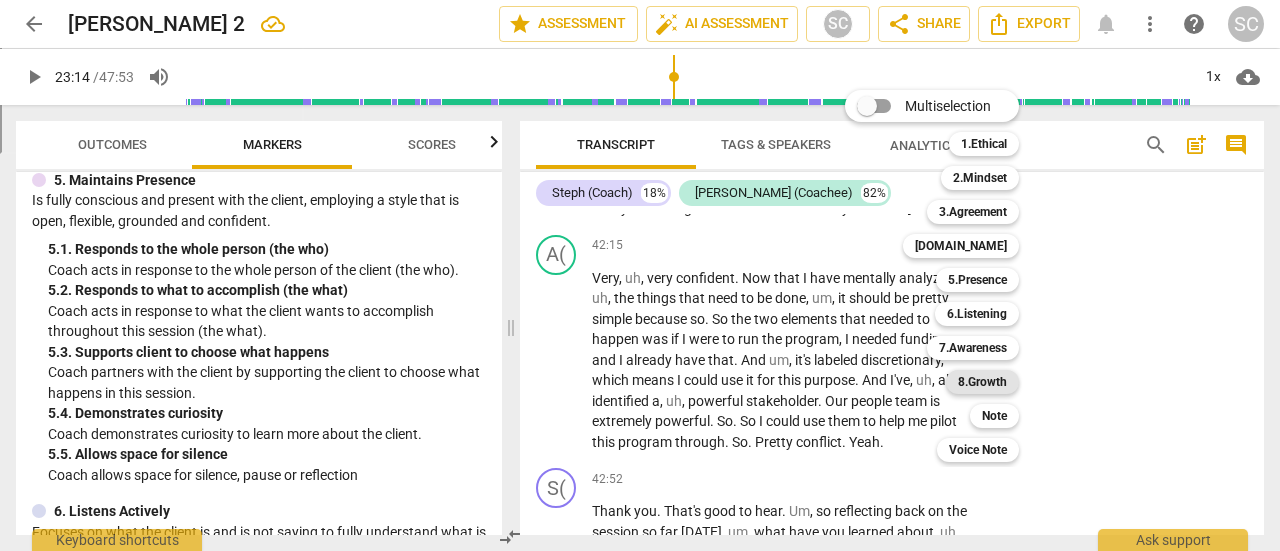 click on "8.Growth" at bounding box center (982, 382) 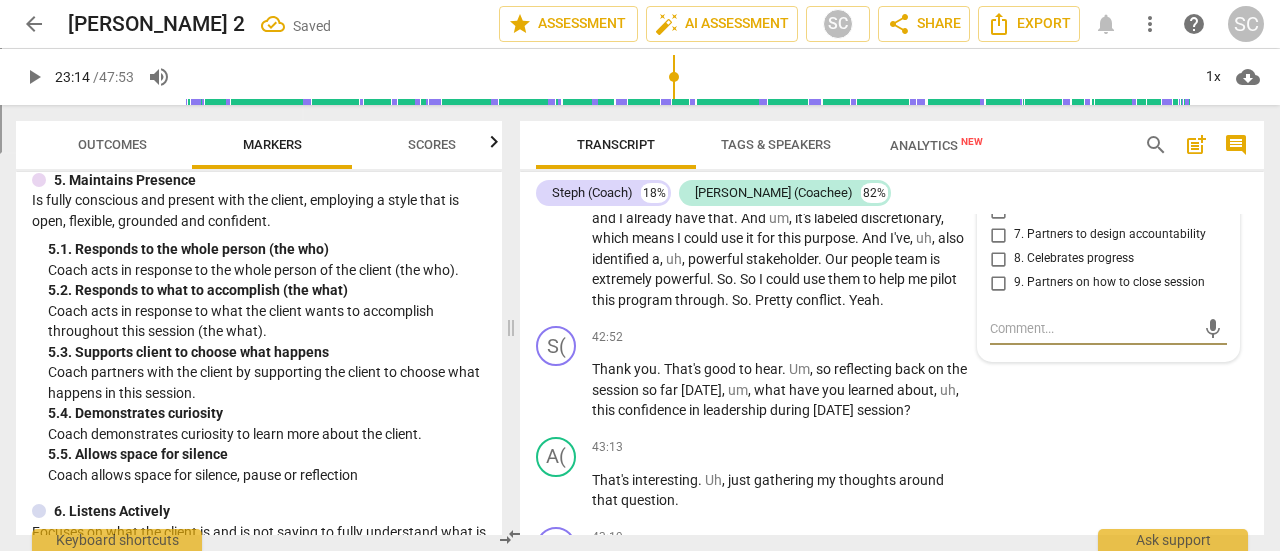 scroll, scrollTop: 14152, scrollLeft: 0, axis: vertical 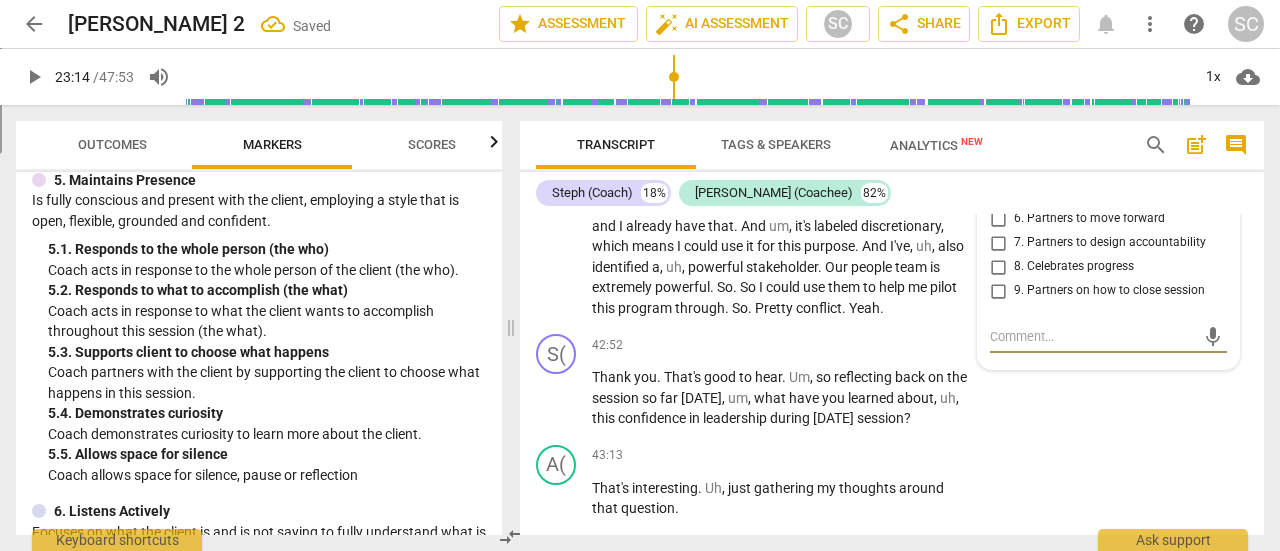 click on "7. Partners to design accountability" at bounding box center (998, 243) 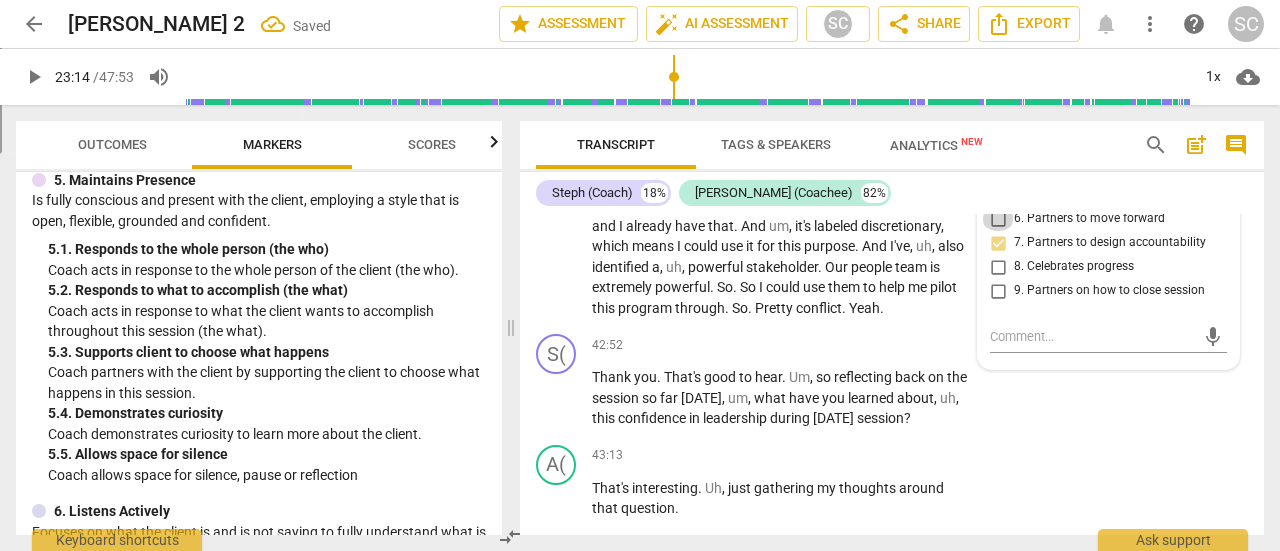 click on "6. Partners to move forward" at bounding box center [998, 219] 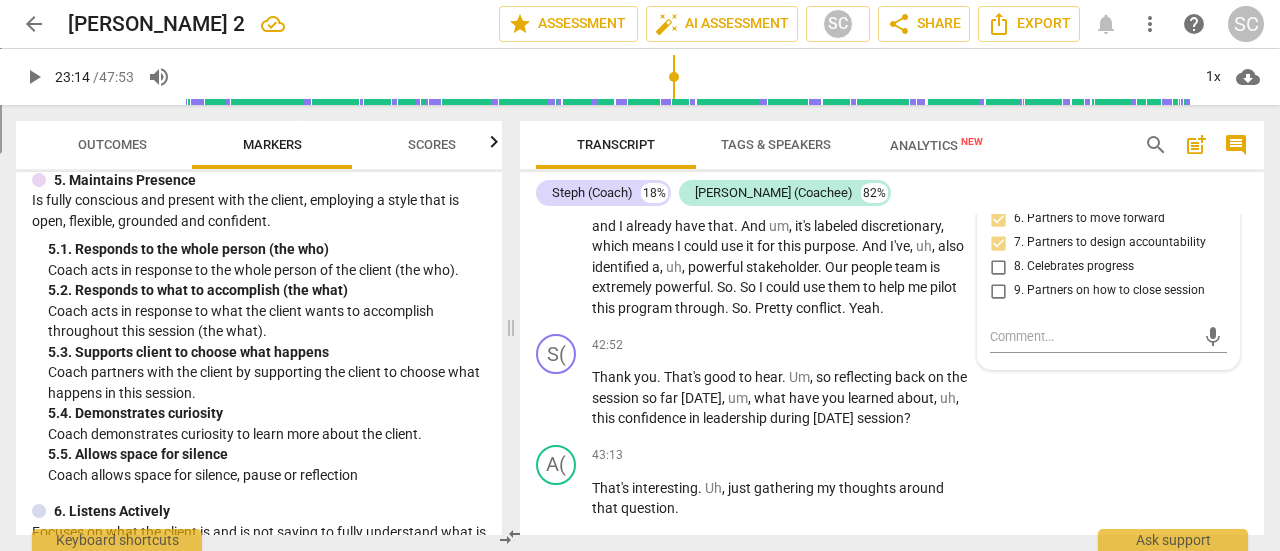 click on "5. Partners to design post-session action" at bounding box center (998, 190) 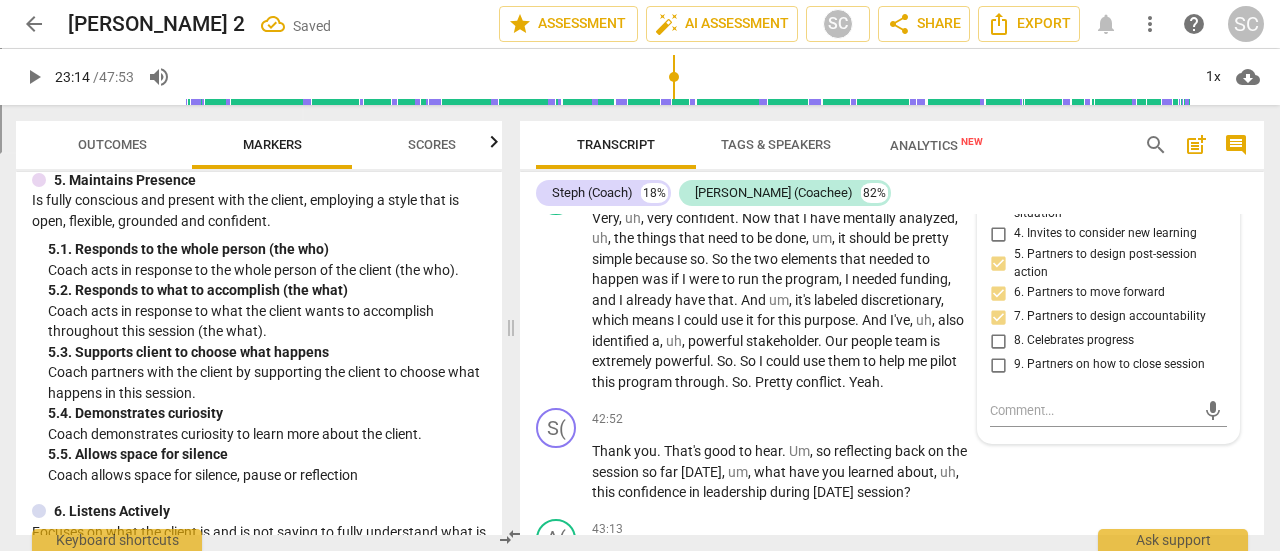 scroll, scrollTop: 14026, scrollLeft: 0, axis: vertical 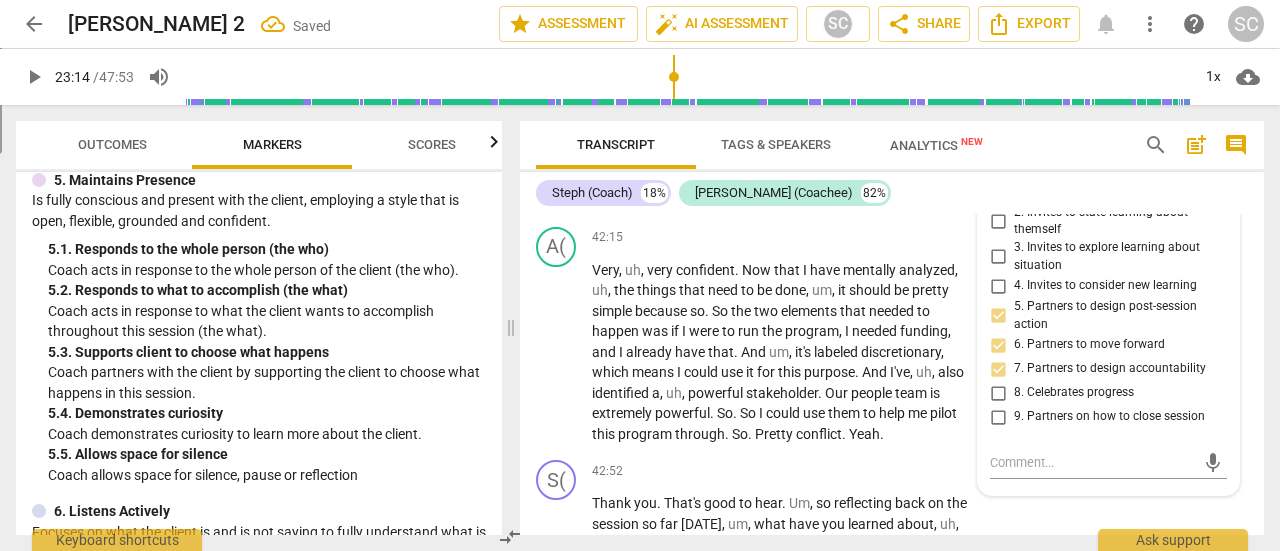 click on "Add competency" at bounding box center [829, 107] 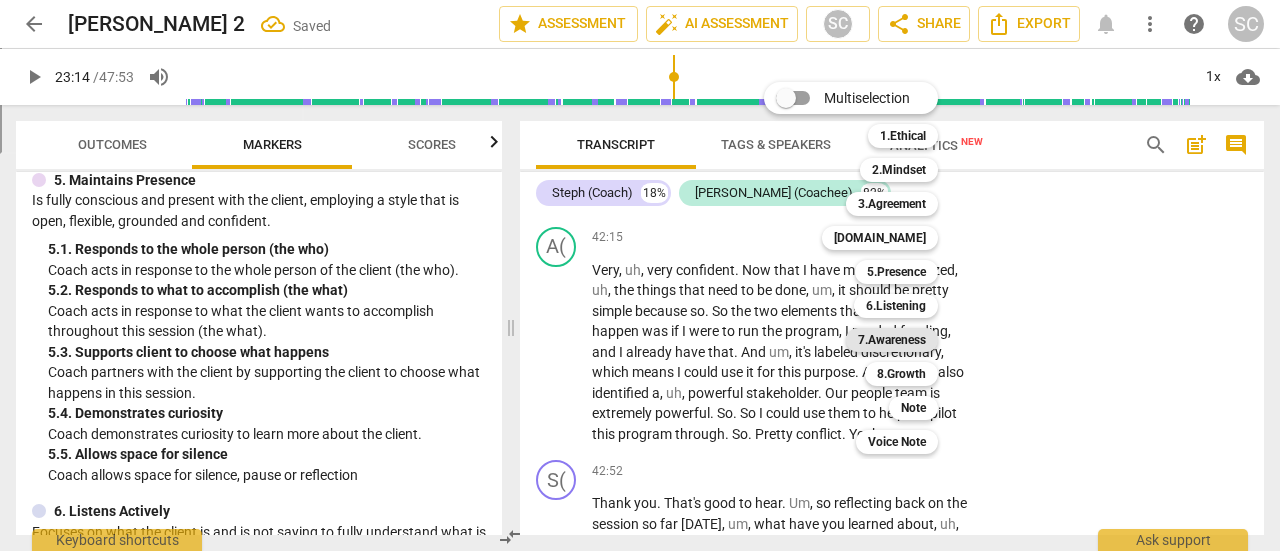 click on "7.Awareness" at bounding box center (892, 340) 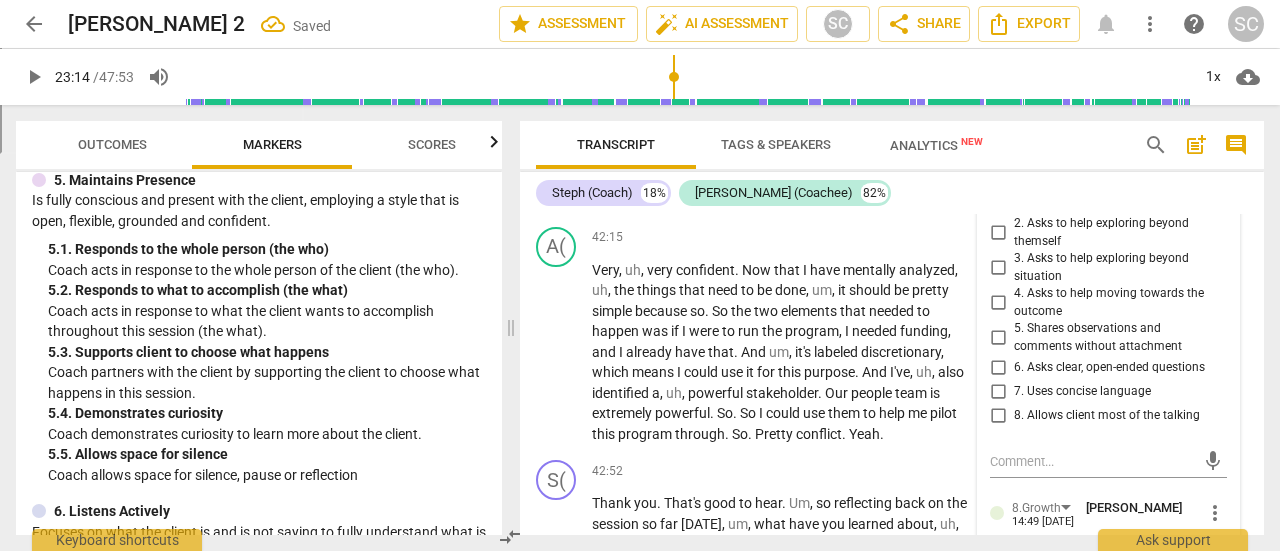 scroll, scrollTop: 14274, scrollLeft: 0, axis: vertical 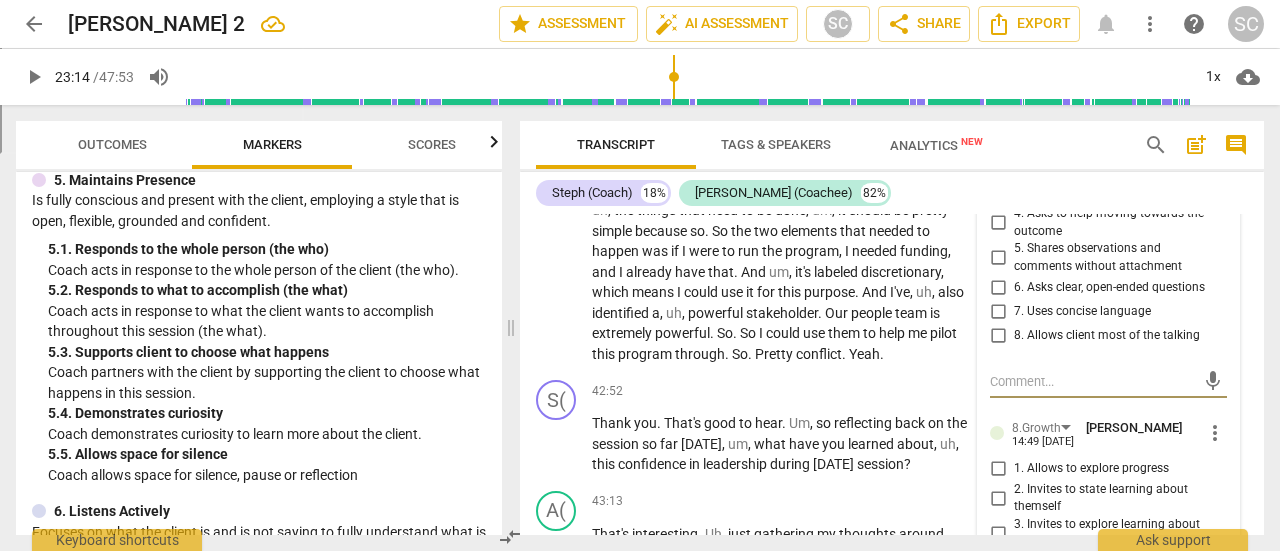 click on "6. Asks clear, open-ended questions" at bounding box center (998, 288) 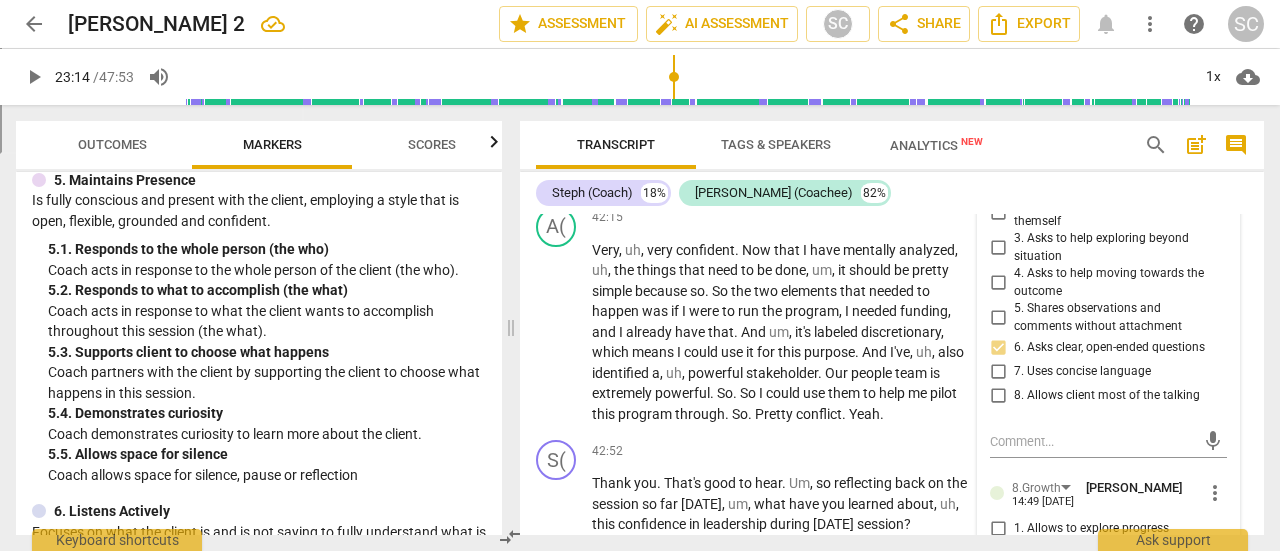 scroll, scrollTop: 14046, scrollLeft: 0, axis: vertical 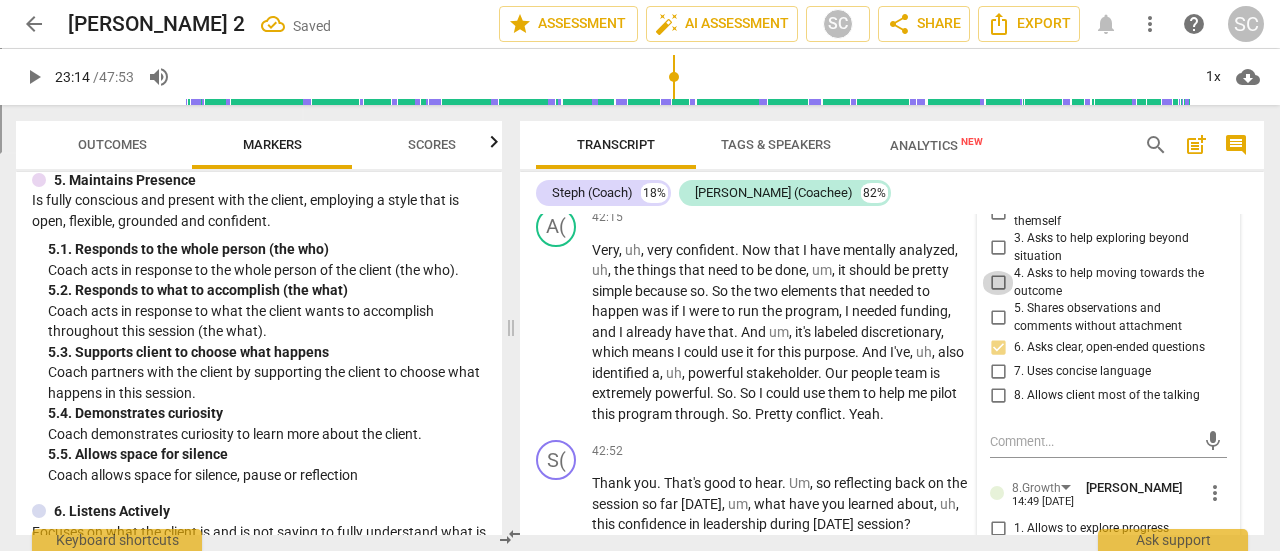 click on "4. Asks to help moving towards the outcome" at bounding box center [998, 283] 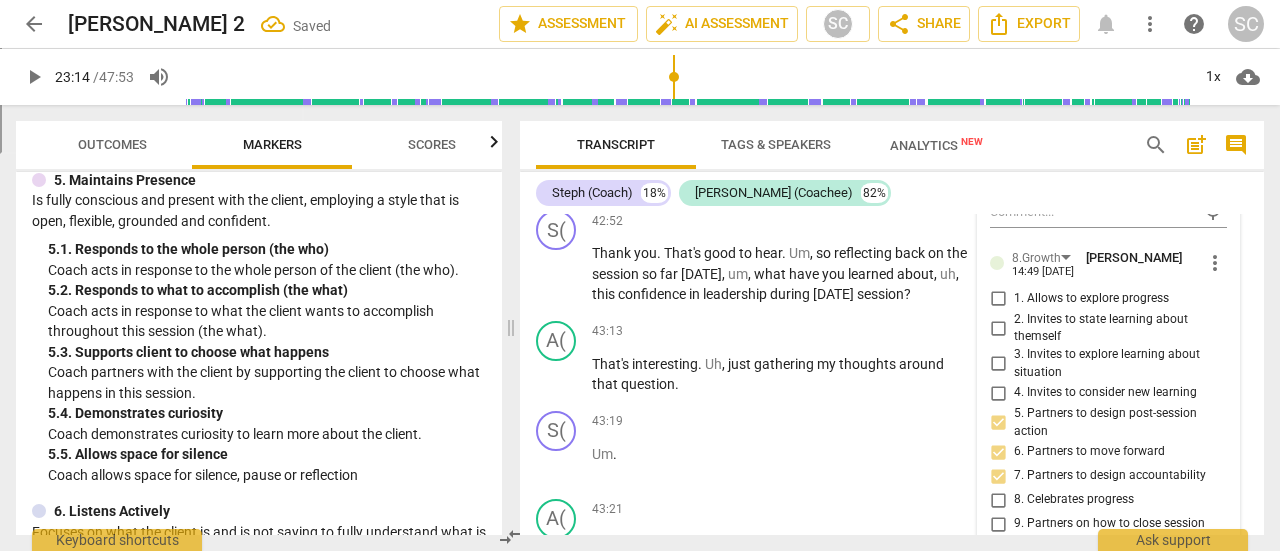 scroll, scrollTop: 14282, scrollLeft: 0, axis: vertical 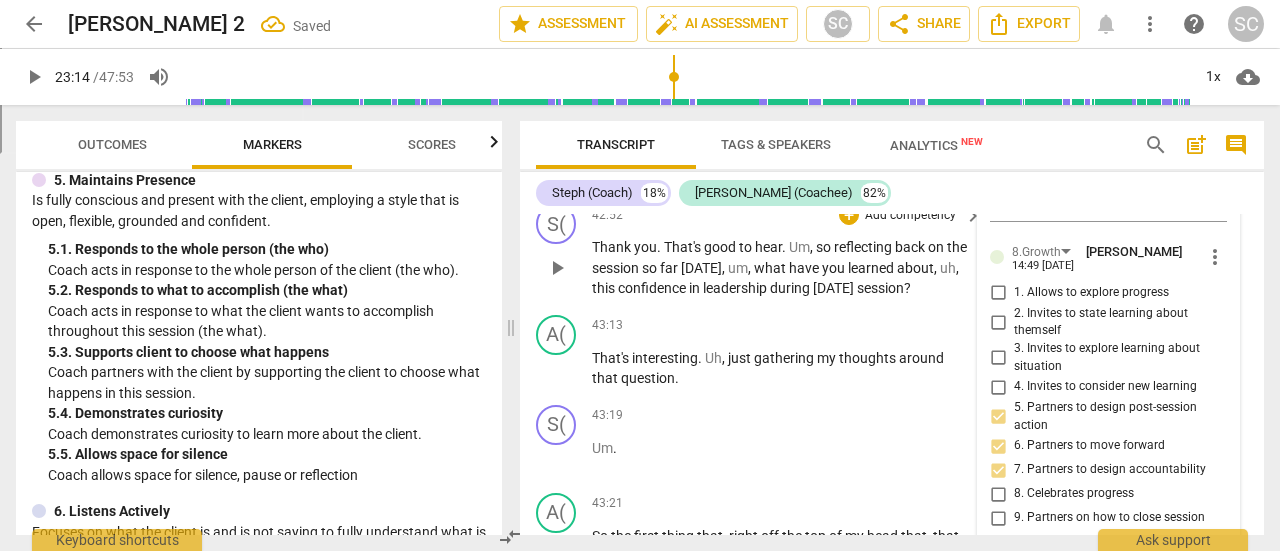 click on "Add competency" at bounding box center (910, 216) 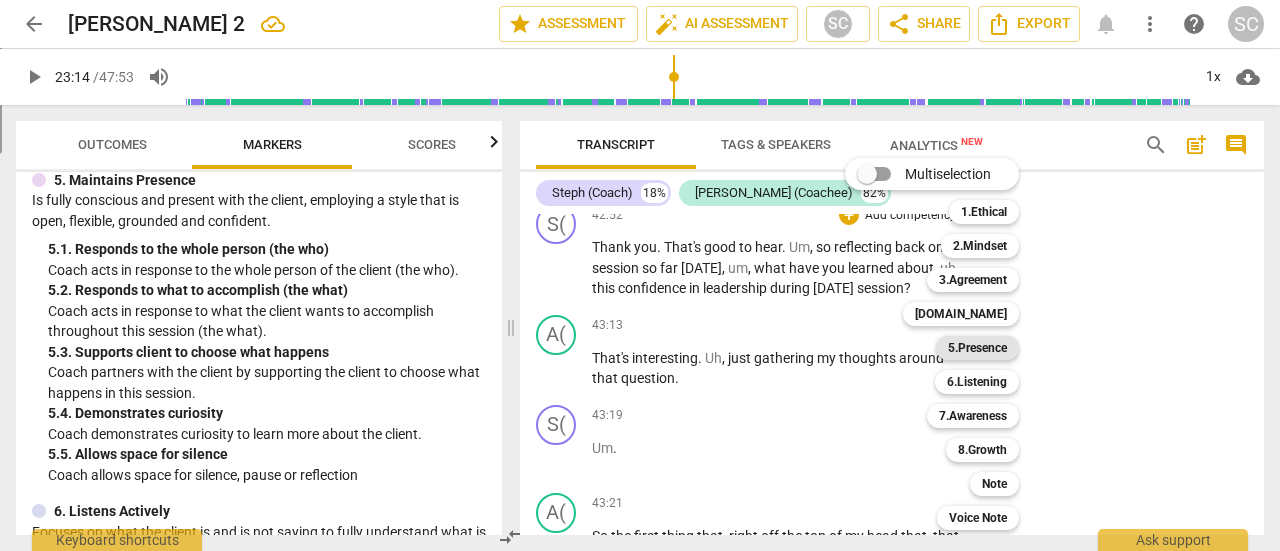 click on "5.Presence" at bounding box center (977, 348) 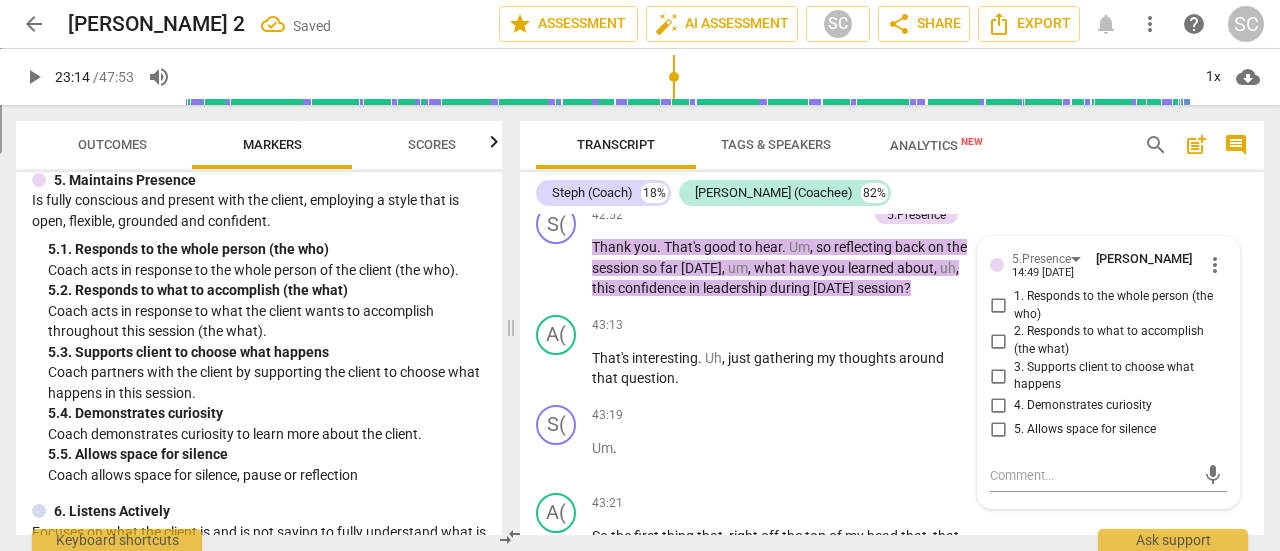 scroll, scrollTop: 14544, scrollLeft: 0, axis: vertical 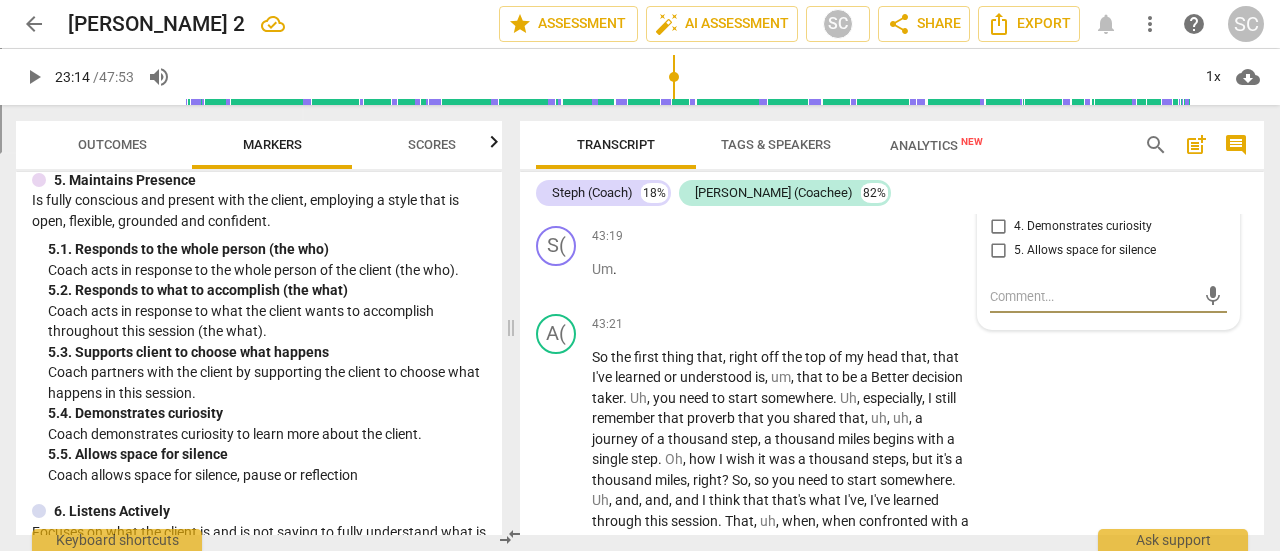 click on "3. Supports client to choose what happens" at bounding box center [998, 197] 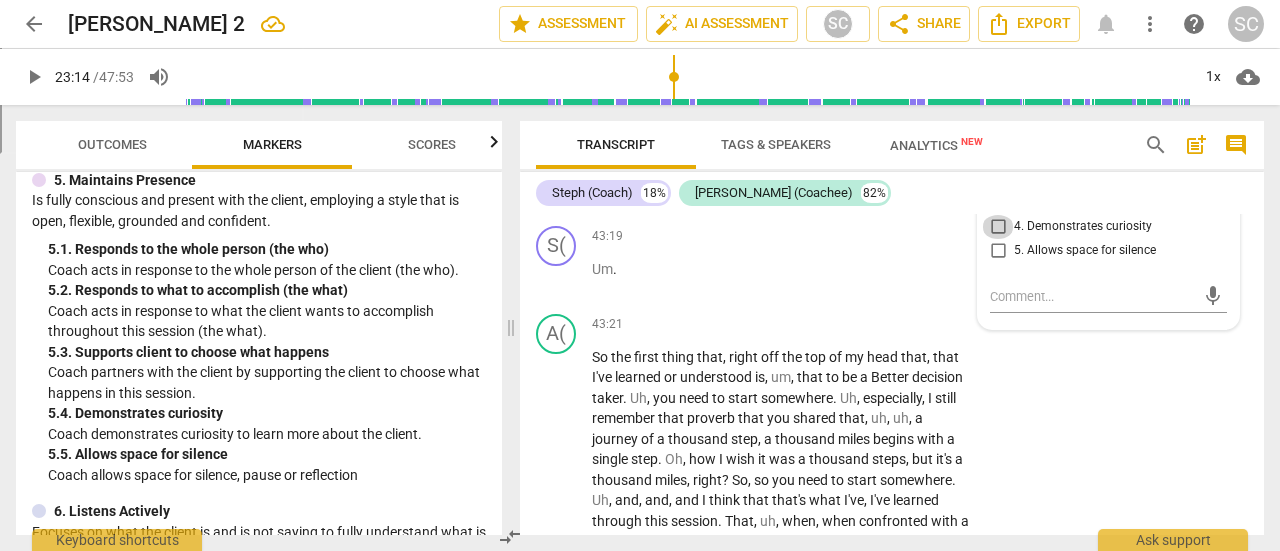click on "4. Demonstrates curiosity" at bounding box center [998, 227] 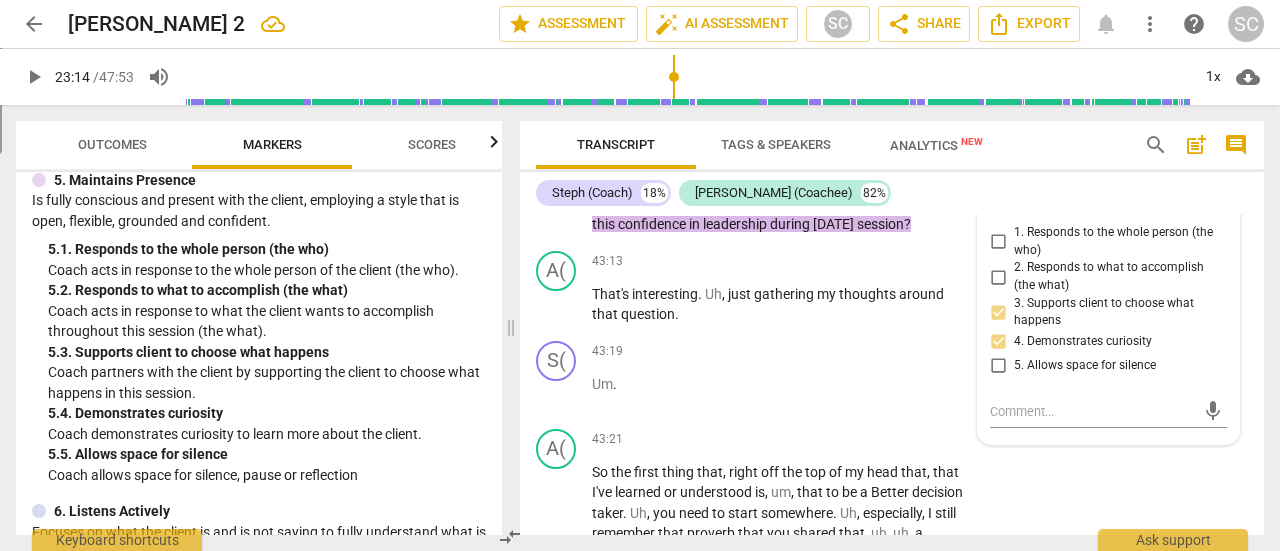scroll, scrollTop: 14325, scrollLeft: 0, axis: vertical 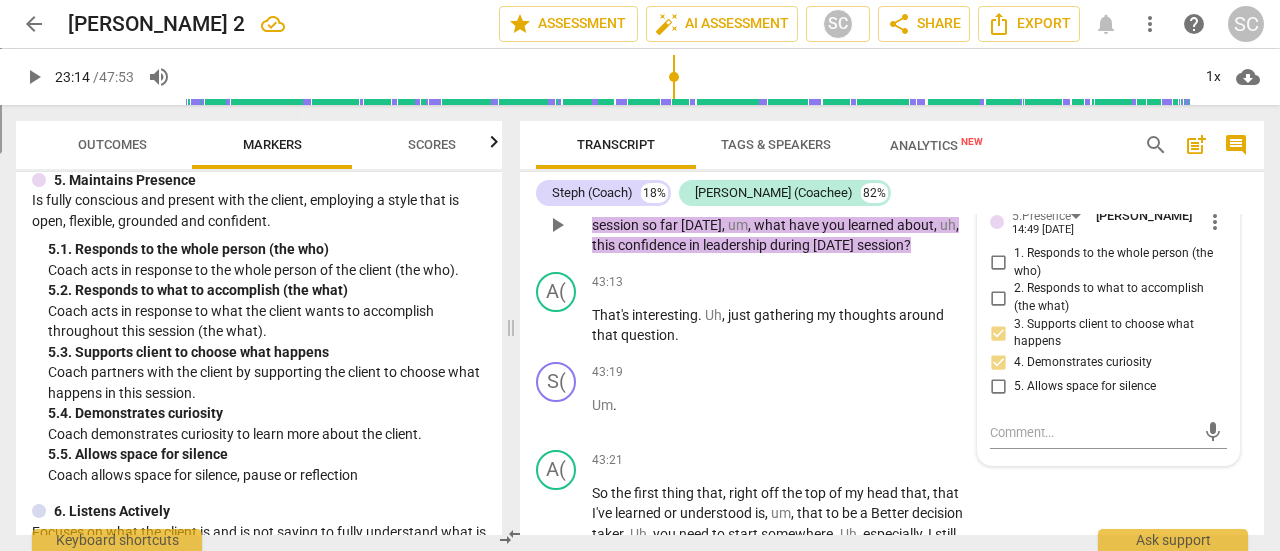 click on "Add competency" at bounding box center [819, 173] 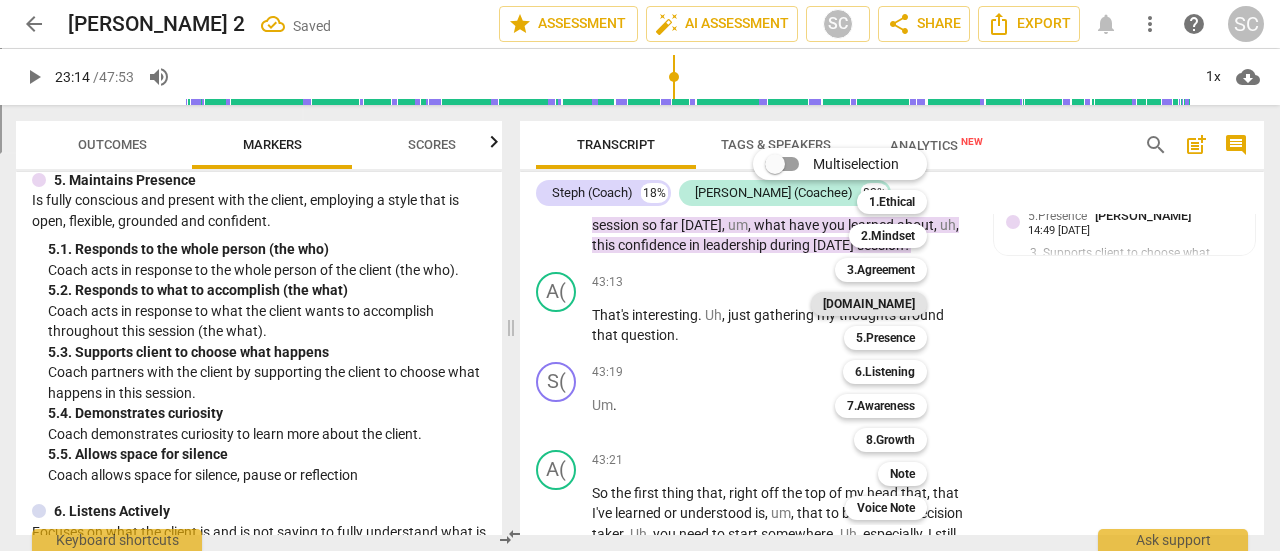 click on "[DOMAIN_NAME]" at bounding box center [869, 304] 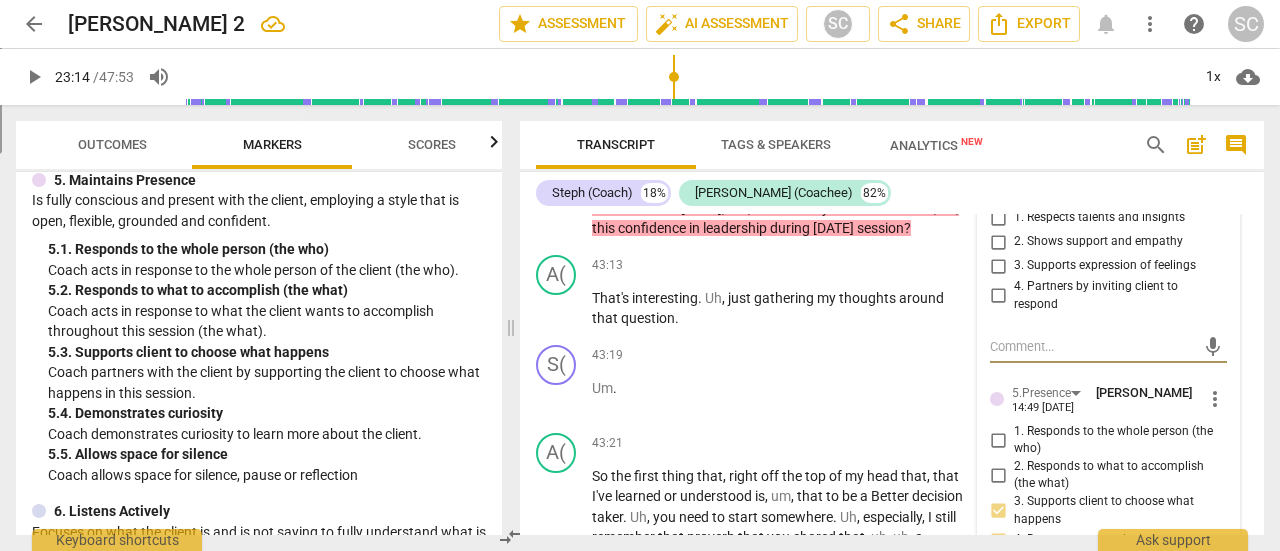 scroll, scrollTop: 14362, scrollLeft: 0, axis: vertical 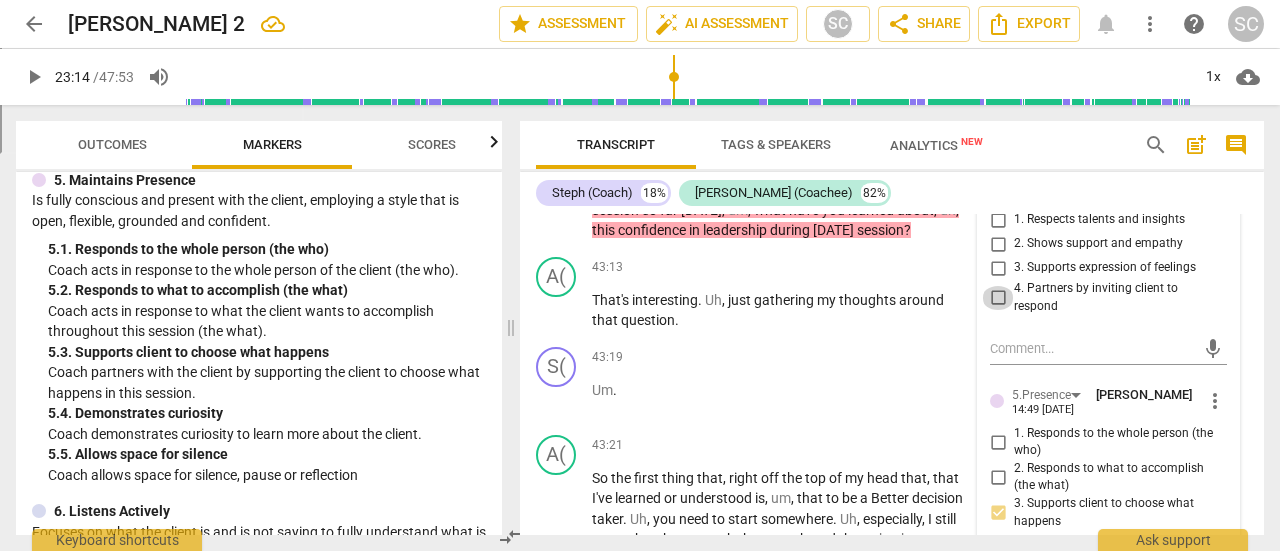 click on "4. Partners by inviting client to respond" at bounding box center (998, 298) 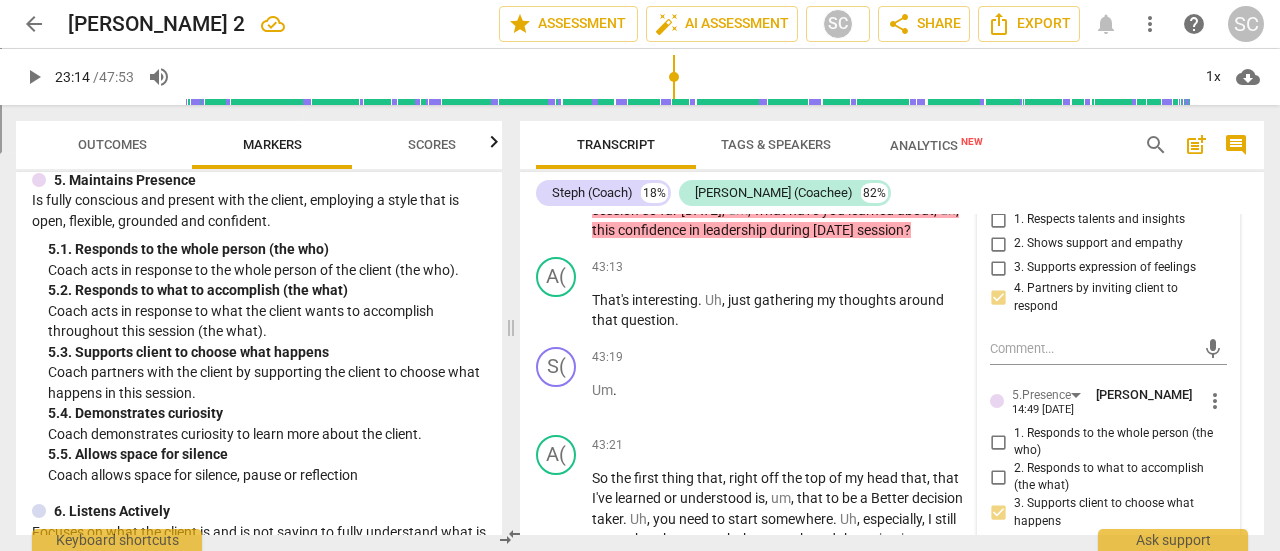 click on "Add competency" at bounding box center (698, 136) 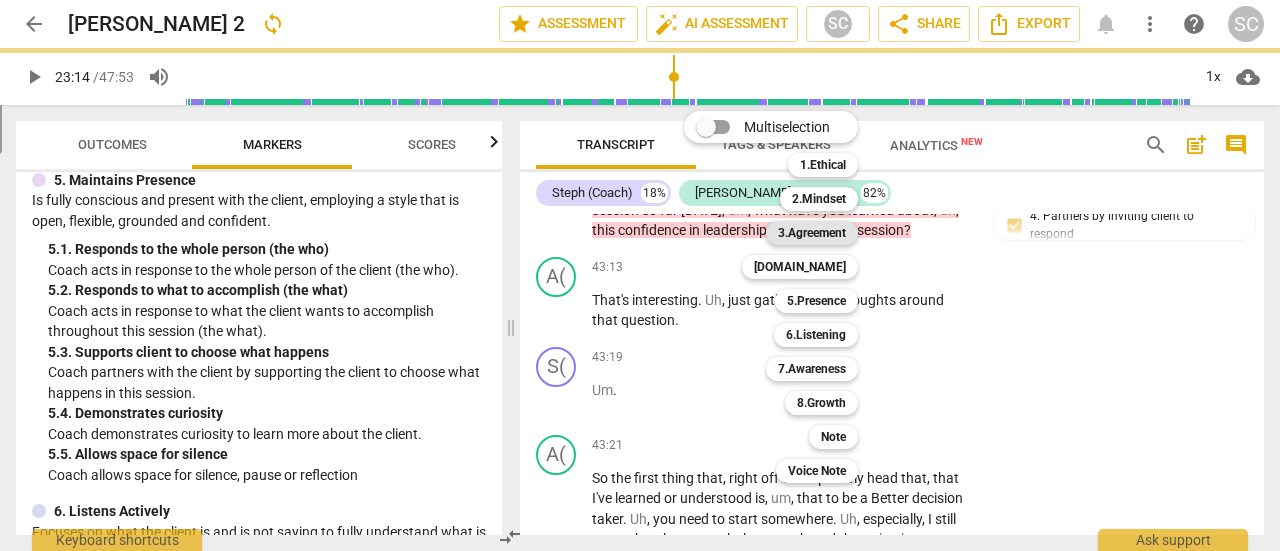 click on "3.Agreement" at bounding box center (812, 233) 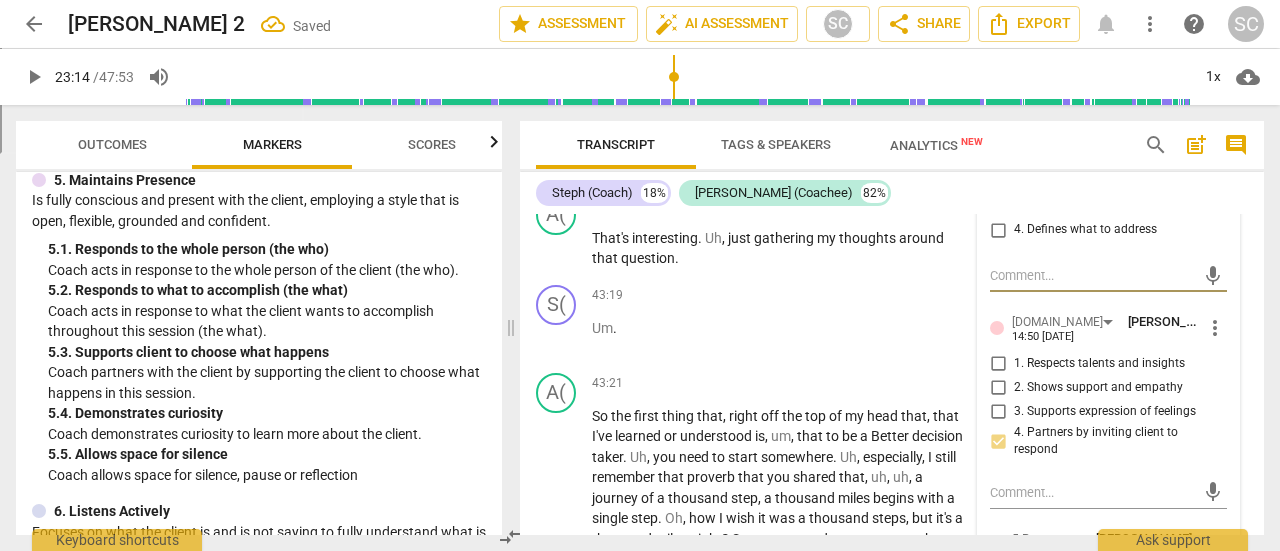 scroll, scrollTop: 14424, scrollLeft: 0, axis: vertical 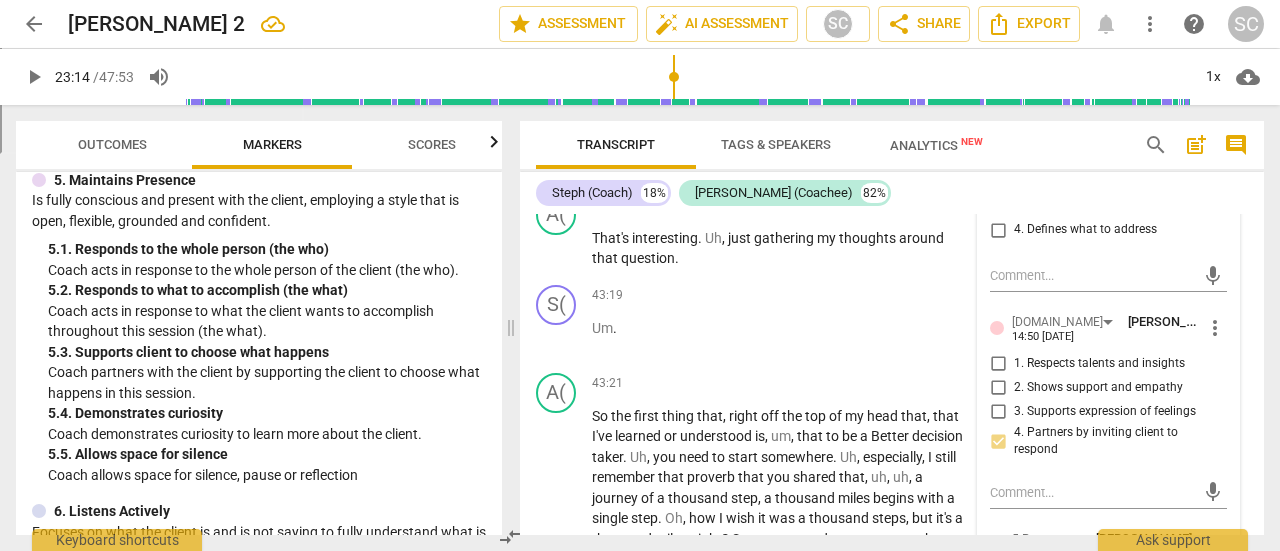 click on "more_vert" at bounding box center (1215, 123) 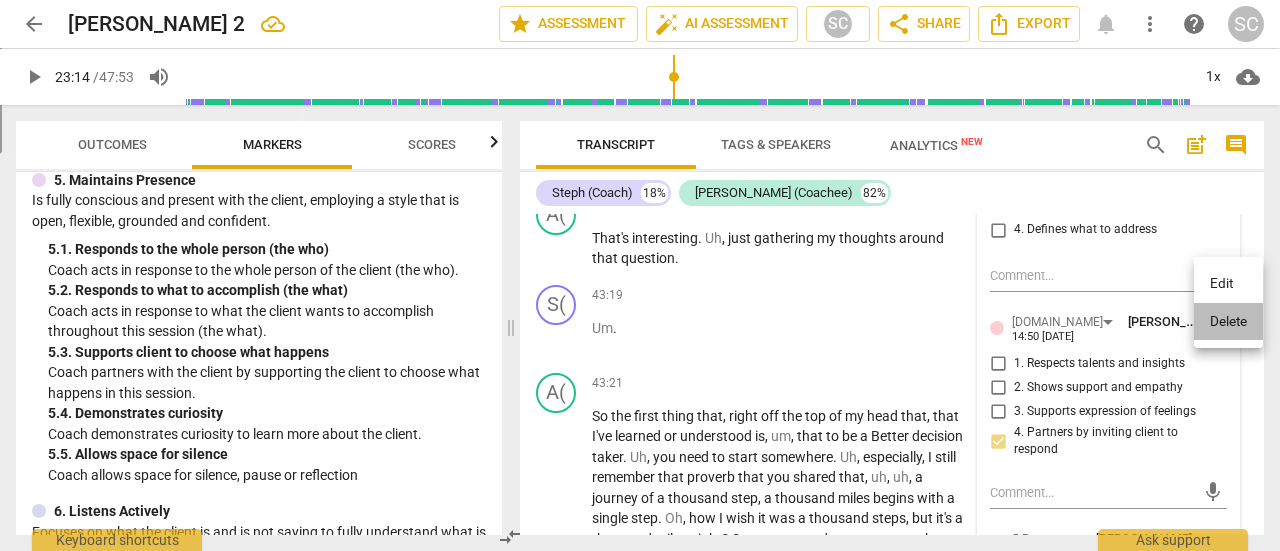 click on "Delete" at bounding box center (1228, 322) 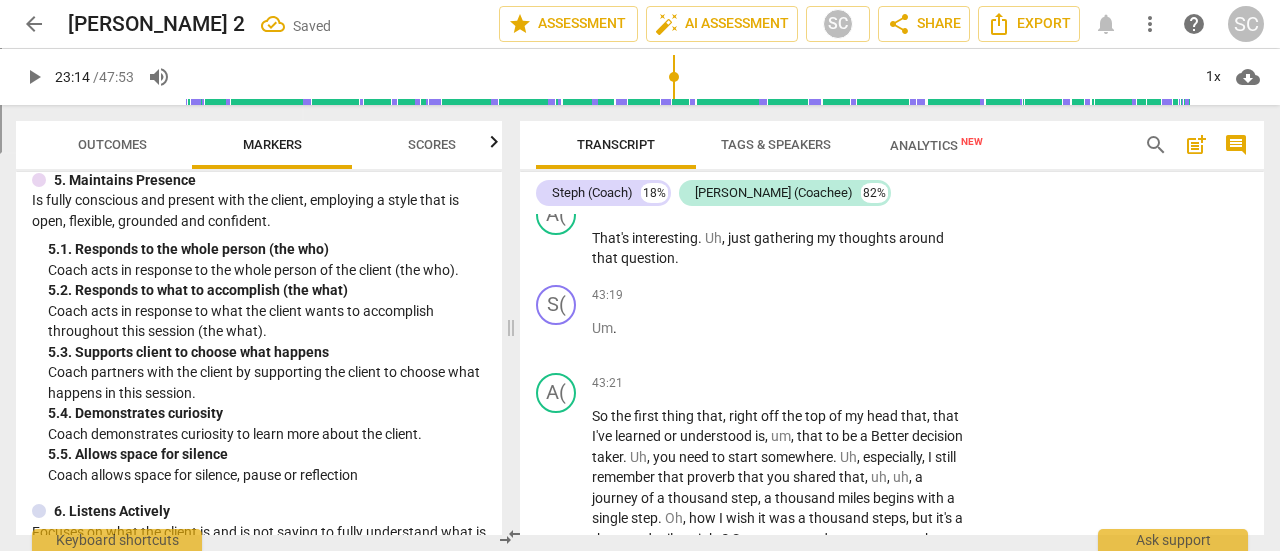 click on "Add competency" at bounding box center (698, 74) 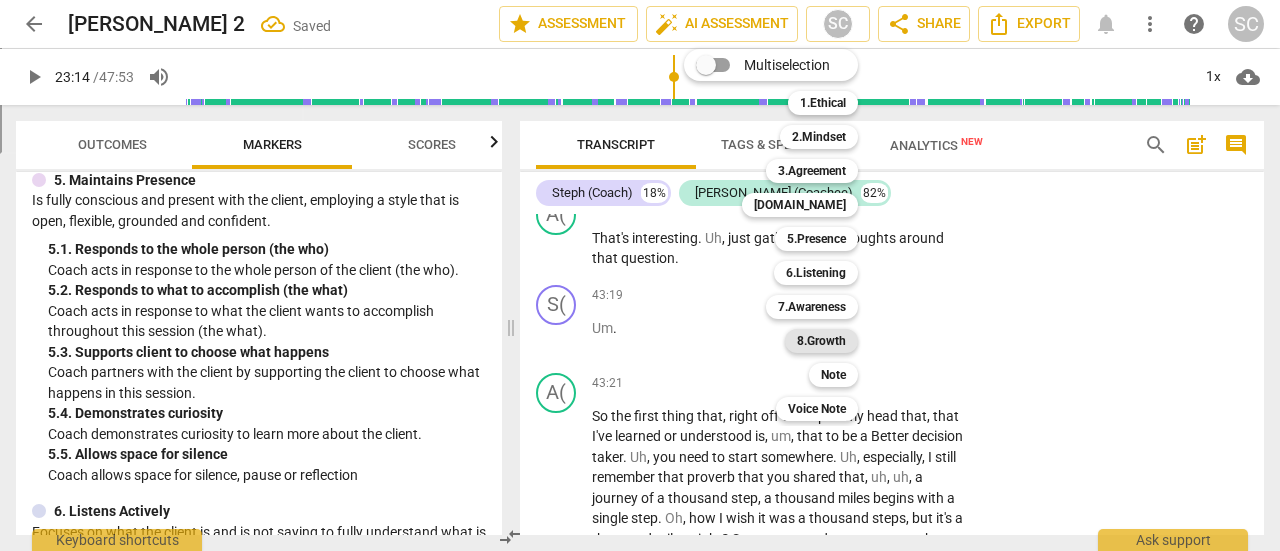 click on "8.Growth" at bounding box center [821, 341] 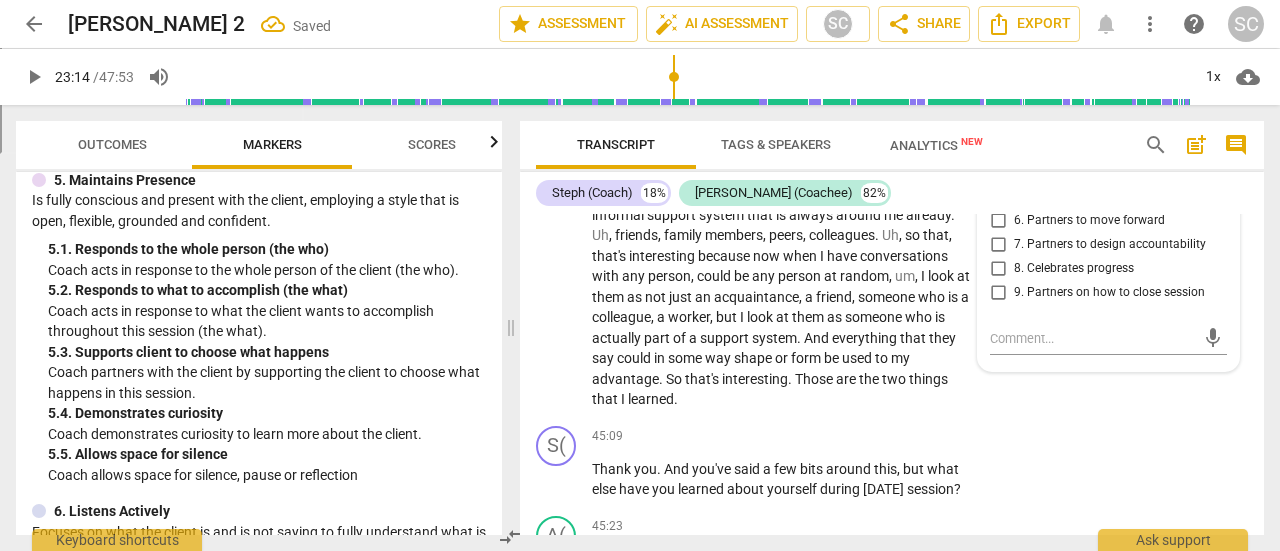 scroll, scrollTop: 15006, scrollLeft: 0, axis: vertical 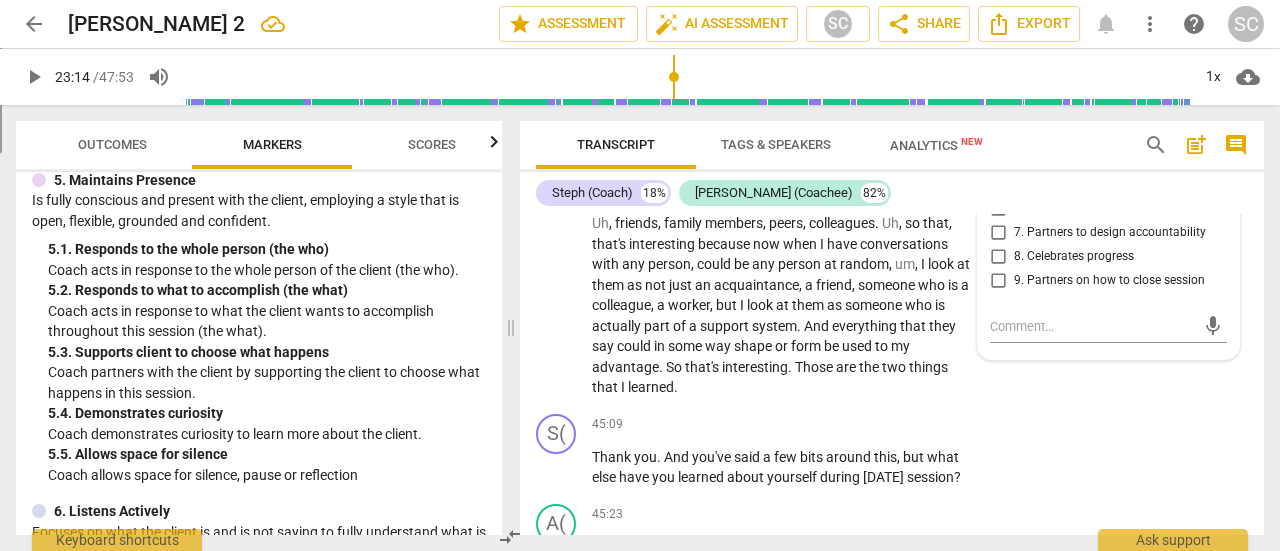 click on "6. Partners to move forward" at bounding box center [998, 209] 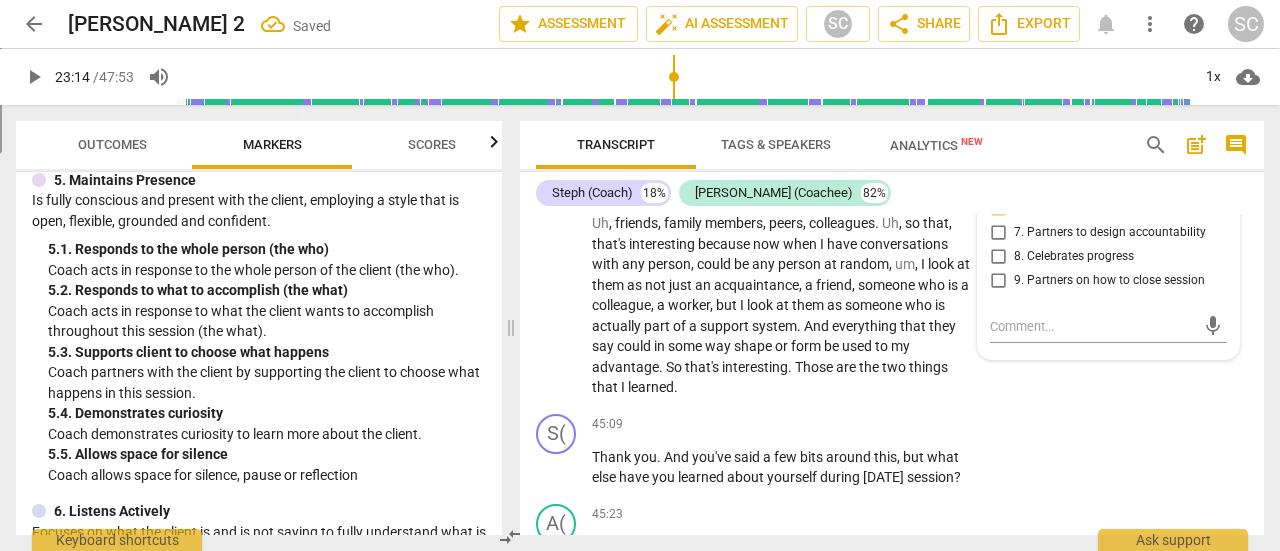 click on "5. Partners to design post-session action" at bounding box center (998, 179) 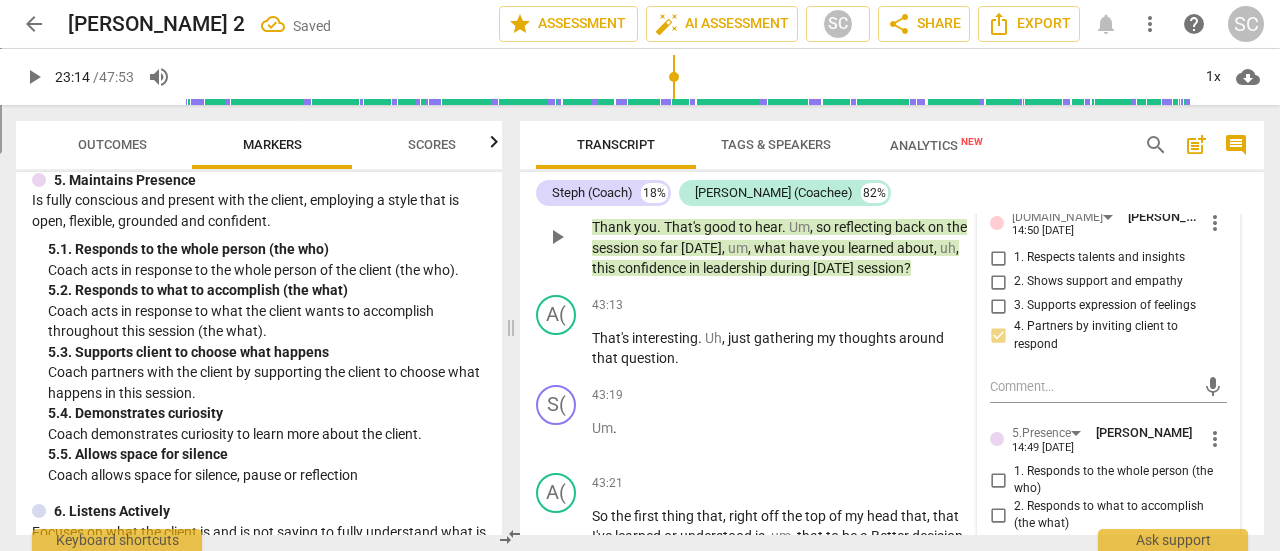 scroll, scrollTop: 14322, scrollLeft: 0, axis: vertical 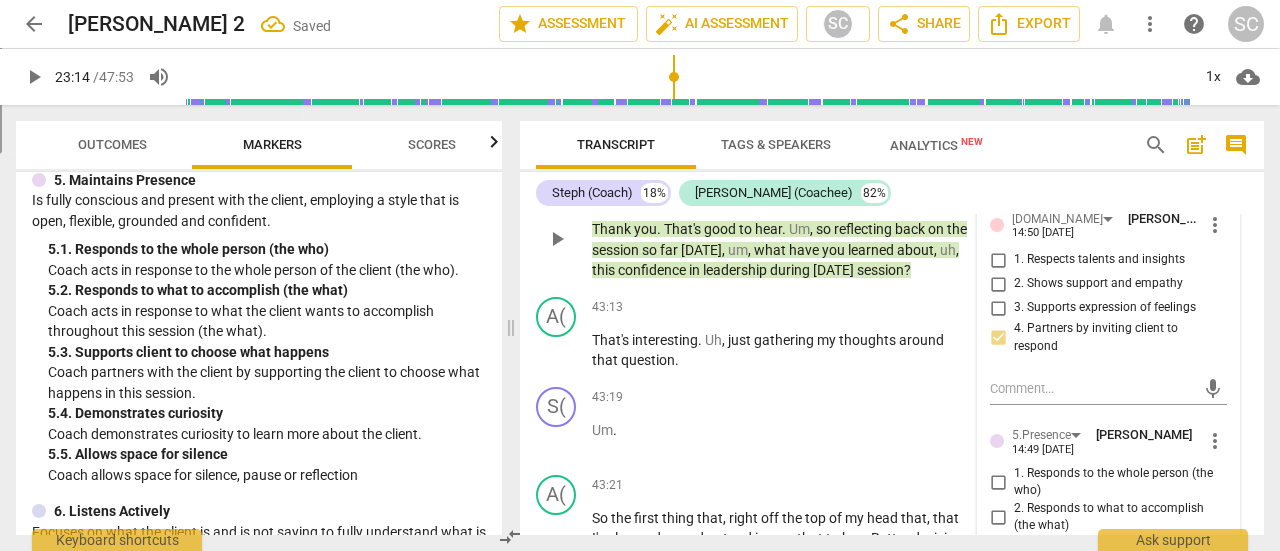 click on "Add competency" at bounding box center [698, 176] 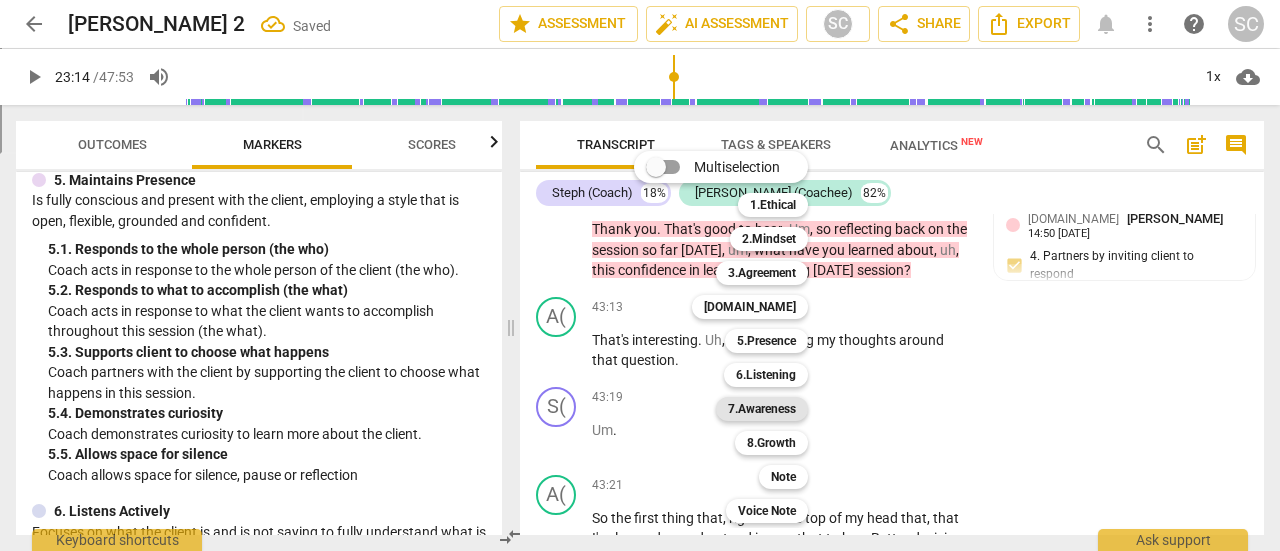 click on "7.Awareness" at bounding box center (762, 409) 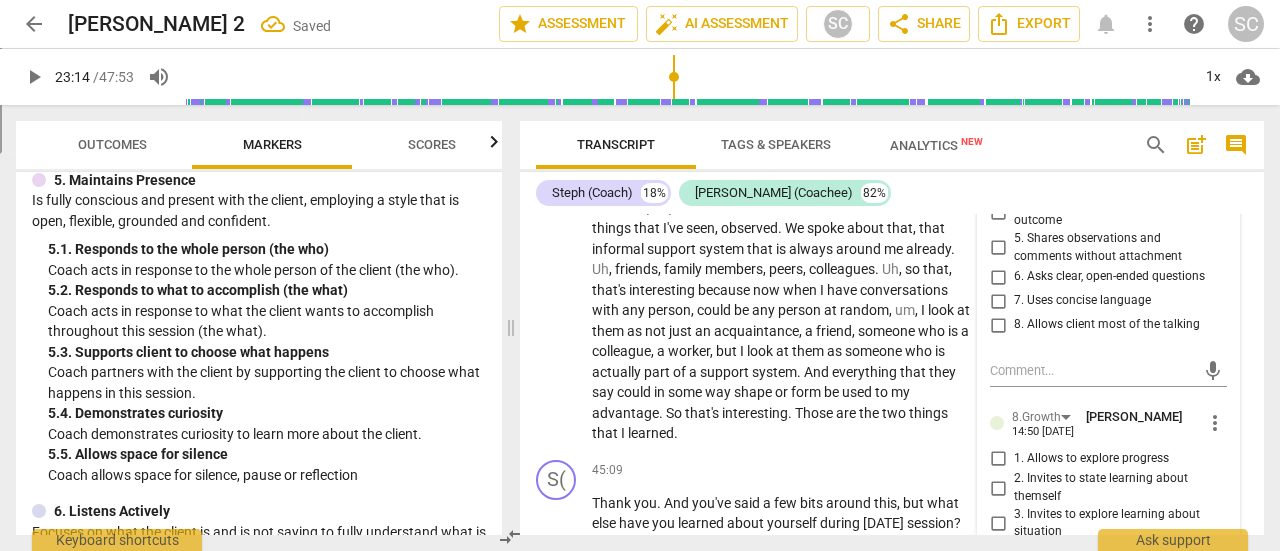 scroll, scrollTop: 14962, scrollLeft: 0, axis: vertical 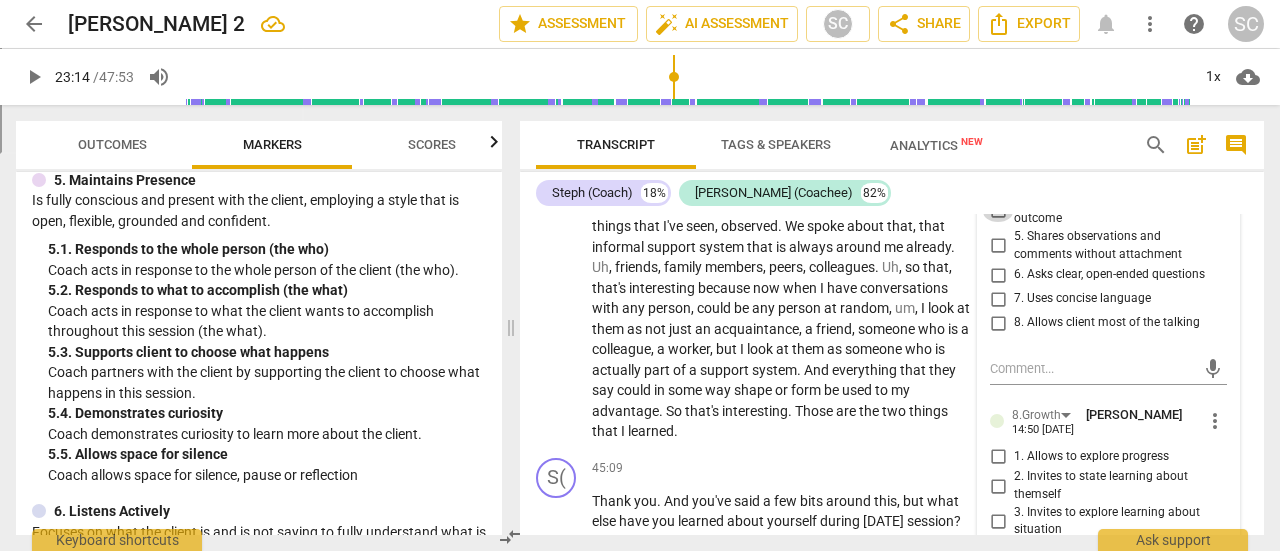 click on "4. Asks to help moving towards the outcome" at bounding box center [998, 210] 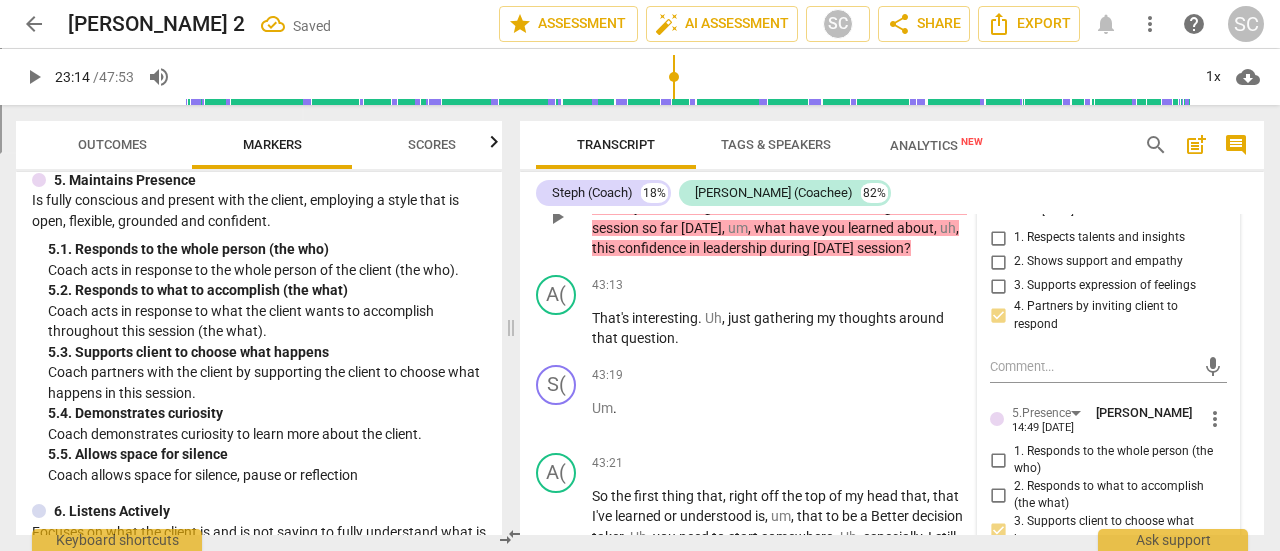 scroll, scrollTop: 14344, scrollLeft: 0, axis: vertical 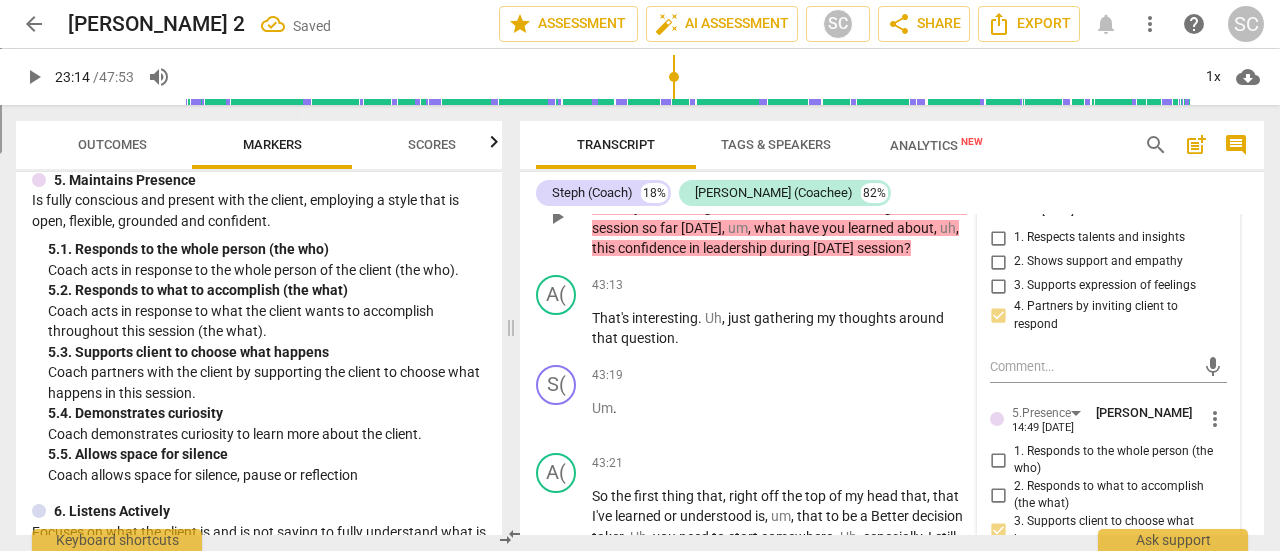click on "Add competency" at bounding box center [698, 154] 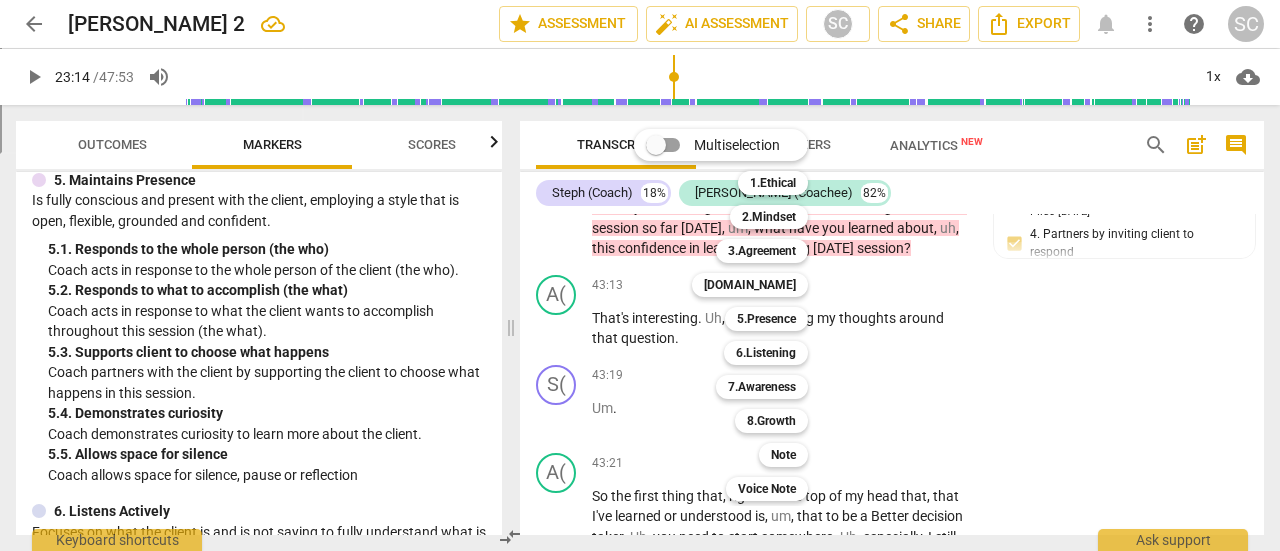 click at bounding box center (640, 275) 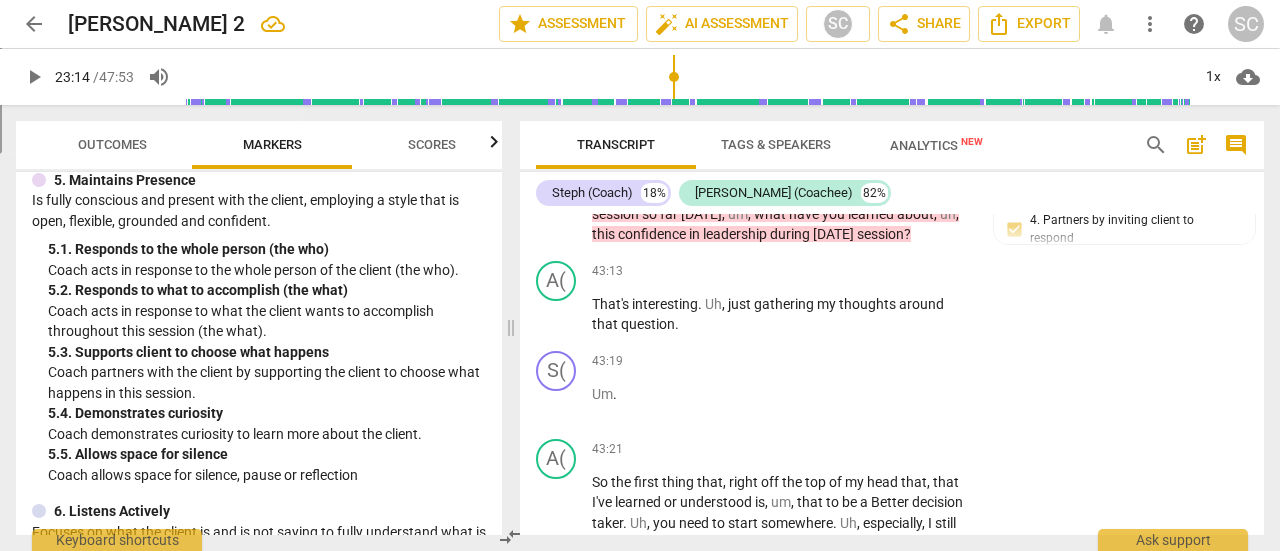 scroll, scrollTop: 14354, scrollLeft: 0, axis: vertical 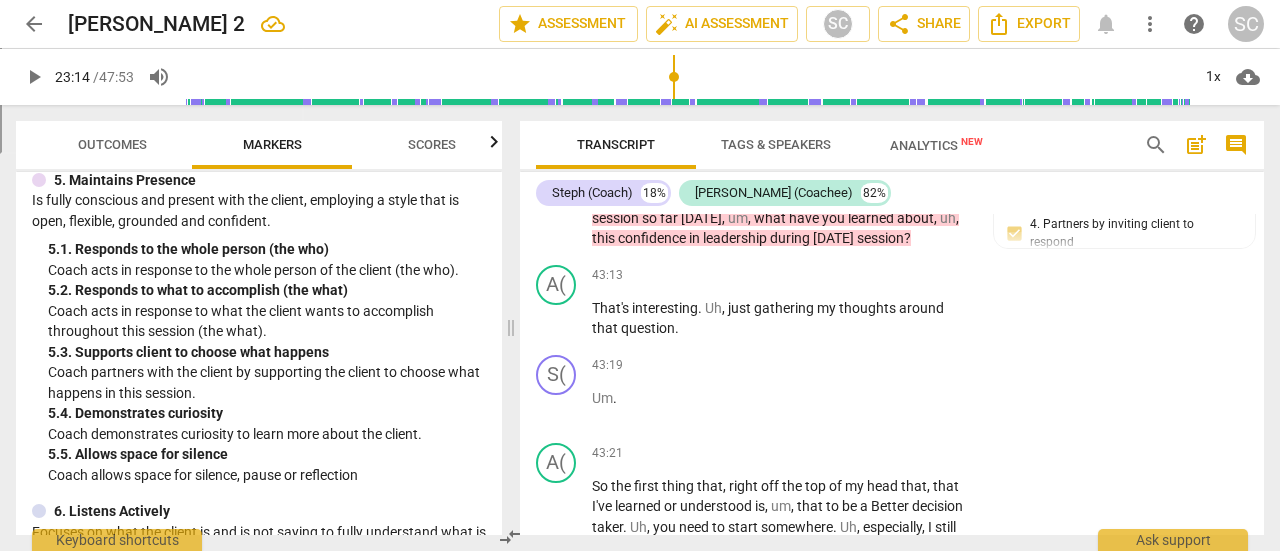 click on "Add competency" at bounding box center [698, 144] 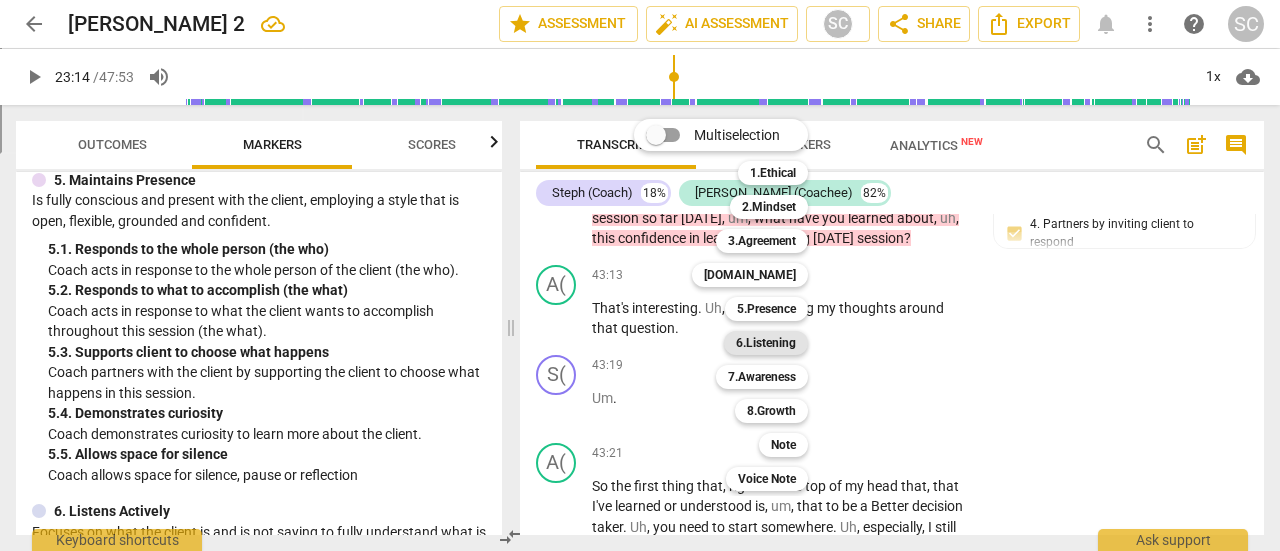click on "6.Listening" at bounding box center (766, 343) 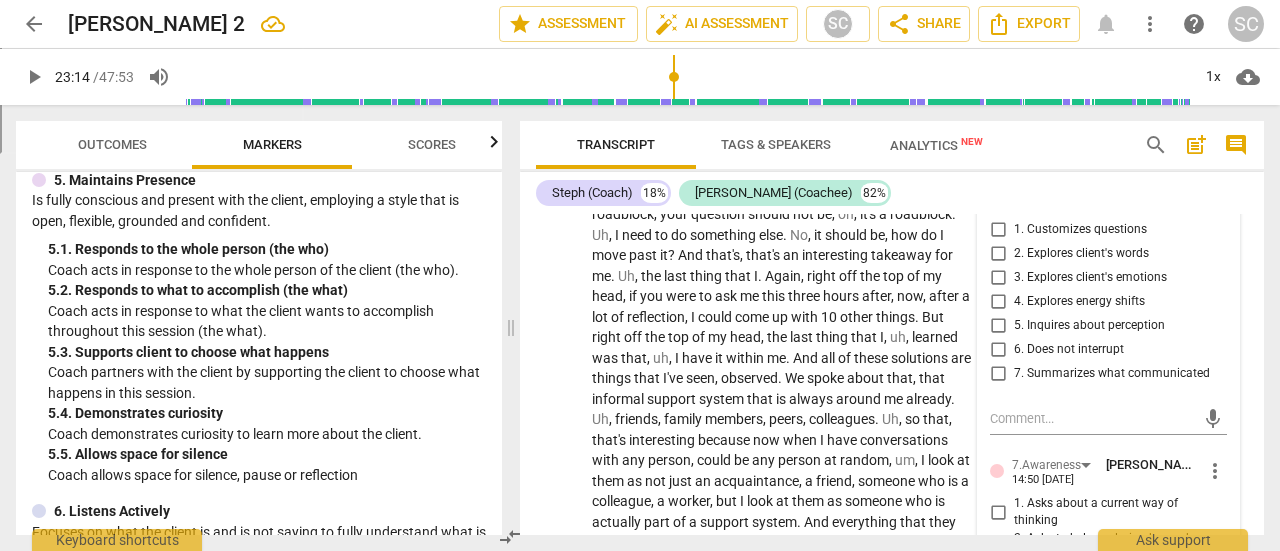 scroll, scrollTop: 14832, scrollLeft: 0, axis: vertical 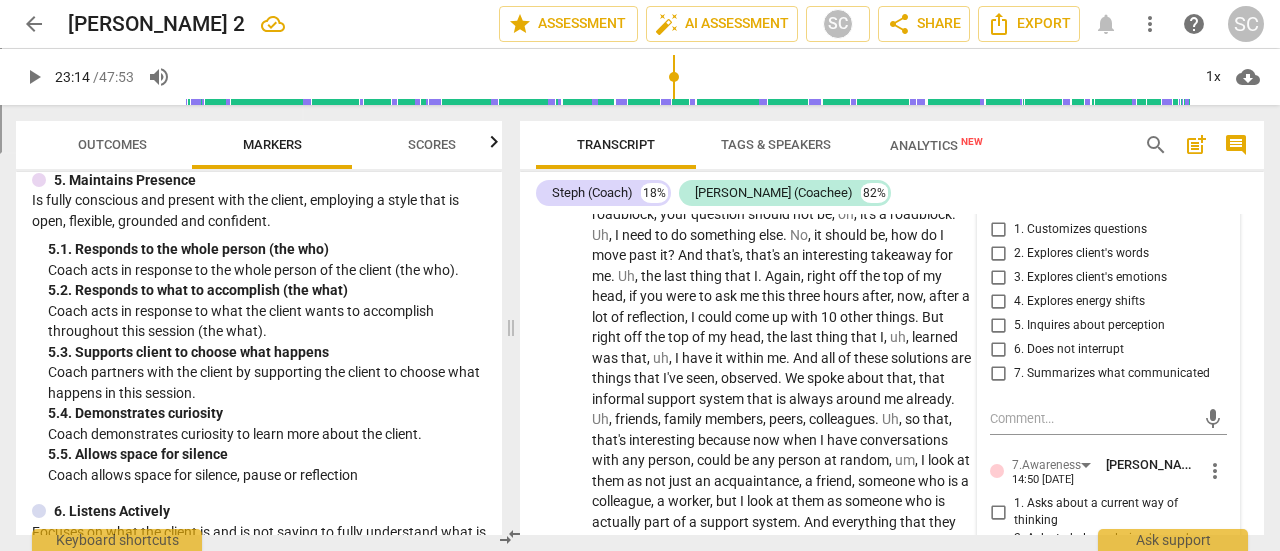 click on "6.Listening [PERSON_NAME] 14:51 [DATE] more_vert" at bounding box center (1108, 193) 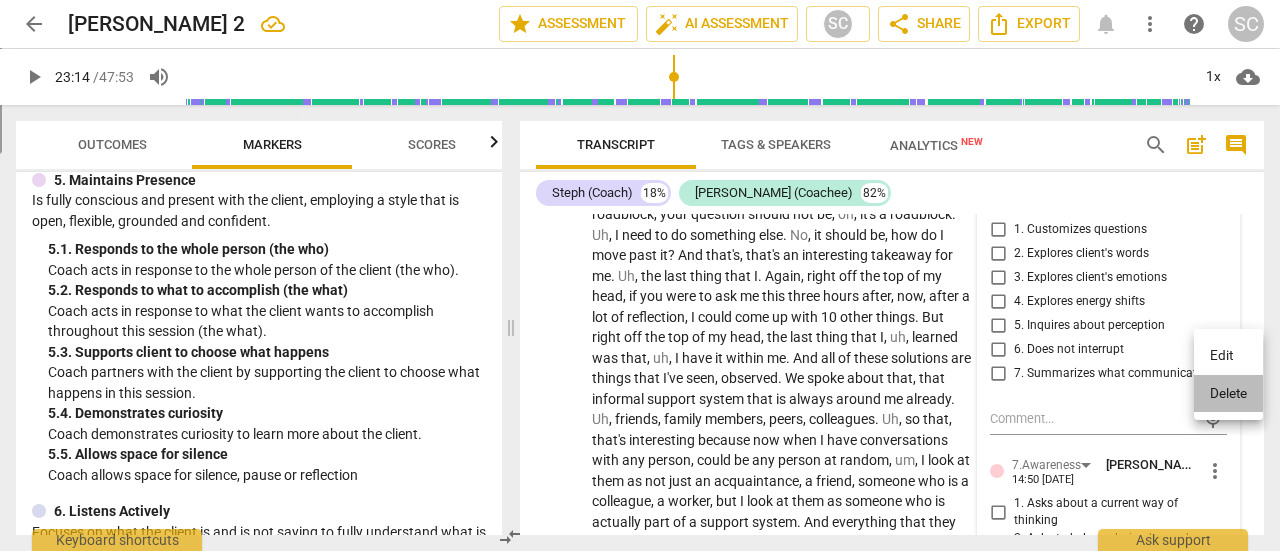 click on "Delete" at bounding box center [1228, 394] 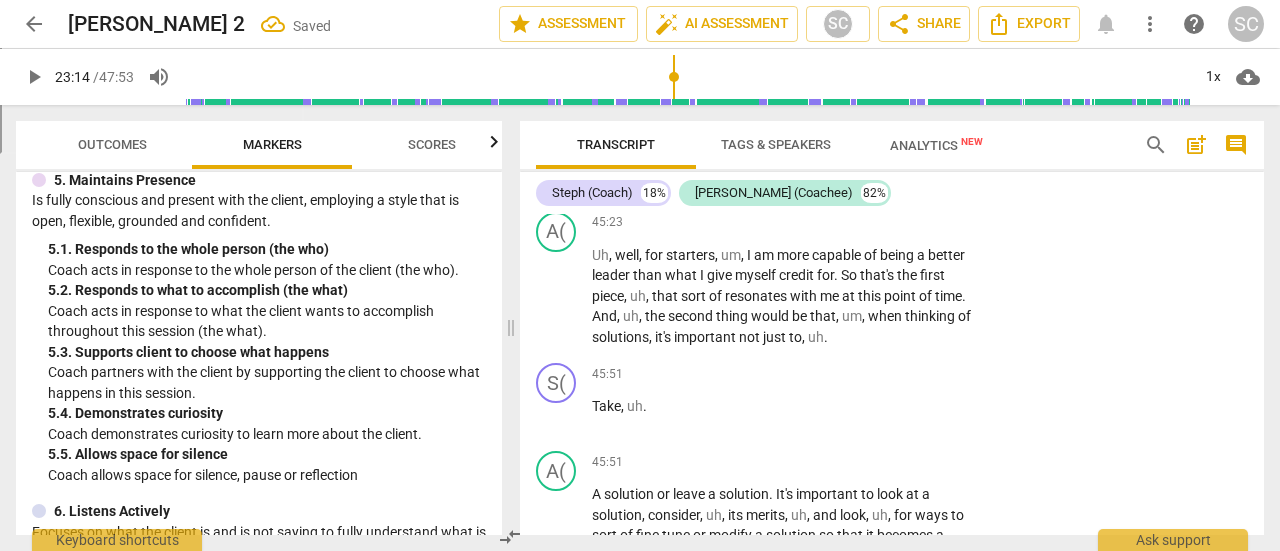 scroll, scrollTop: 15302, scrollLeft: 0, axis: vertical 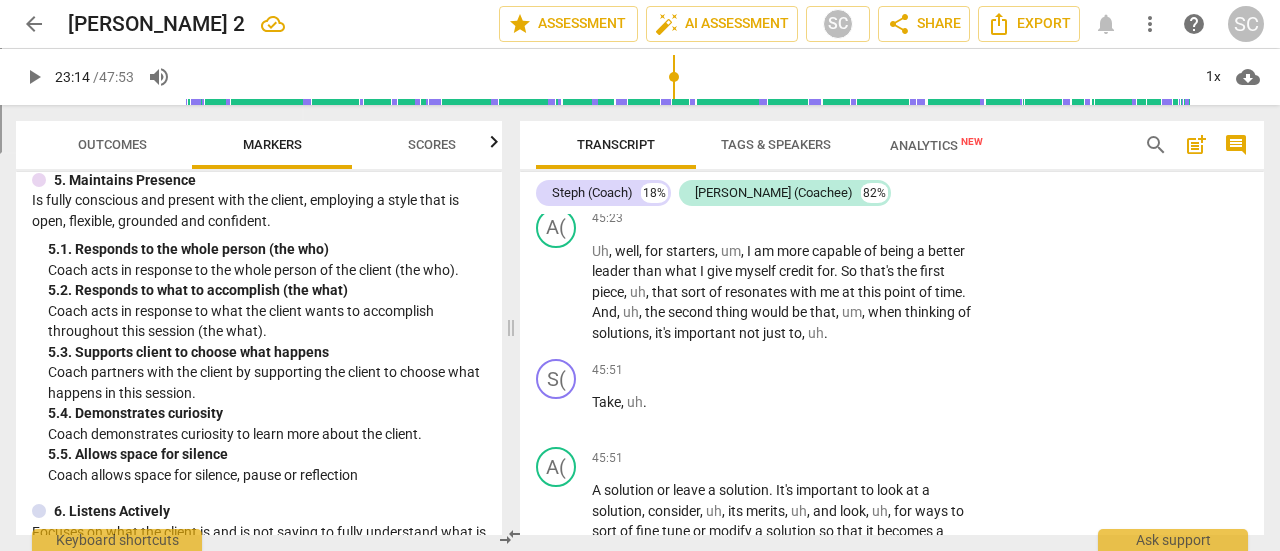 click on "Add competency" at bounding box center [910, 129] 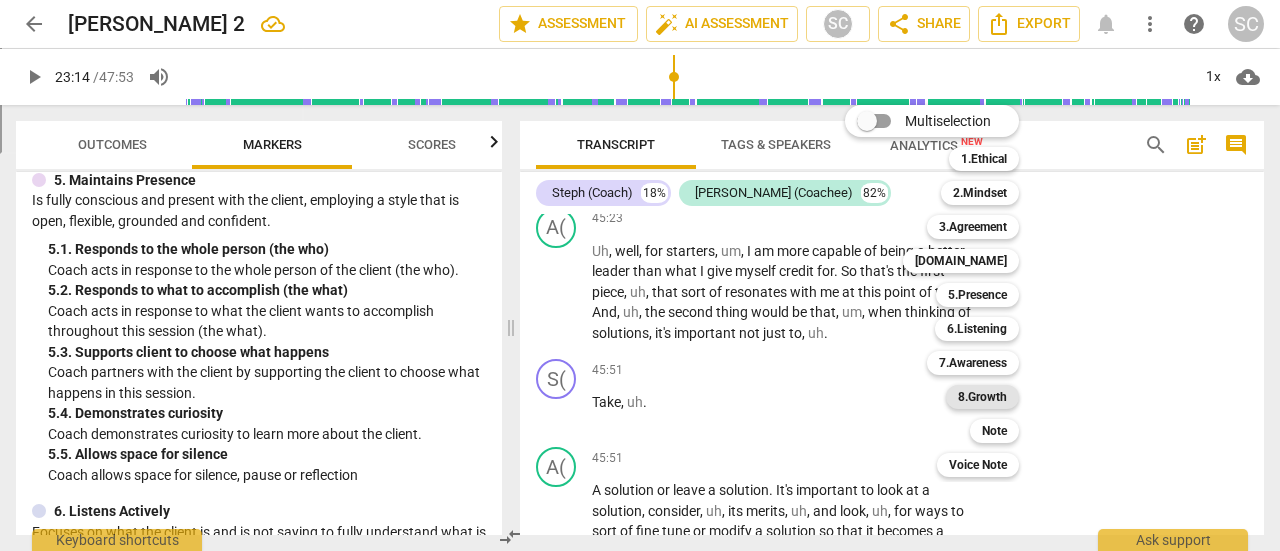 click on "8.Growth" at bounding box center [982, 397] 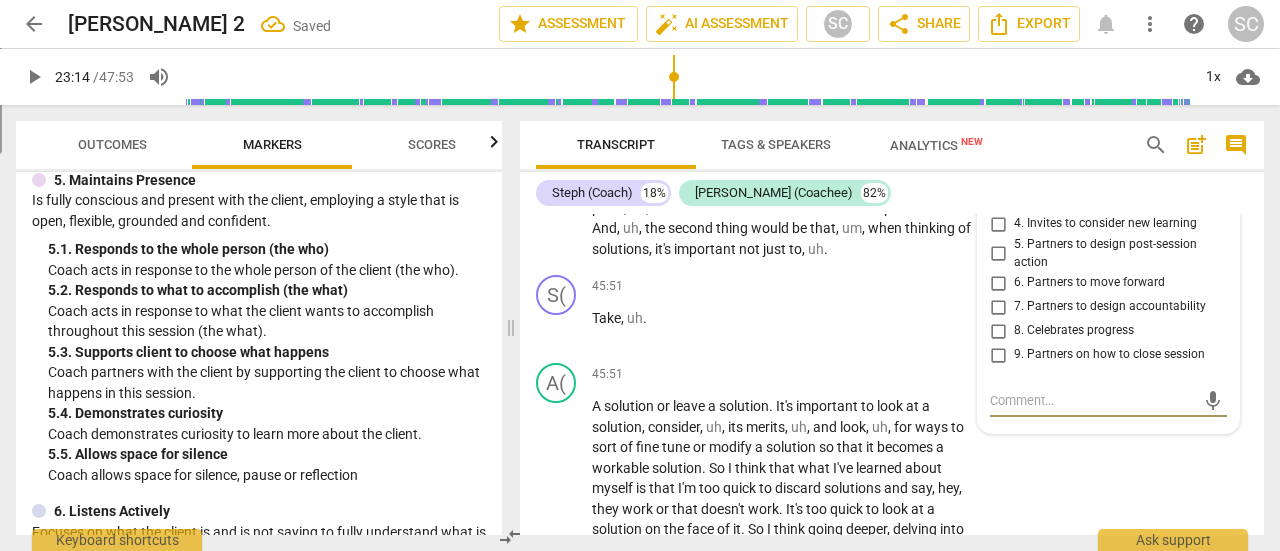 scroll, scrollTop: 15384, scrollLeft: 0, axis: vertical 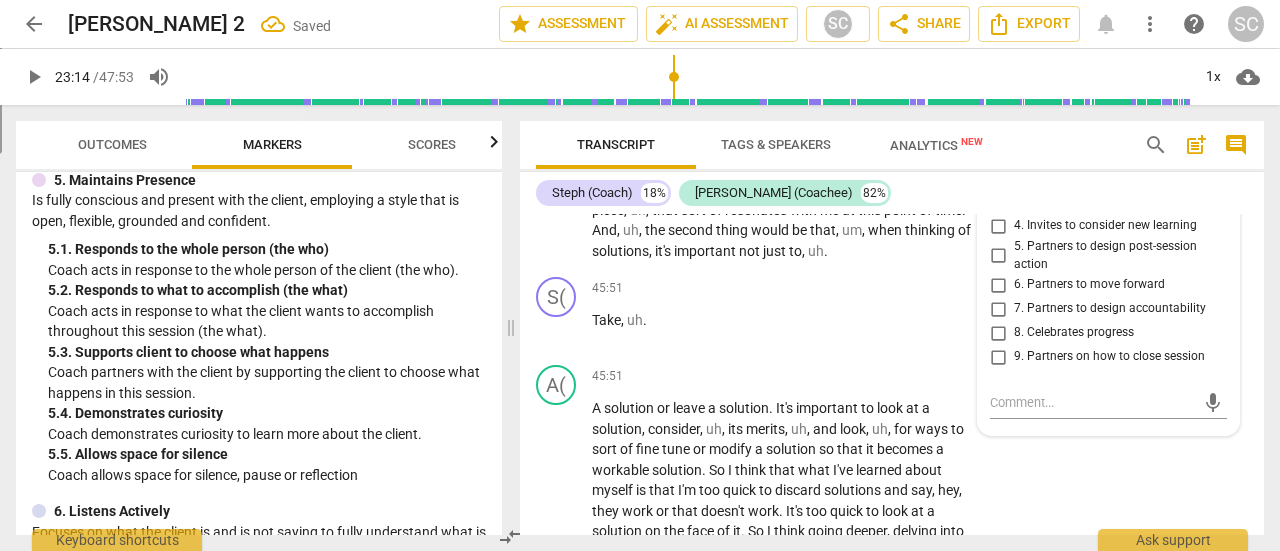 click on "2. Invites to state learning about themself" at bounding box center (998, 161) 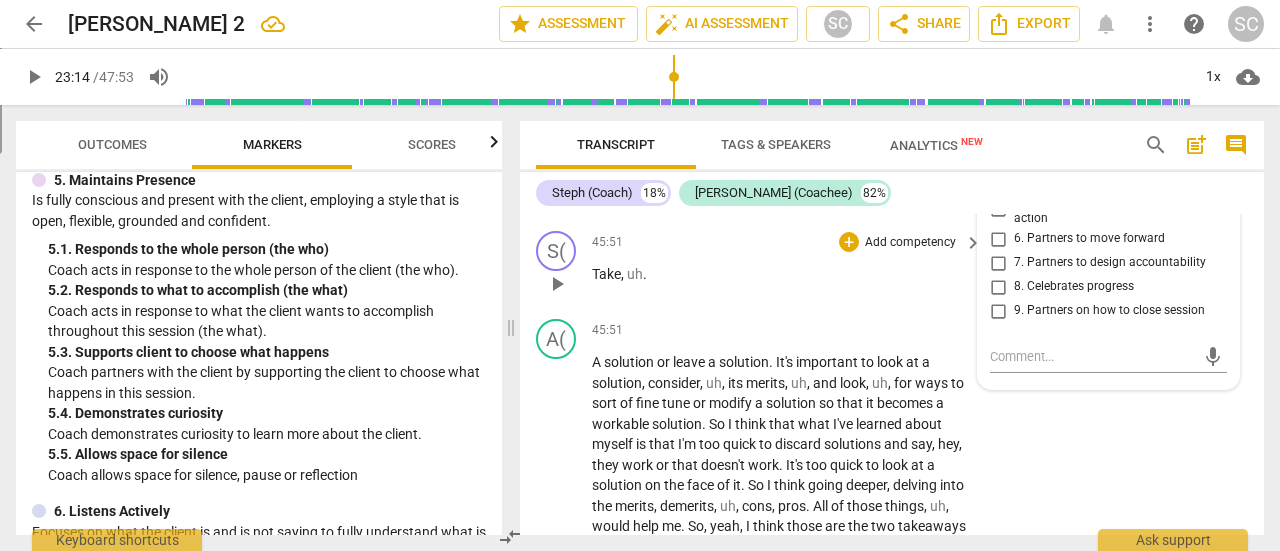 scroll, scrollTop: 15430, scrollLeft: 0, axis: vertical 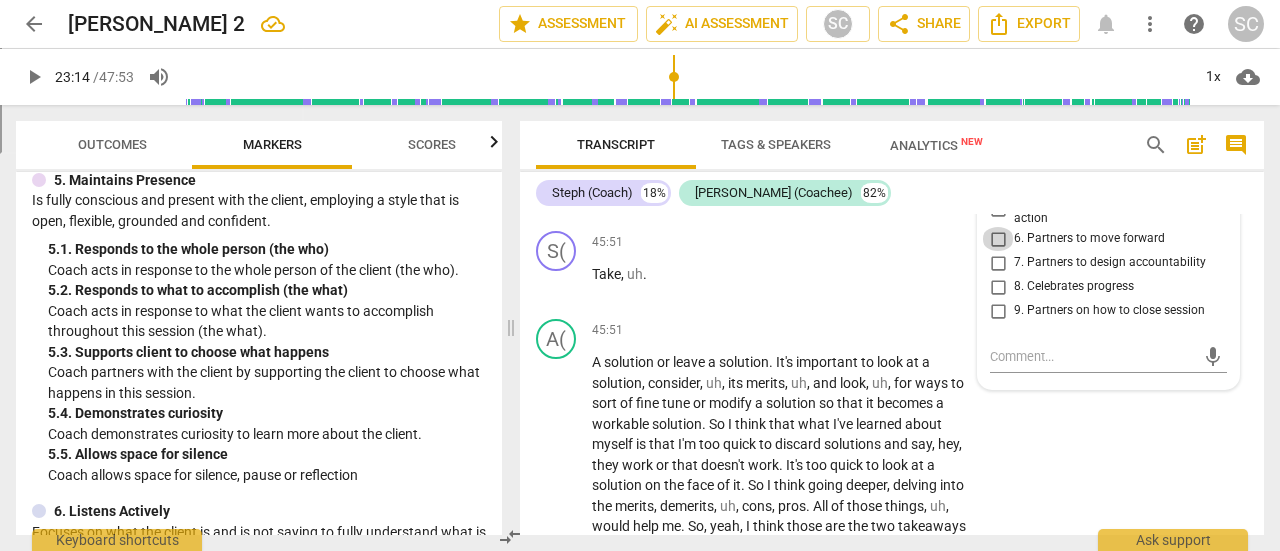 click on "6. Partners to move forward" at bounding box center [998, 239] 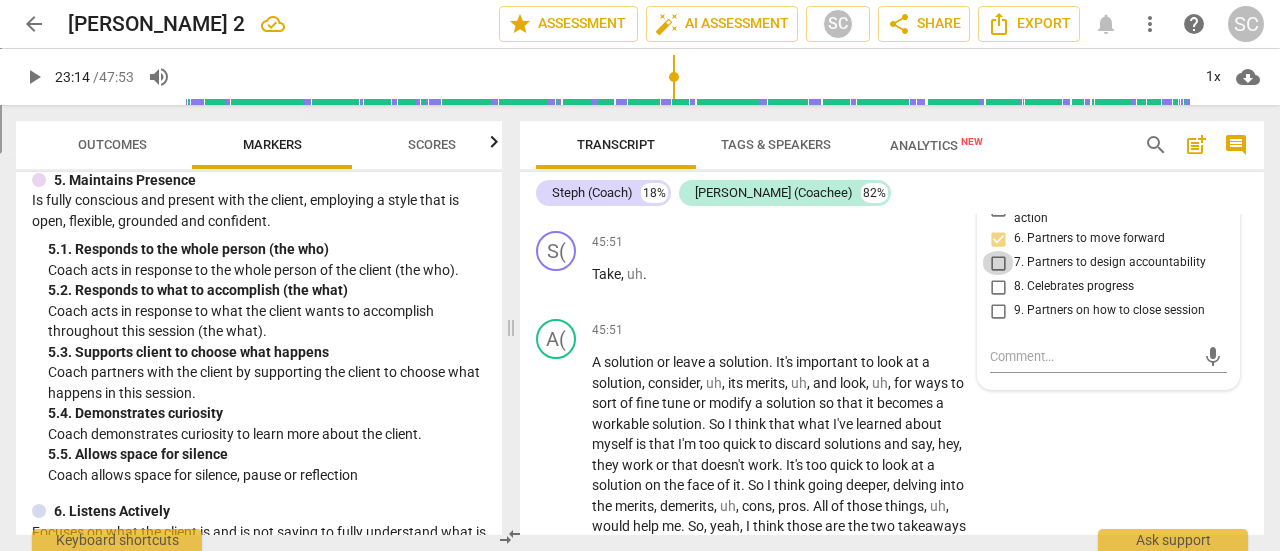 click on "7. Partners to design accountability" at bounding box center [998, 263] 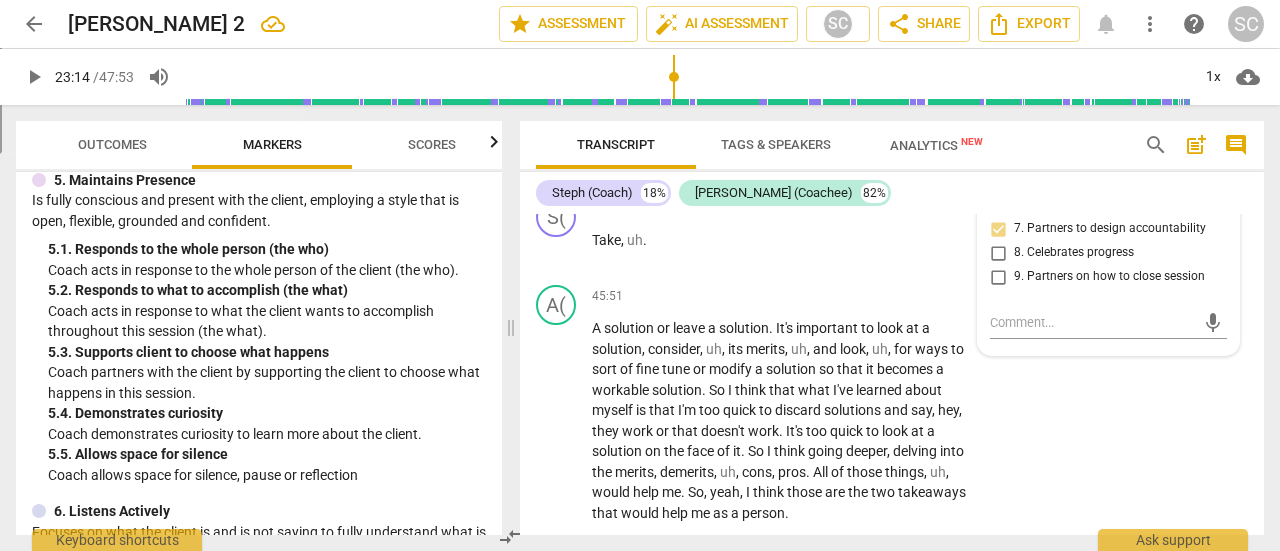 scroll, scrollTop: 15470, scrollLeft: 0, axis: vertical 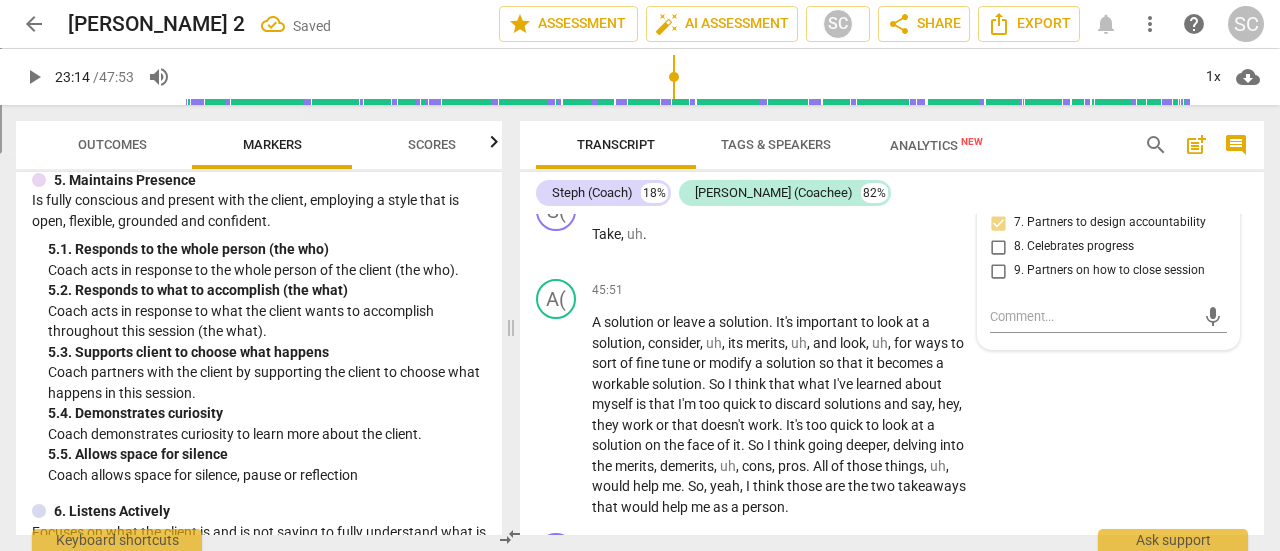 click on "5. Partners to design post-session action" at bounding box center (998, 170) 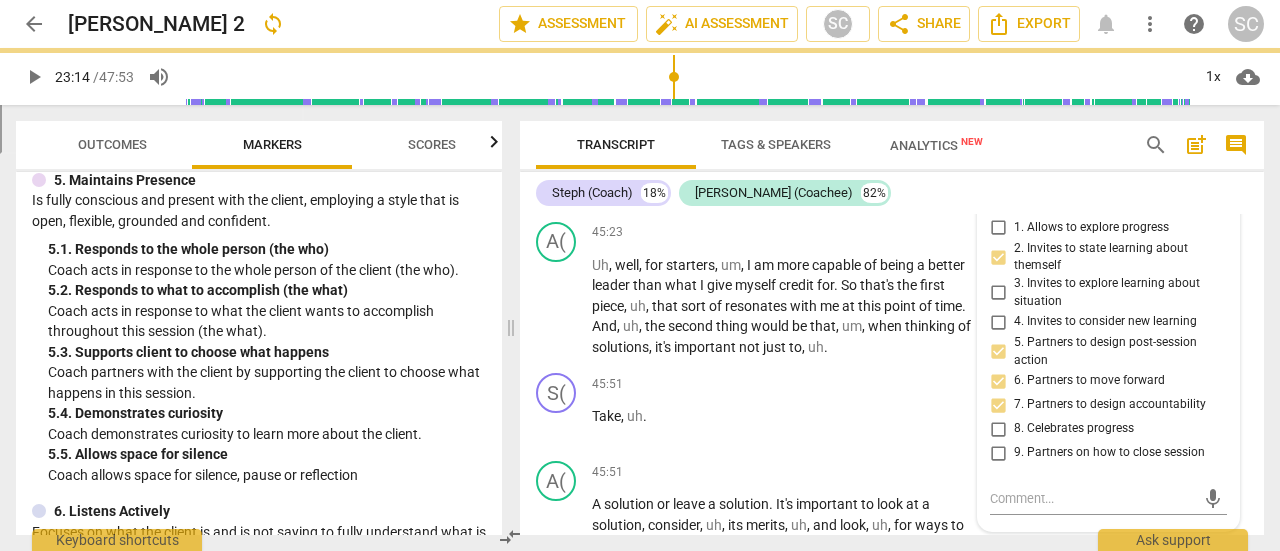 scroll, scrollTop: 15444, scrollLeft: 0, axis: vertical 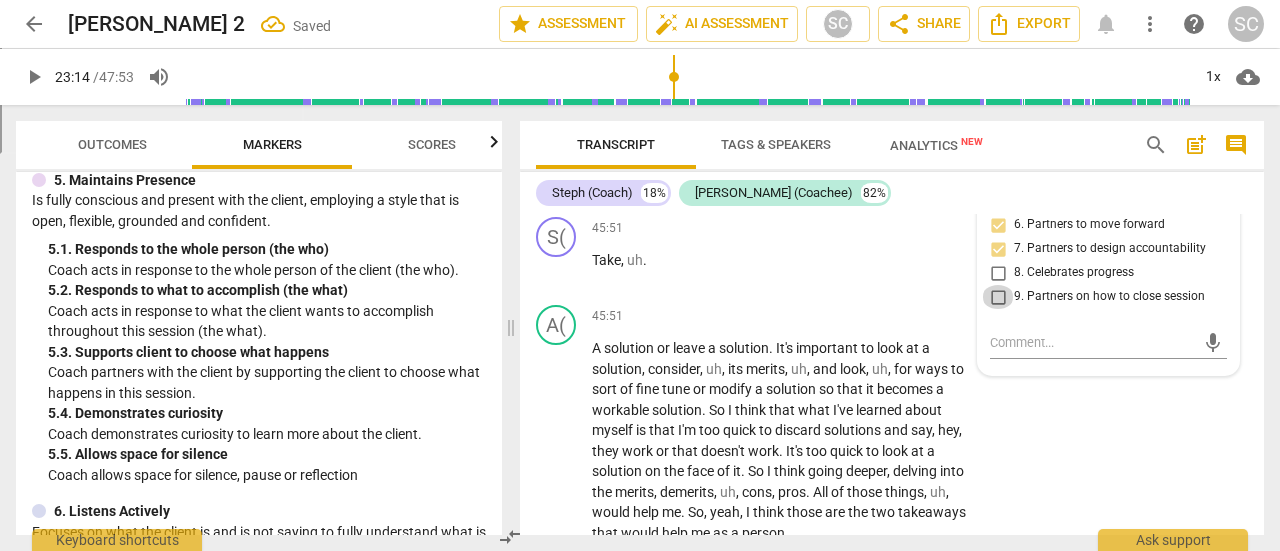 click on "9. Partners on how to close session" at bounding box center (998, 297) 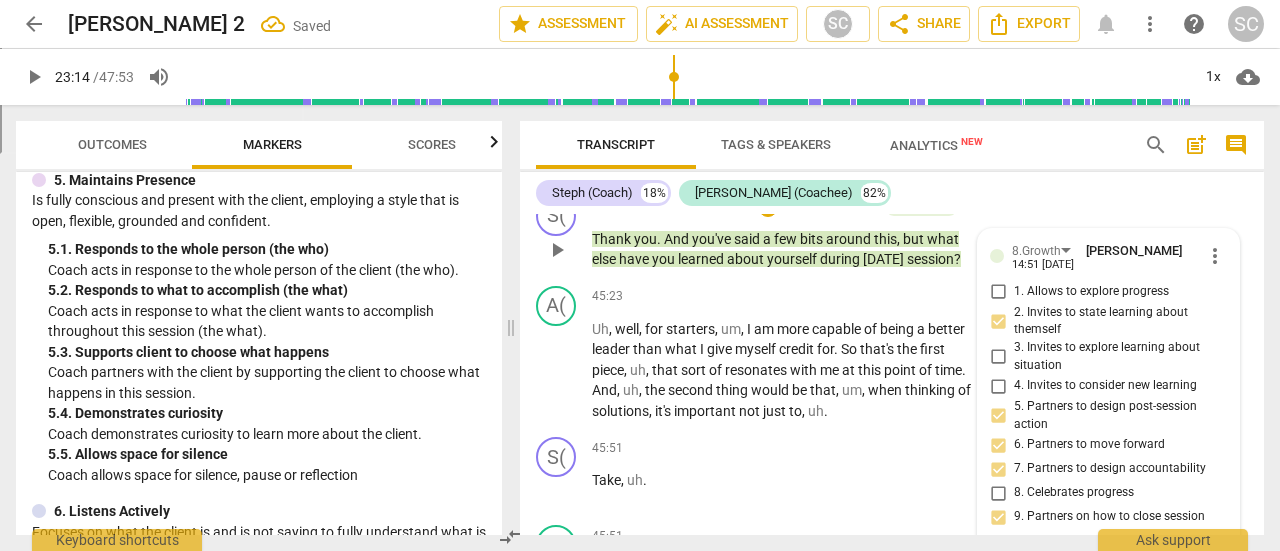 scroll, scrollTop: 15134, scrollLeft: 0, axis: vertical 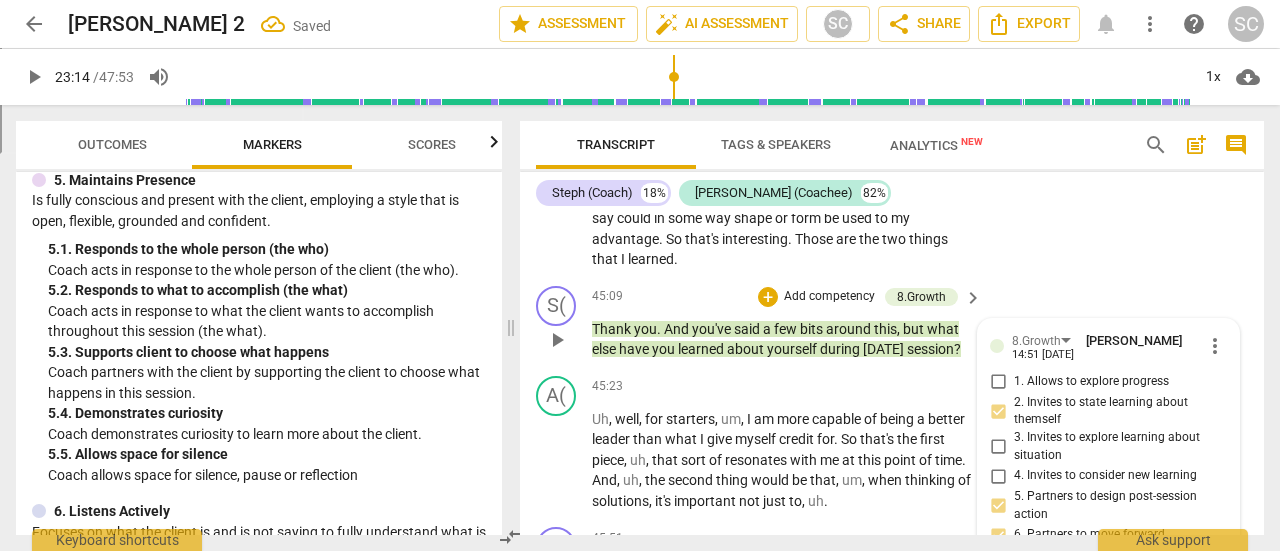 click on "Add competency" at bounding box center [829, 297] 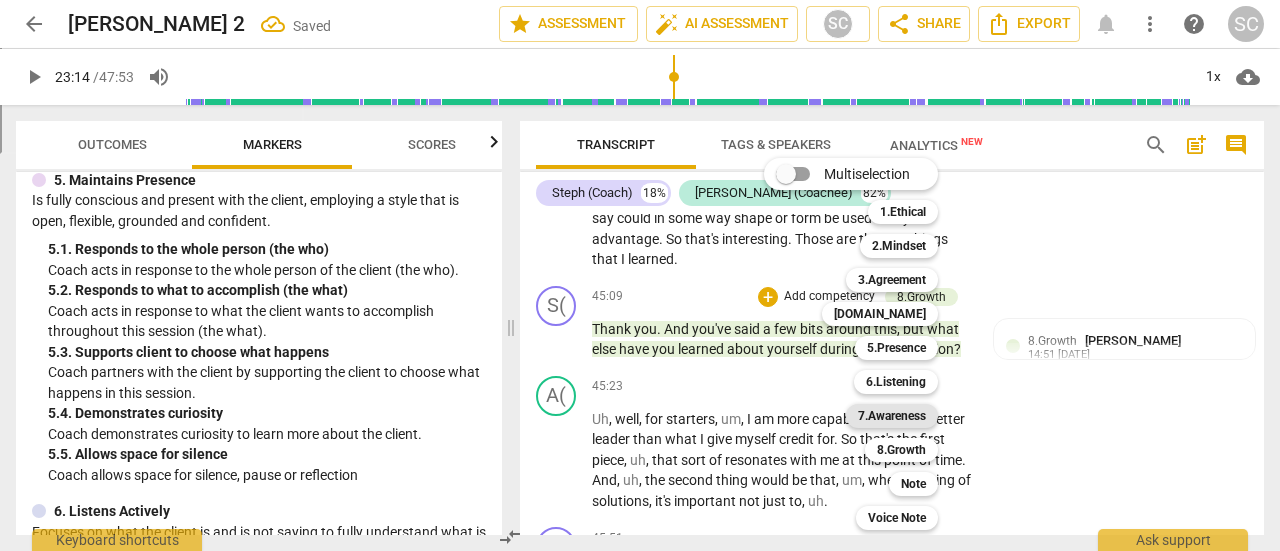 click on "7.Awareness" at bounding box center (892, 416) 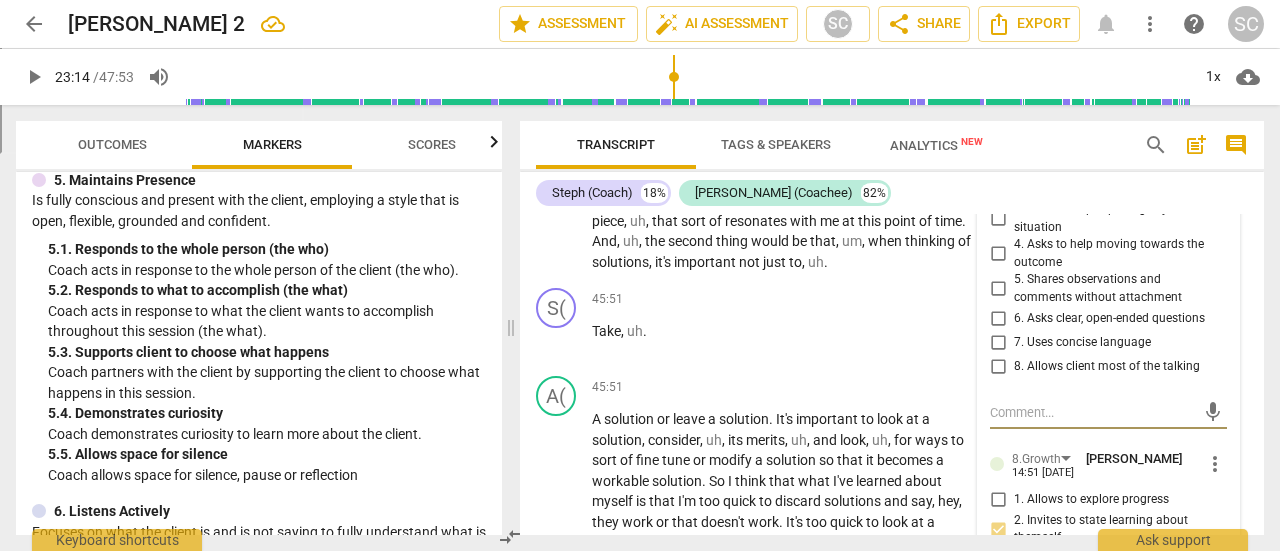 scroll, scrollTop: 15313, scrollLeft: 0, axis: vertical 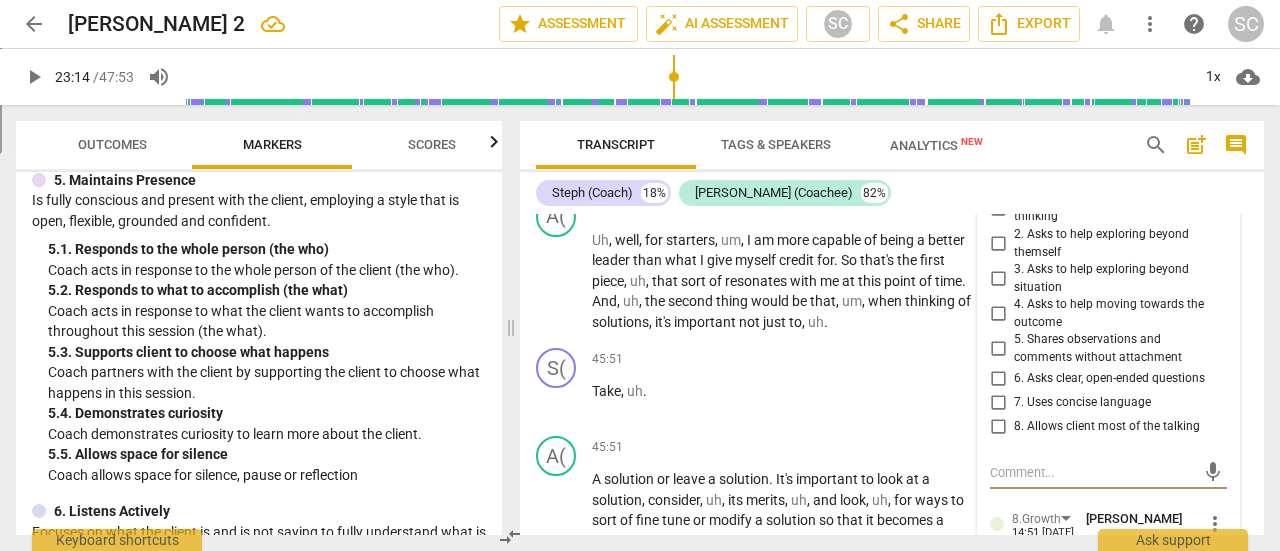 click on "more_vert" at bounding box center (1215, 167) 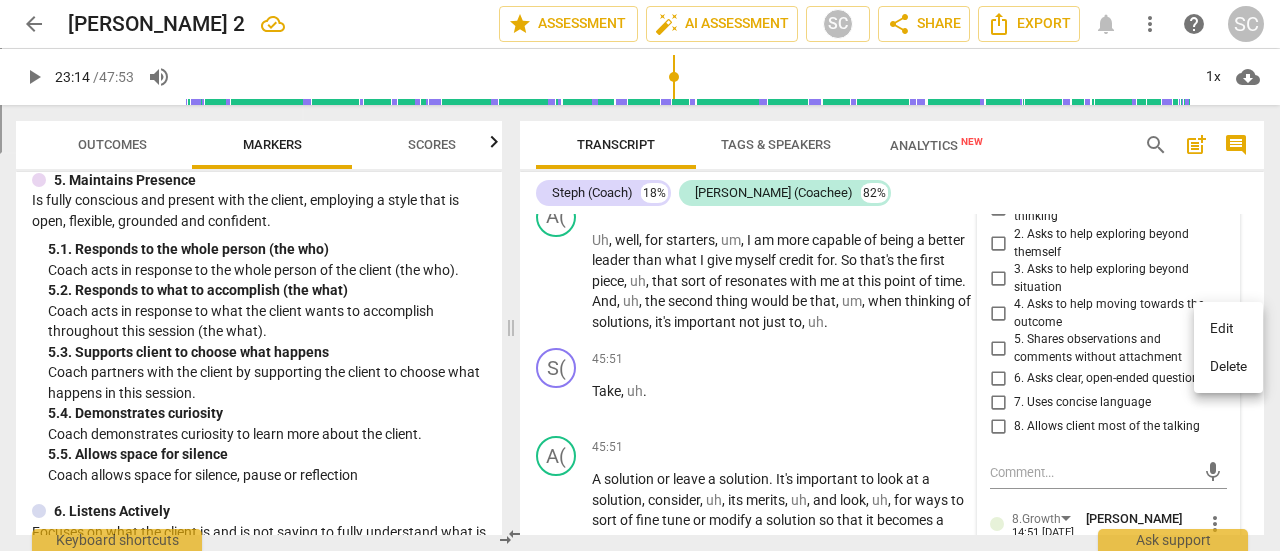 click on "Delete" at bounding box center [1228, 367] 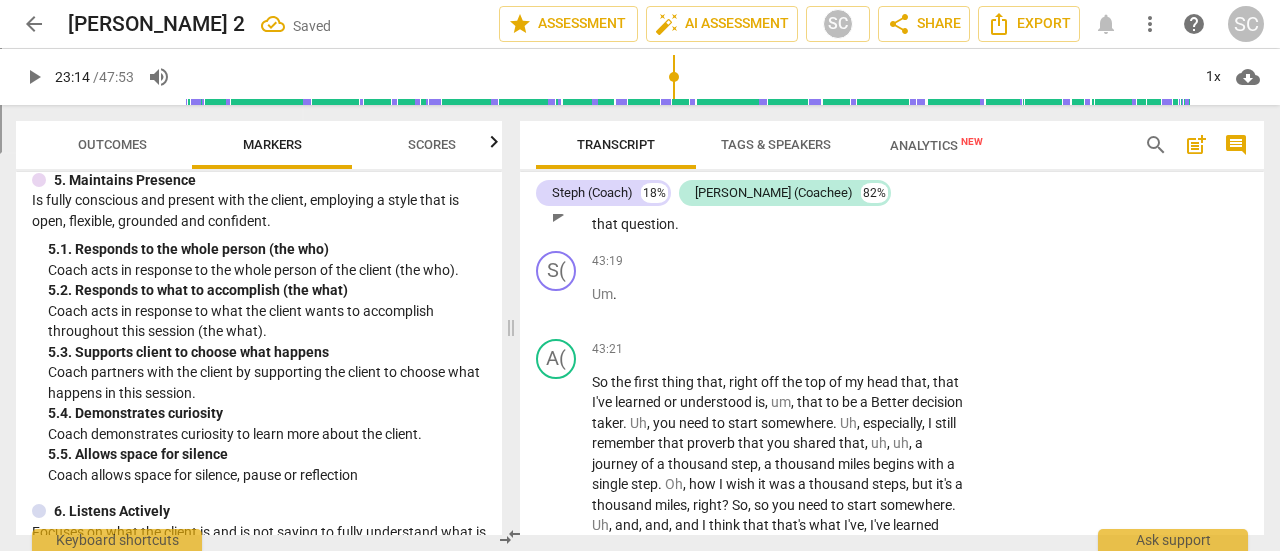 scroll, scrollTop: 14363, scrollLeft: 0, axis: vertical 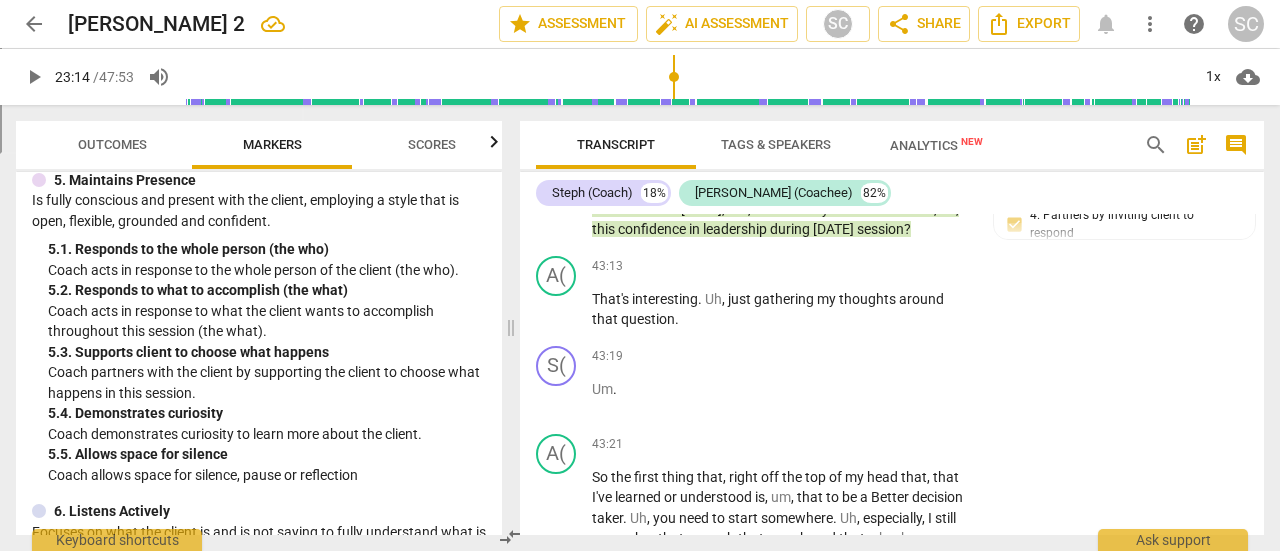 click on "8.Growth" at bounding box center [863, 156] 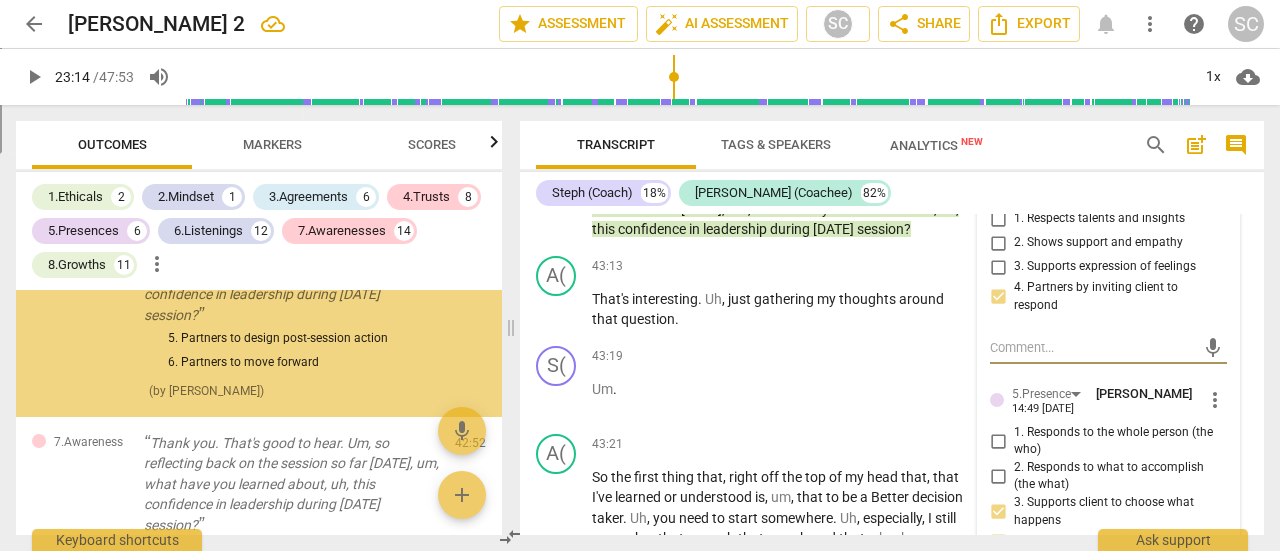 scroll, scrollTop: 13823, scrollLeft: 0, axis: vertical 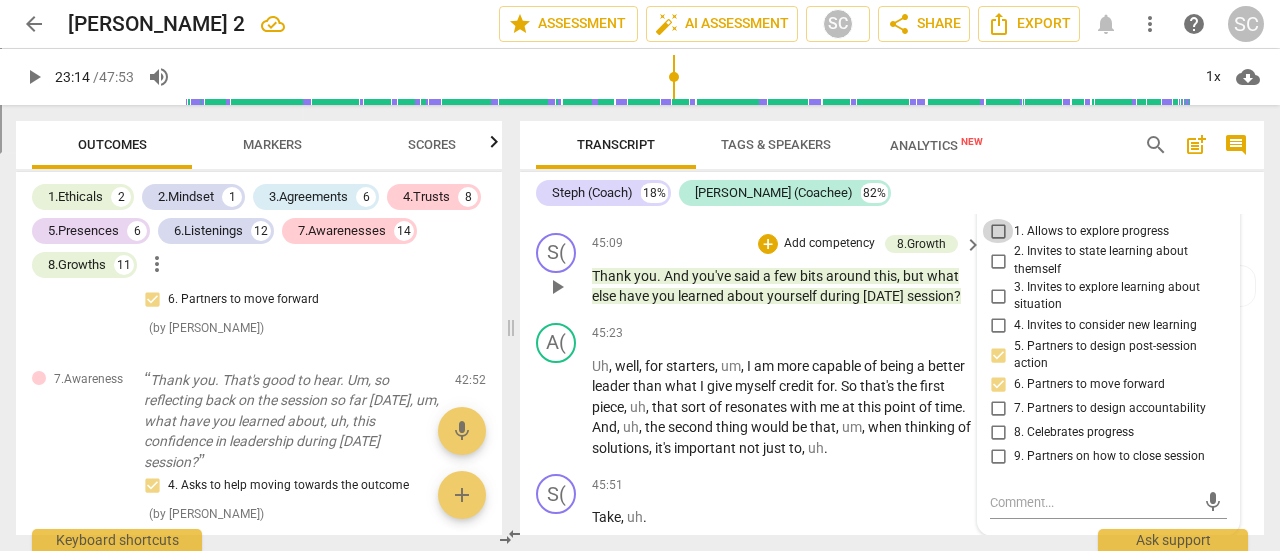 click on "1. Allows to explore progress" at bounding box center (998, 231) 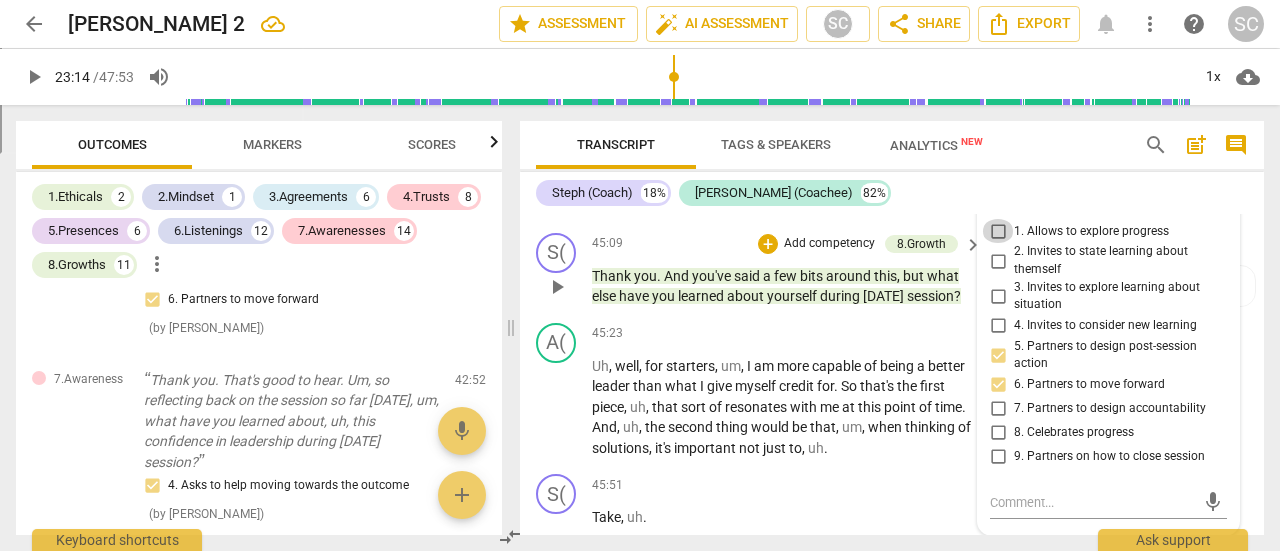 checkbox on "true" 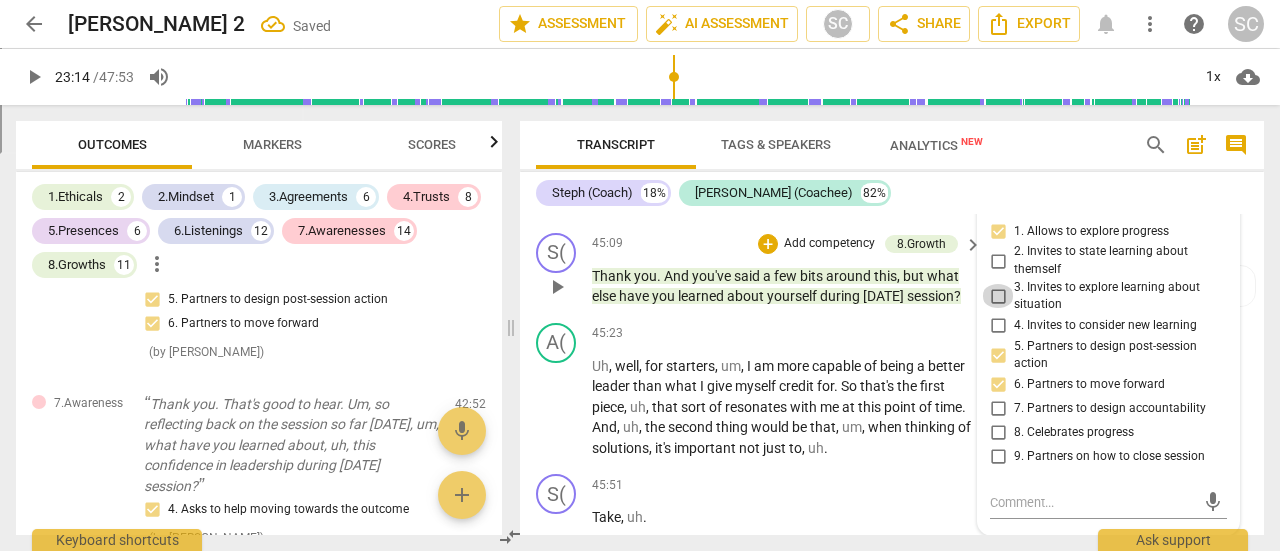 click on "3. Invites to explore learning about situation" at bounding box center [998, 296] 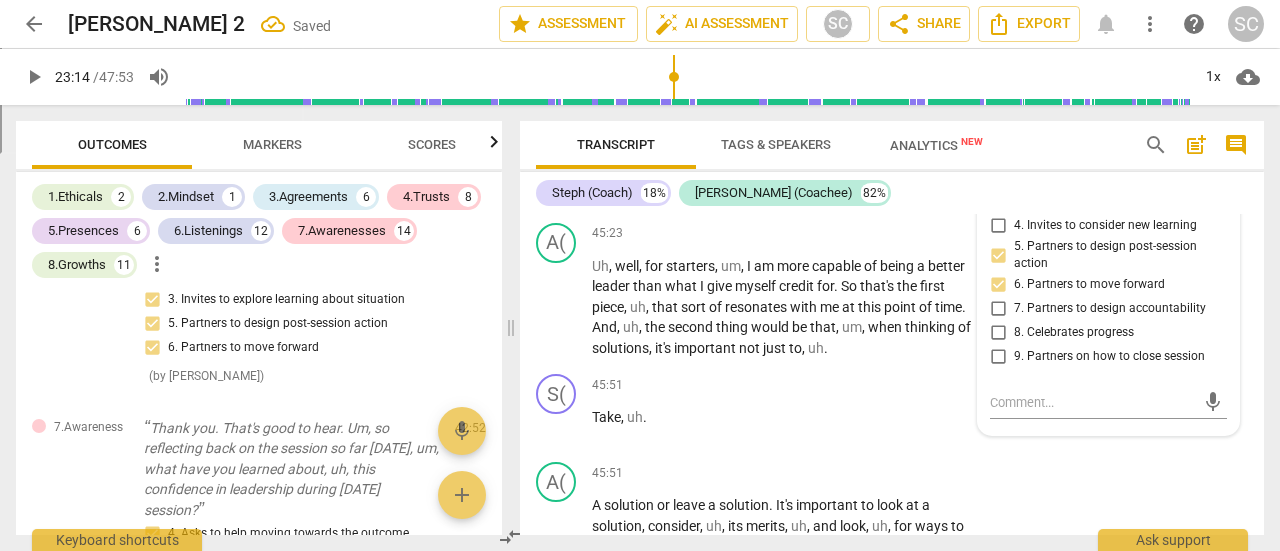 scroll, scrollTop: 15287, scrollLeft: 0, axis: vertical 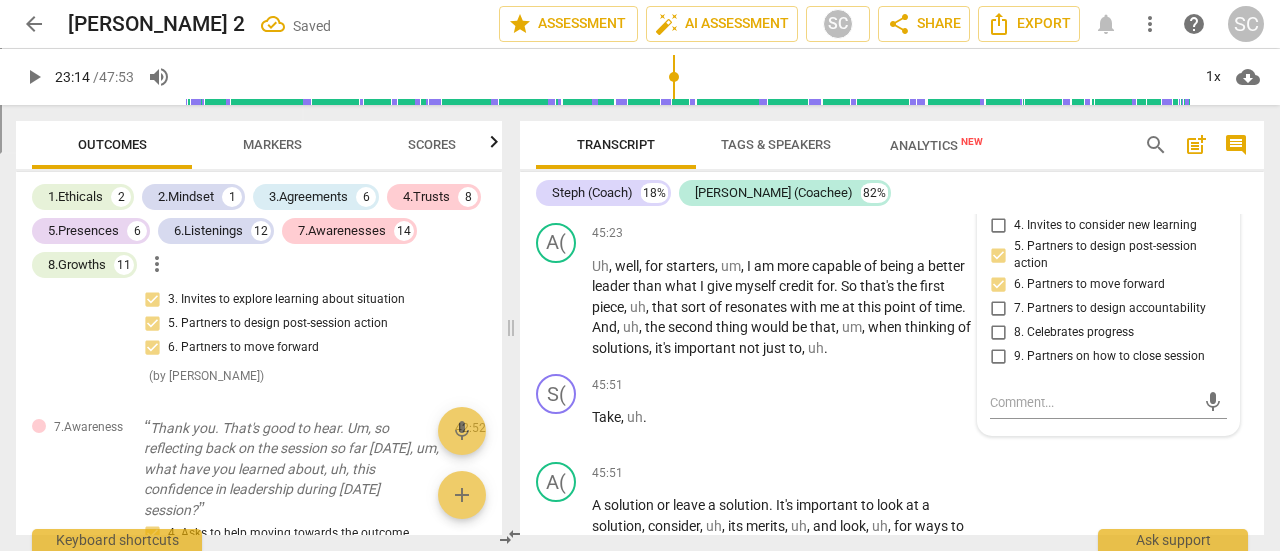 click on "+ Add competency 8.Growth" at bounding box center [858, 144] 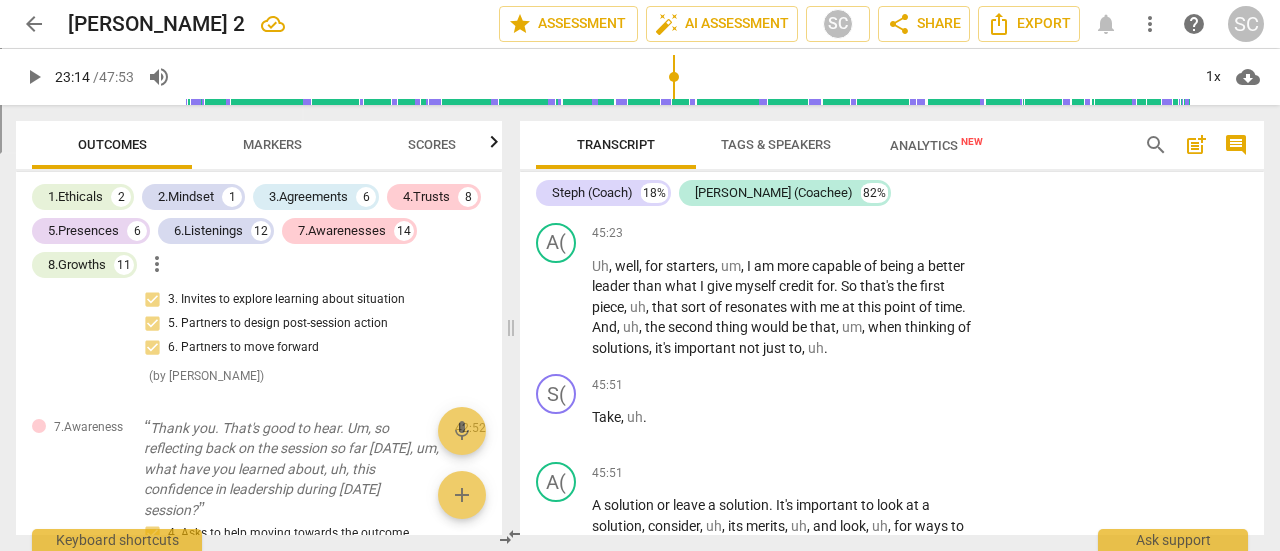 click on "8.Growth" at bounding box center (921, 144) 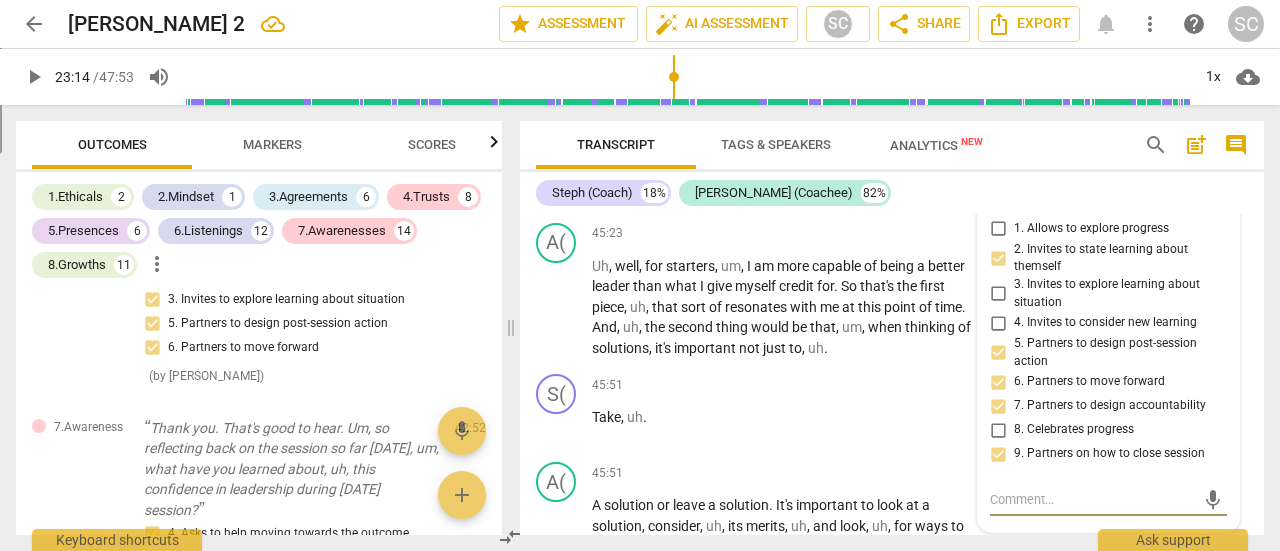 scroll, scrollTop: 15574, scrollLeft: 0, axis: vertical 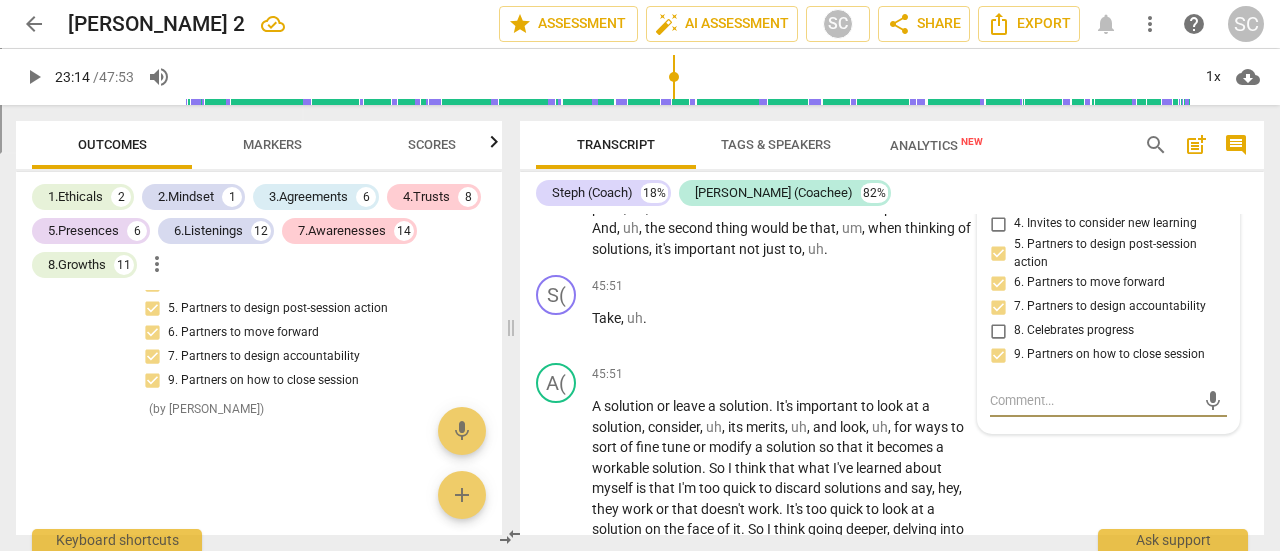 click on "1. Allows to explore progress" at bounding box center [998, 130] 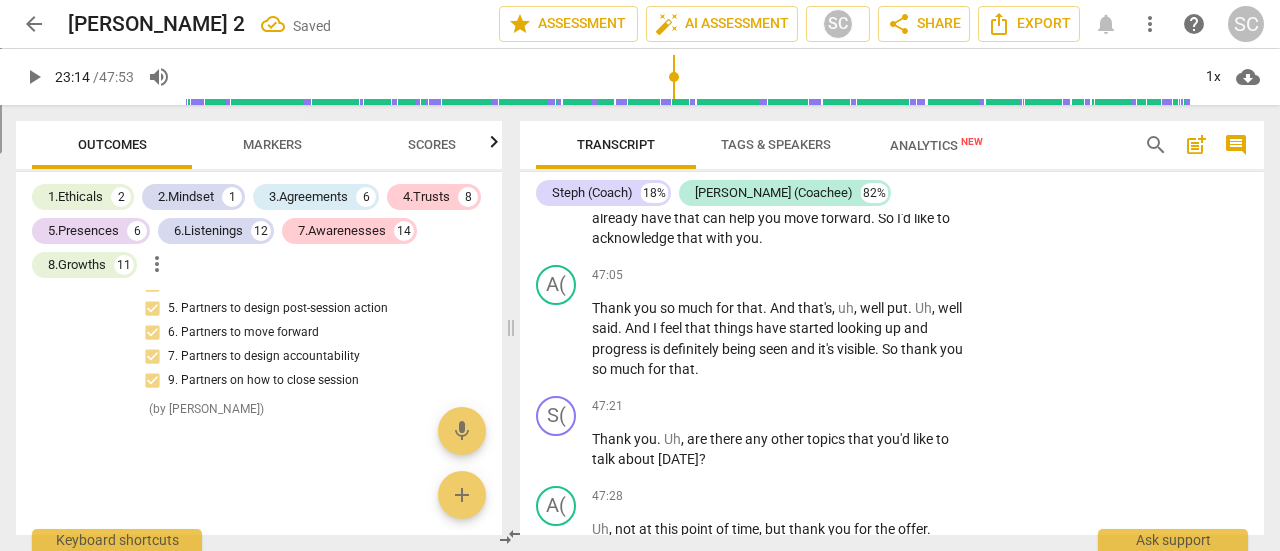 scroll, scrollTop: 15932, scrollLeft: 0, axis: vertical 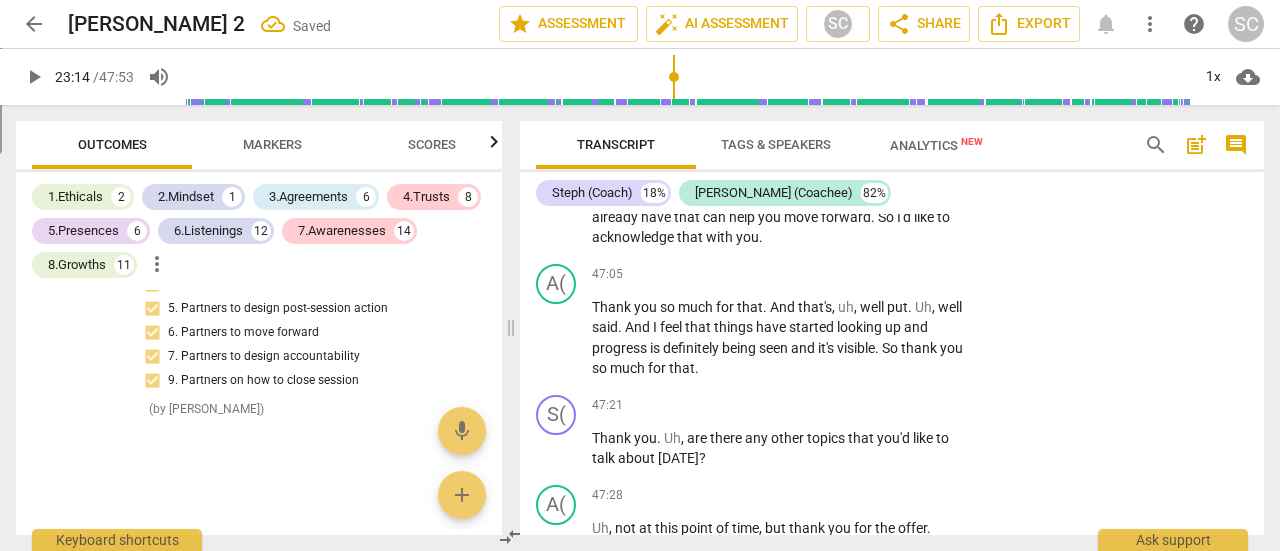 click on "Add competency" at bounding box center (910, 83) 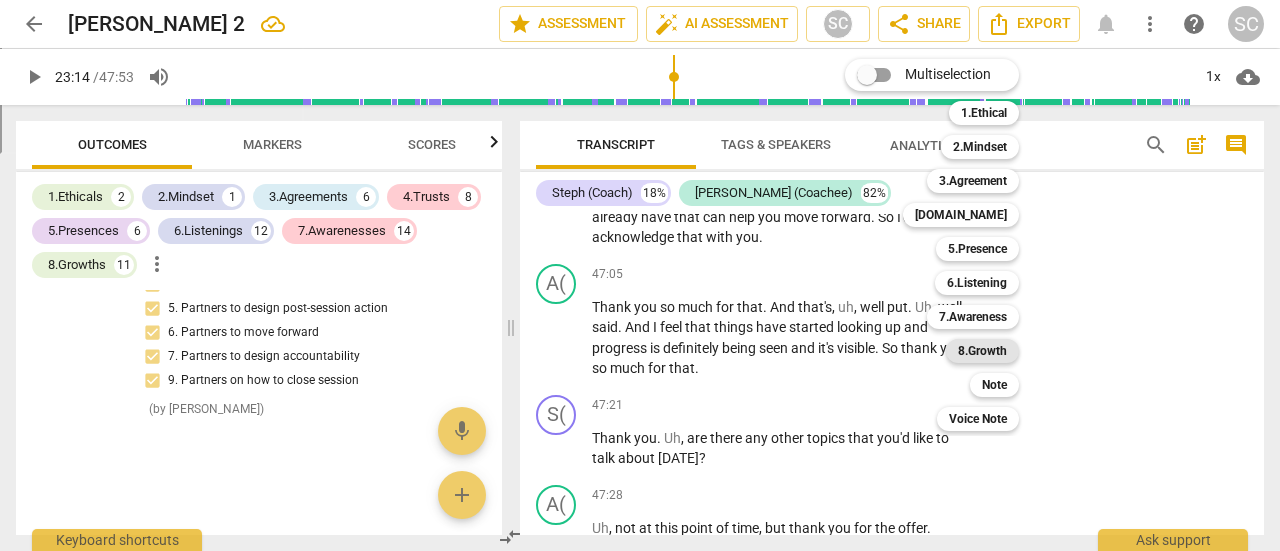 click on "8.Growth" at bounding box center [982, 351] 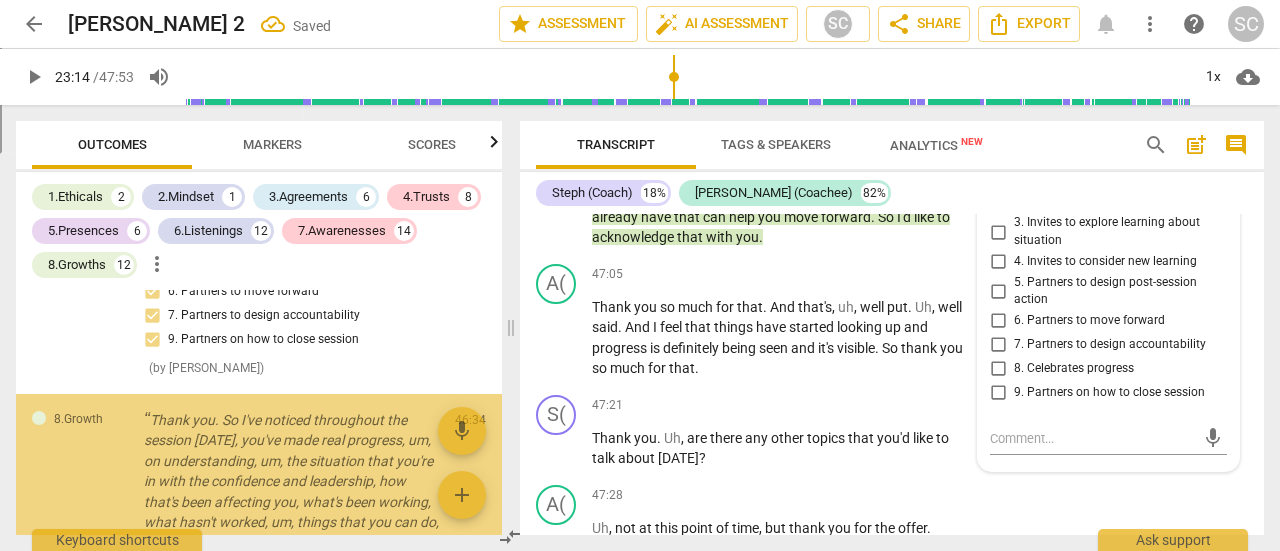 scroll, scrollTop: 16158, scrollLeft: 0, axis: vertical 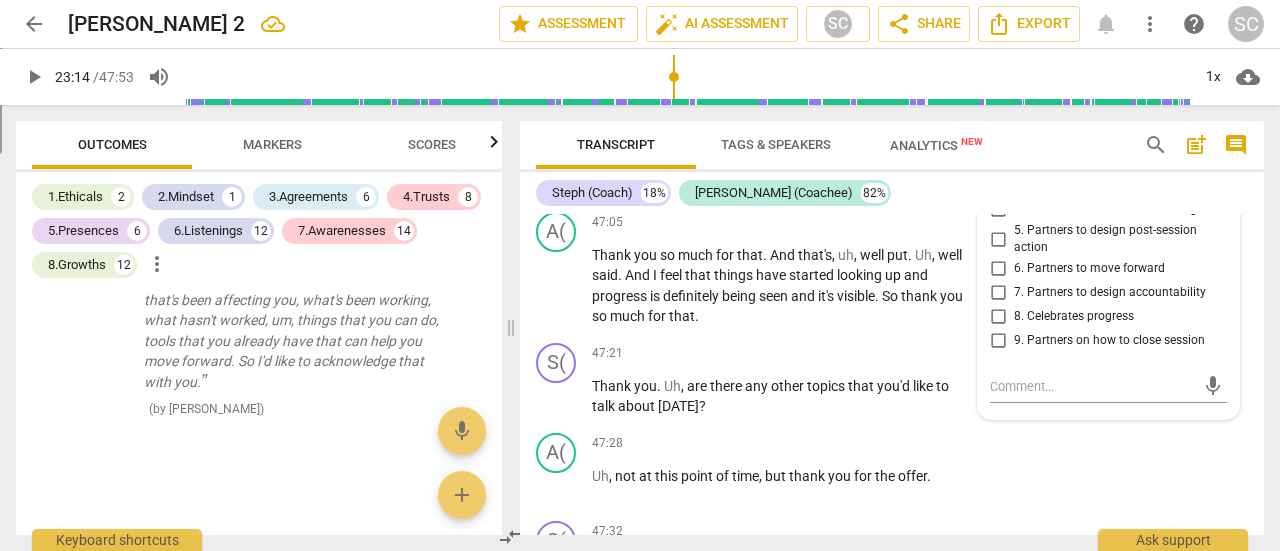 click on "8. Celebrates progress" at bounding box center [1074, 317] 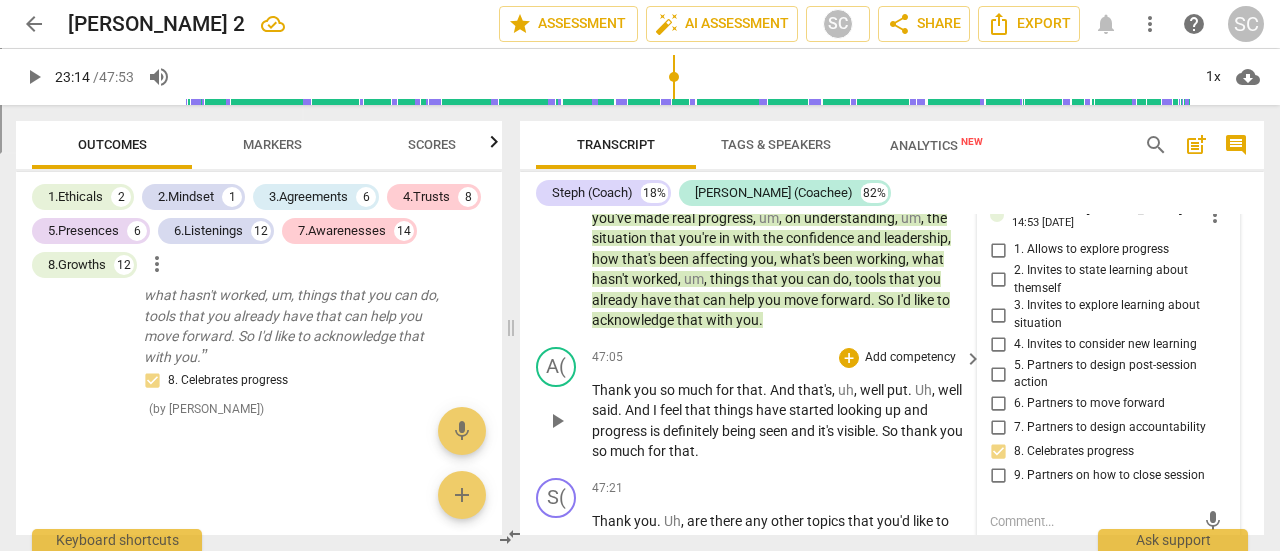 scroll, scrollTop: 15848, scrollLeft: 0, axis: vertical 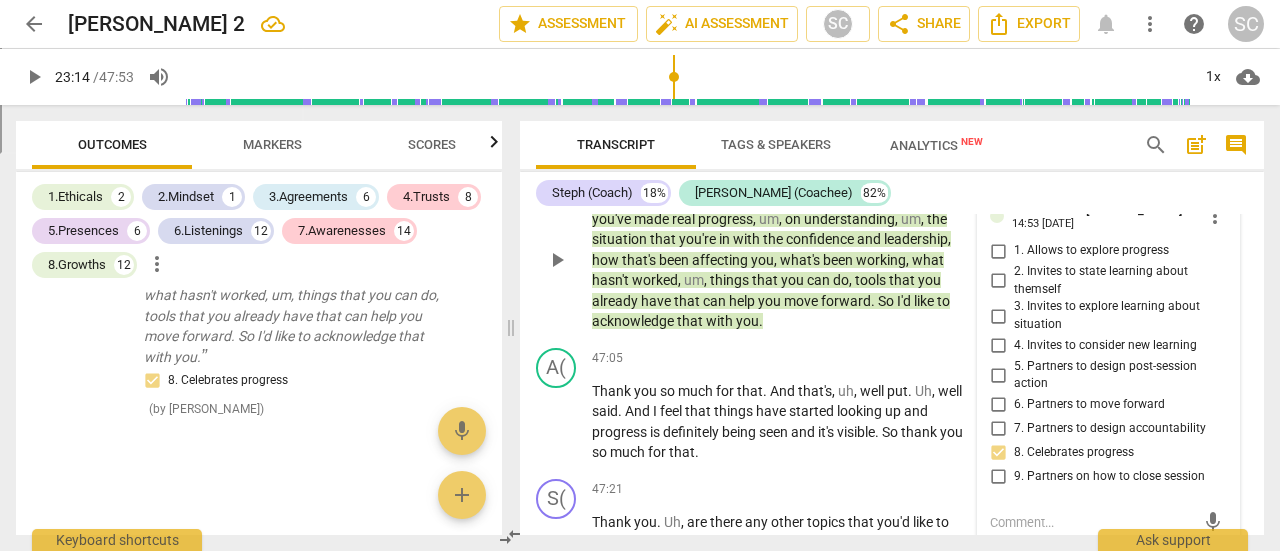 click on "Add competency" at bounding box center [829, 167] 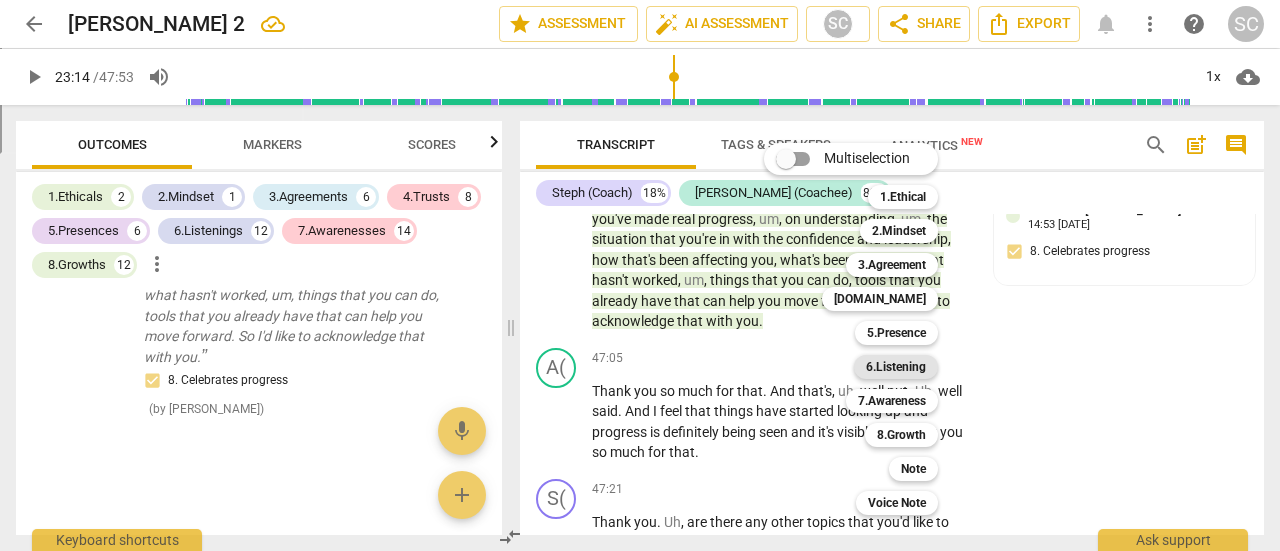 click on "6.Listening" at bounding box center (896, 367) 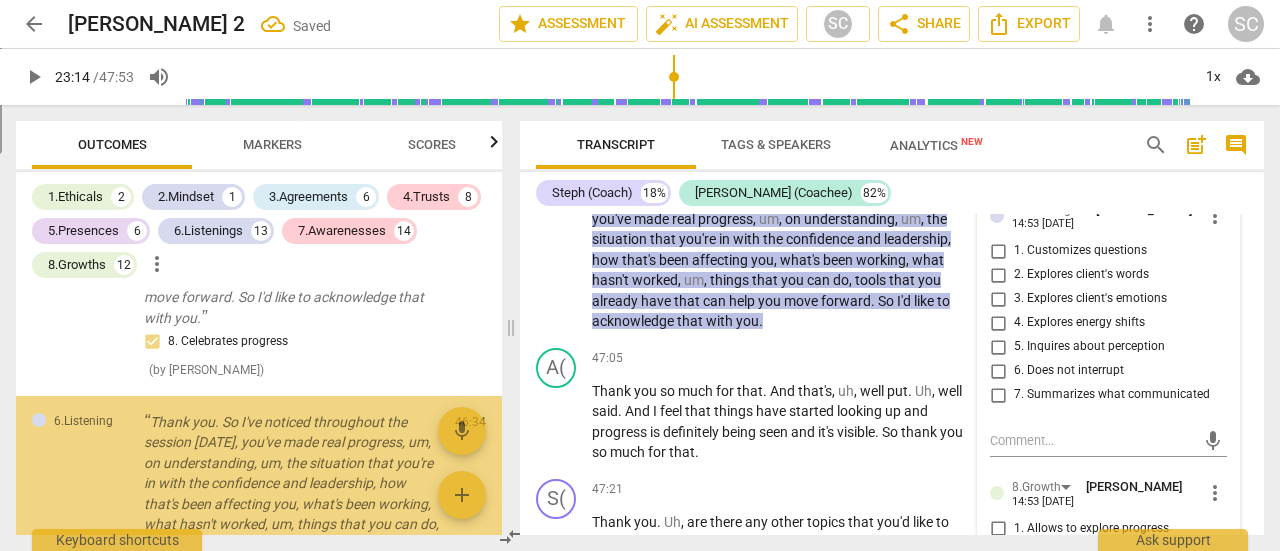 scroll, scrollTop: 16076, scrollLeft: 0, axis: vertical 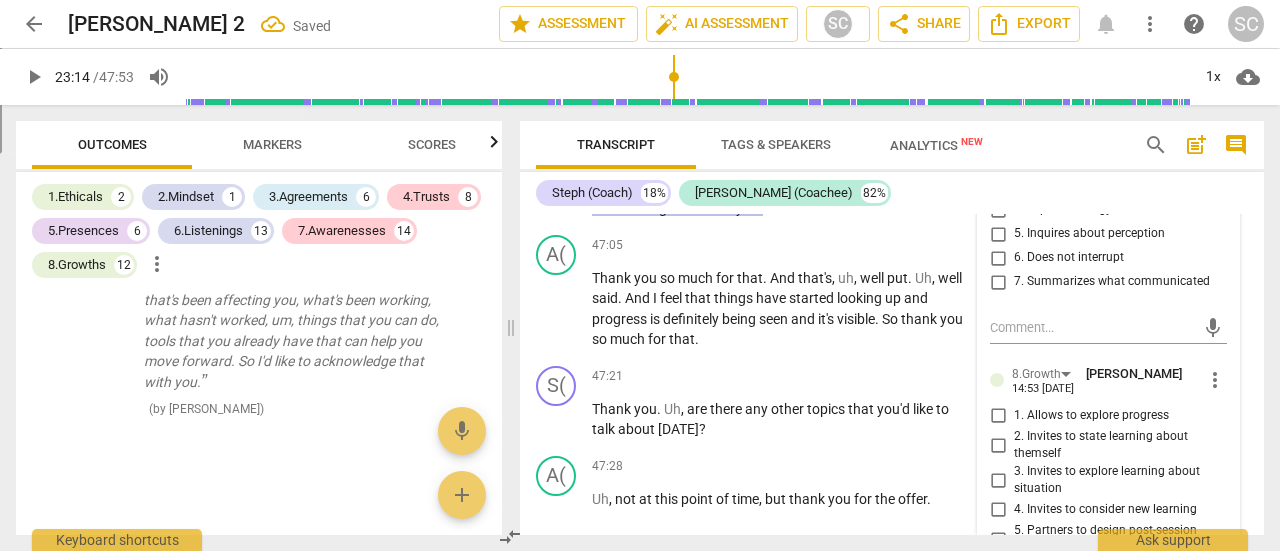 click on "7. Summarizes what communicated" at bounding box center (1112, 282) 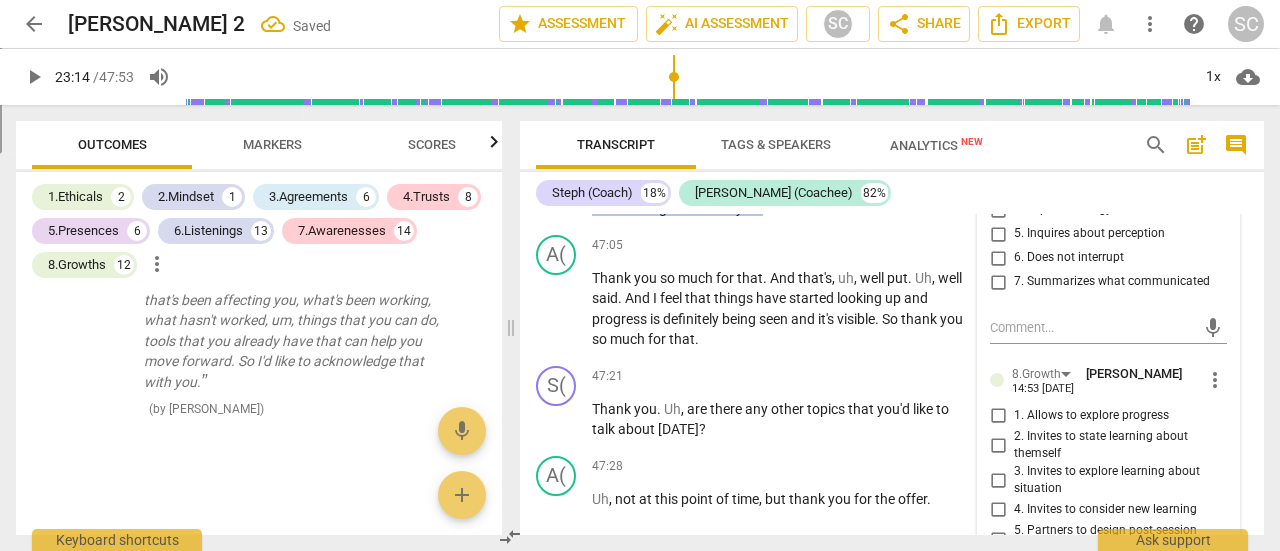 checkbox on "true" 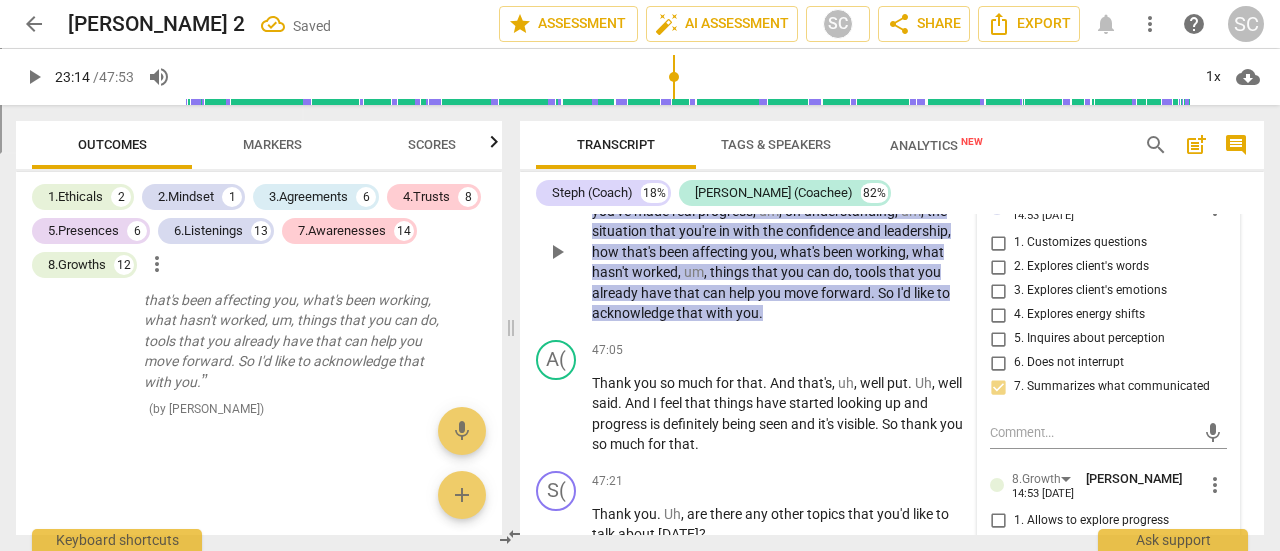 scroll, scrollTop: 15852, scrollLeft: 0, axis: vertical 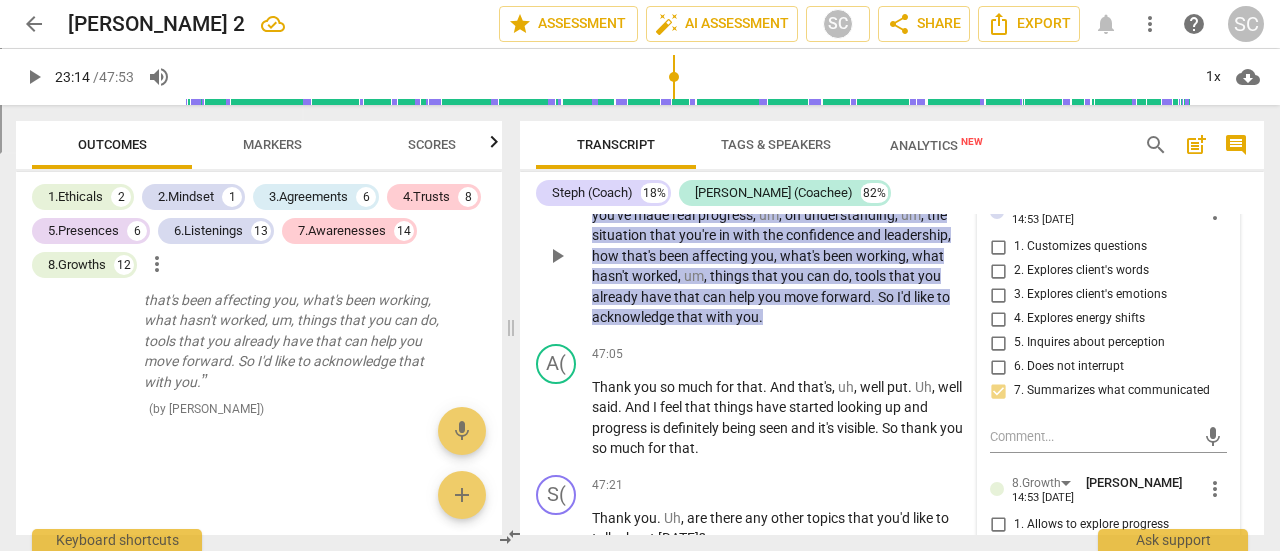 click on "Add competency" at bounding box center (738, 163) 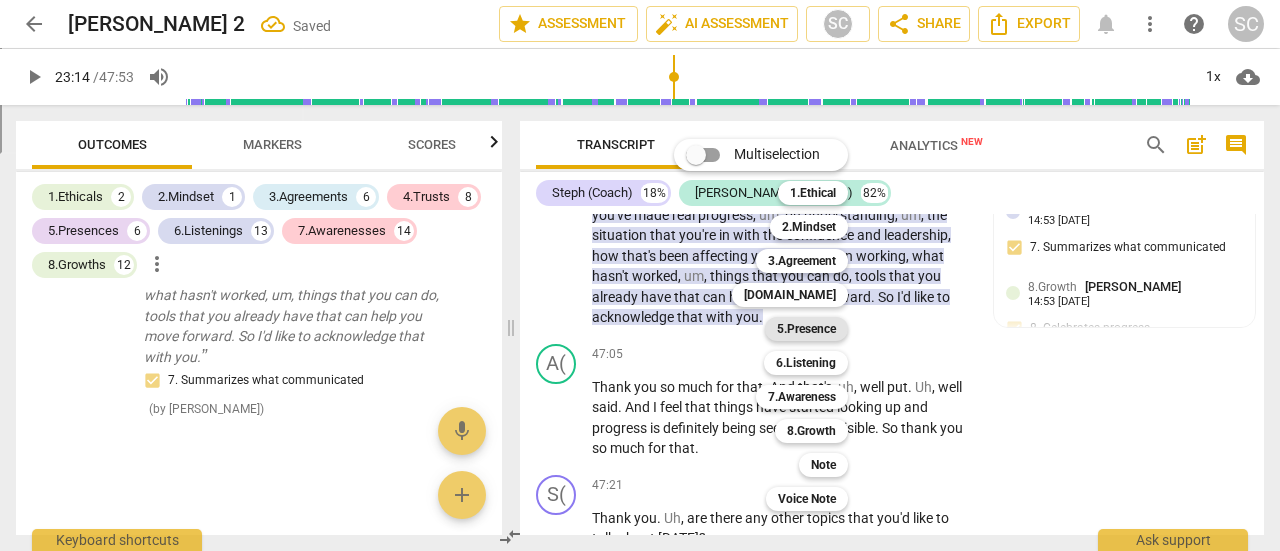 click on "5.Presence" at bounding box center [806, 329] 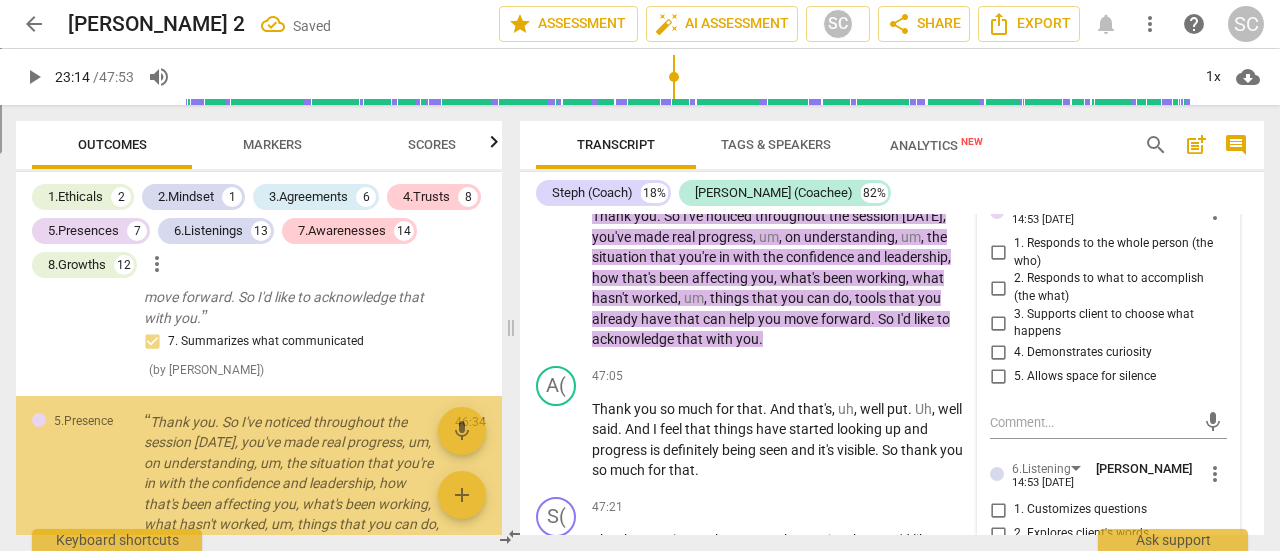 scroll, scrollTop: 16062, scrollLeft: 0, axis: vertical 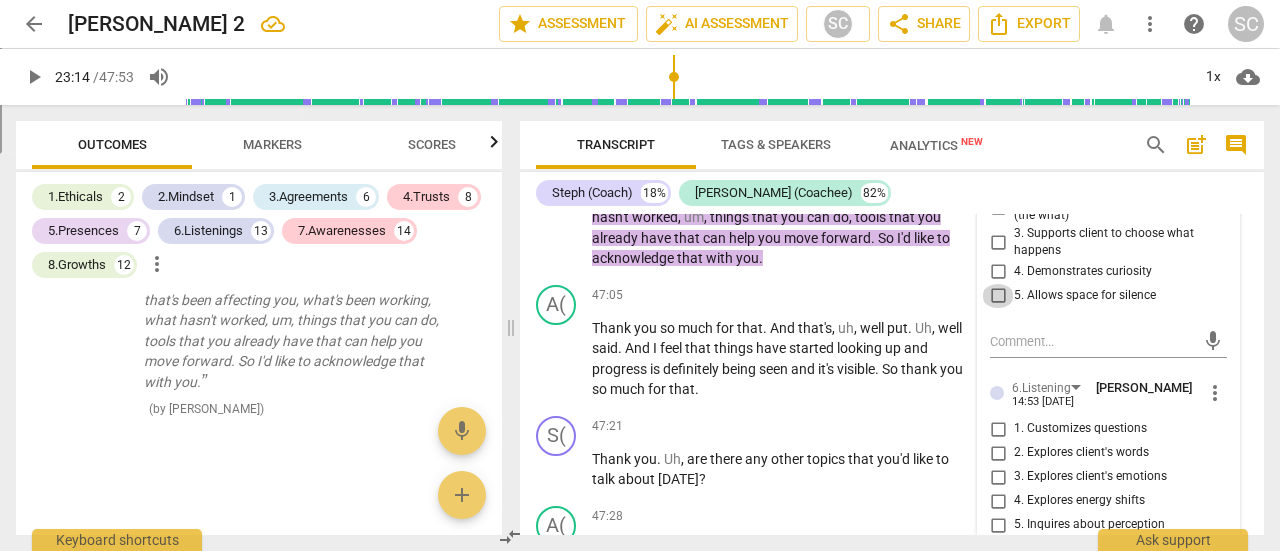 click on "5. Allows space for silence" at bounding box center [998, 296] 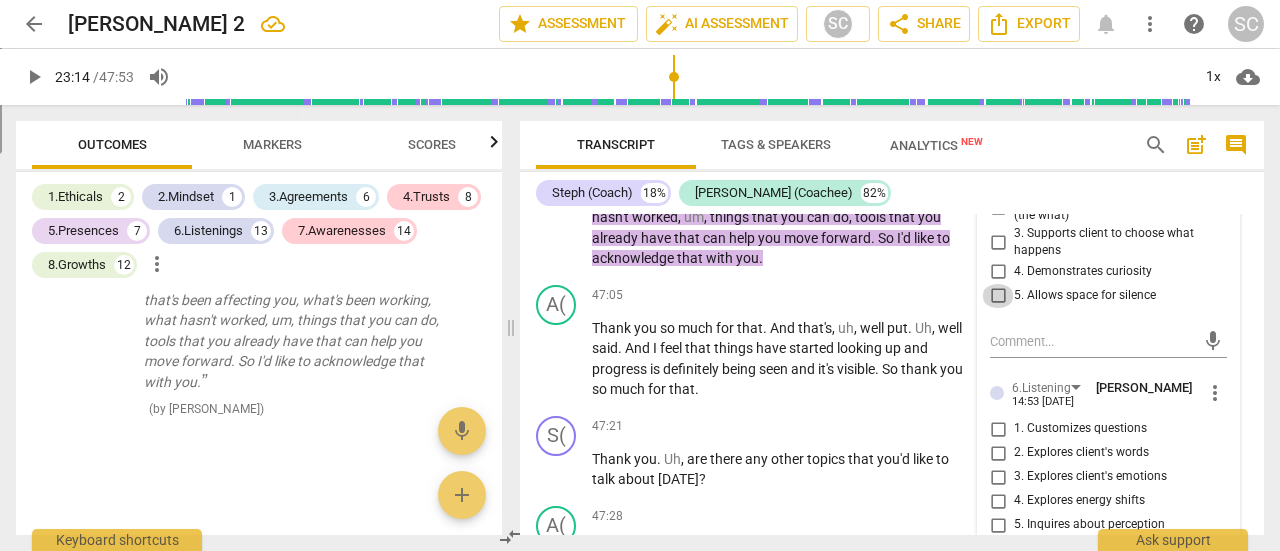 checkbox on "true" 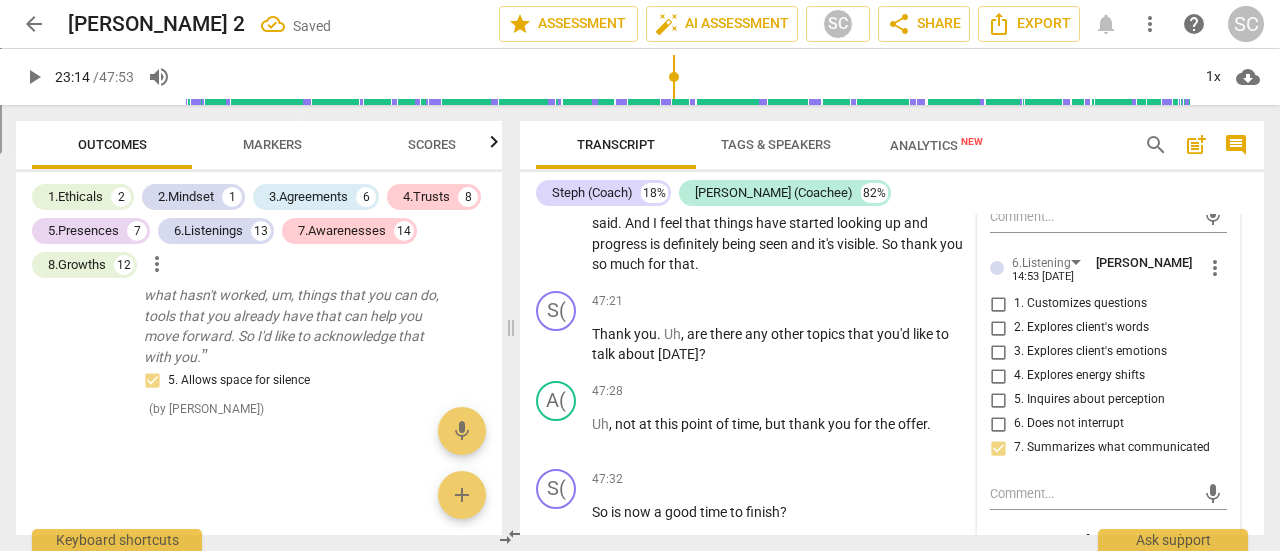 scroll, scrollTop: 15893, scrollLeft: 0, axis: vertical 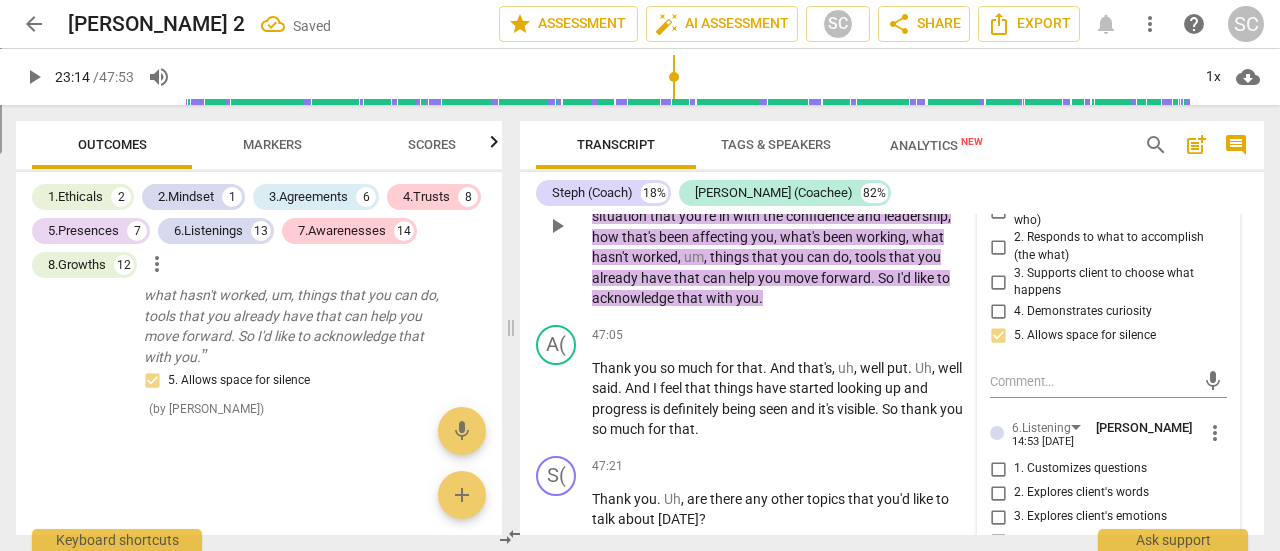click on "Add competency" at bounding box center [698, 122] 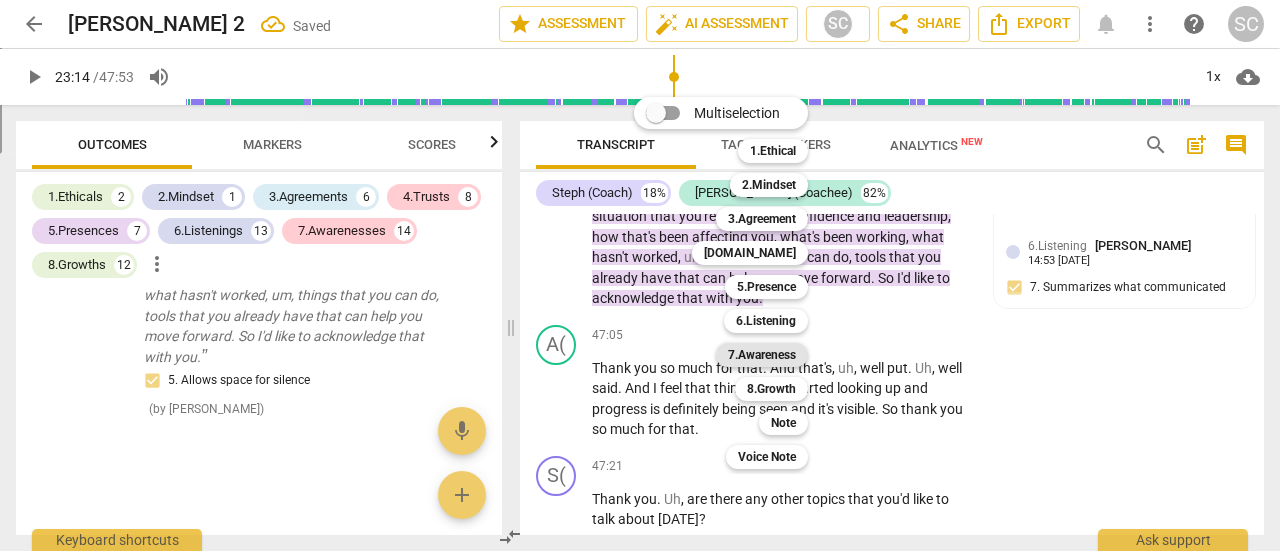 click on "7.Awareness" at bounding box center (762, 355) 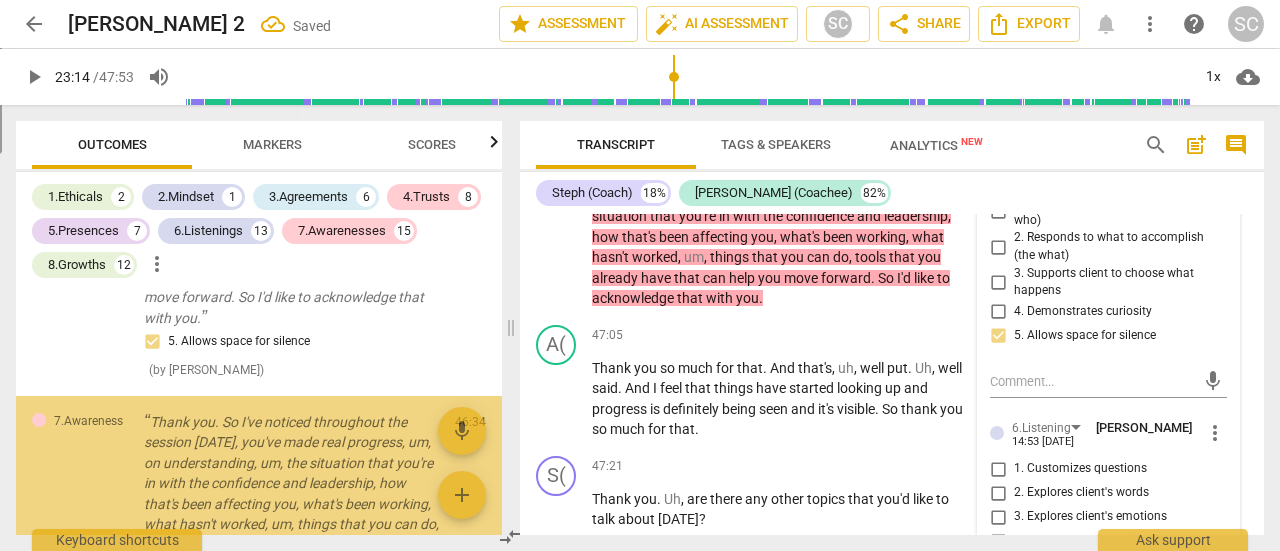 scroll, scrollTop: 16062, scrollLeft: 0, axis: vertical 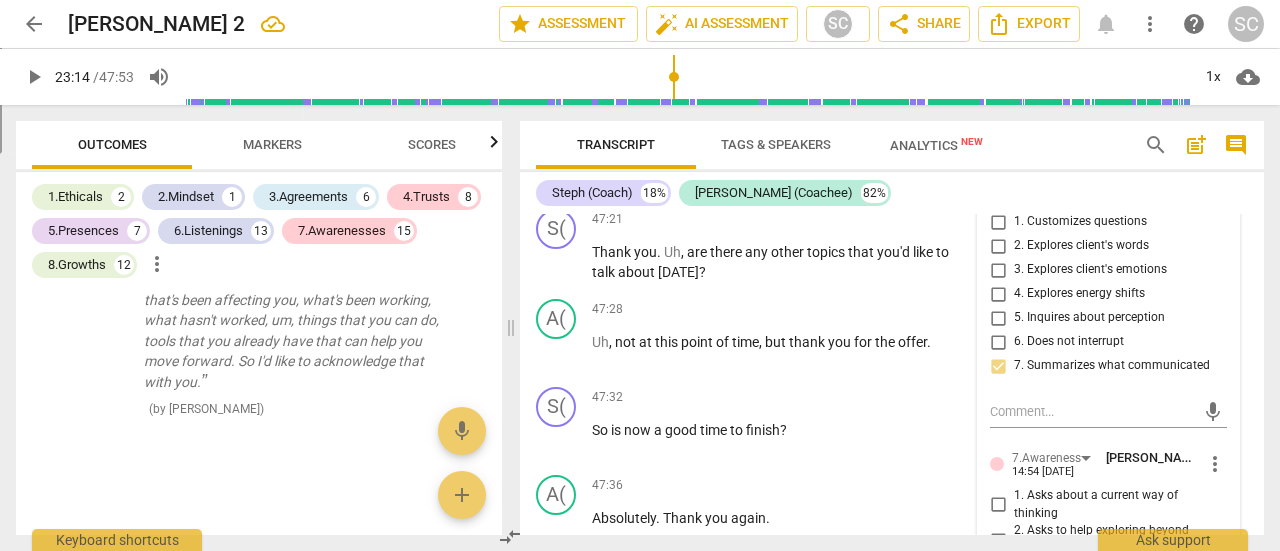 click on "more_vert" at bounding box center (1215, 186) 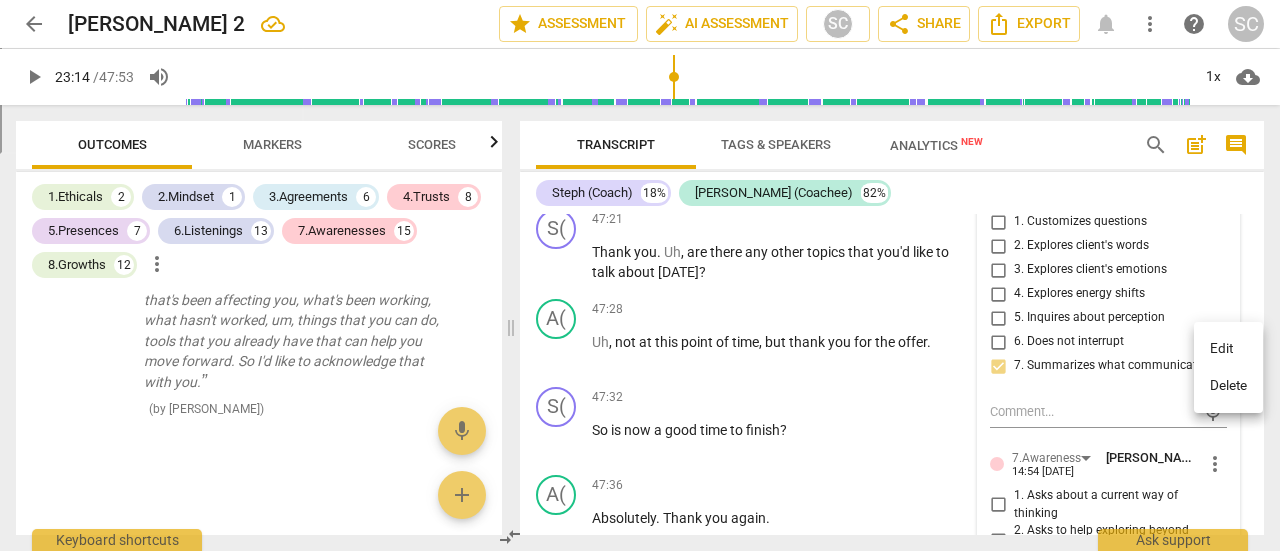 click on "Delete" at bounding box center [1228, 386] 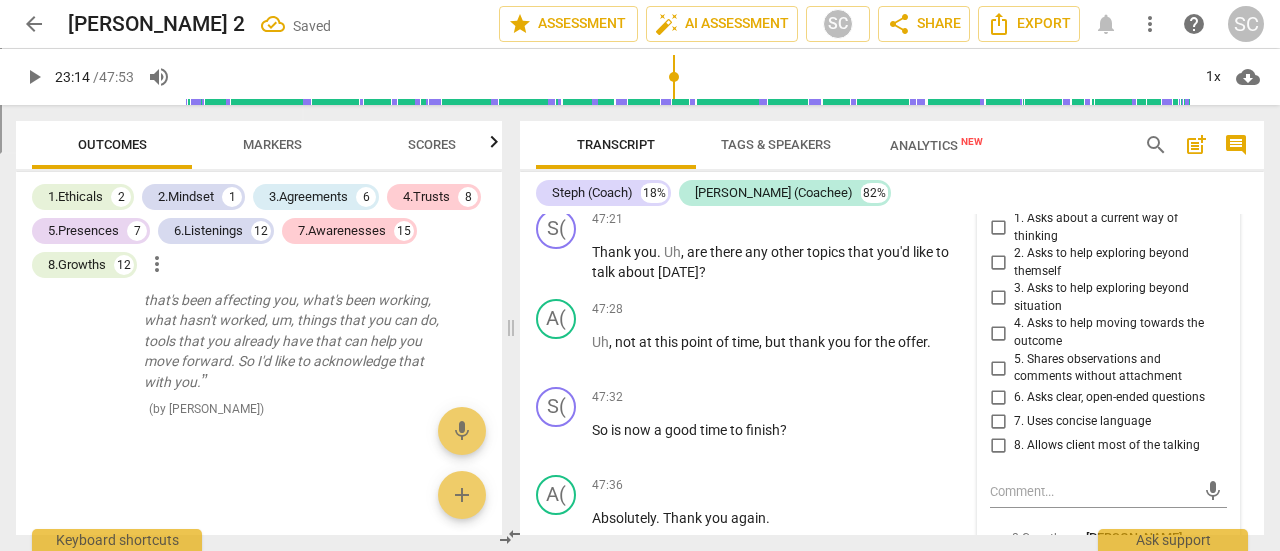 scroll, scrollTop: 15084, scrollLeft: 0, axis: vertical 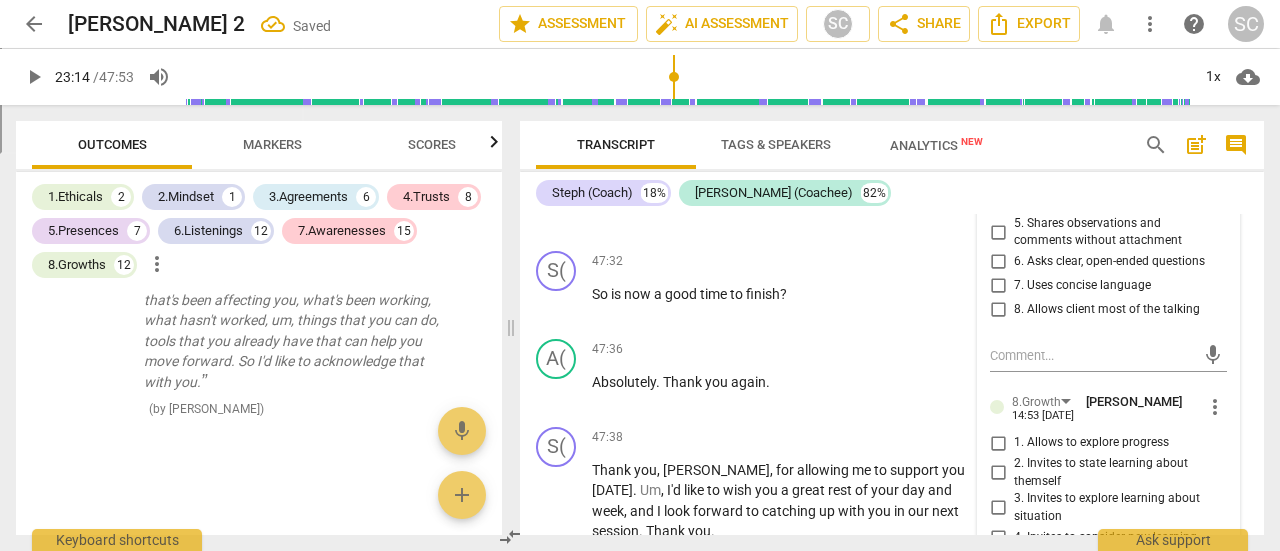 click on "Add competency" at bounding box center [910, 84] 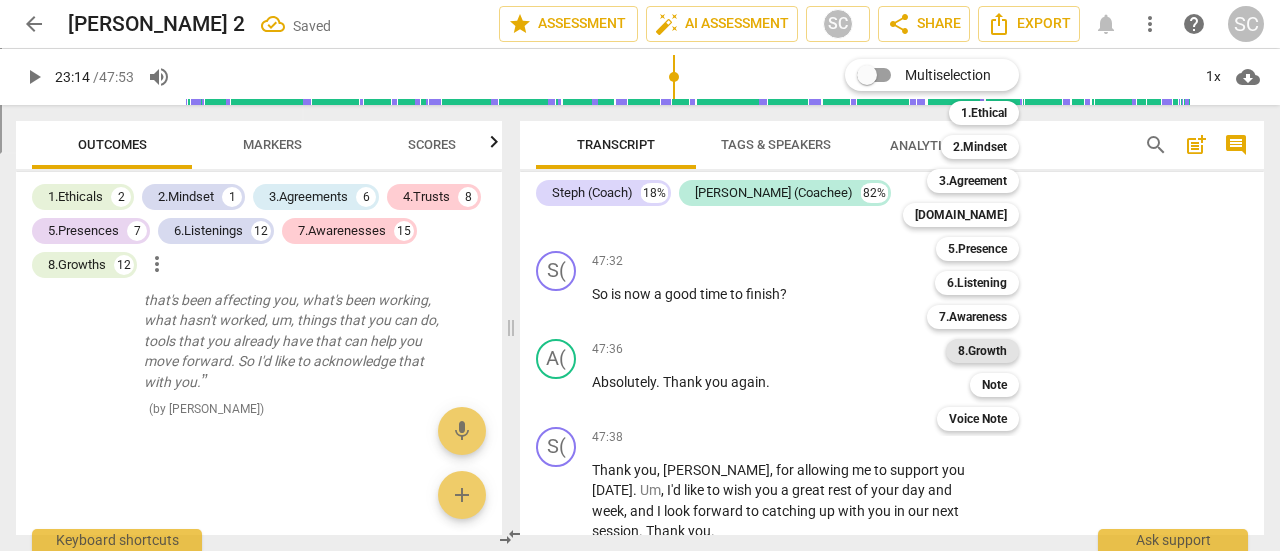 click on "8.Growth" at bounding box center (982, 351) 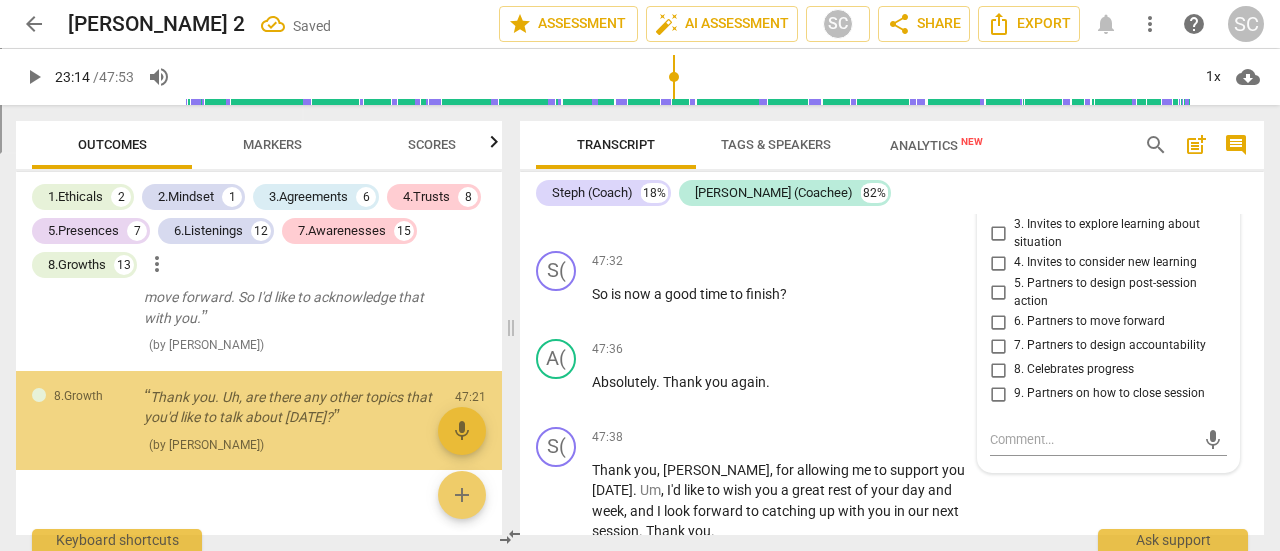 scroll, scrollTop: 16503, scrollLeft: 0, axis: vertical 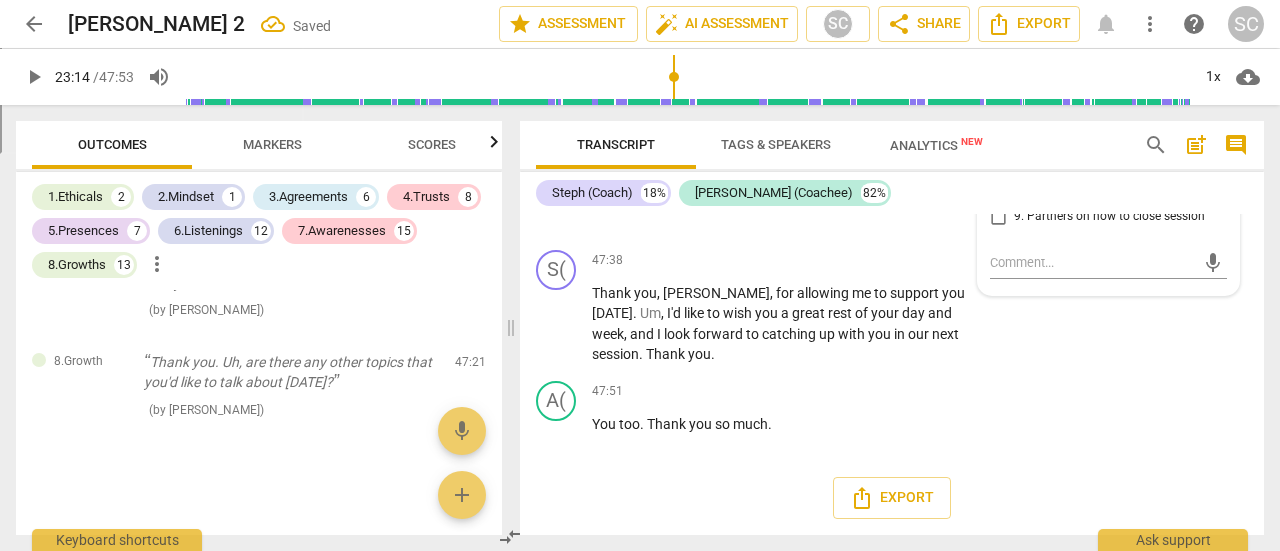 click on "9. Partners on how to close session" at bounding box center (1109, 217) 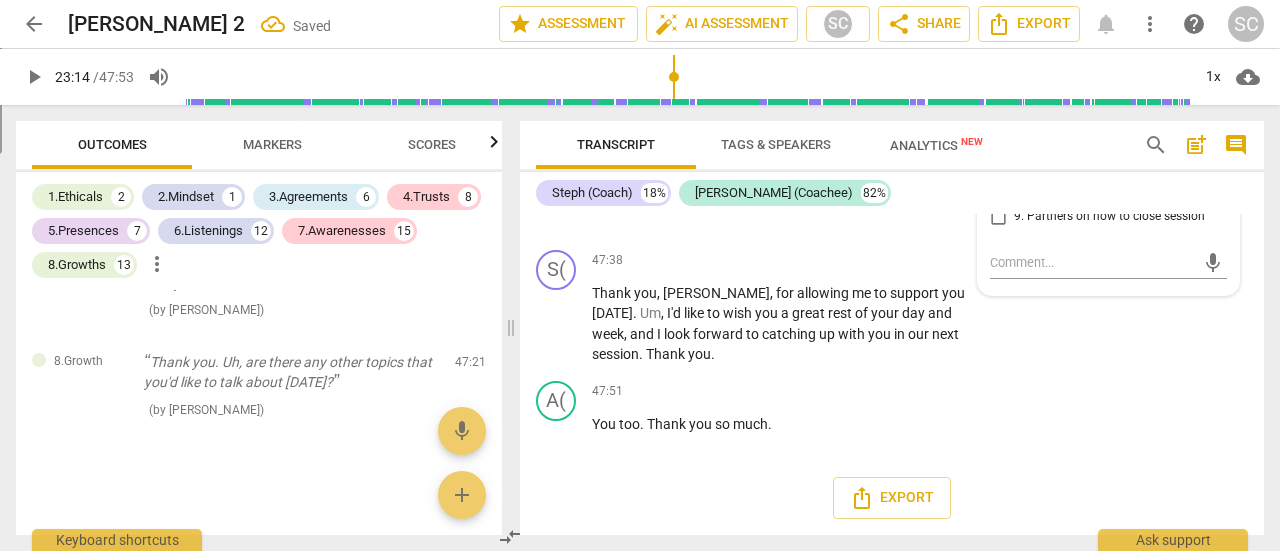 click on "9. Partners on how to close session" at bounding box center (998, 217) 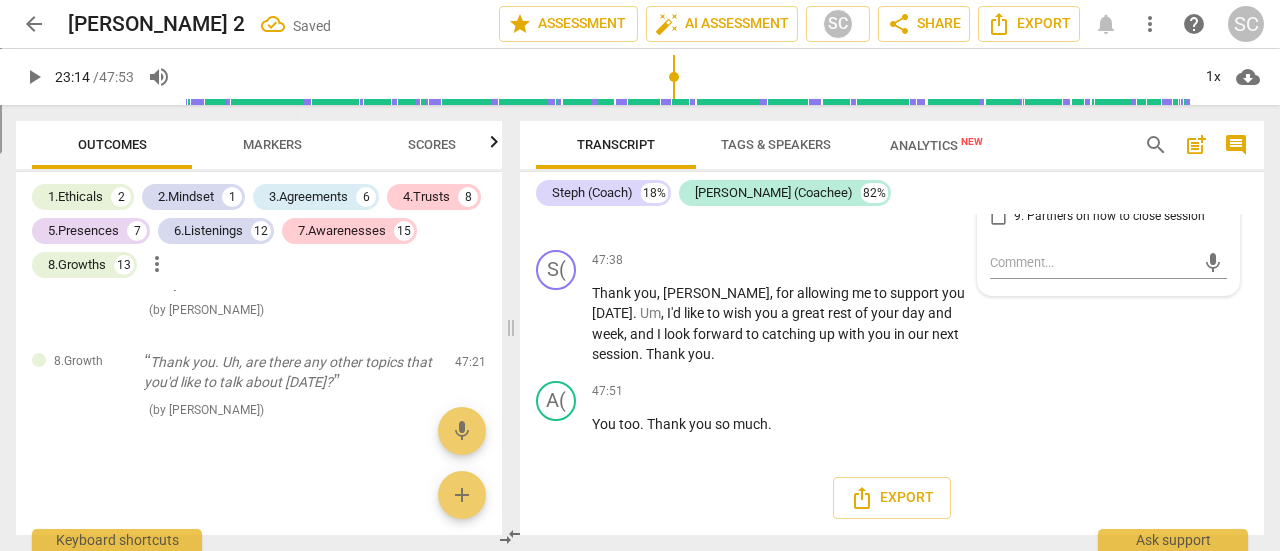 checkbox on "true" 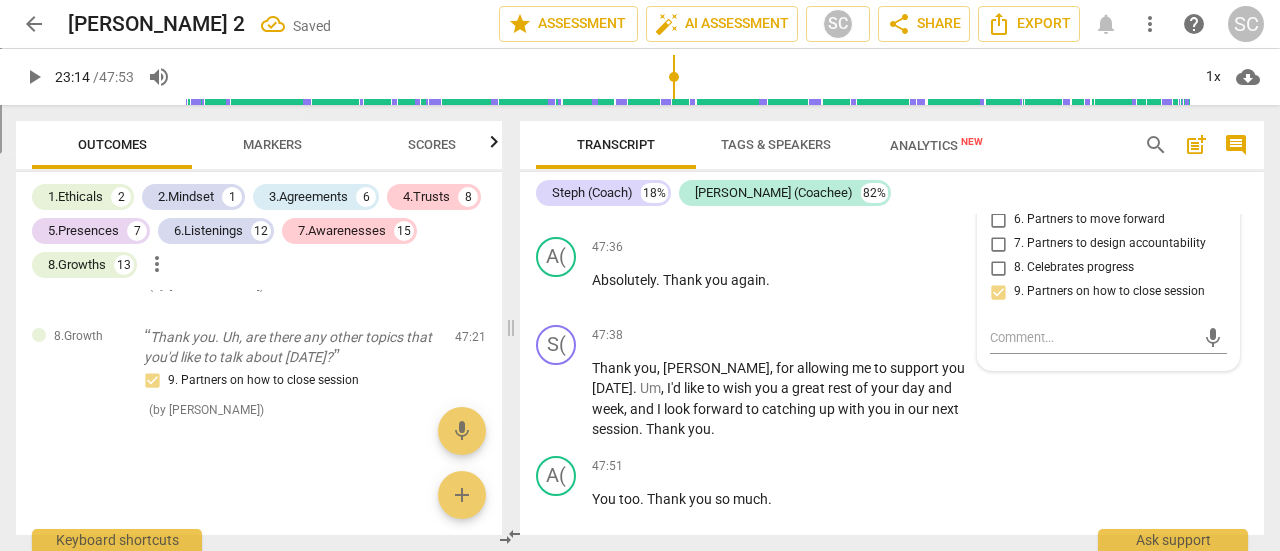 scroll, scrollTop: 16377, scrollLeft: 0, axis: vertical 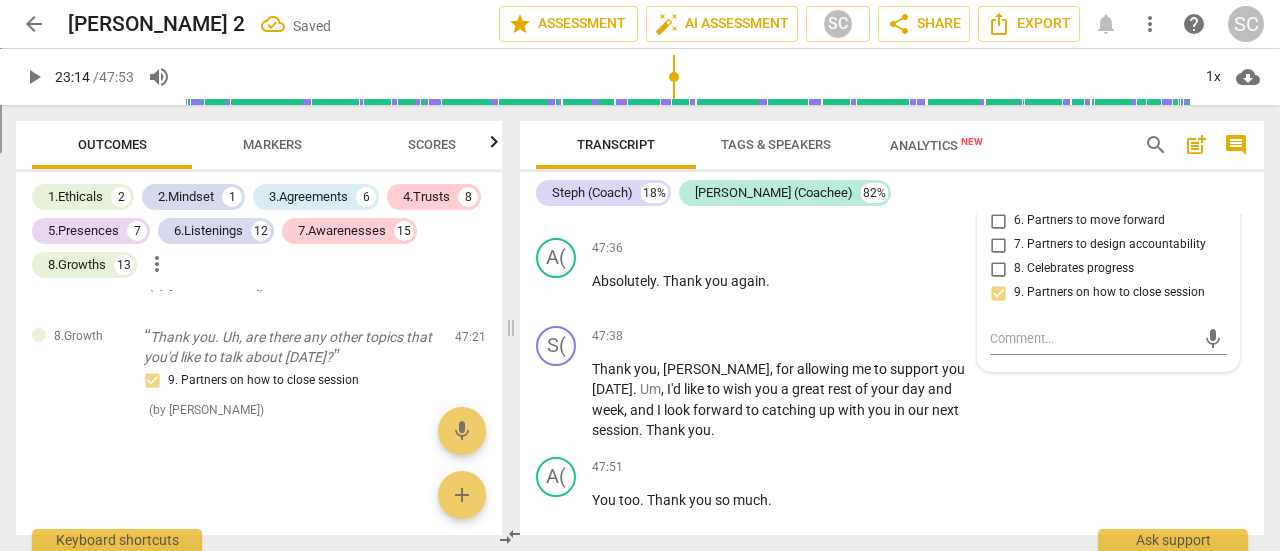 click on "Add competency" at bounding box center (910, 161) 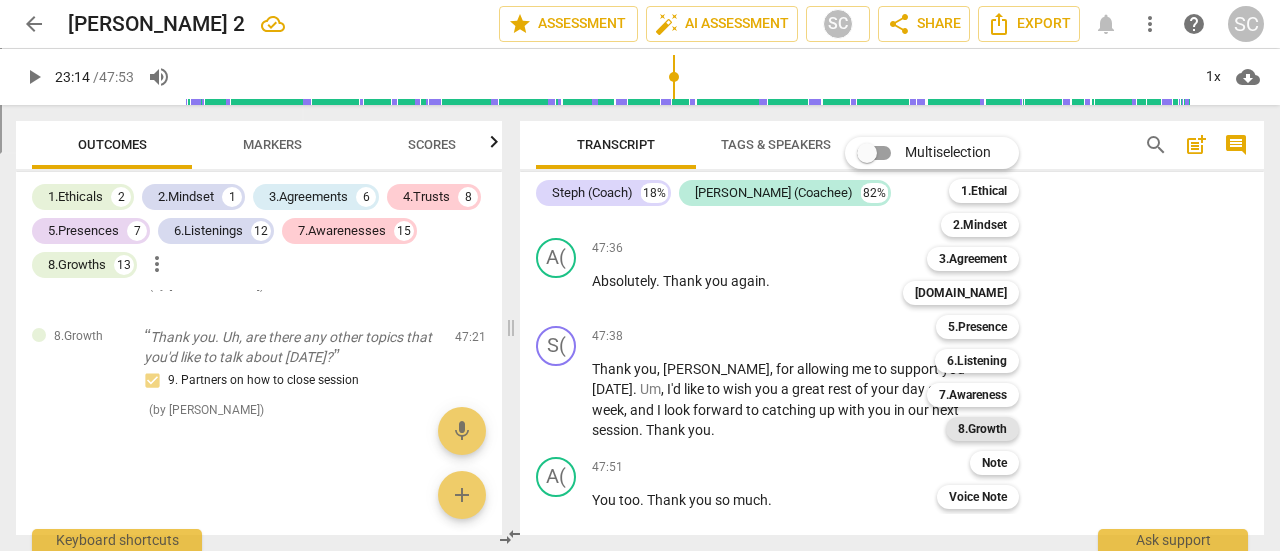 click on "8.Growth" at bounding box center [982, 429] 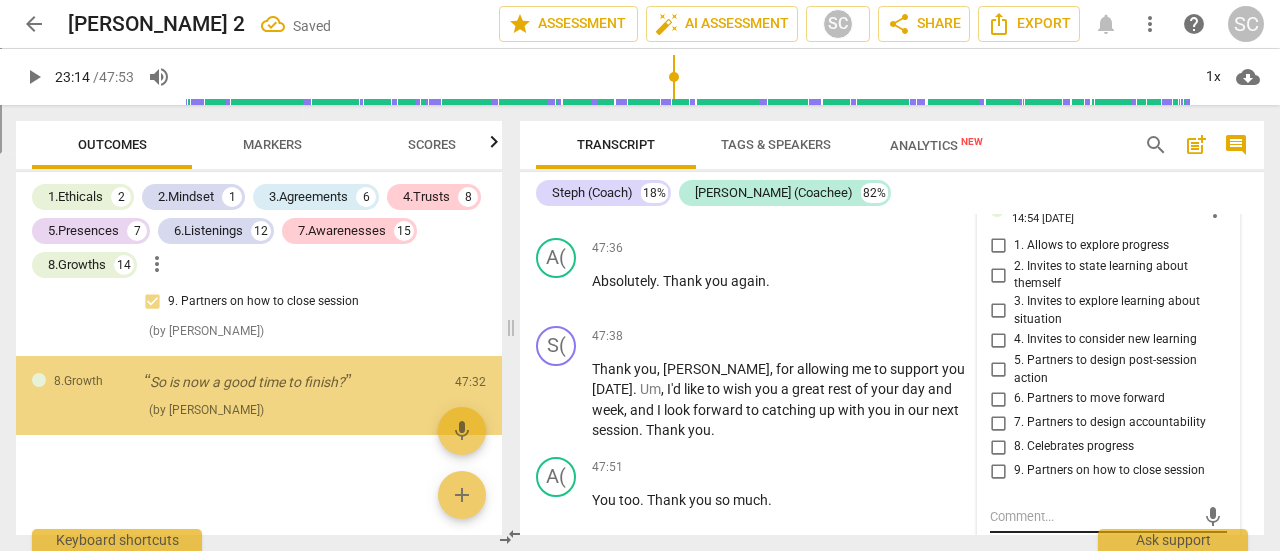 scroll, scrollTop: 16614, scrollLeft: 0, axis: vertical 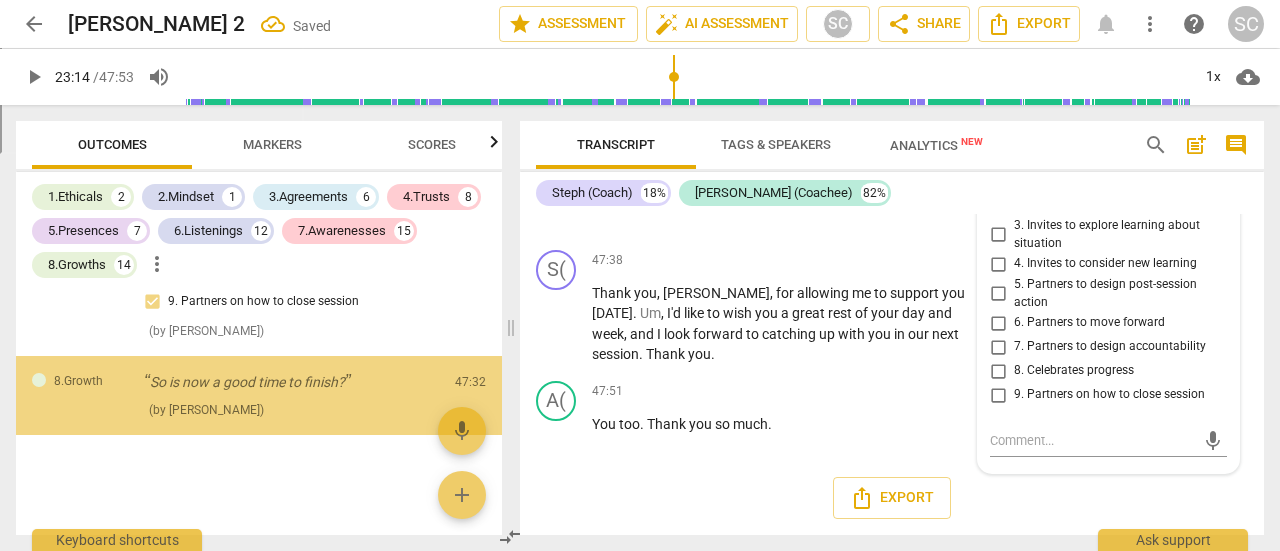 click on "9. Partners on how to close session" at bounding box center [1109, 395] 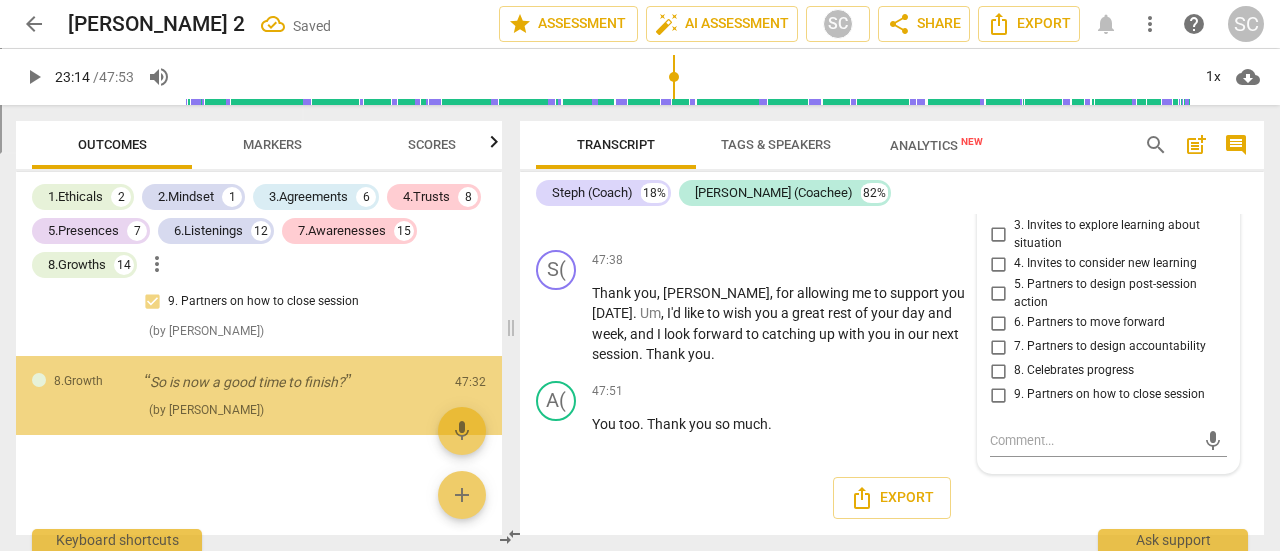 click on "9. Partners on how to close session" at bounding box center (998, 395) 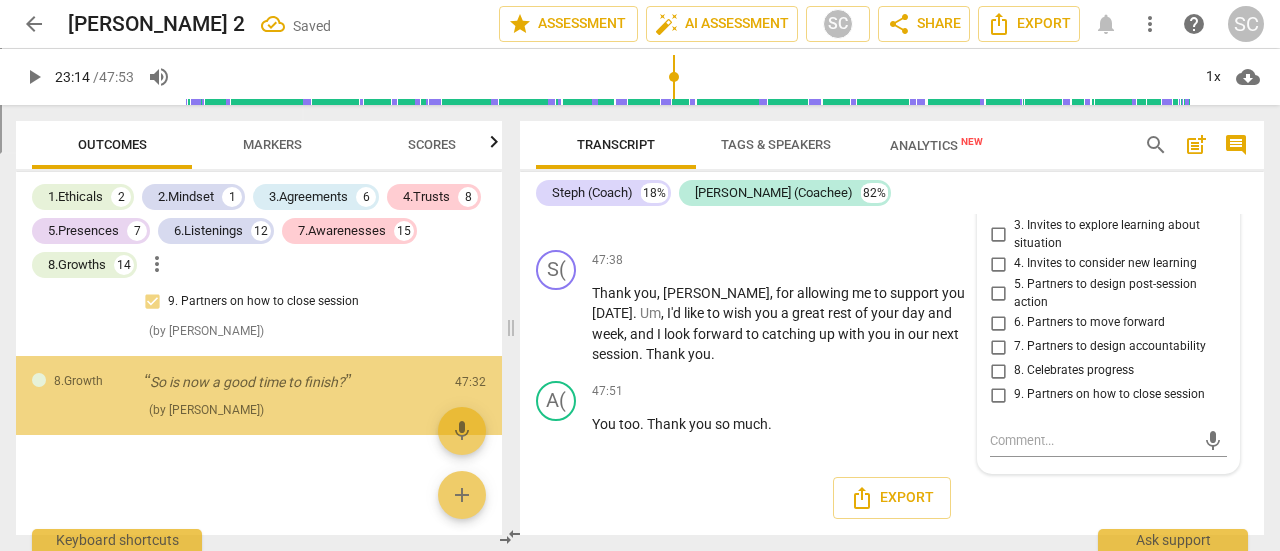 checkbox on "true" 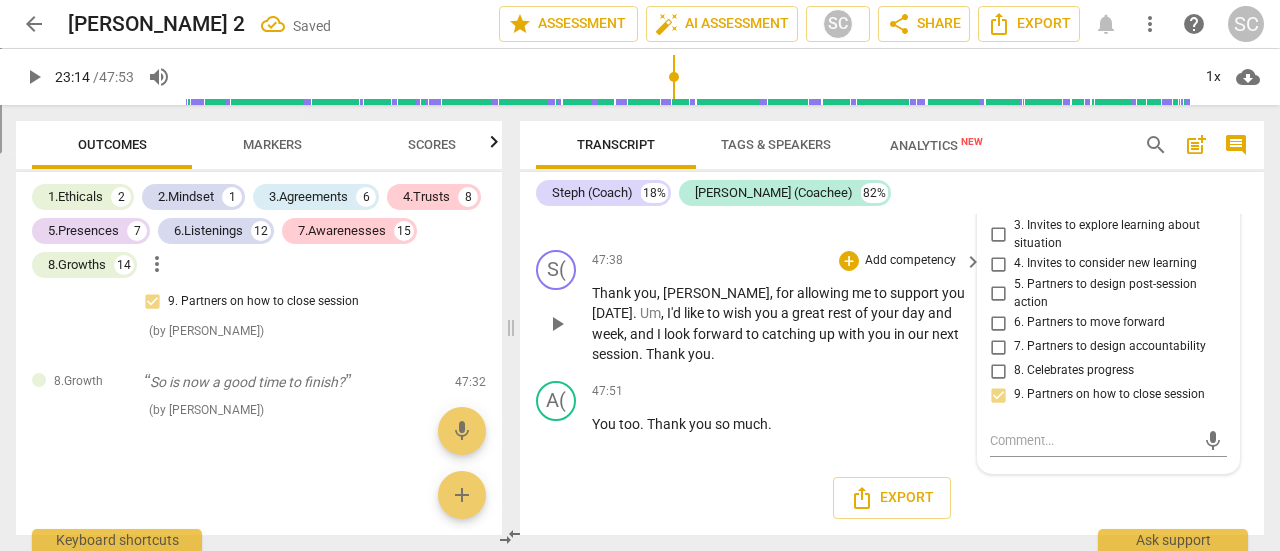 scroll, scrollTop: 16614, scrollLeft: 0, axis: vertical 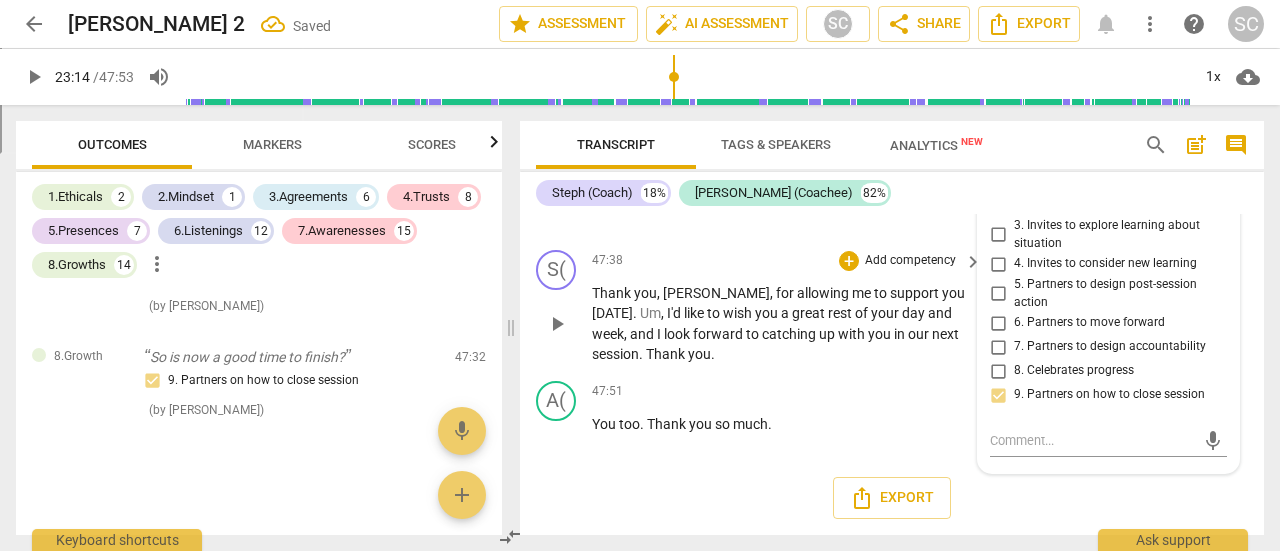 click on "Add competency" at bounding box center [910, 261] 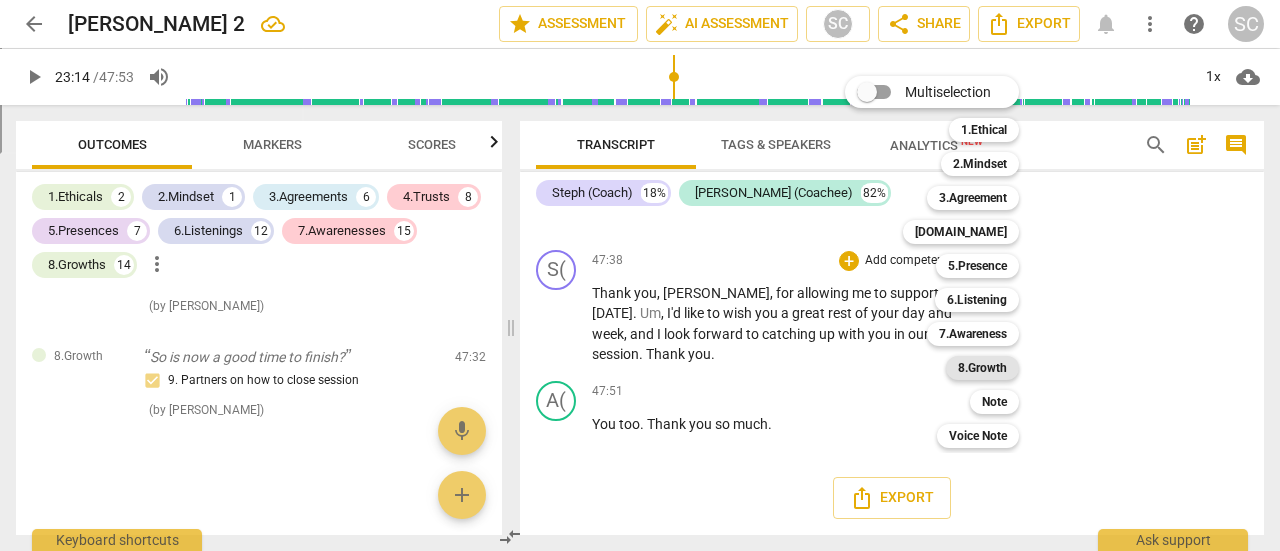 click on "8.Growth" at bounding box center [982, 368] 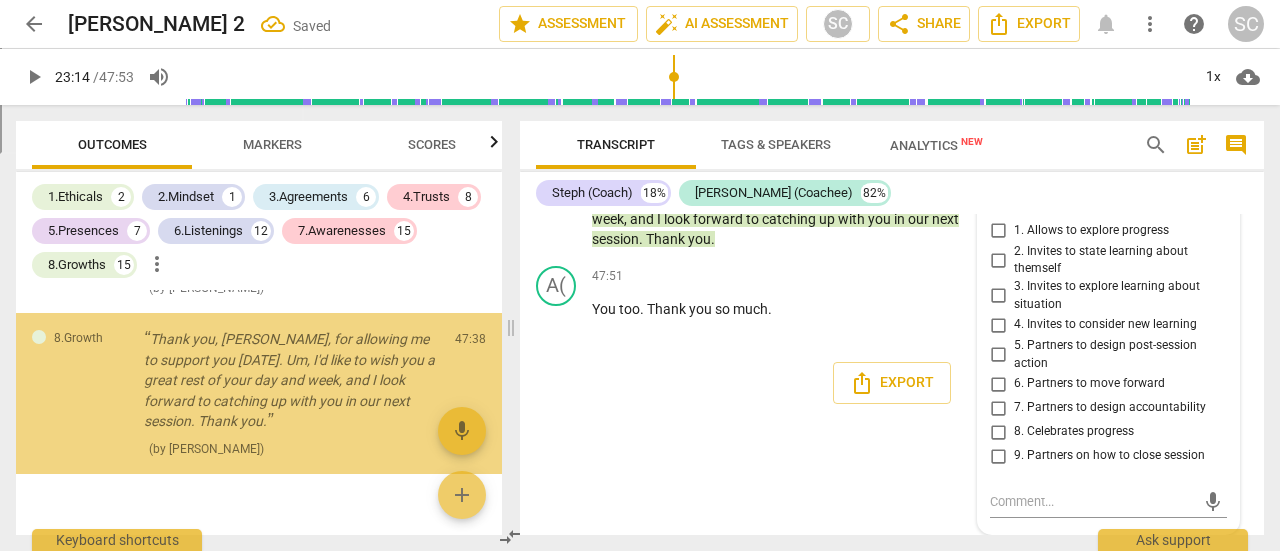 scroll, scrollTop: 16730, scrollLeft: 0, axis: vertical 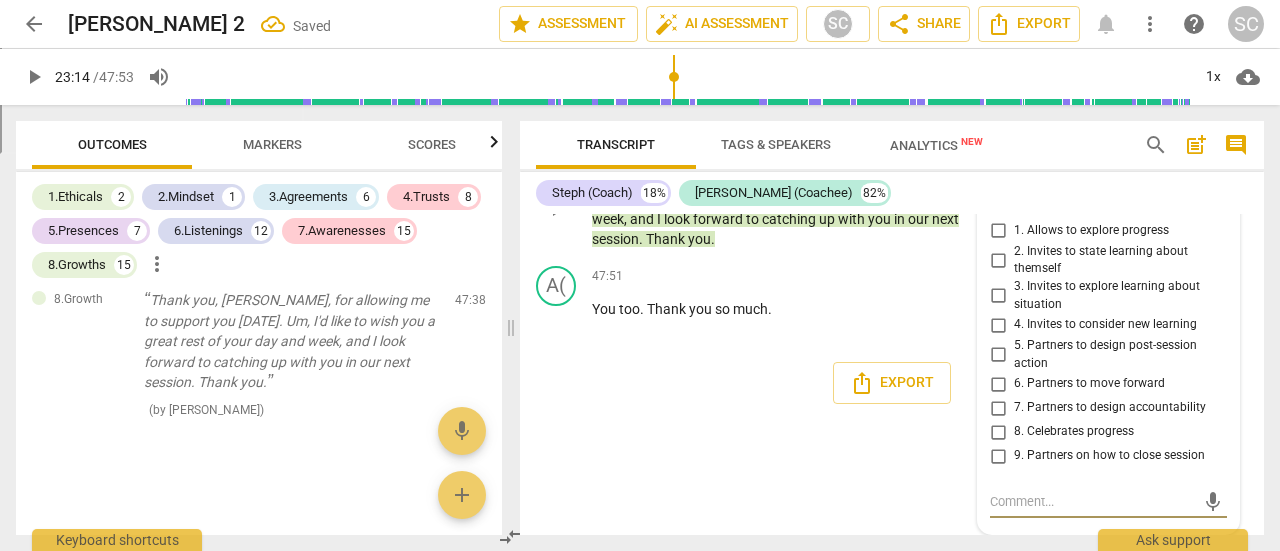 click on "9. Partners on how to close session" at bounding box center [1109, 456] 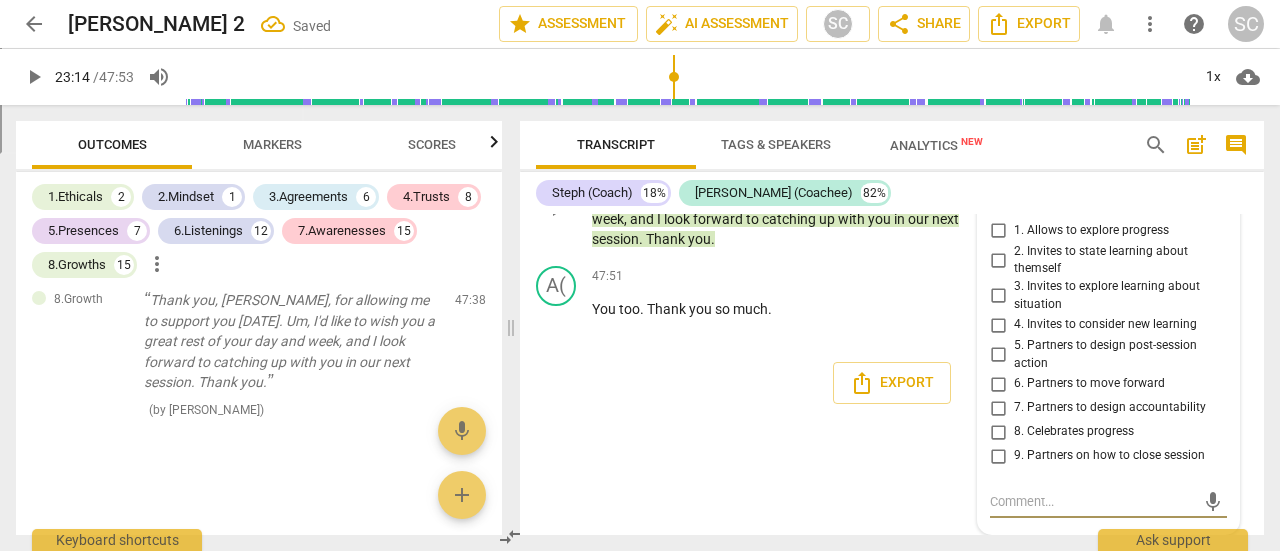 checkbox on "true" 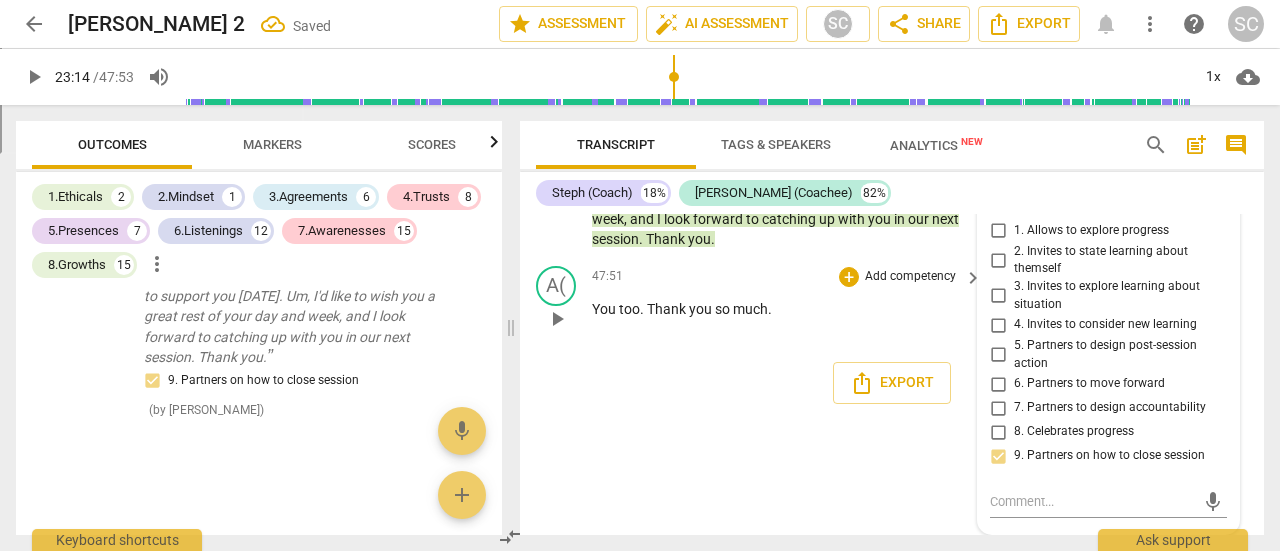 scroll, scrollTop: 16610, scrollLeft: 0, axis: vertical 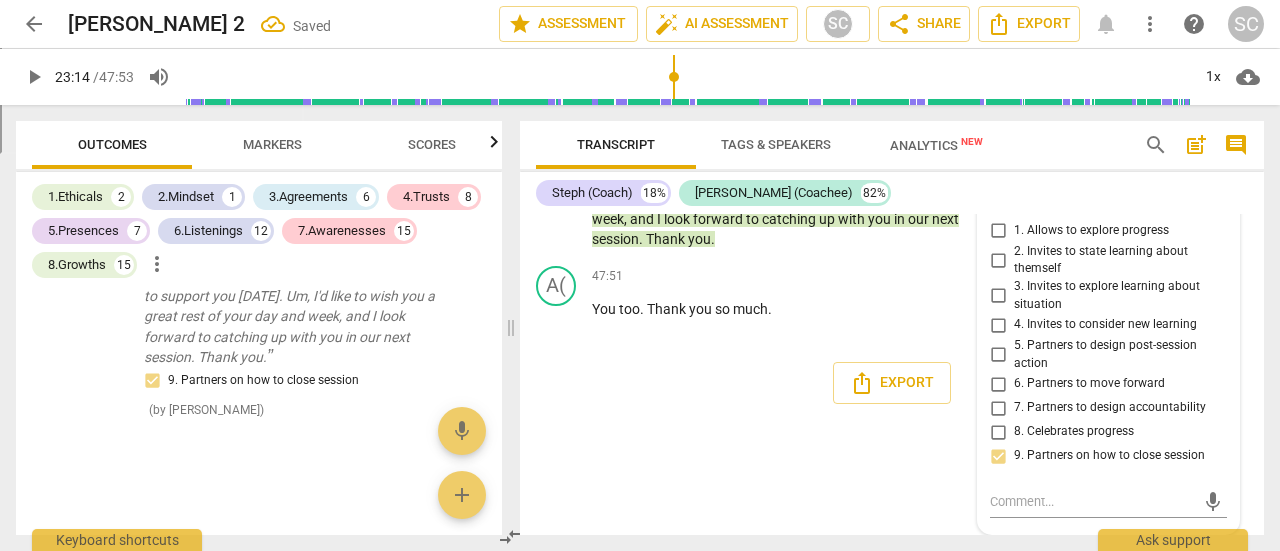 click on "Export" at bounding box center (892, 383) 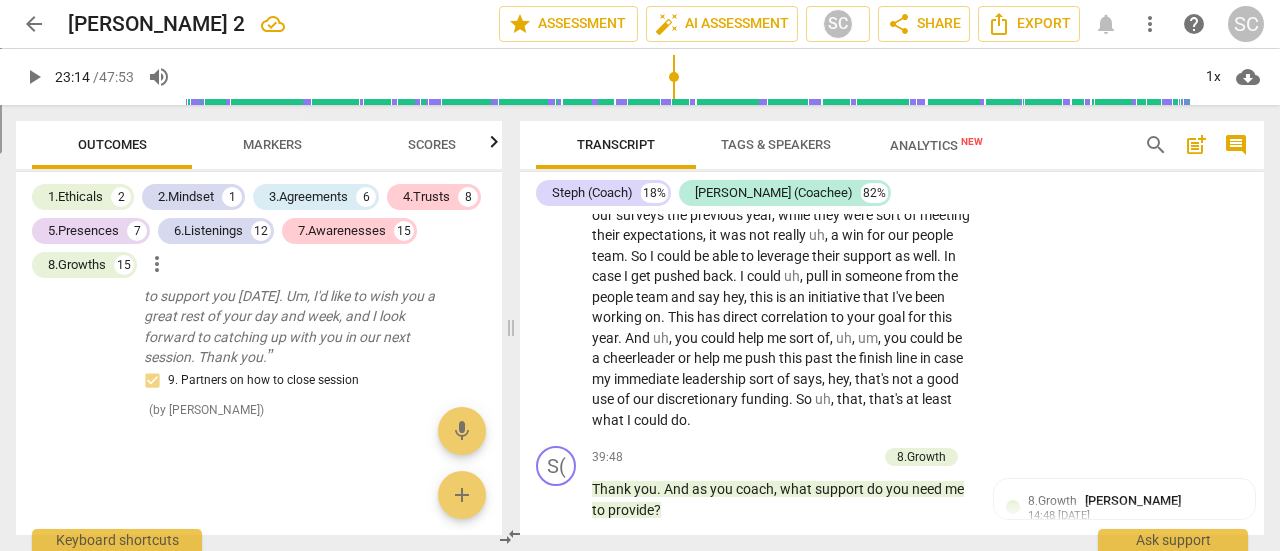 scroll, scrollTop: 12861, scrollLeft: 0, axis: vertical 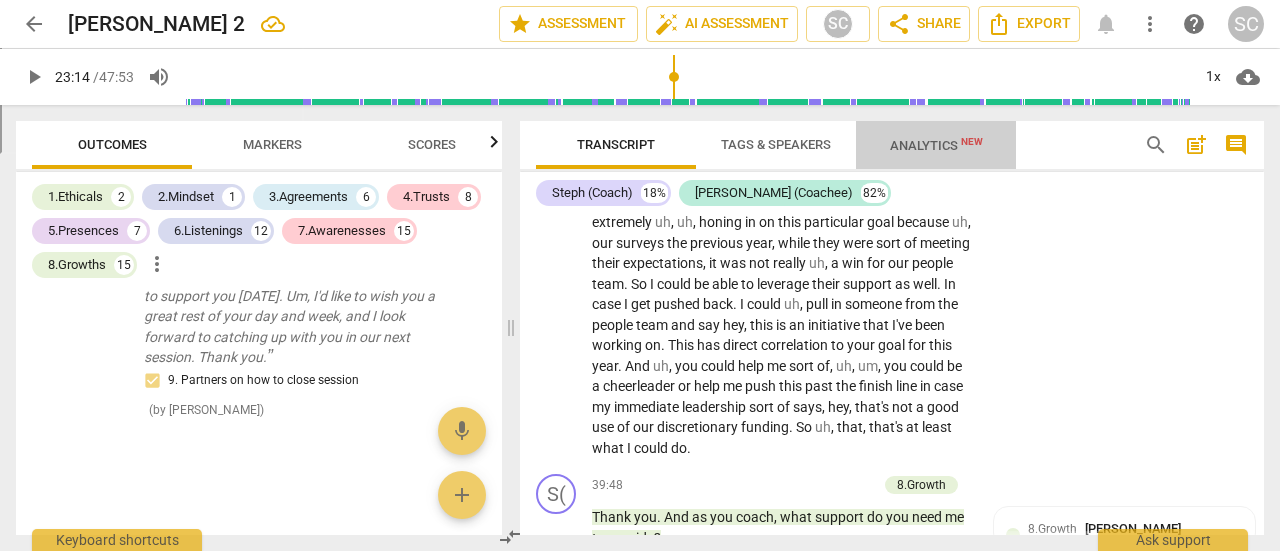 click on "Analytics   New" at bounding box center [936, 145] 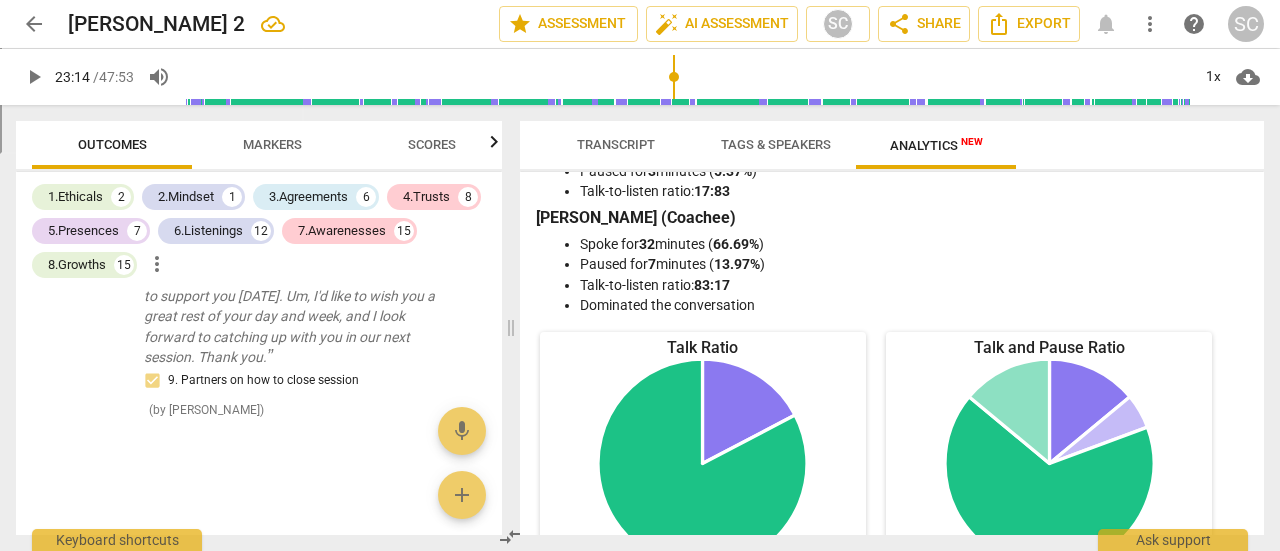 scroll, scrollTop: 0, scrollLeft: 0, axis: both 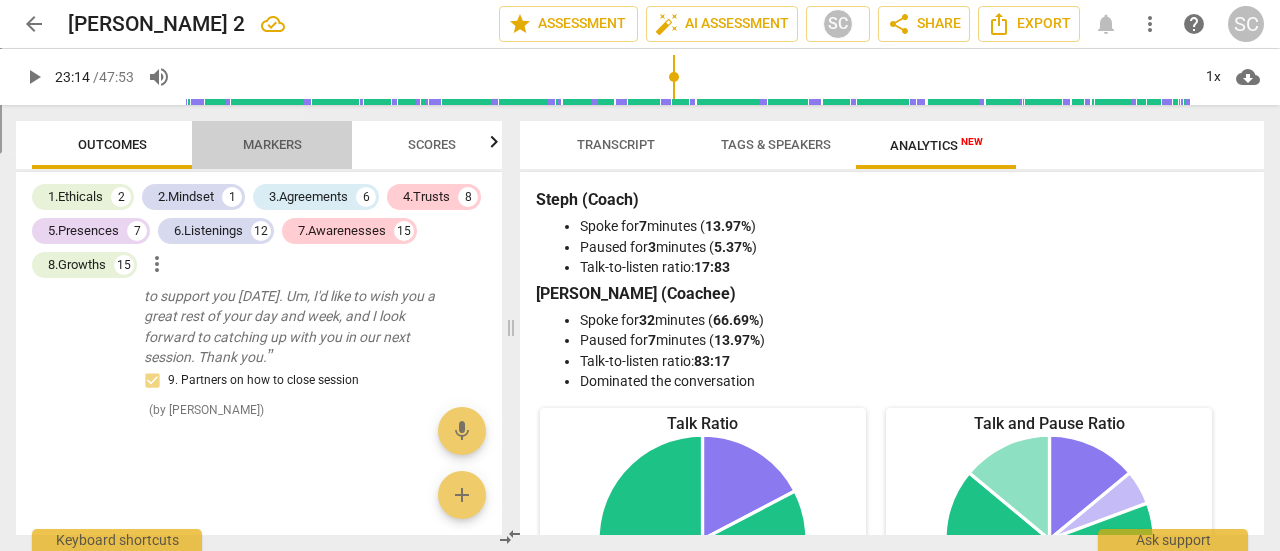click on "Markers" at bounding box center (272, 144) 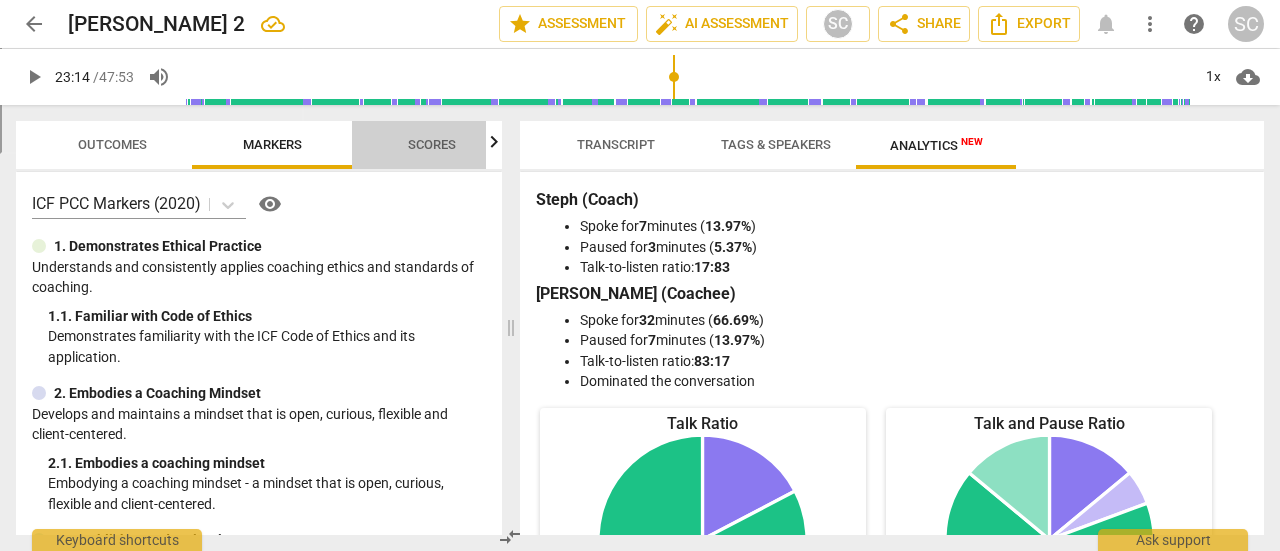 click on "Scores" at bounding box center [432, 144] 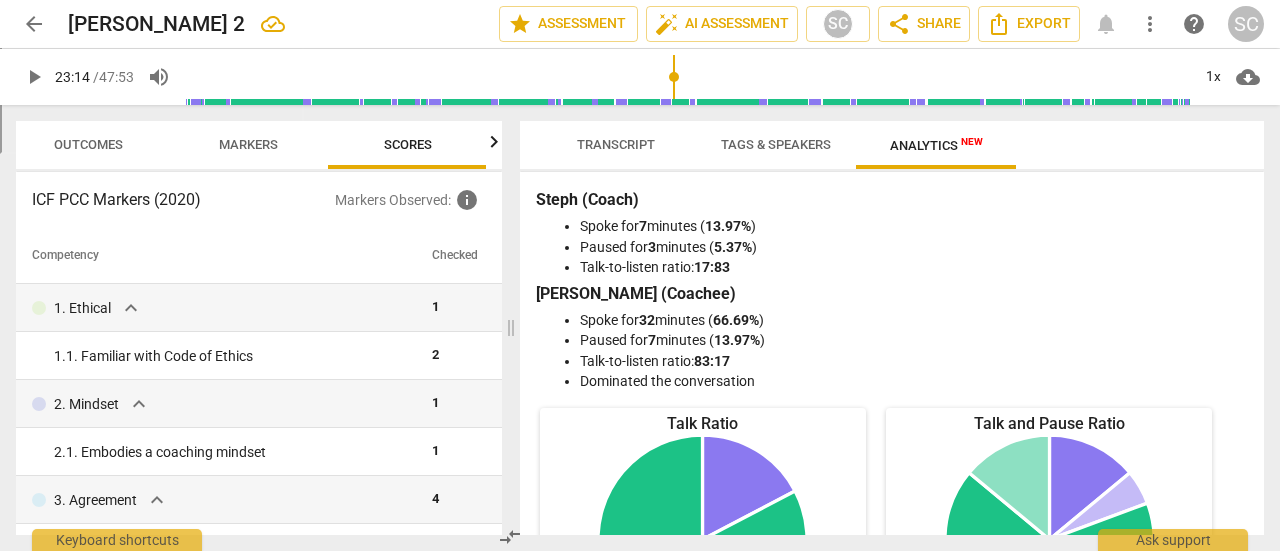 scroll, scrollTop: 0, scrollLeft: 26, axis: horizontal 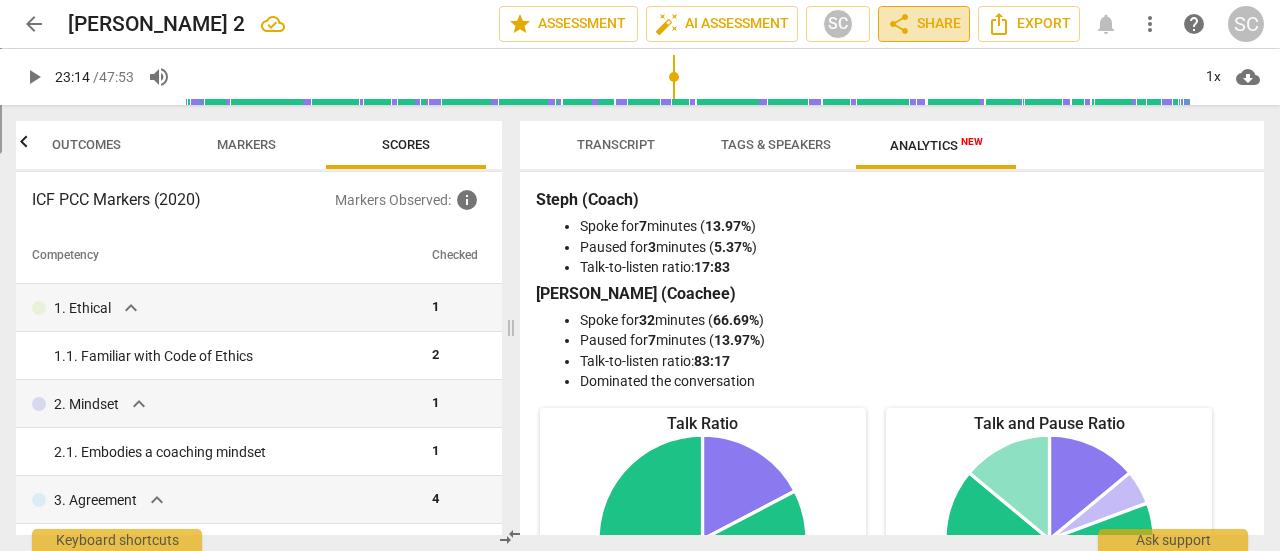 click on "share    Share" at bounding box center (924, 24) 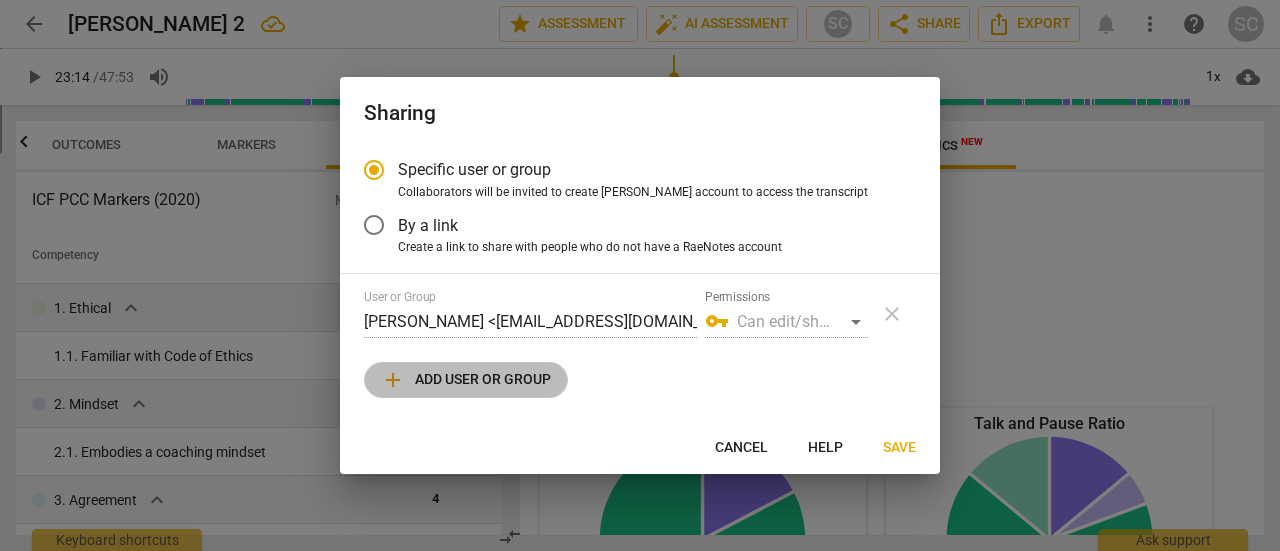click on "add Add user or group" at bounding box center (466, 380) 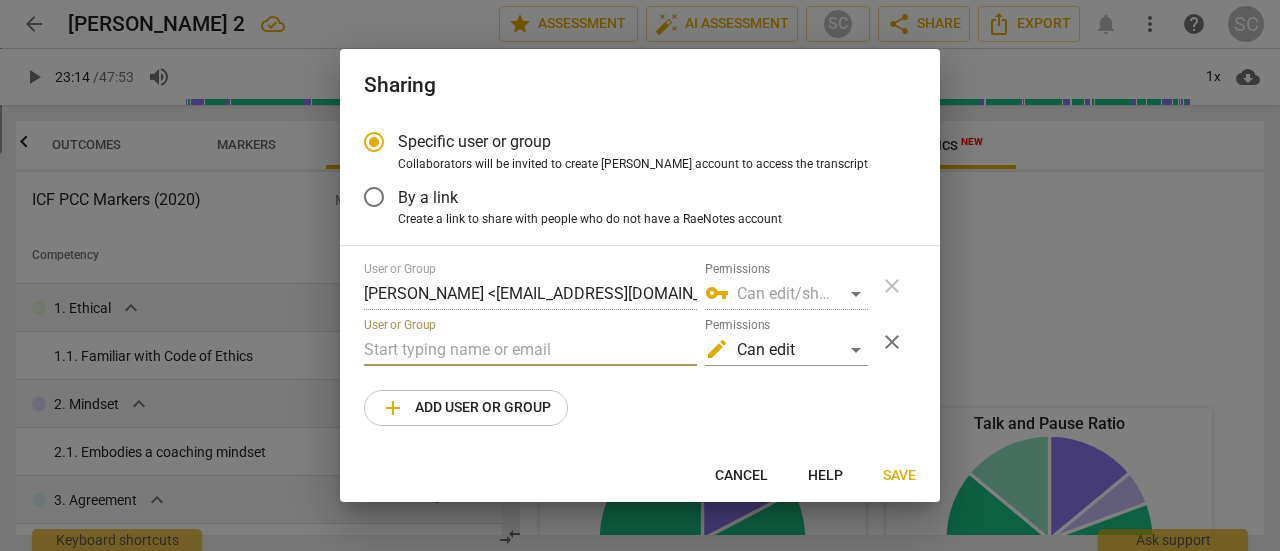 click at bounding box center [530, 350] 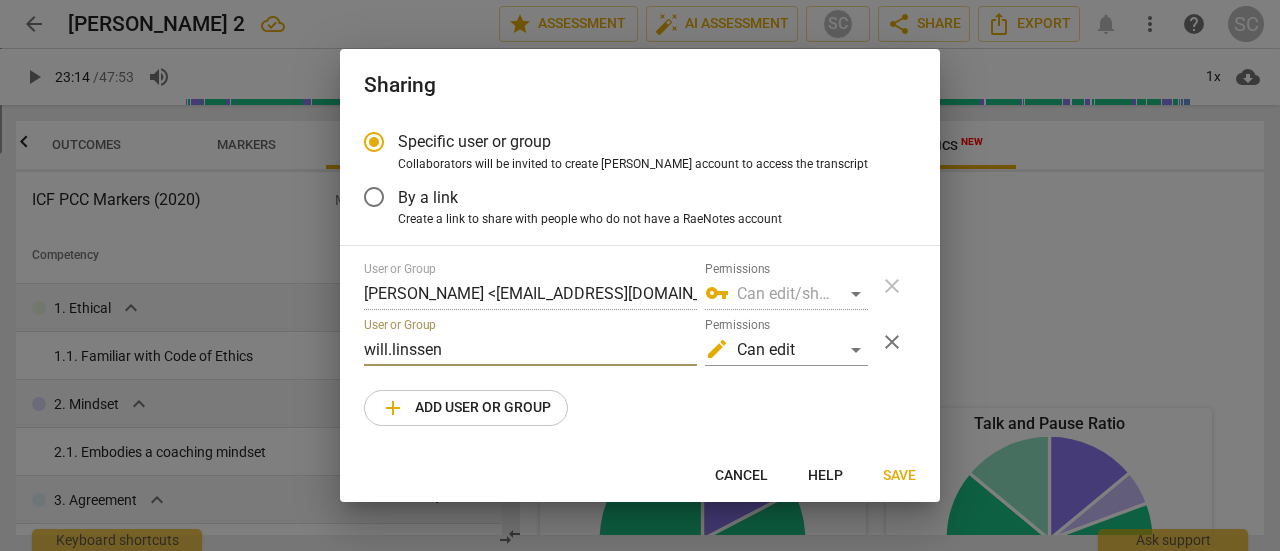drag, startPoint x: 501, startPoint y: 353, endPoint x: 240, endPoint y: 366, distance: 261.32355 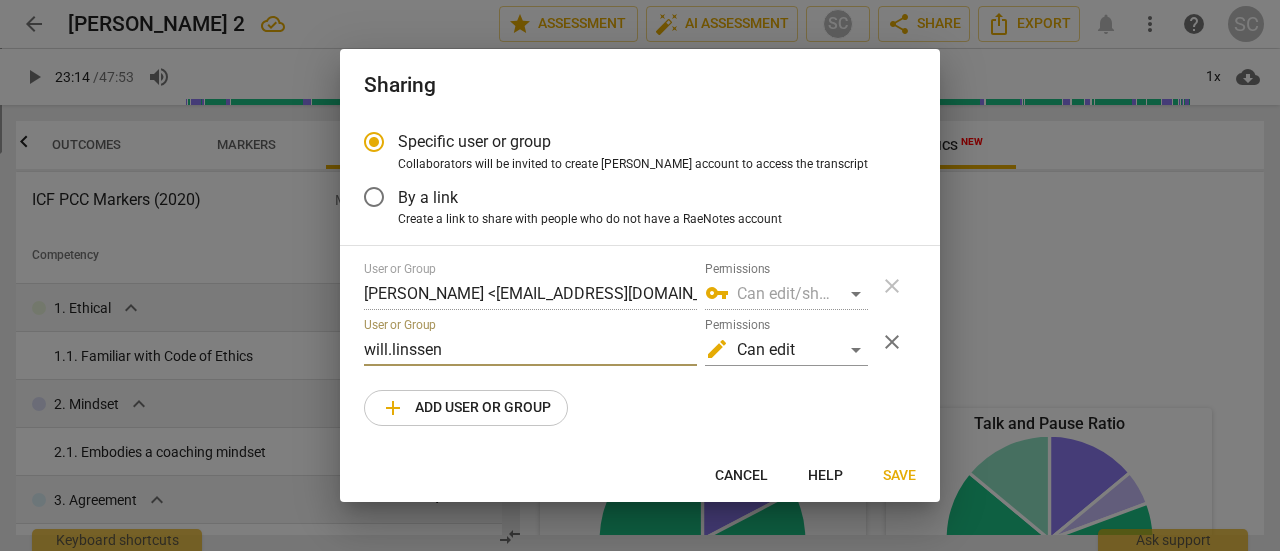paste on "@[DOMAIN_NAME]" 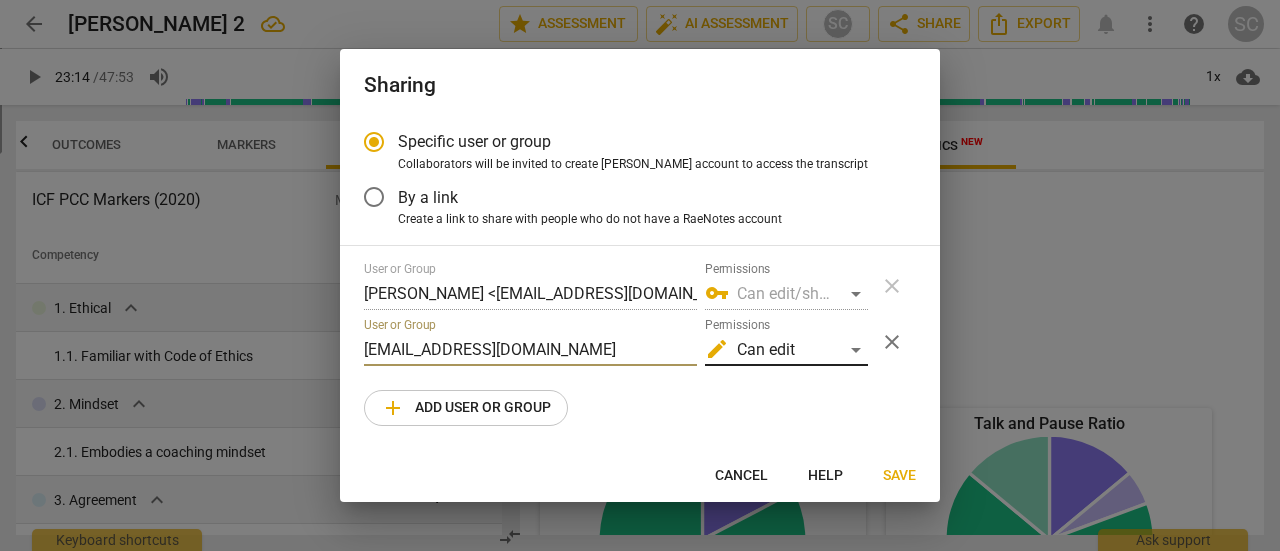type on "[EMAIL_ADDRESS][DOMAIN_NAME]" 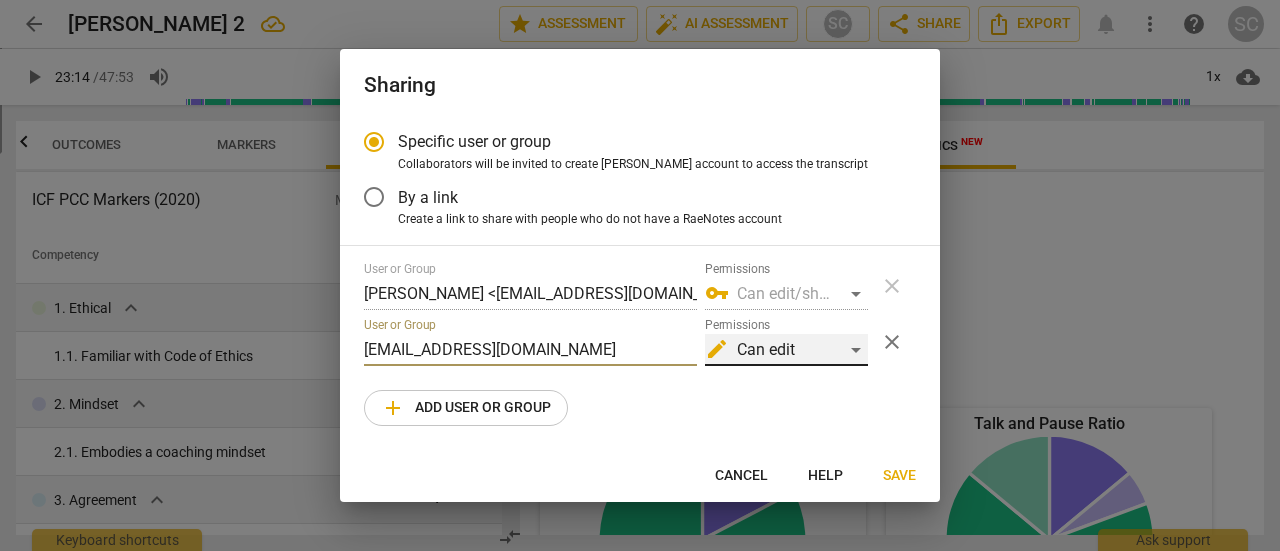 click on "edit Can edit" at bounding box center (786, 350) 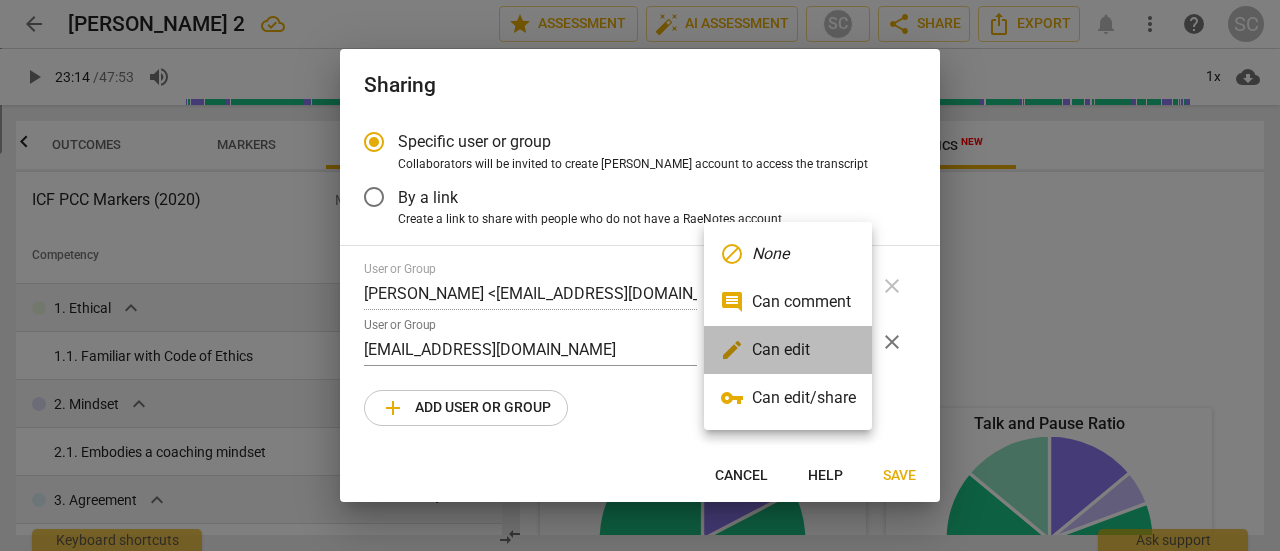 click on "edit Can edit" at bounding box center (788, 350) 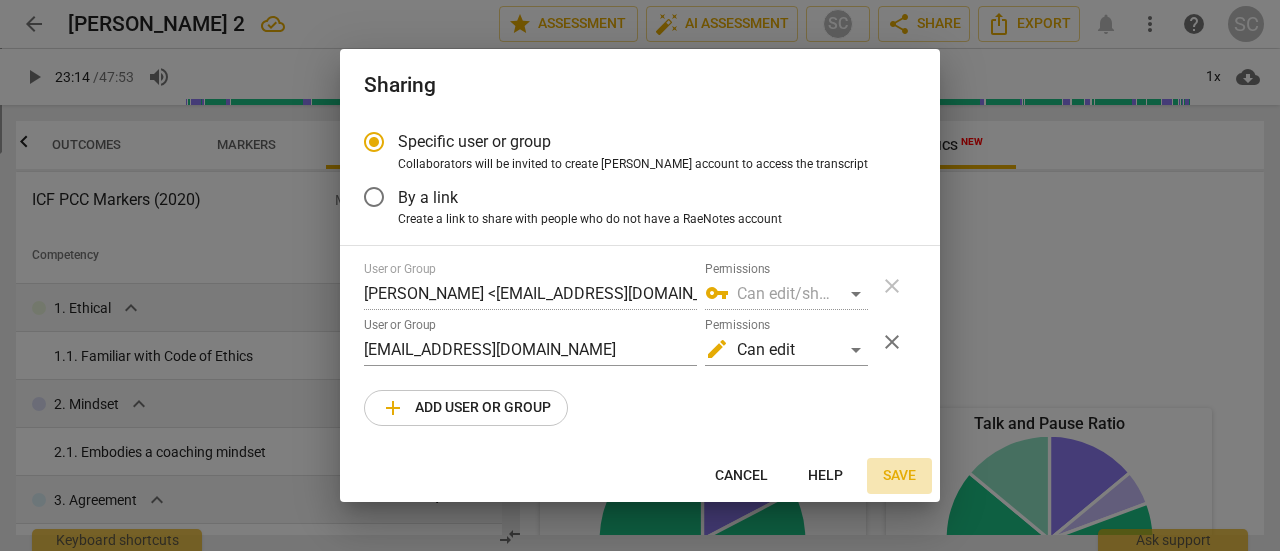 click on "Save" at bounding box center (899, 476) 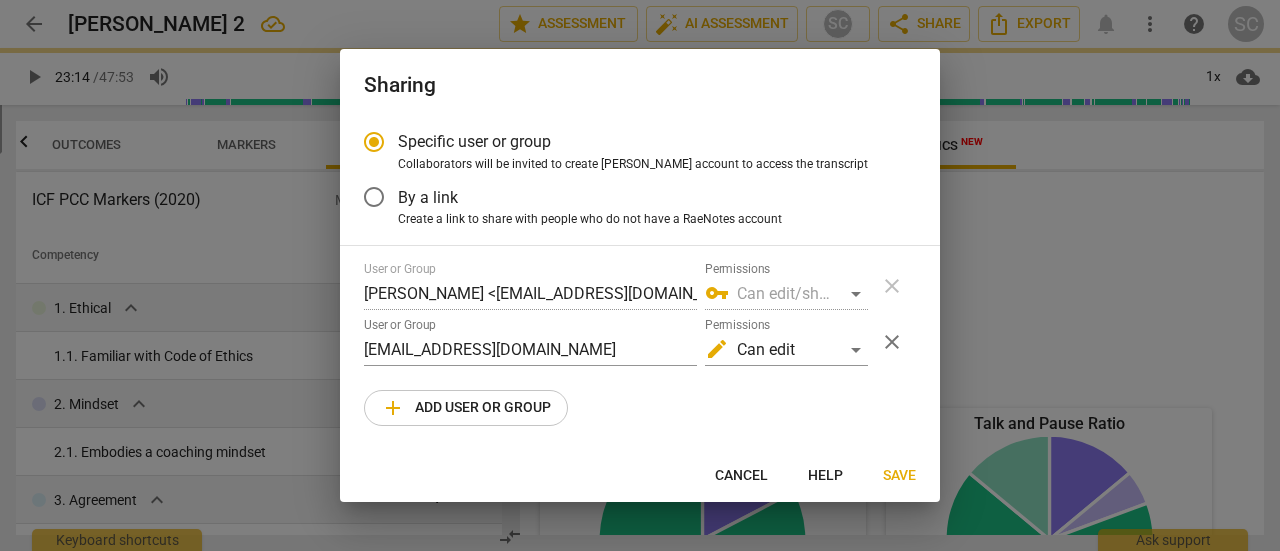 radio on "false" 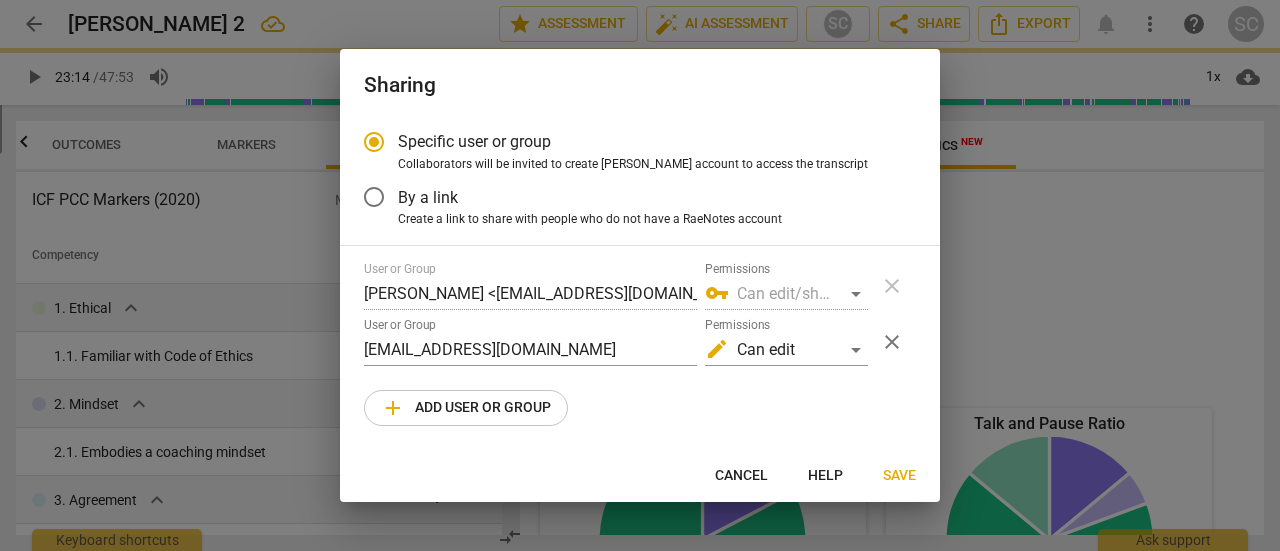 type on "[PERSON_NAME] - Top 10 Global Leadership Coach <[EMAIL_ADDRESS][DOMAIN_NAME]>" 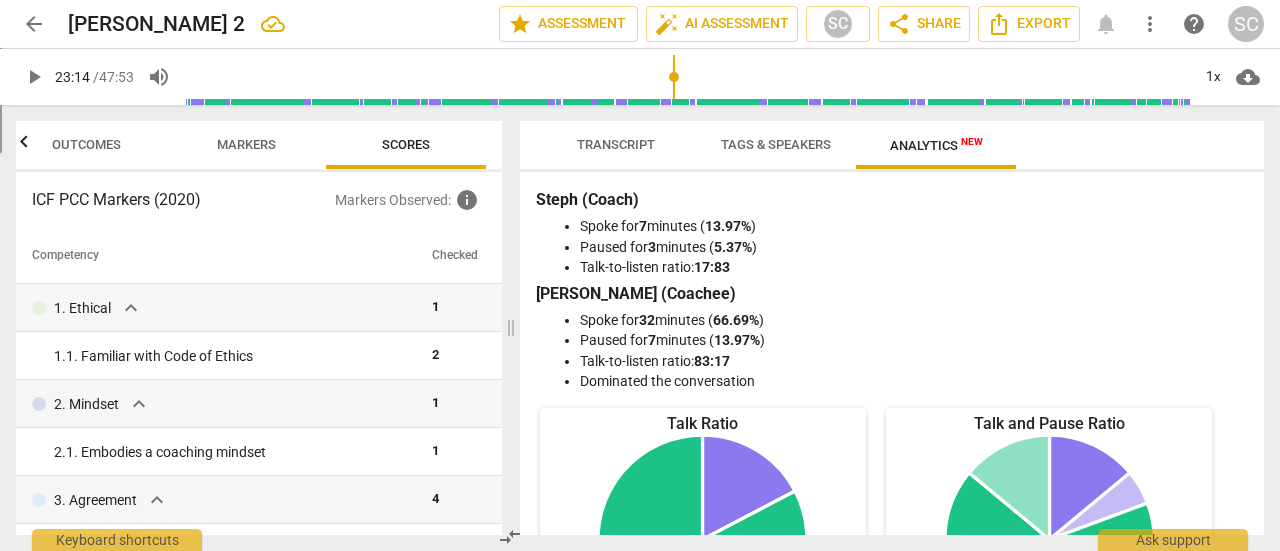 type on "1395" 